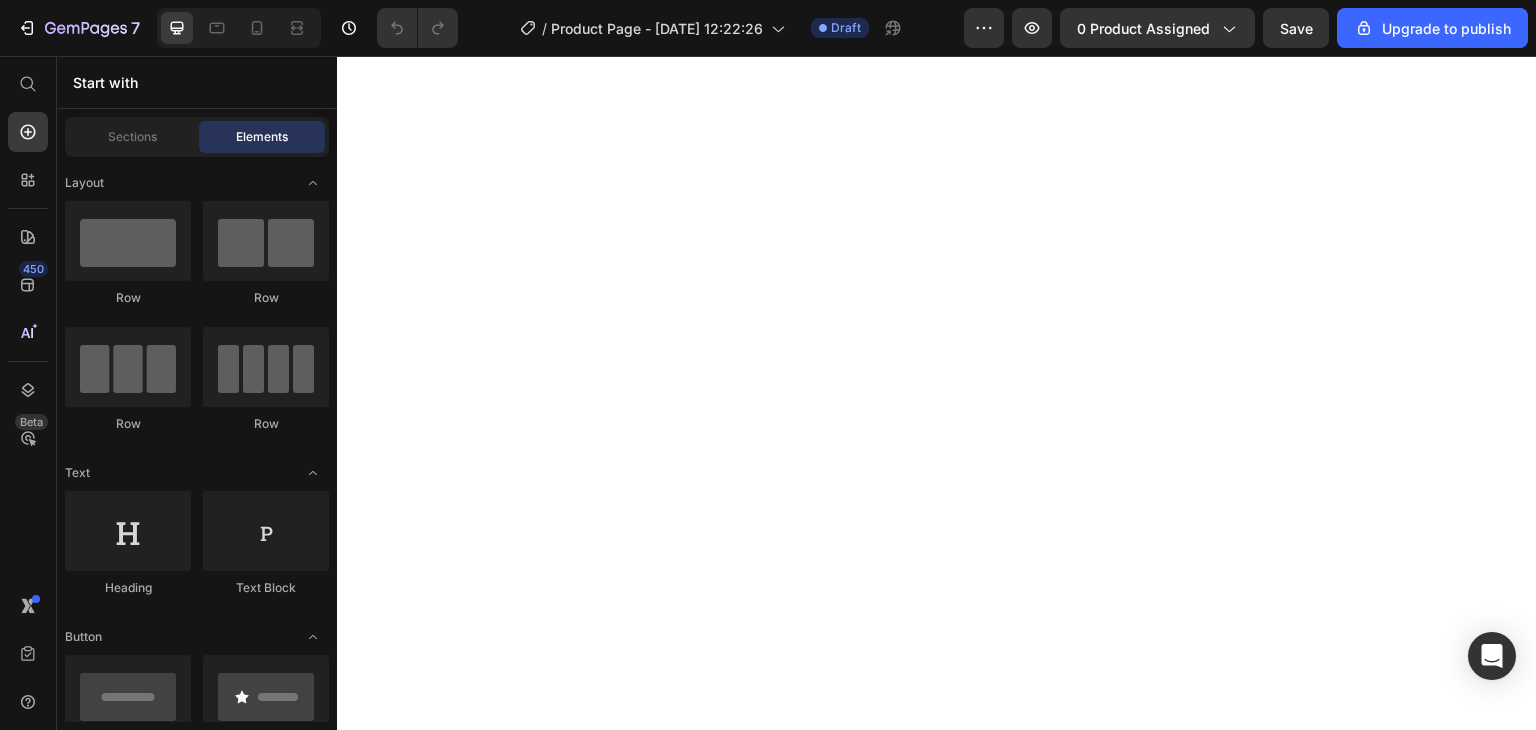 scroll, scrollTop: 0, scrollLeft: 0, axis: both 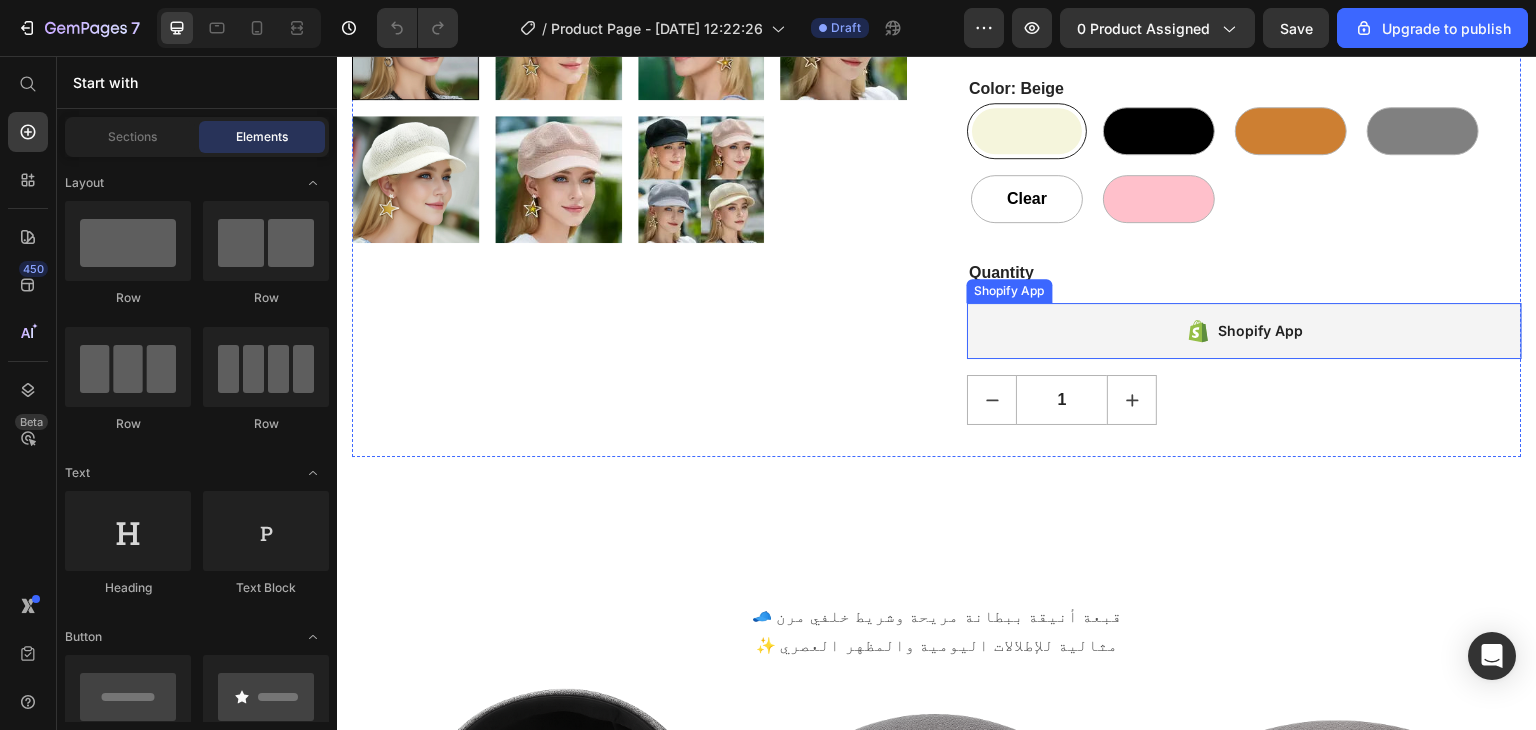 click on "Shopify App" at bounding box center (1244, 331) 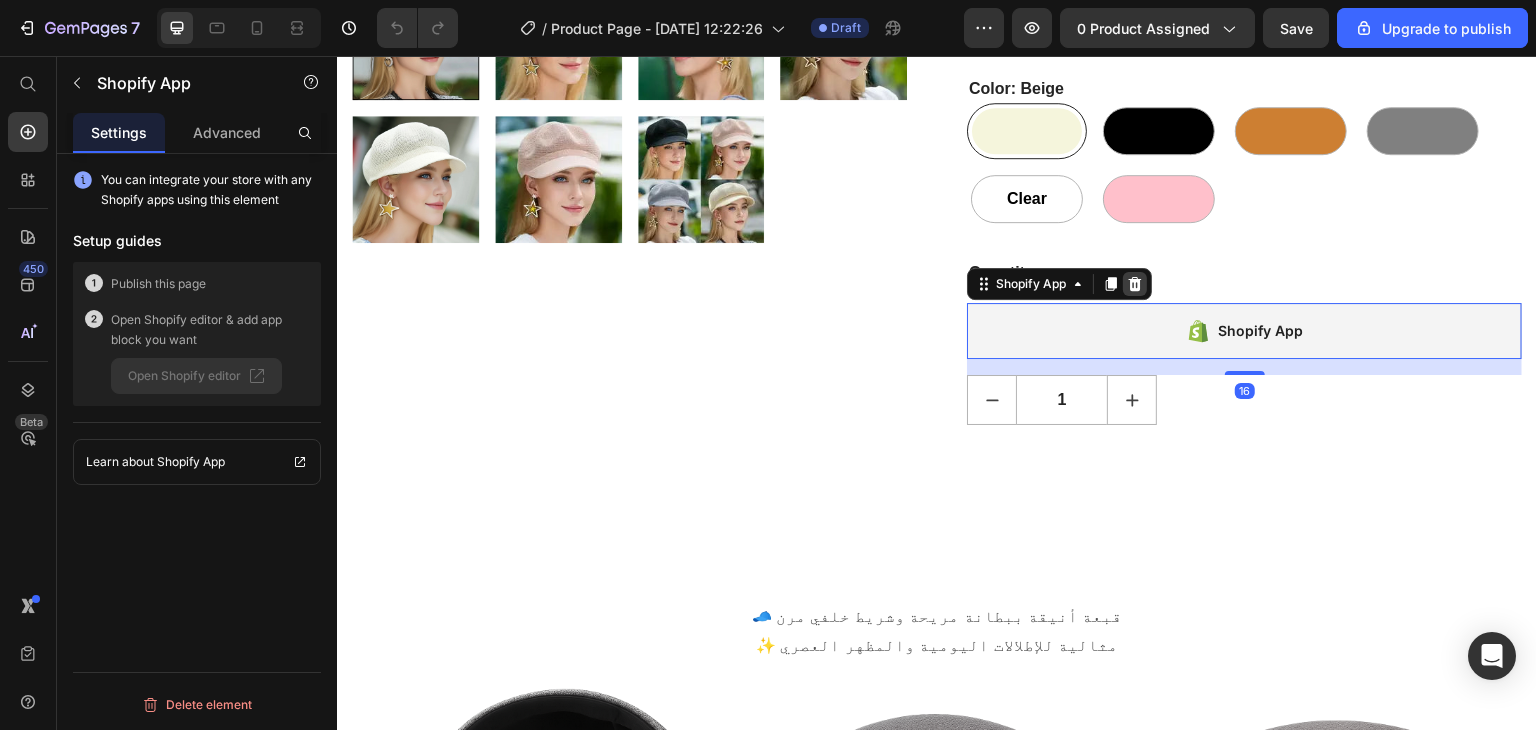 click 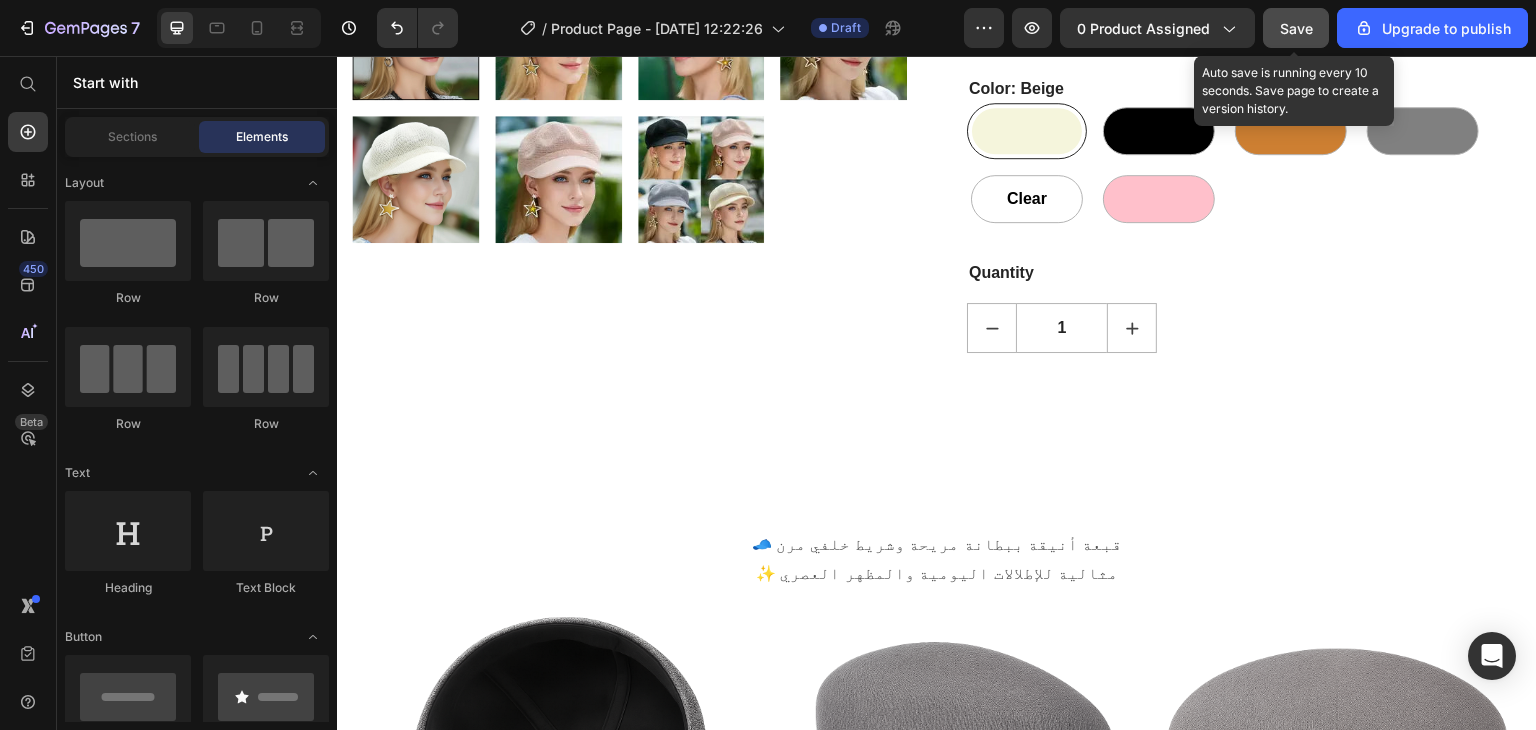 click on "Save" 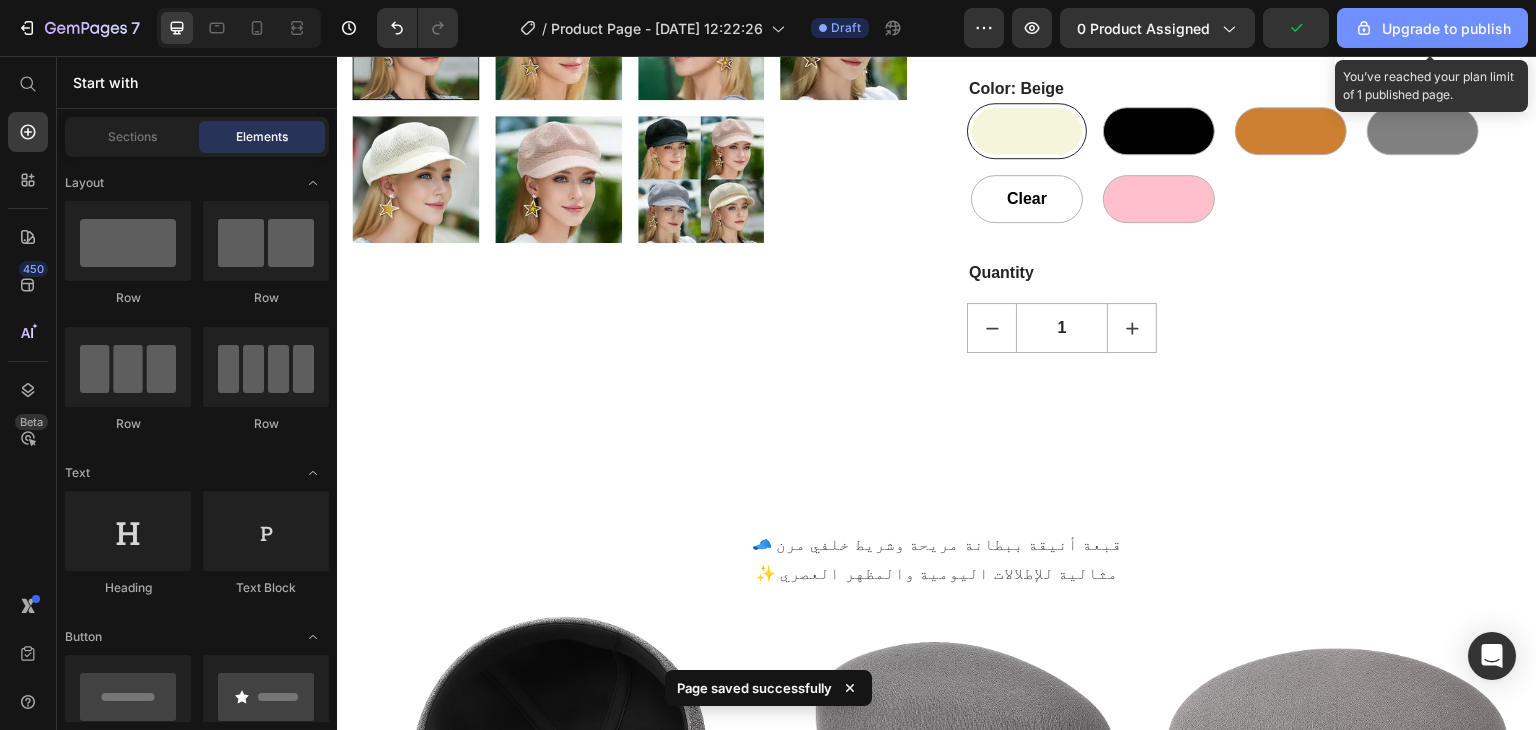 click on "Upgrade to publish" at bounding box center [1432, 28] 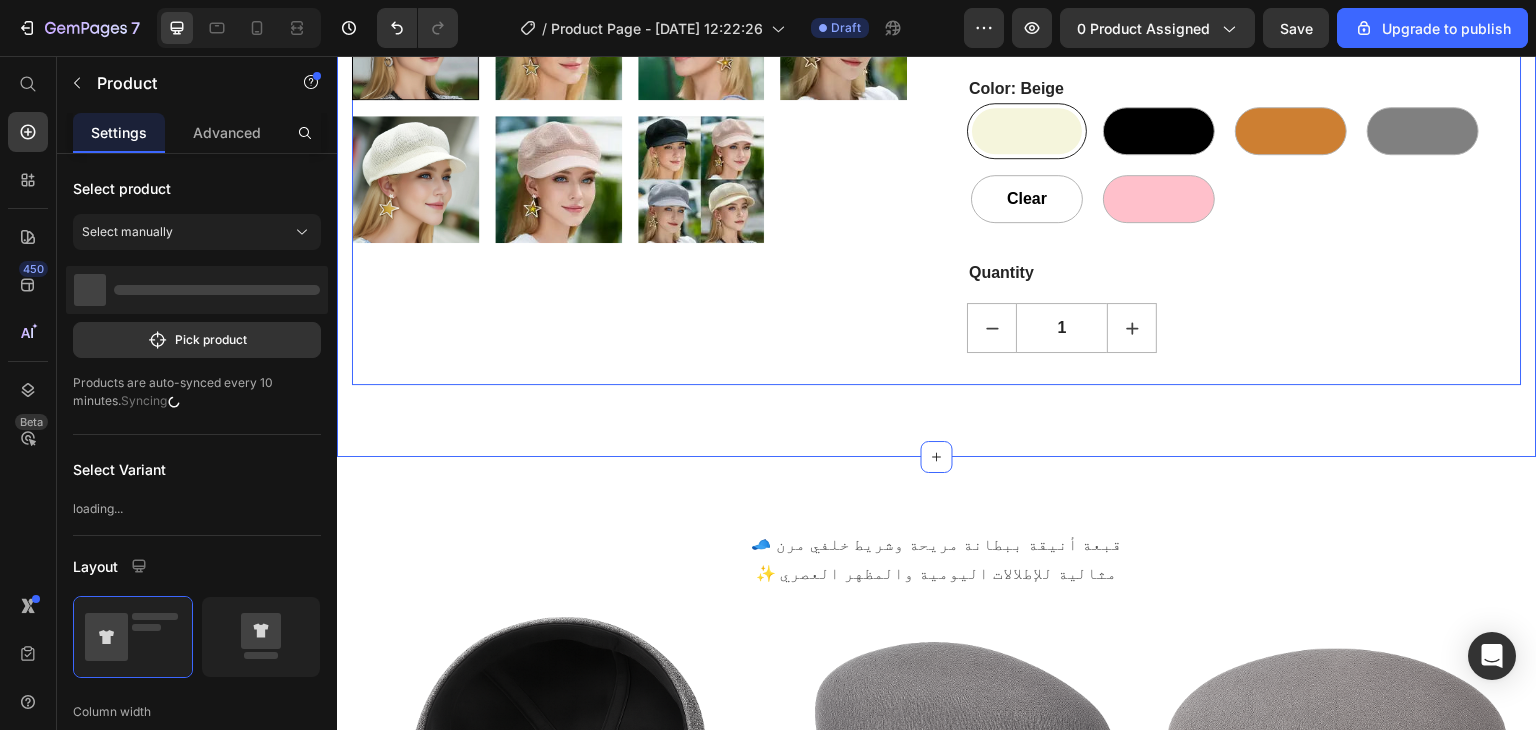 drag, startPoint x: 1198, startPoint y: 373, endPoint x: 838, endPoint y: 322, distance: 363.59454 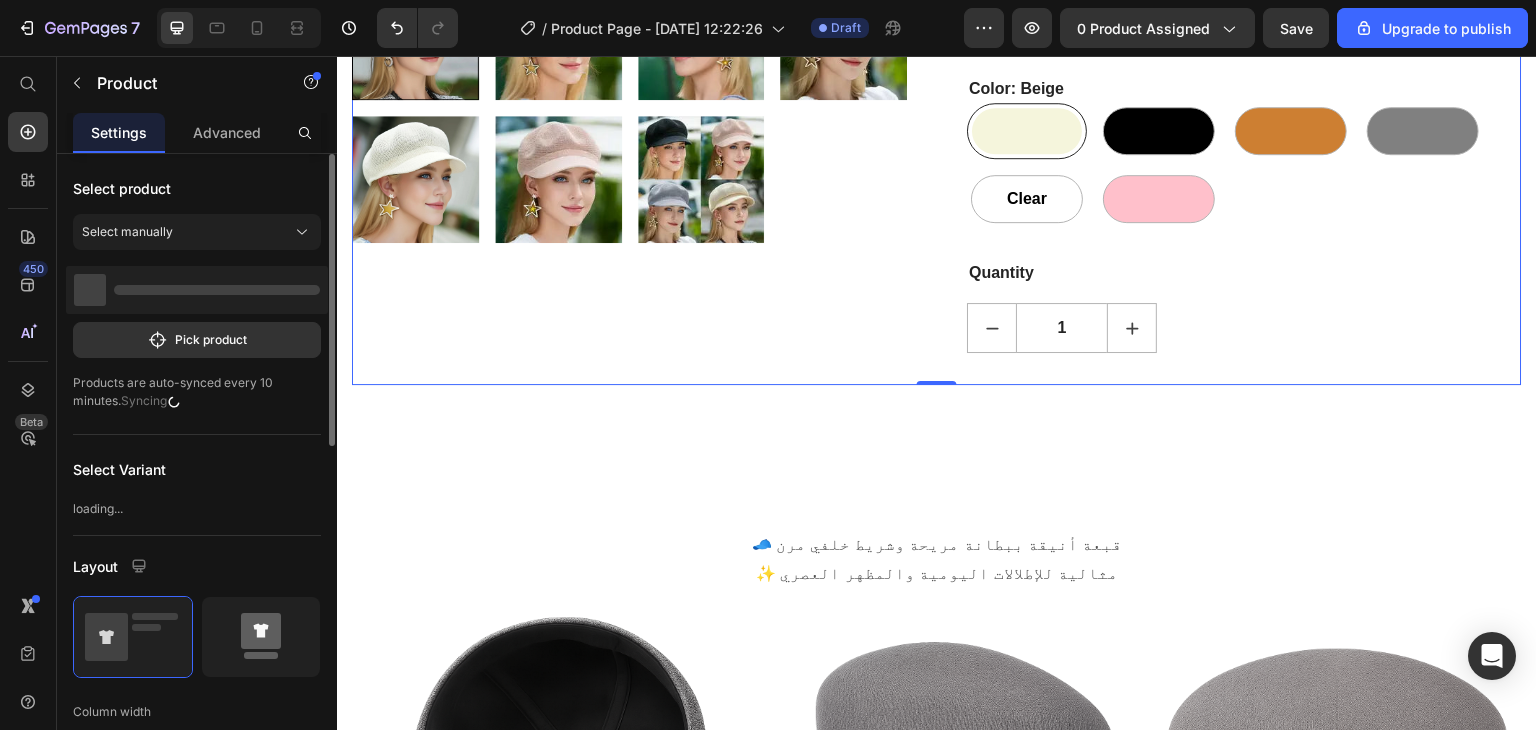click 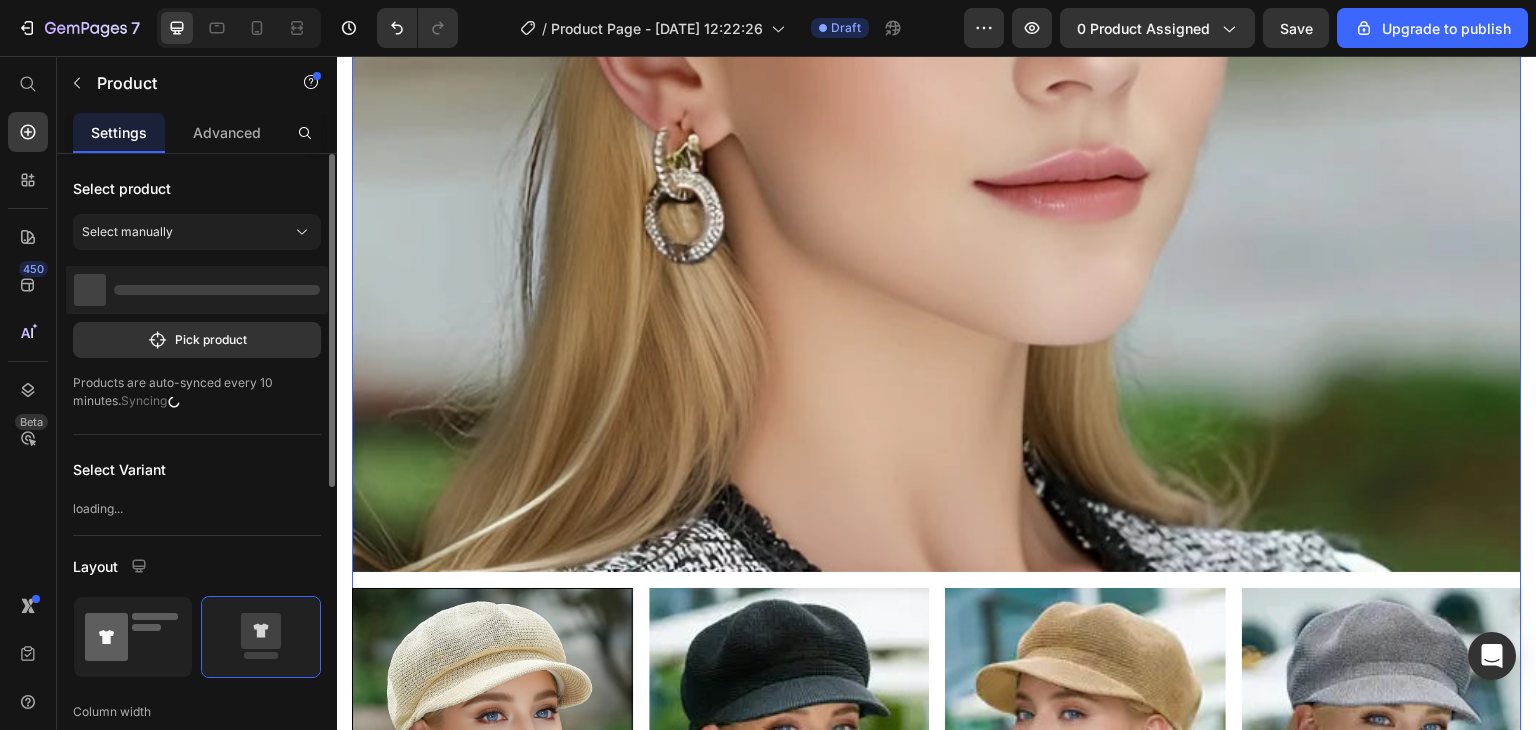 click 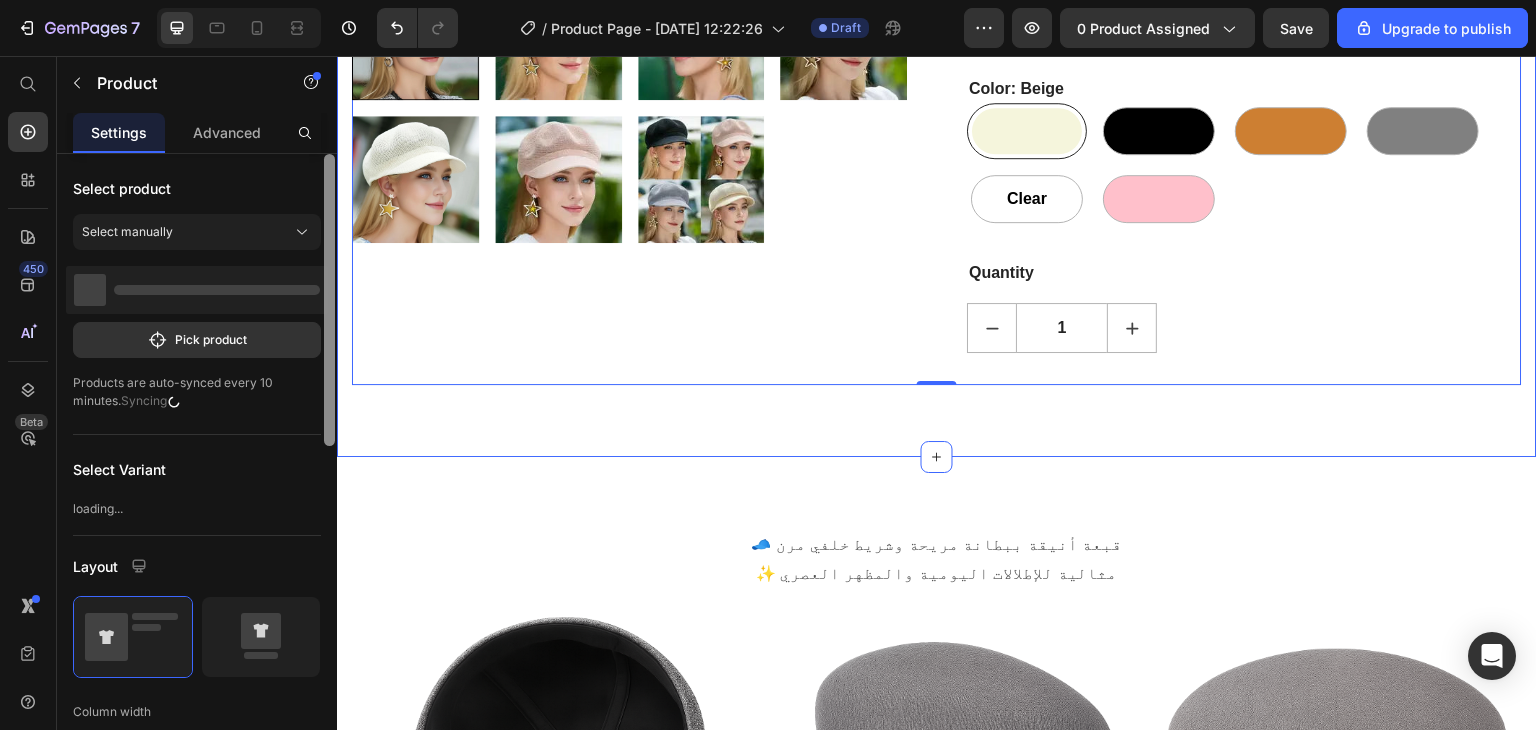 drag, startPoint x: 663, startPoint y: 430, endPoint x: 341, endPoint y: 265, distance: 361.81348 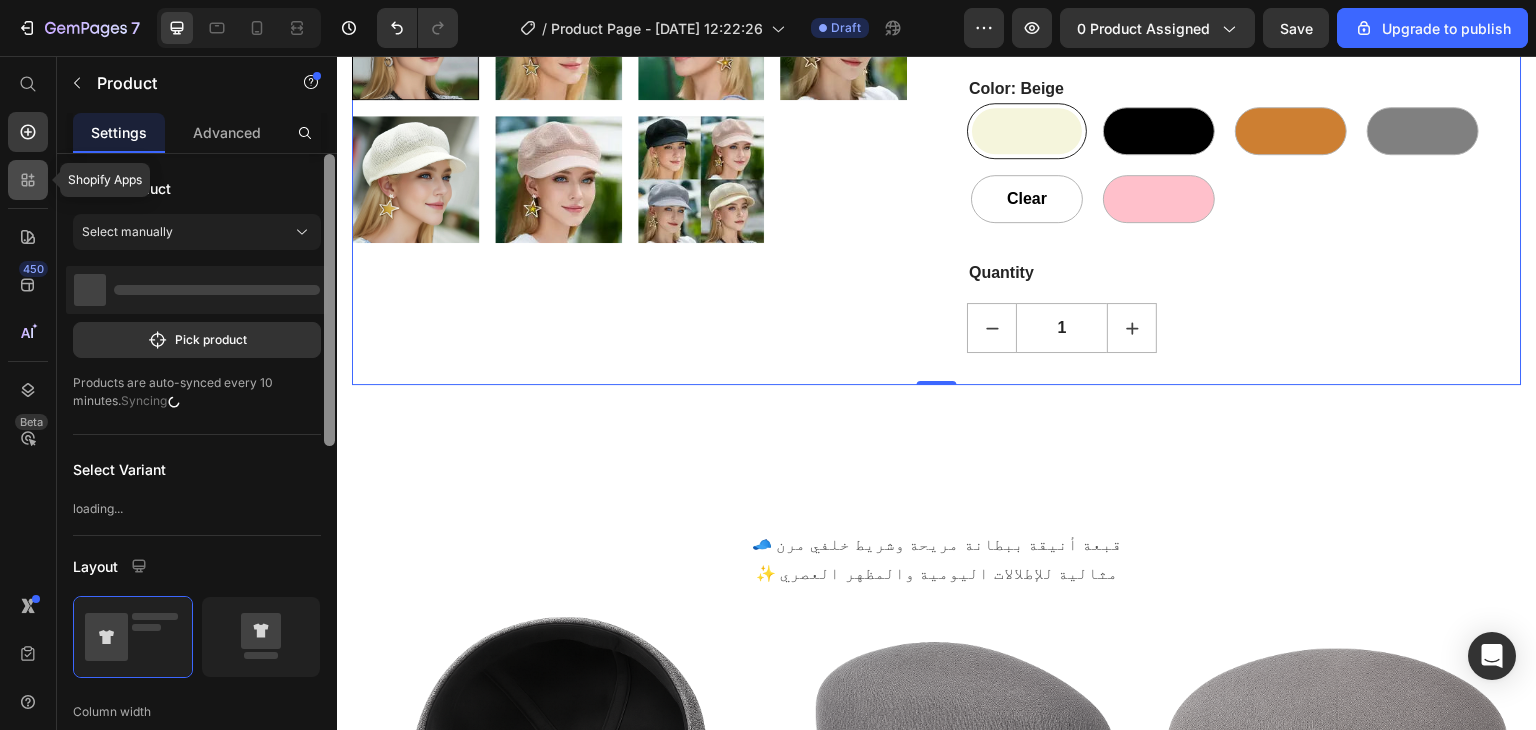 click 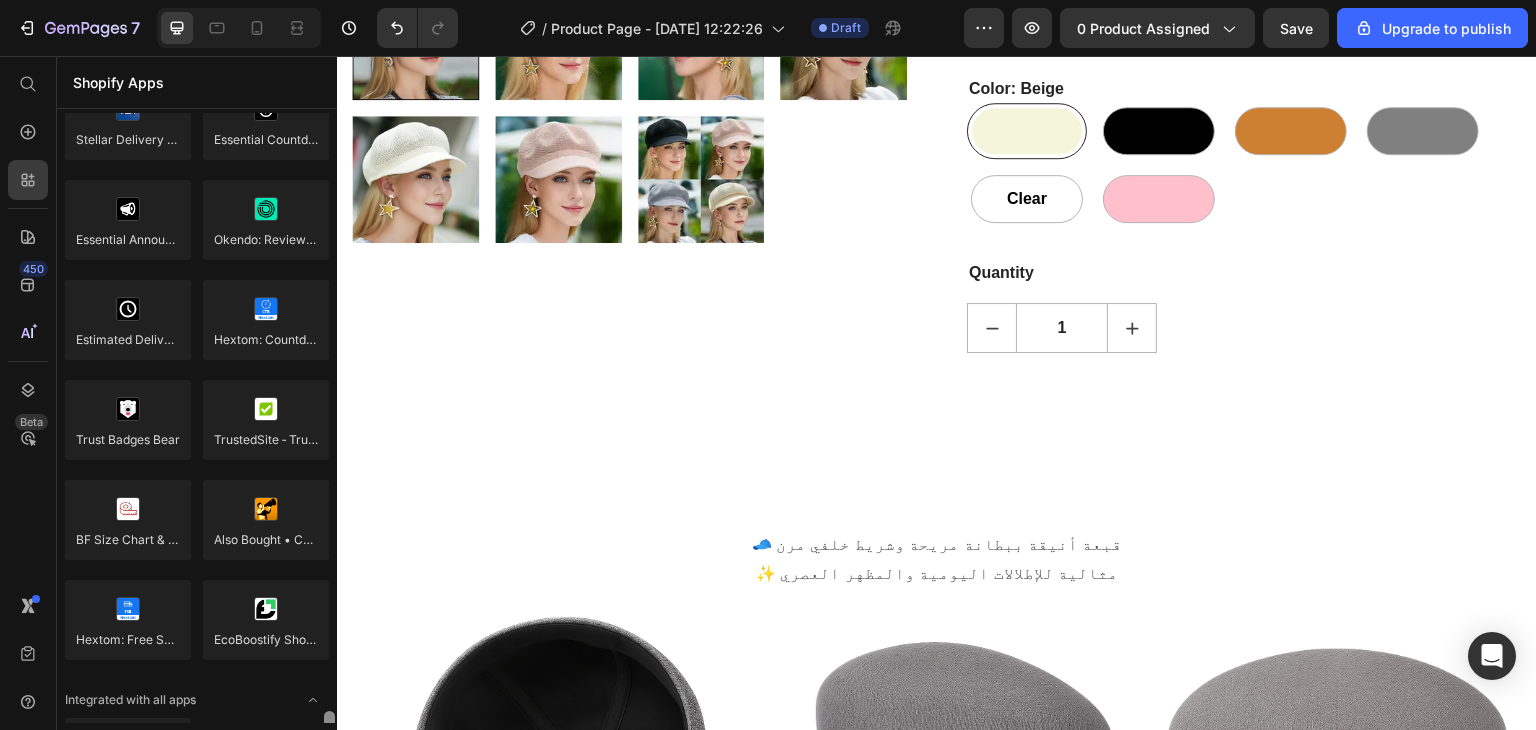 scroll, scrollTop: 5712, scrollLeft: 0, axis: vertical 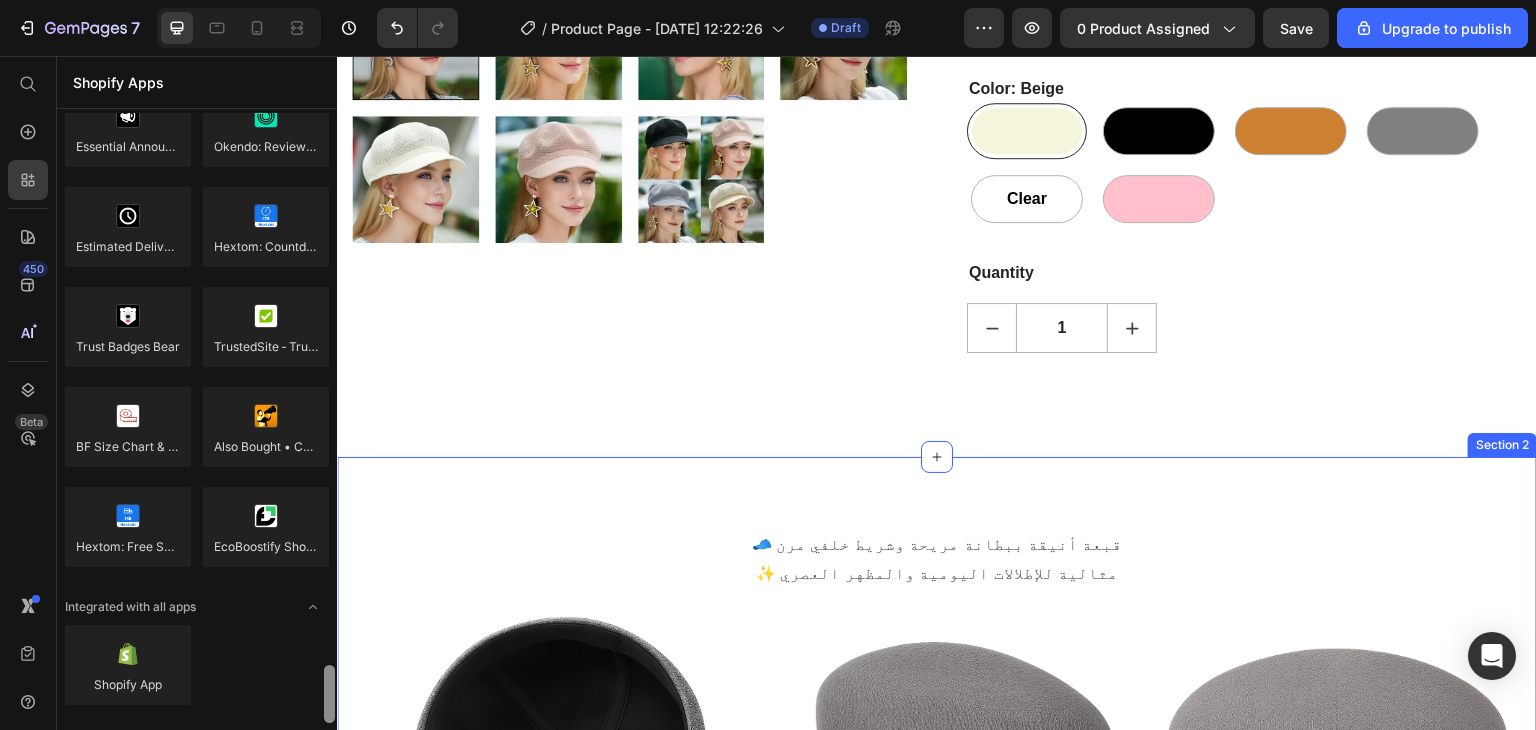 drag, startPoint x: 669, startPoint y: 193, endPoint x: 337, endPoint y: 718, distance: 621.1674 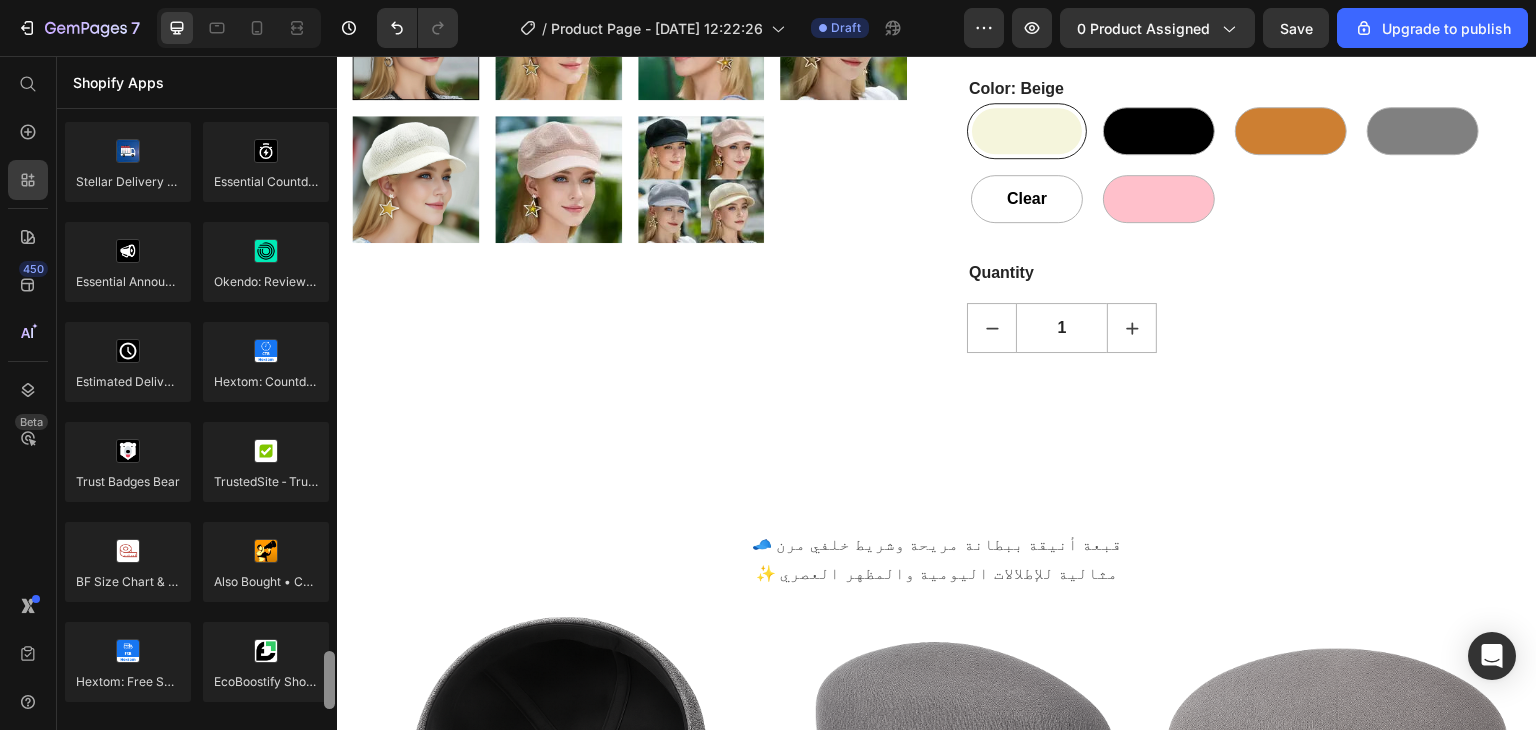 scroll, scrollTop: 5712, scrollLeft: 0, axis: vertical 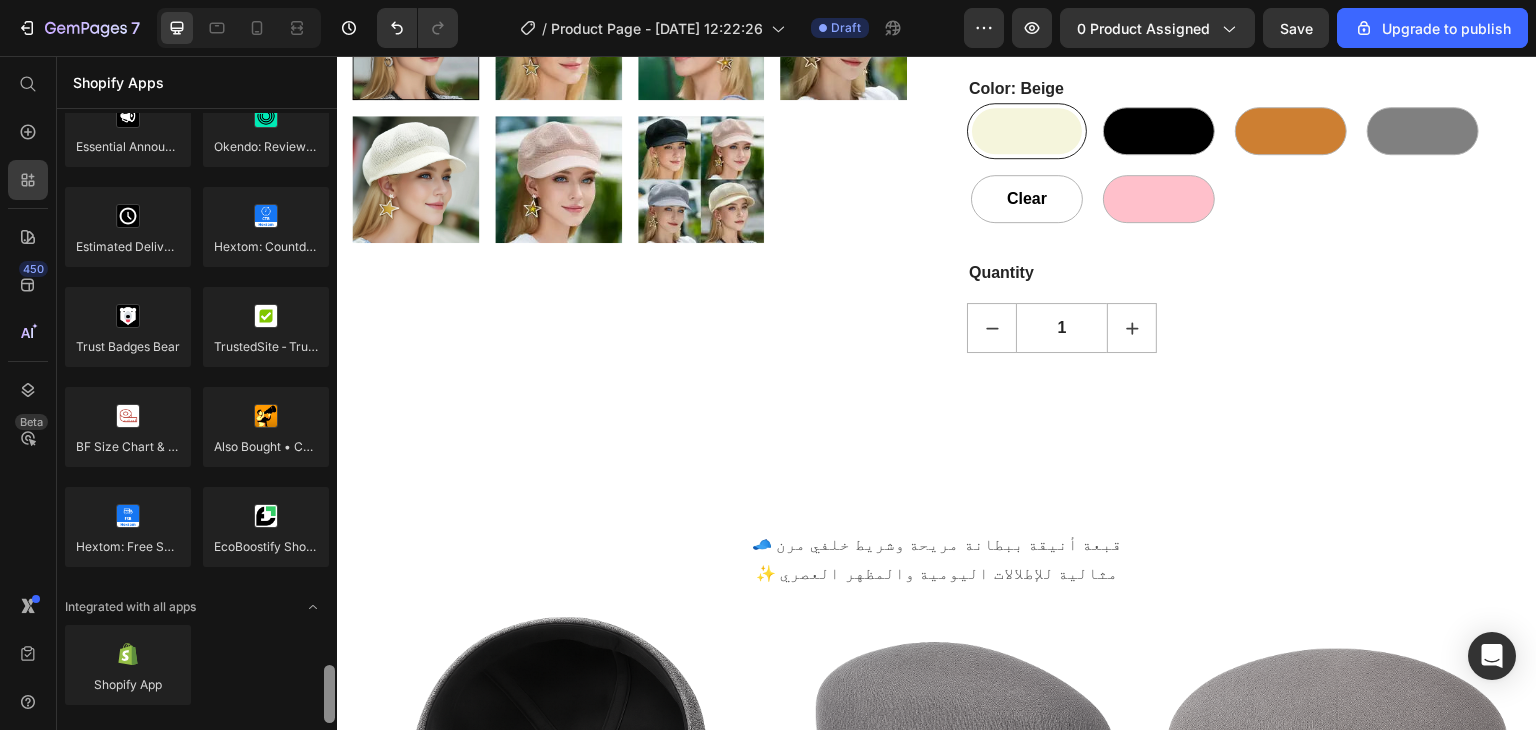 click at bounding box center [329, 694] 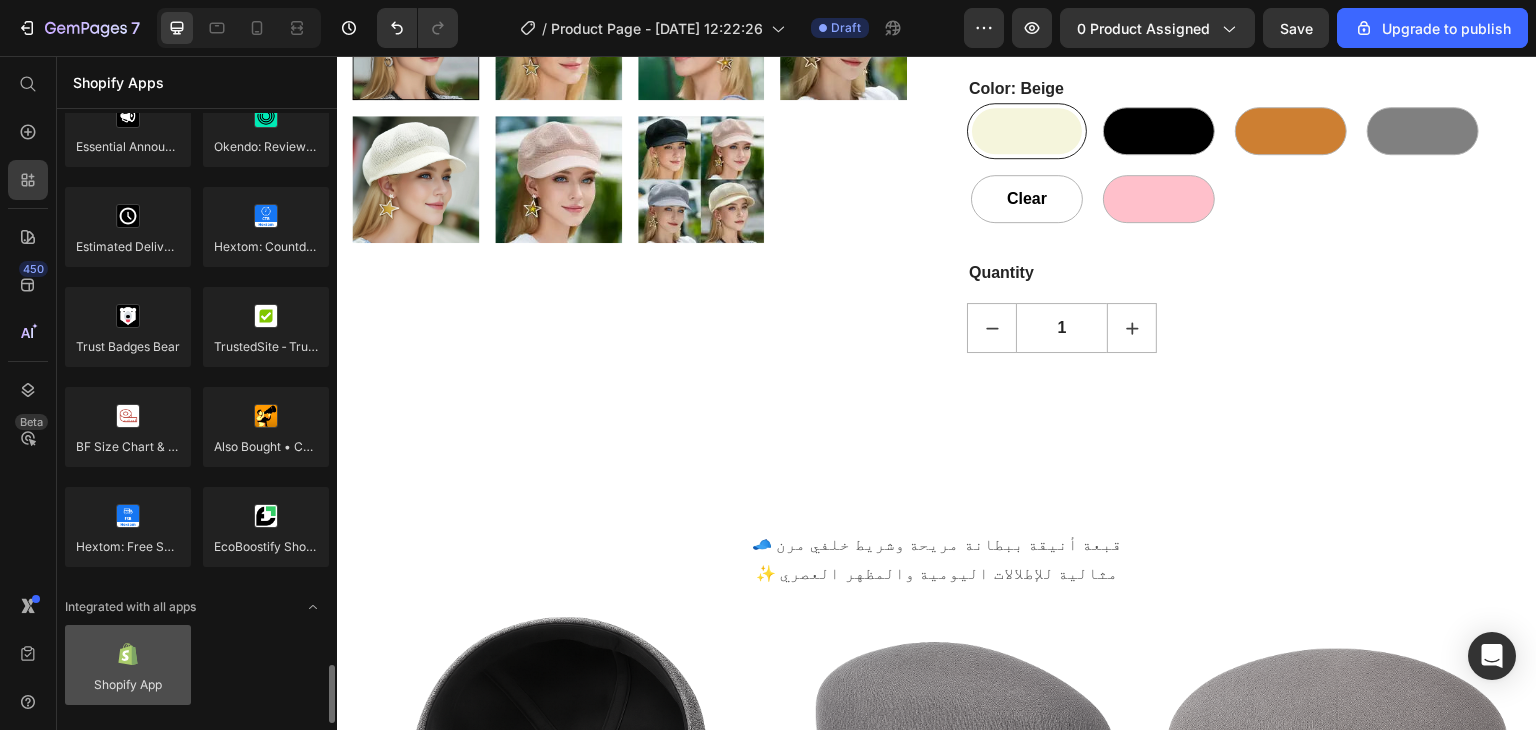 click at bounding box center [128, 665] 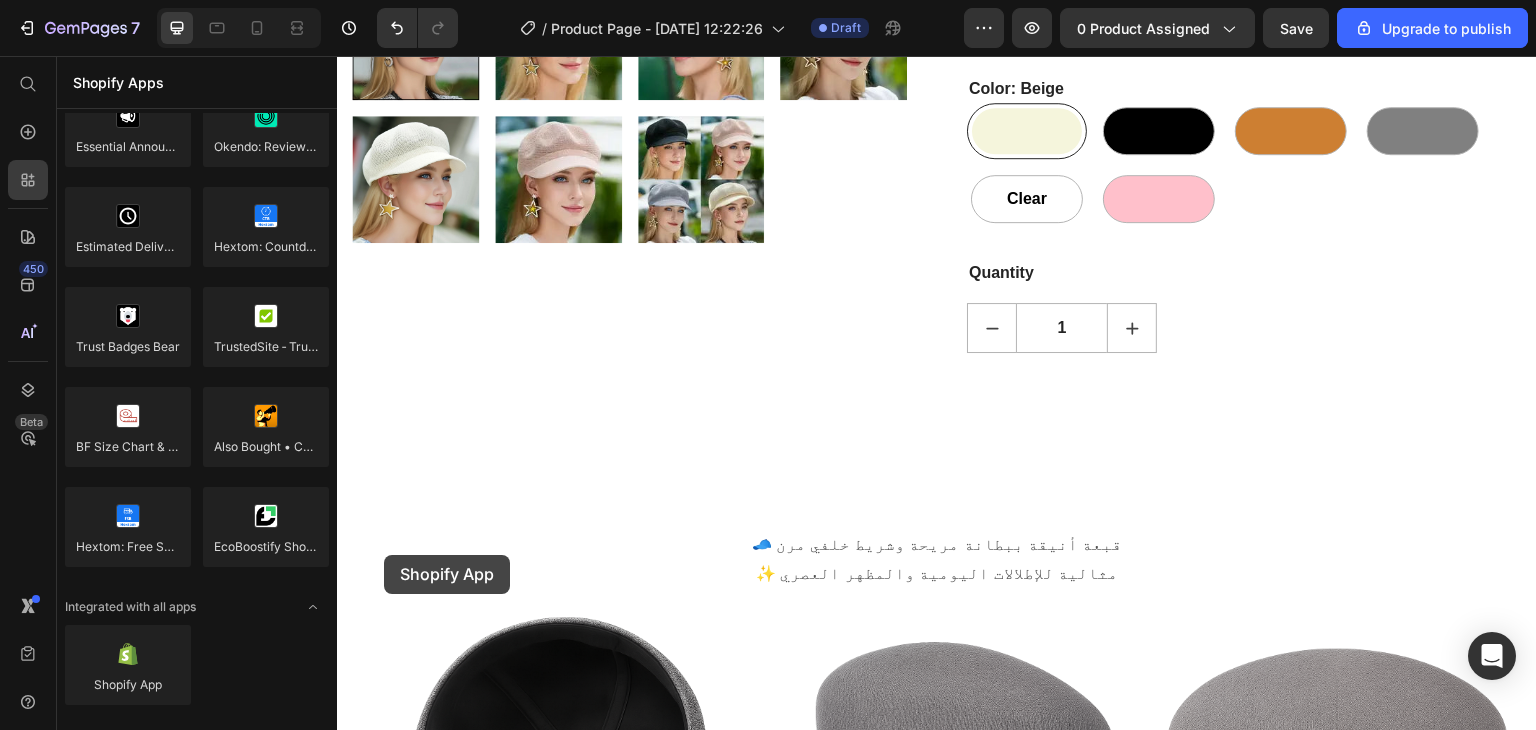 scroll, scrollTop: 786, scrollLeft: 0, axis: vertical 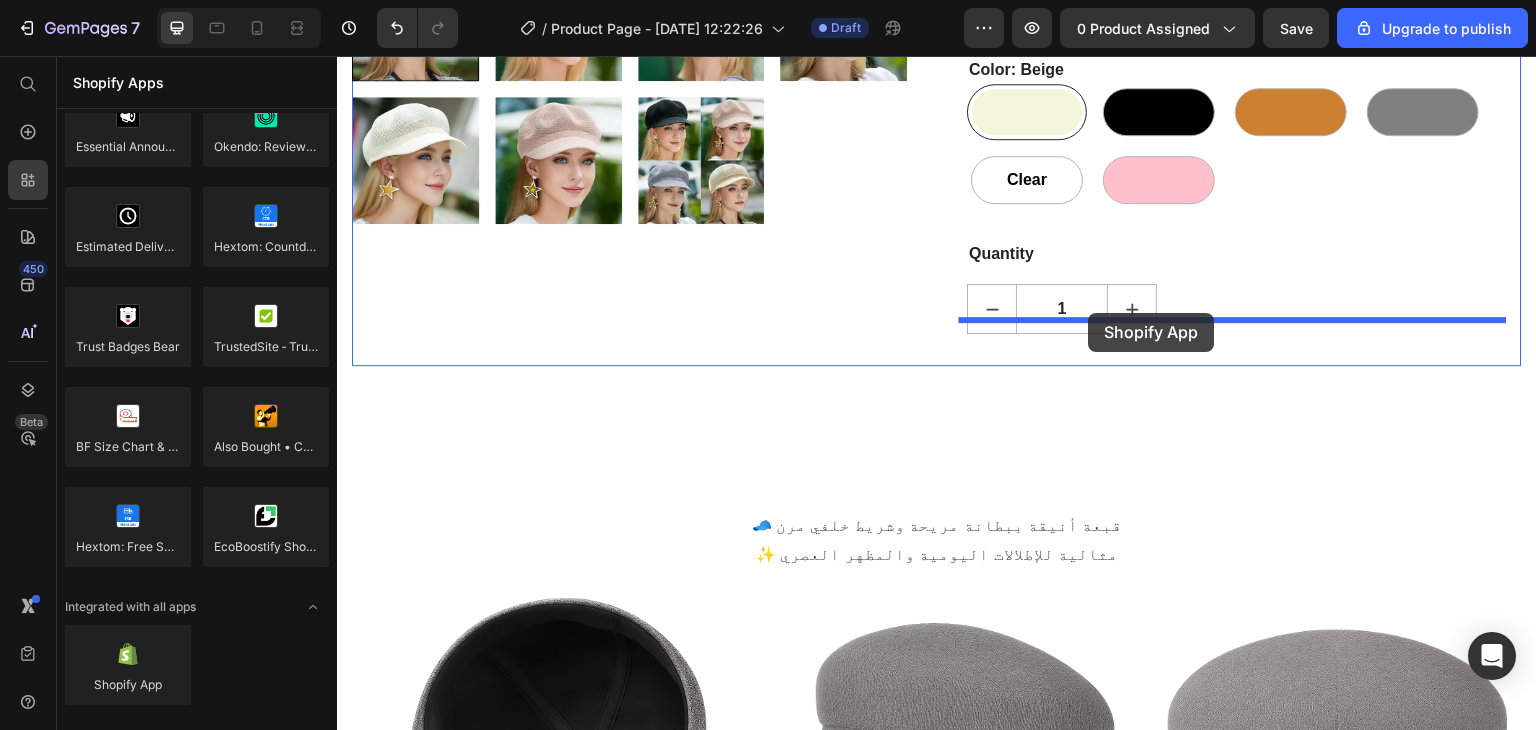 drag, startPoint x: 462, startPoint y: 731, endPoint x: 1089, endPoint y: 313, distance: 753.56024 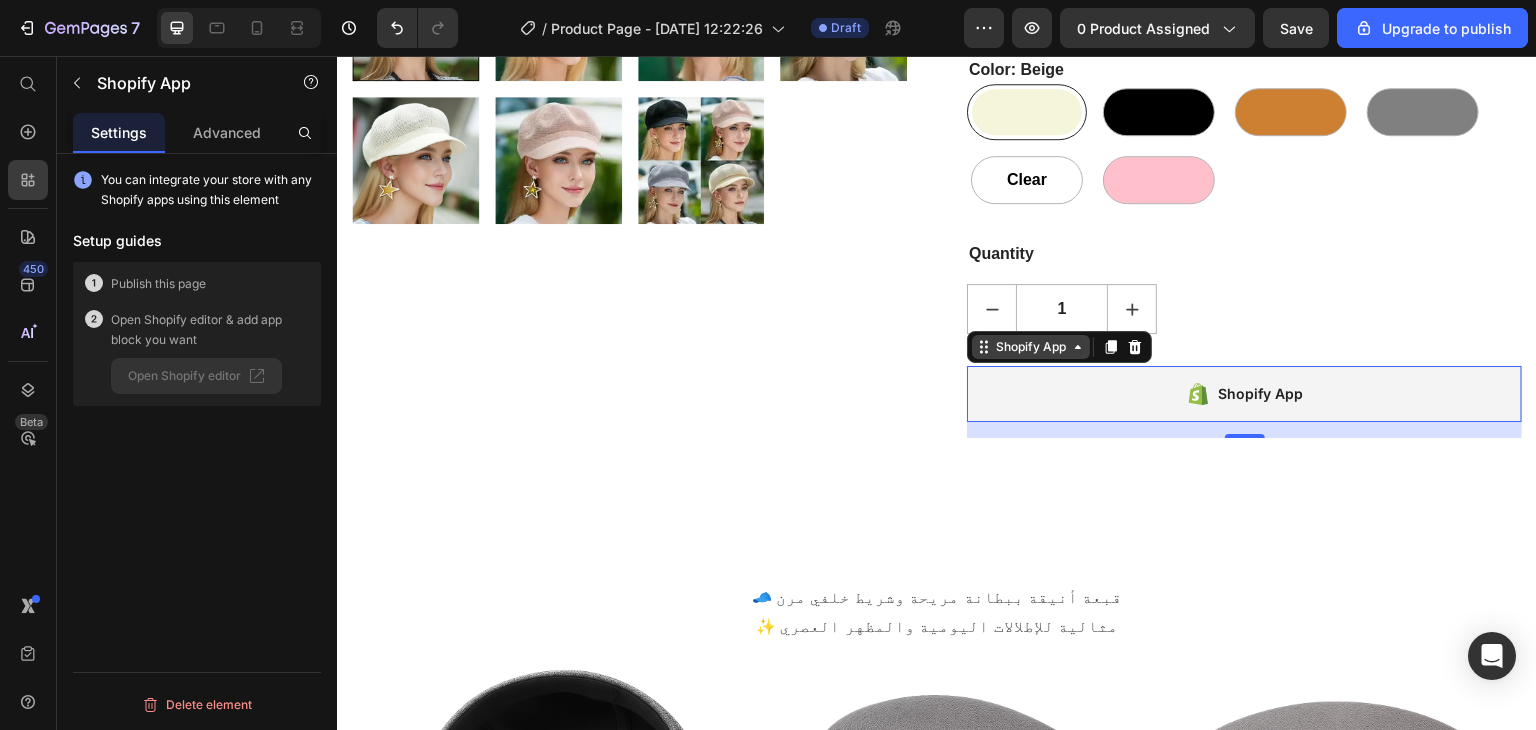 click 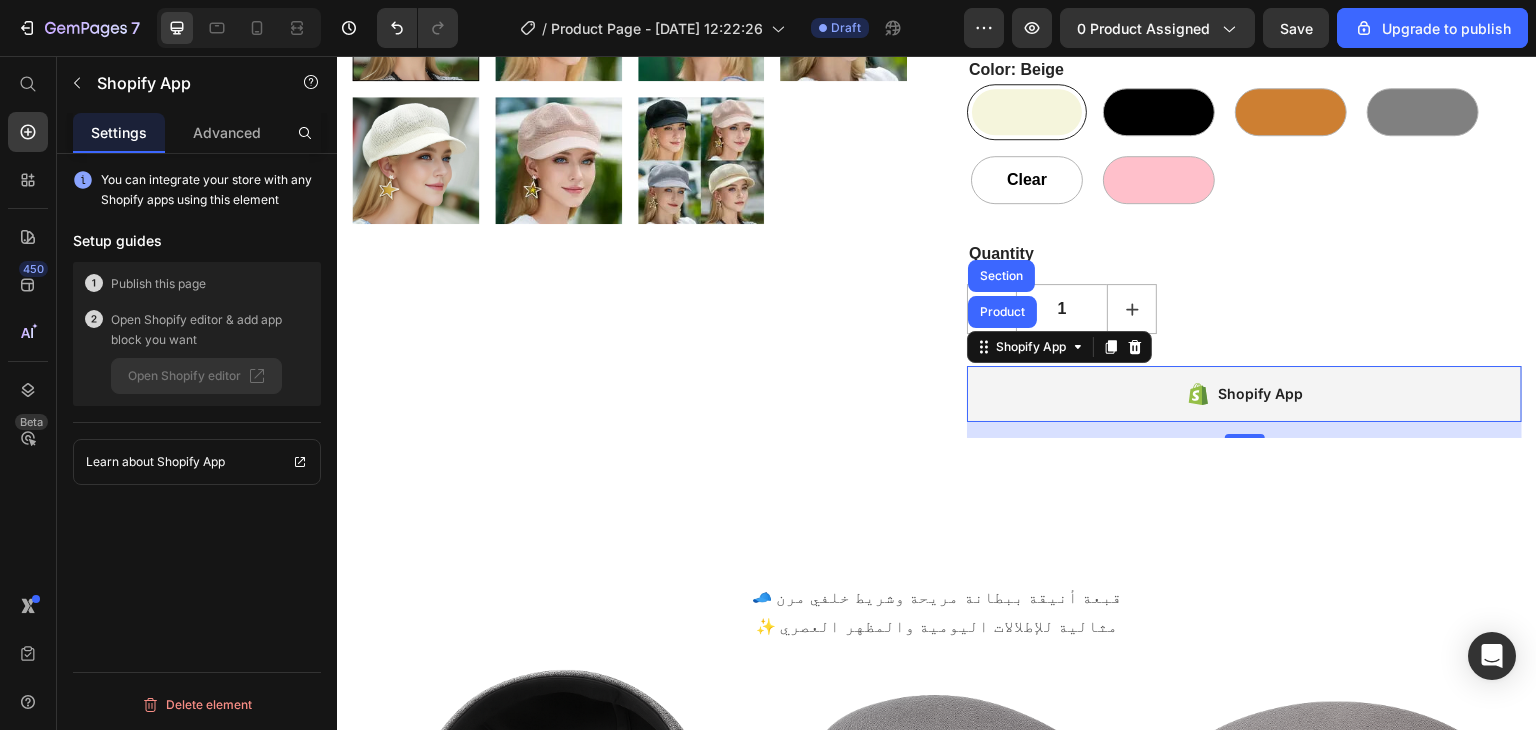 click on "Shopify App" at bounding box center (1244, 394) 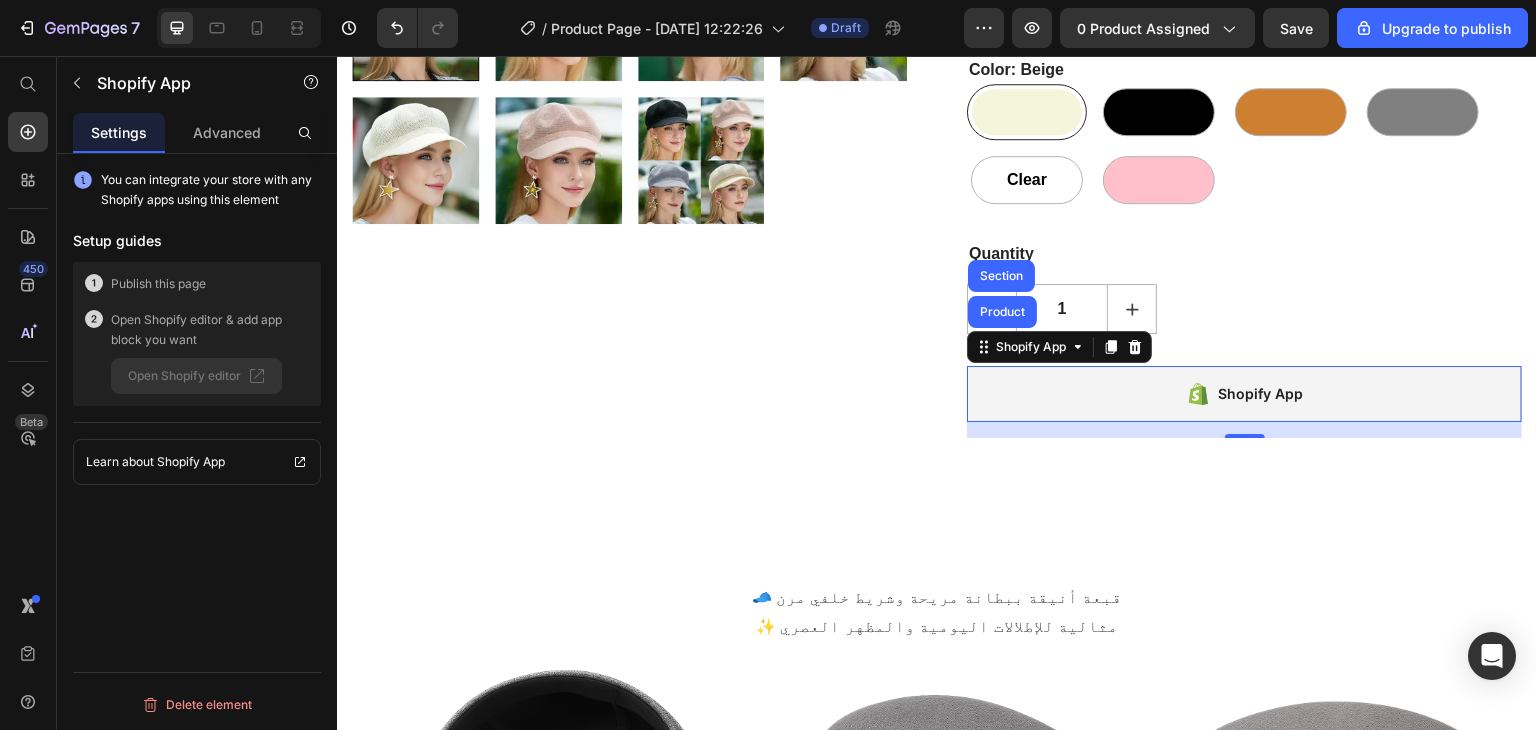 click on "Shopify App" at bounding box center (1261, 394) 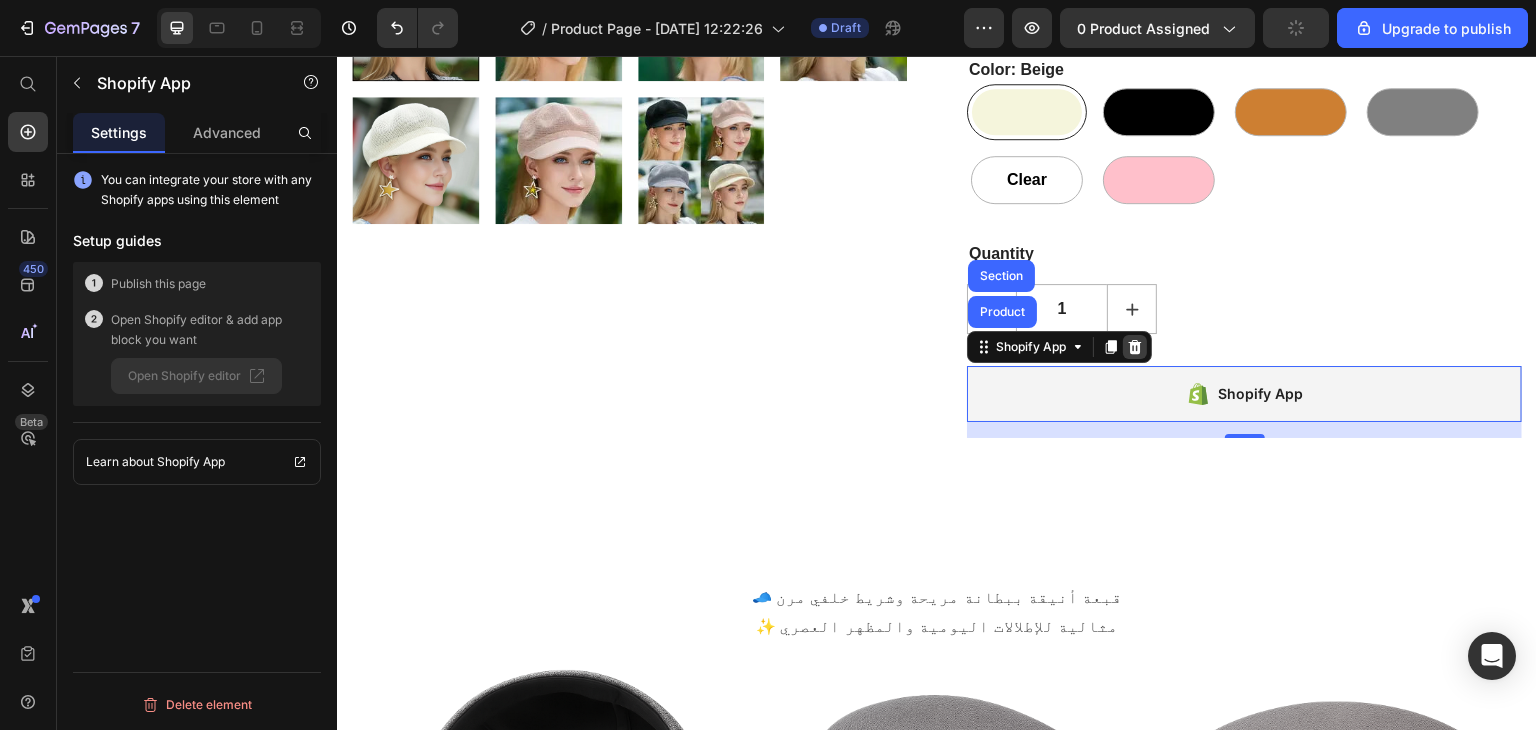 click 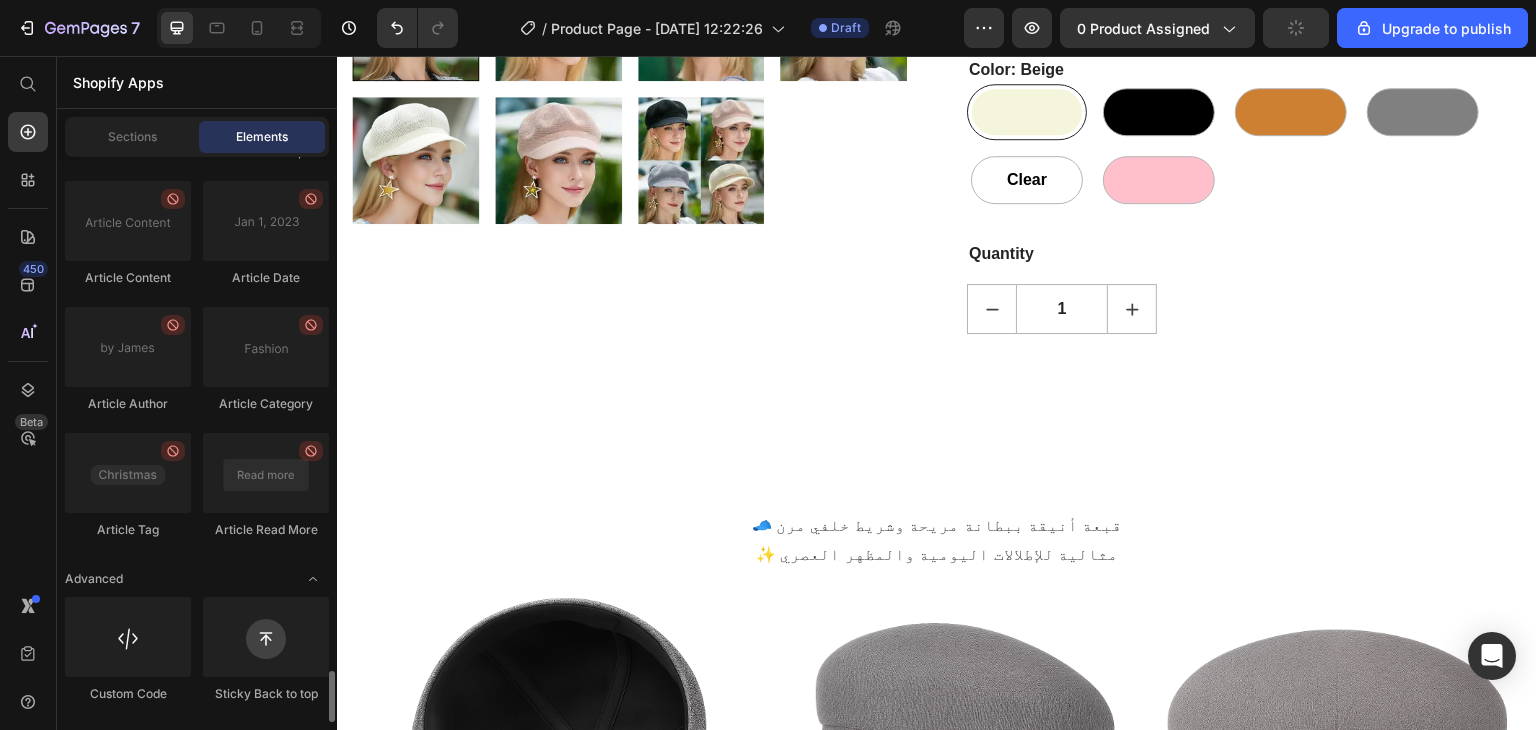 scroll, scrollTop: 5620, scrollLeft: 0, axis: vertical 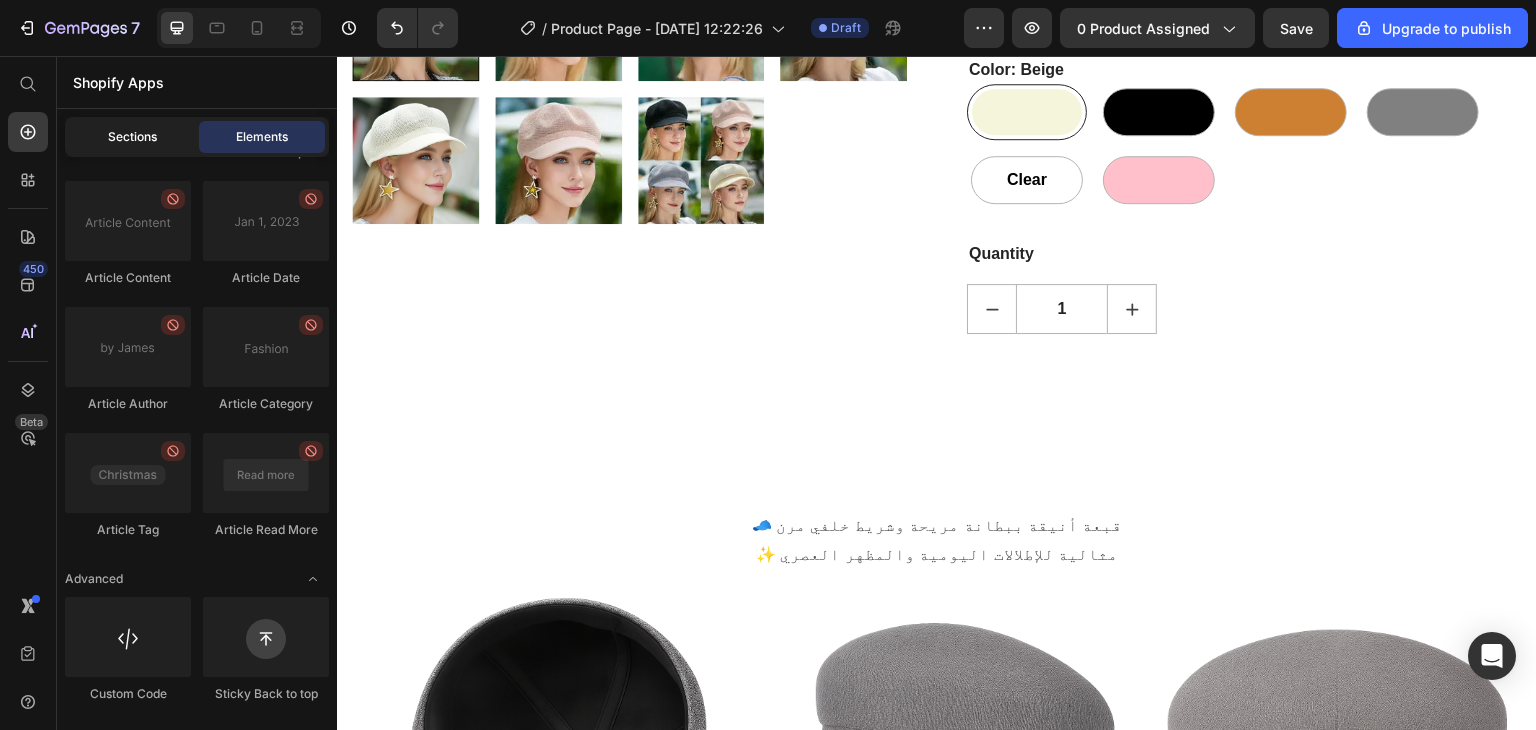 click on "Sections" at bounding box center [132, 137] 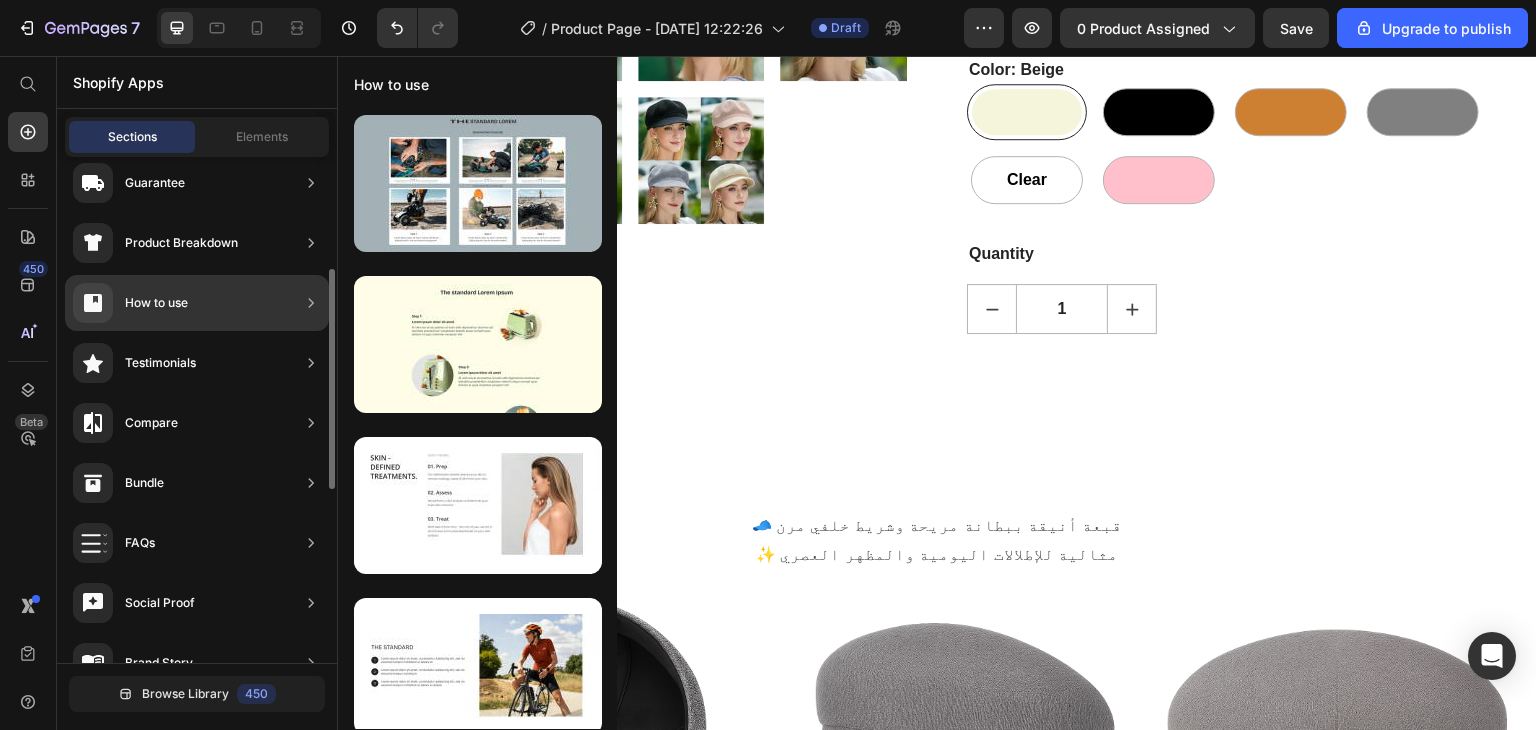 scroll, scrollTop: 261, scrollLeft: 0, axis: vertical 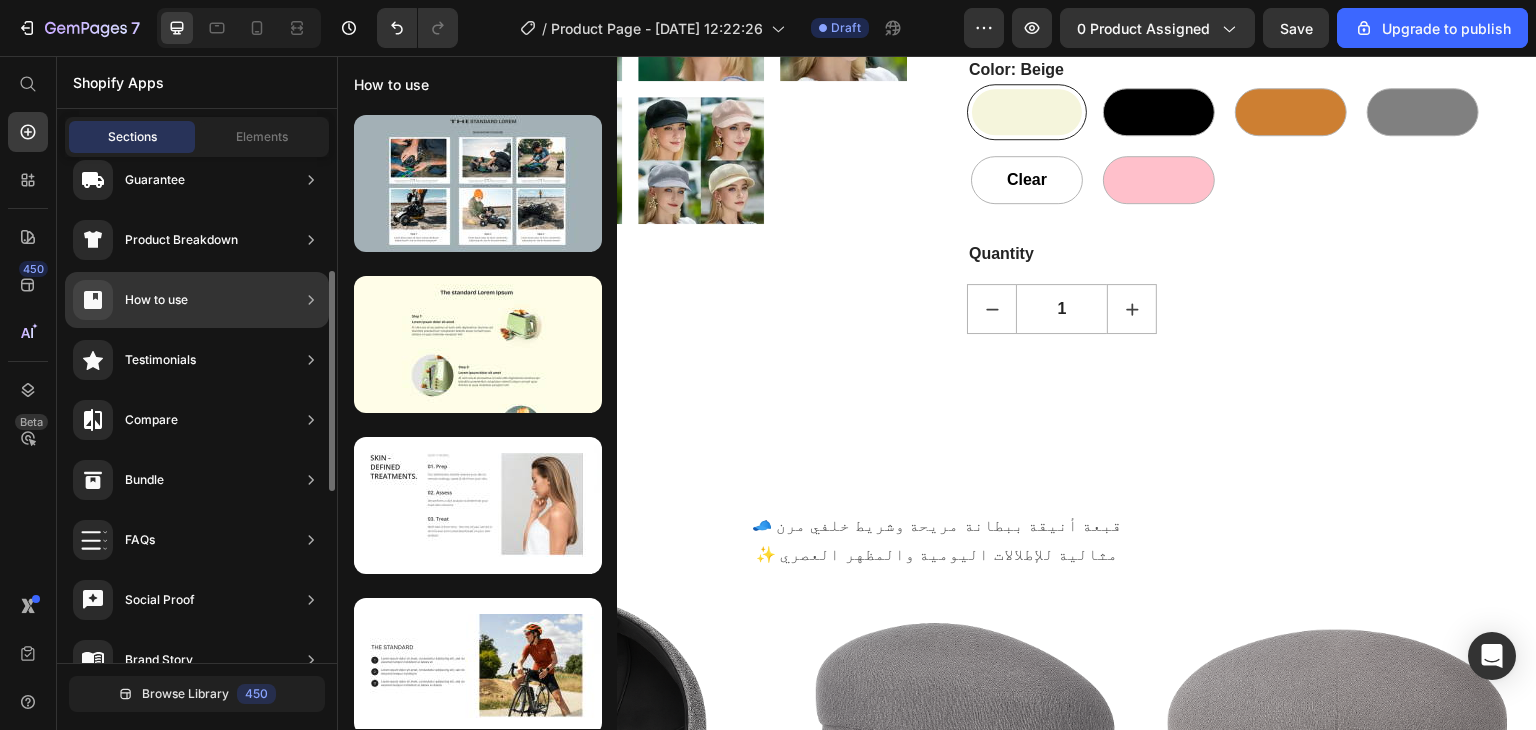 click on "Testimonials" at bounding box center (134, 360) 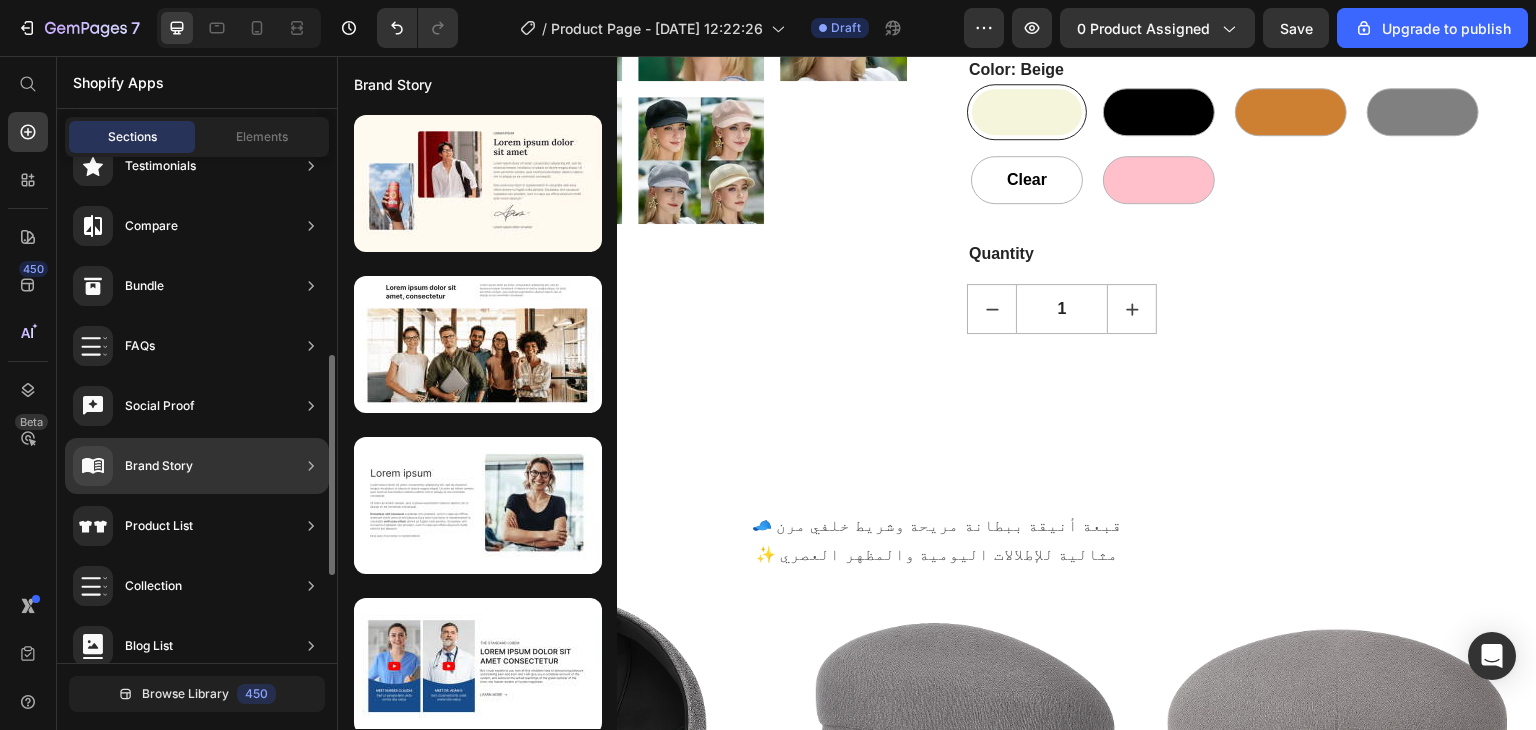 scroll, scrollTop: 463, scrollLeft: 0, axis: vertical 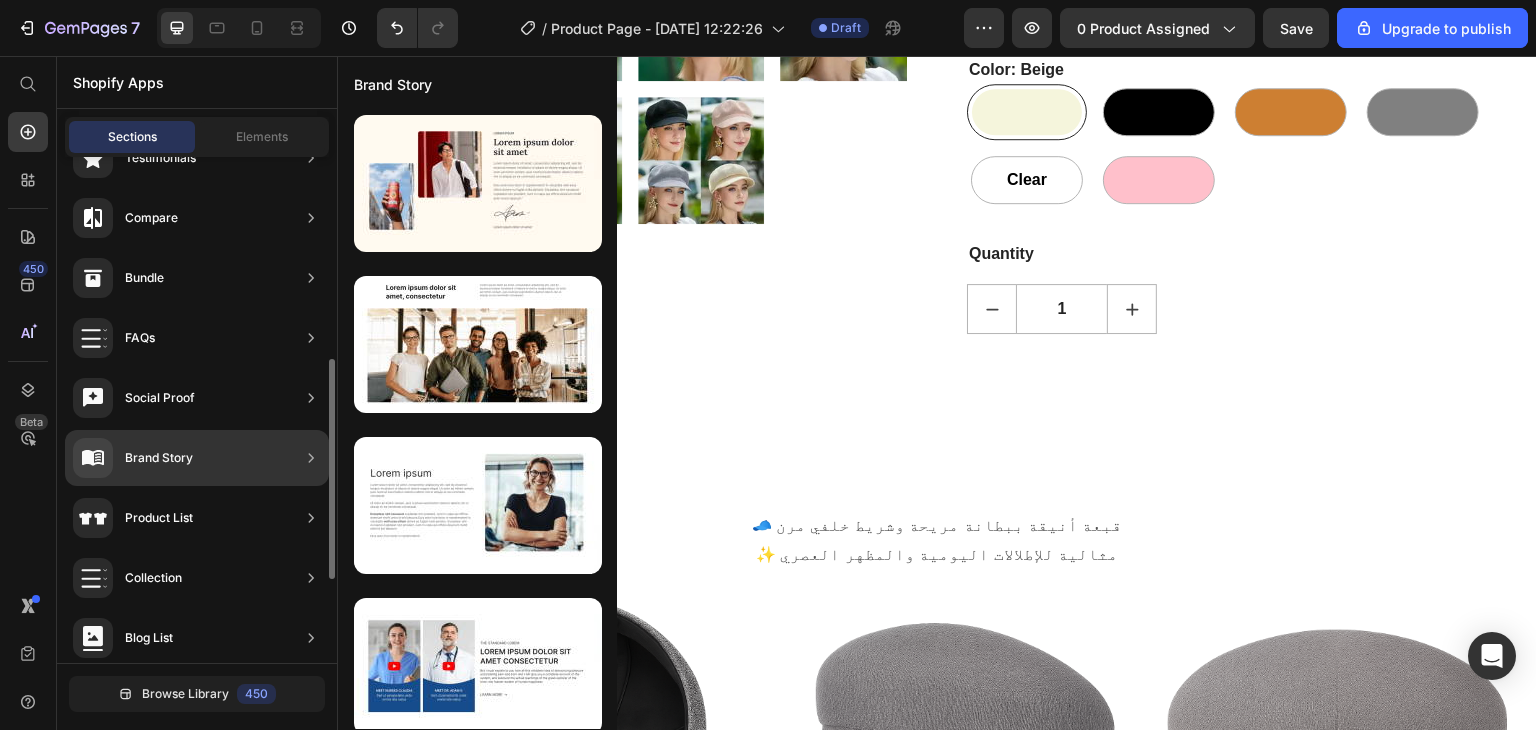 click on "Product List" at bounding box center (159, 518) 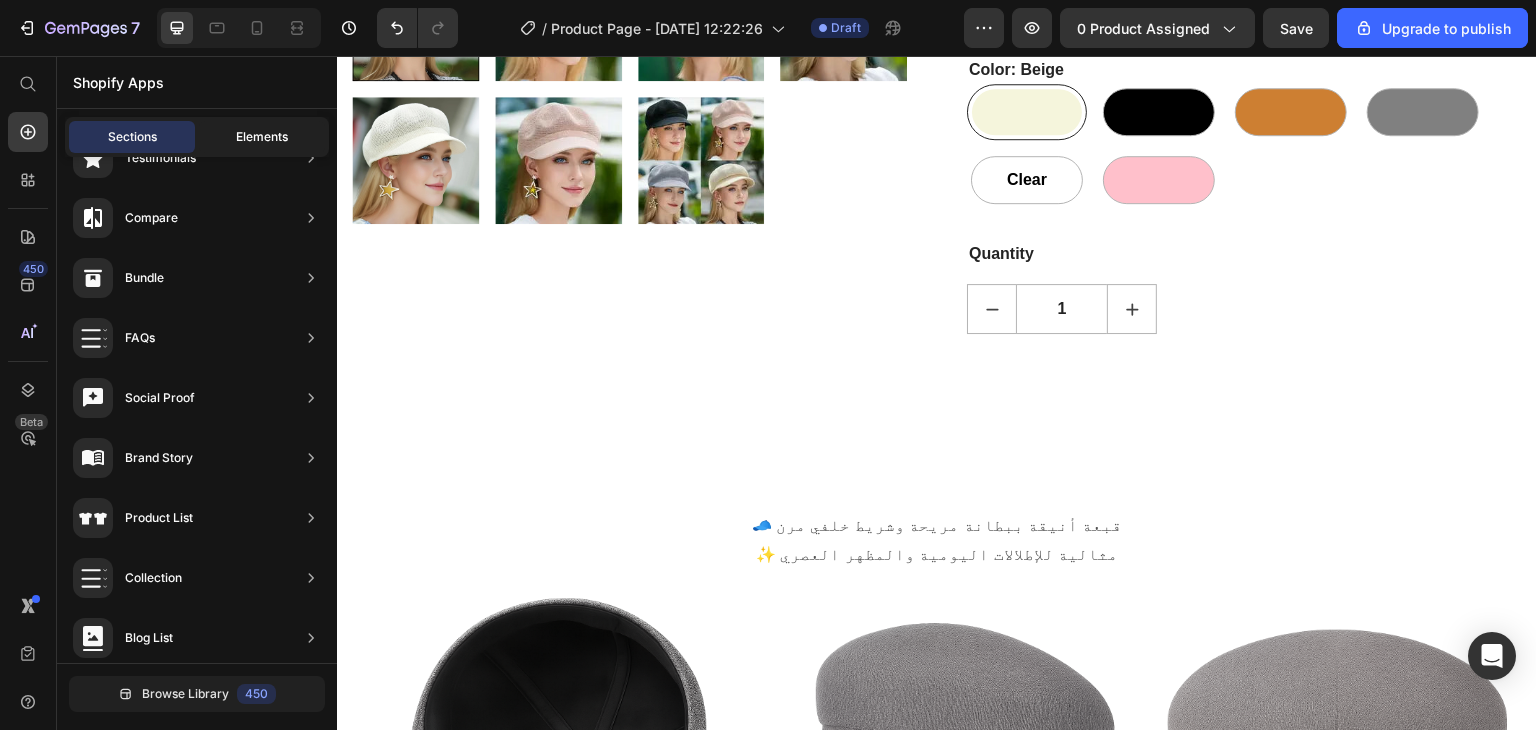 click on "Elements" 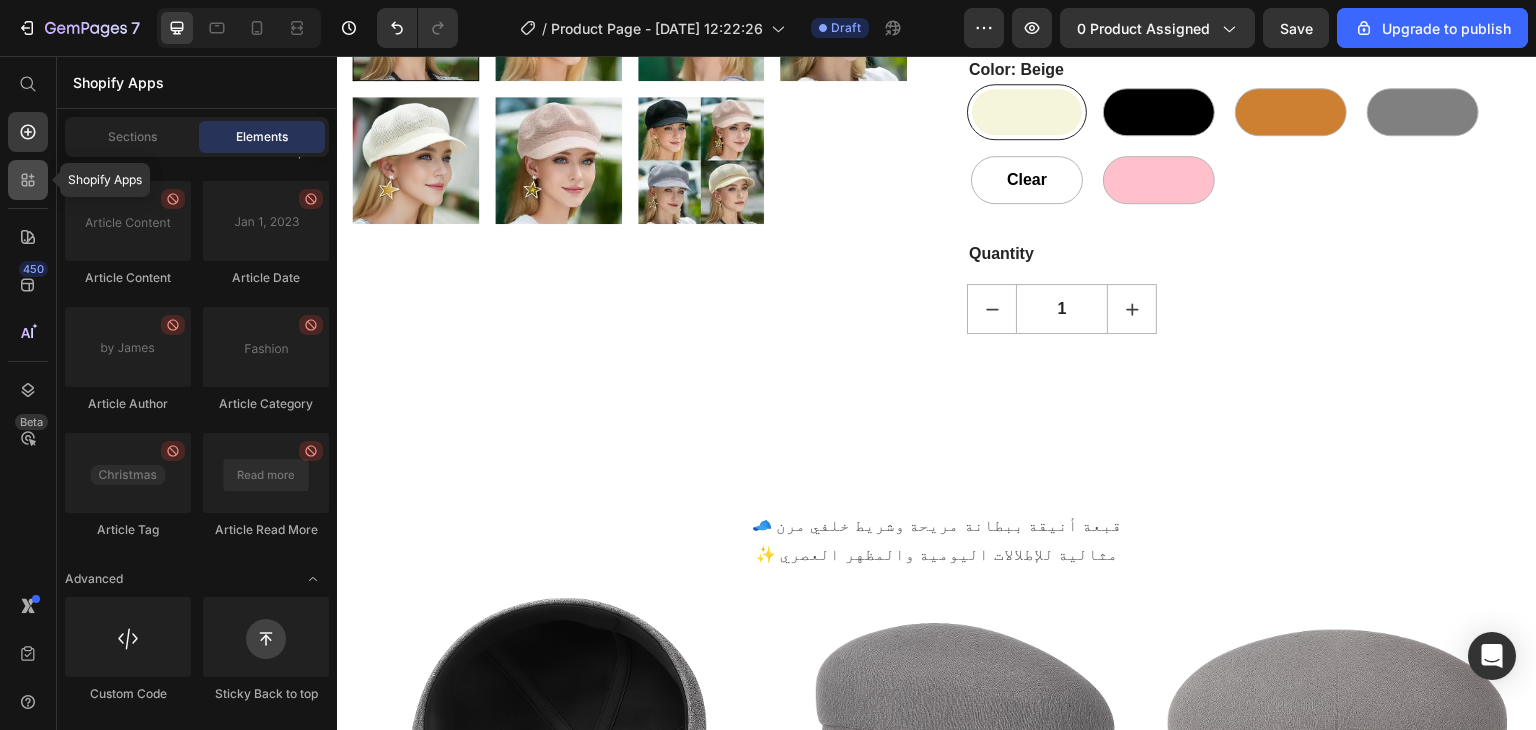 click 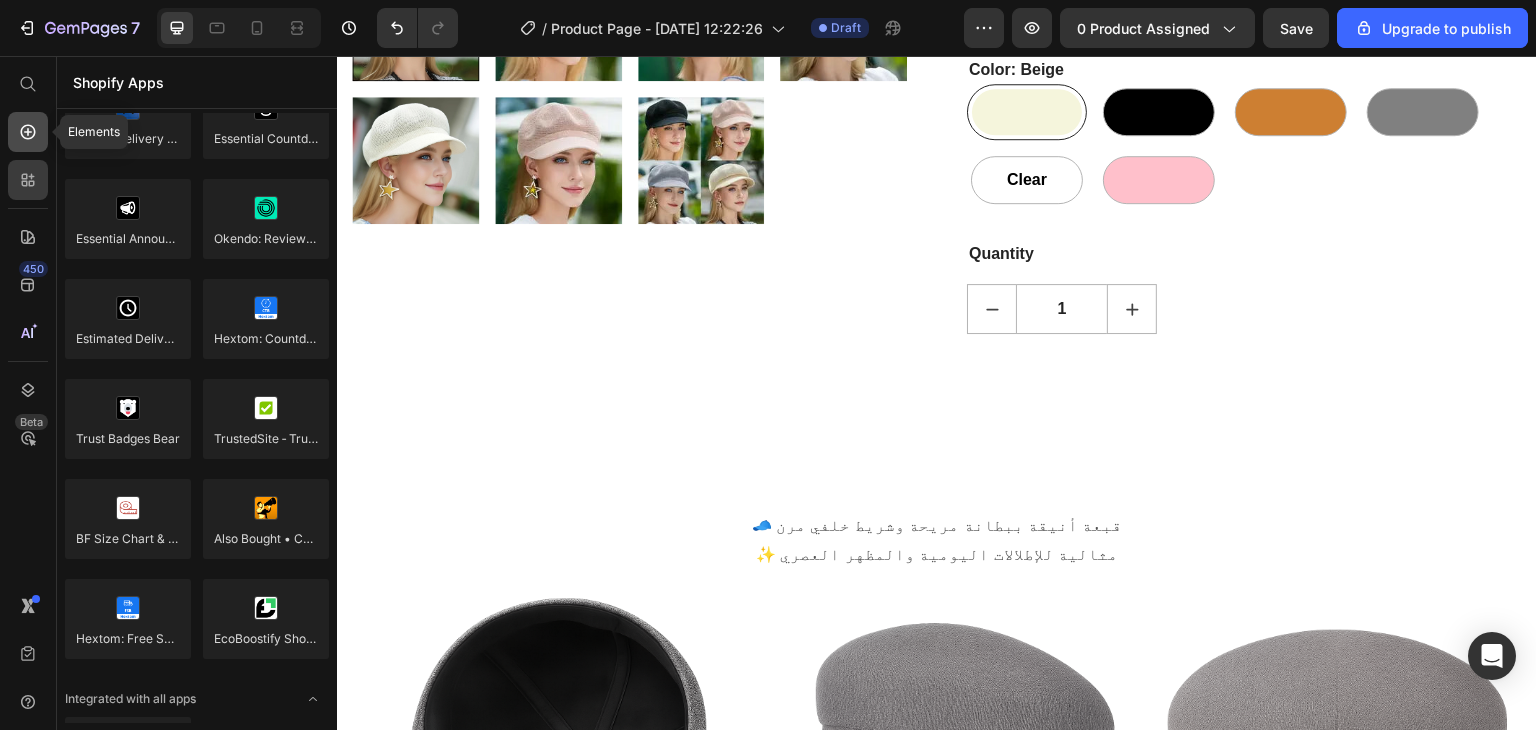 click 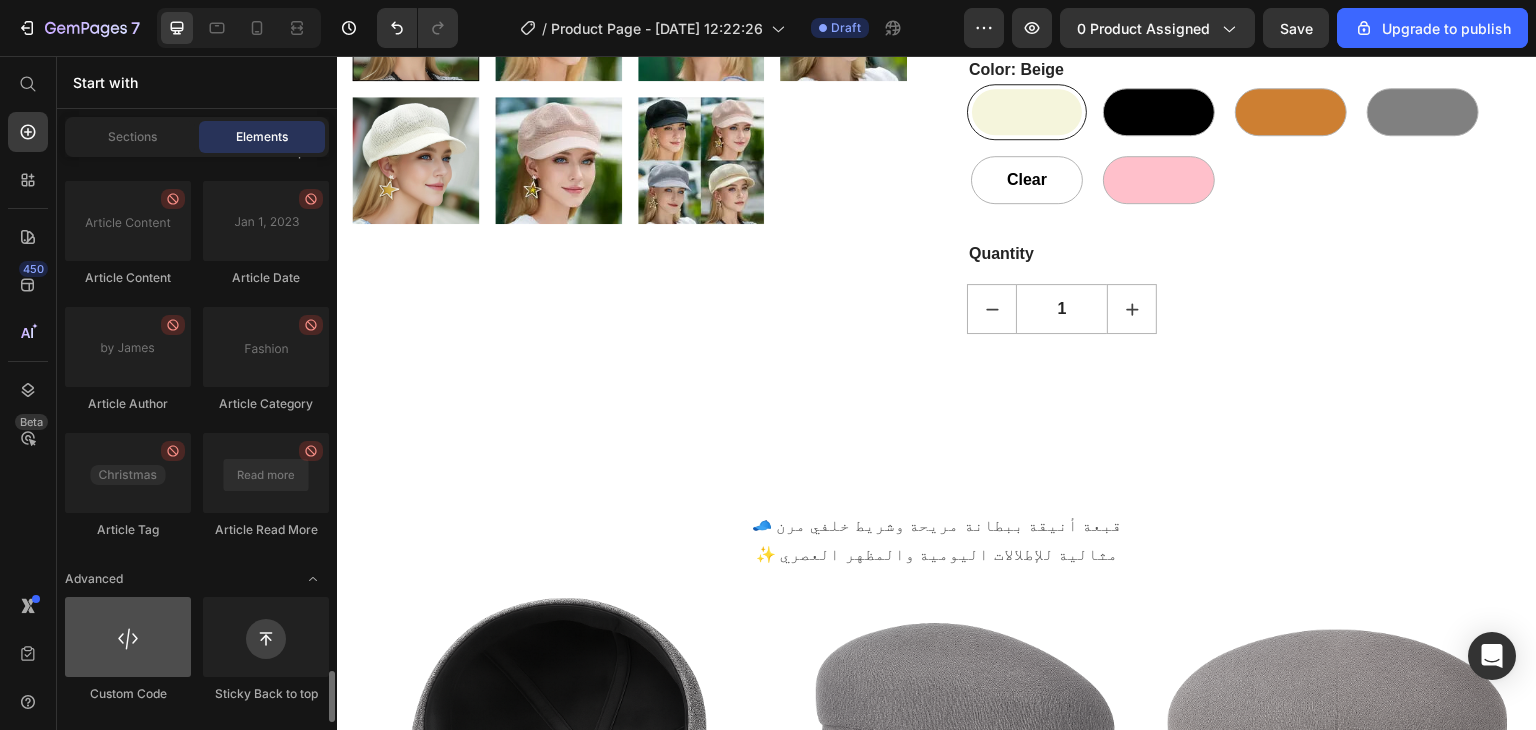 click at bounding box center [128, 637] 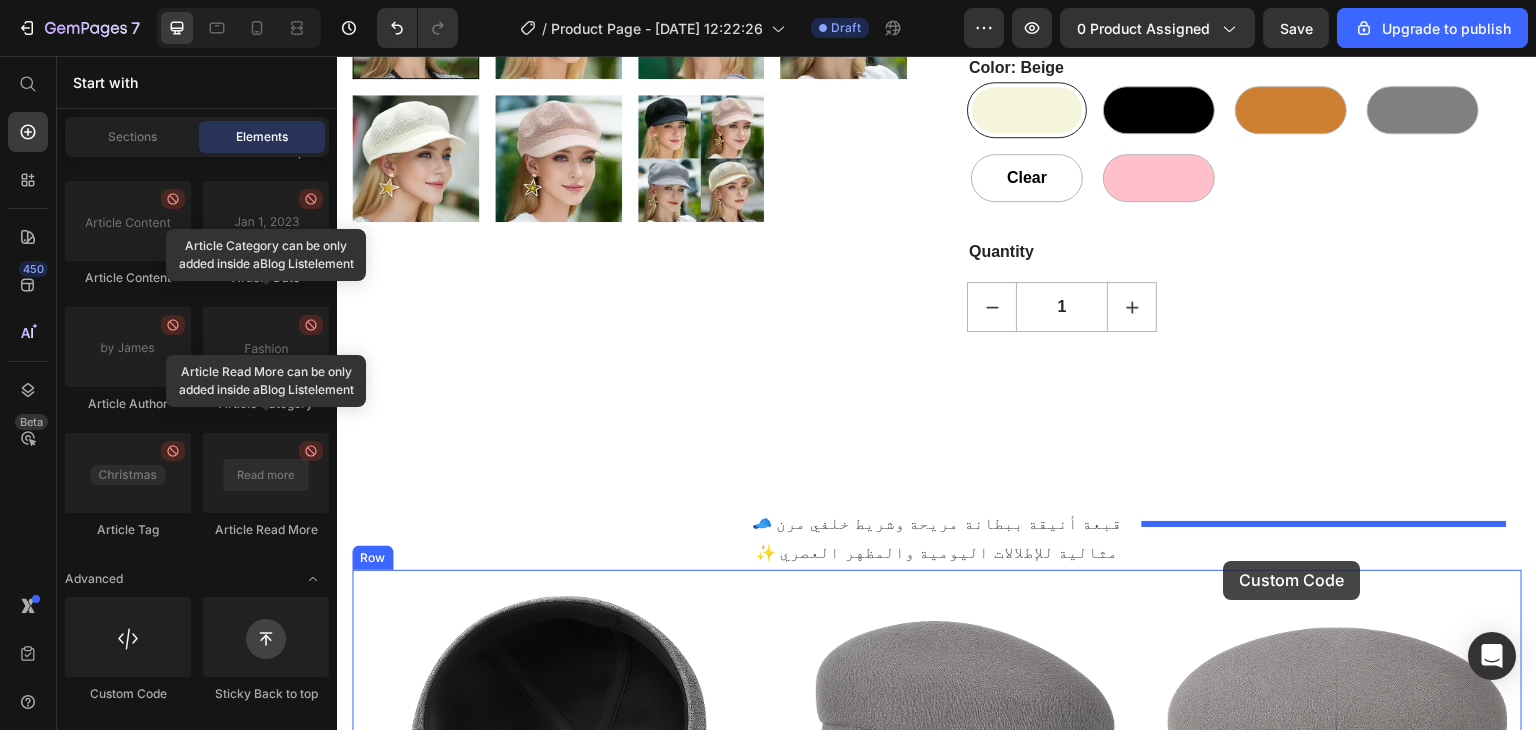 scroll, scrollTop: 801, scrollLeft: 0, axis: vertical 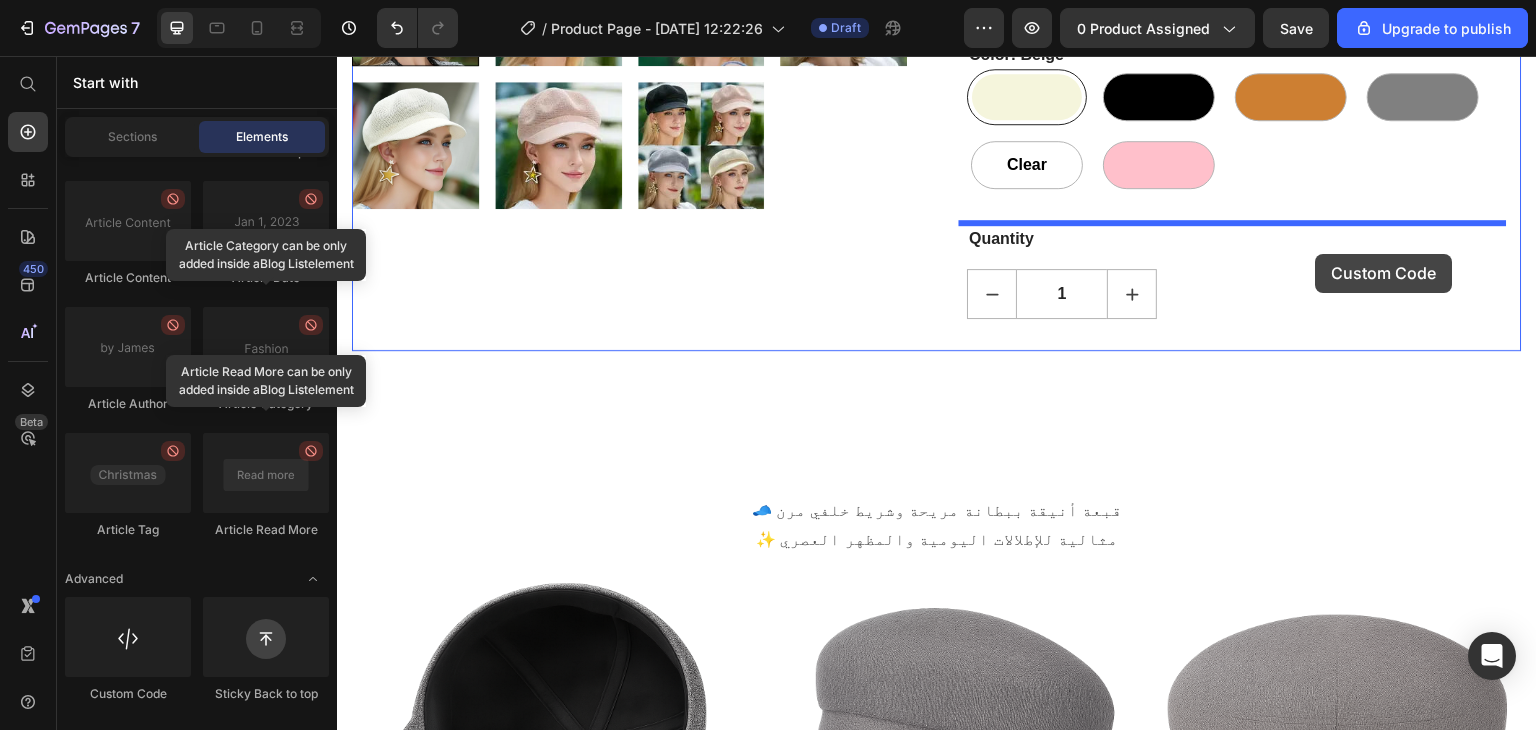 drag, startPoint x: 463, startPoint y: 713, endPoint x: 1316, endPoint y: 254, distance: 968.6537 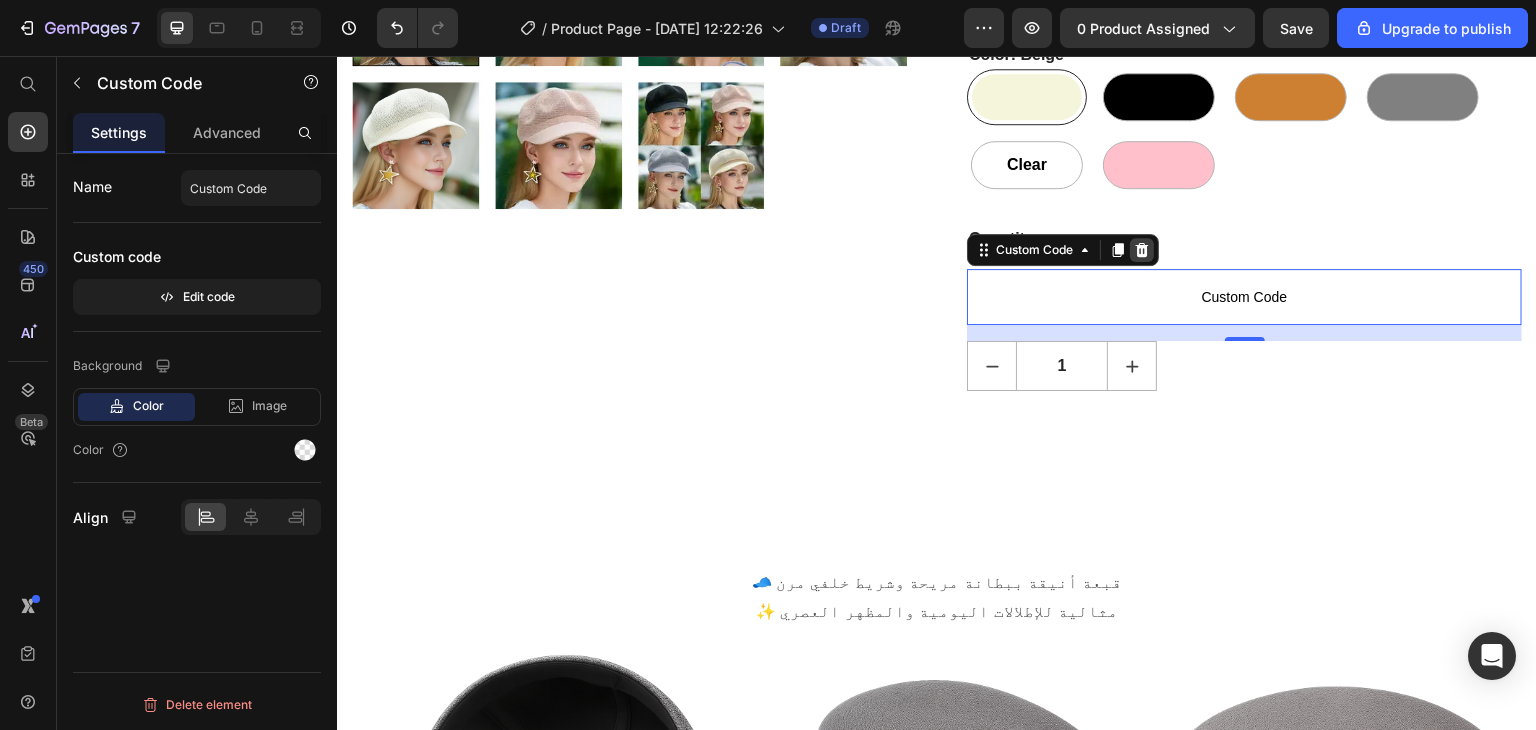click 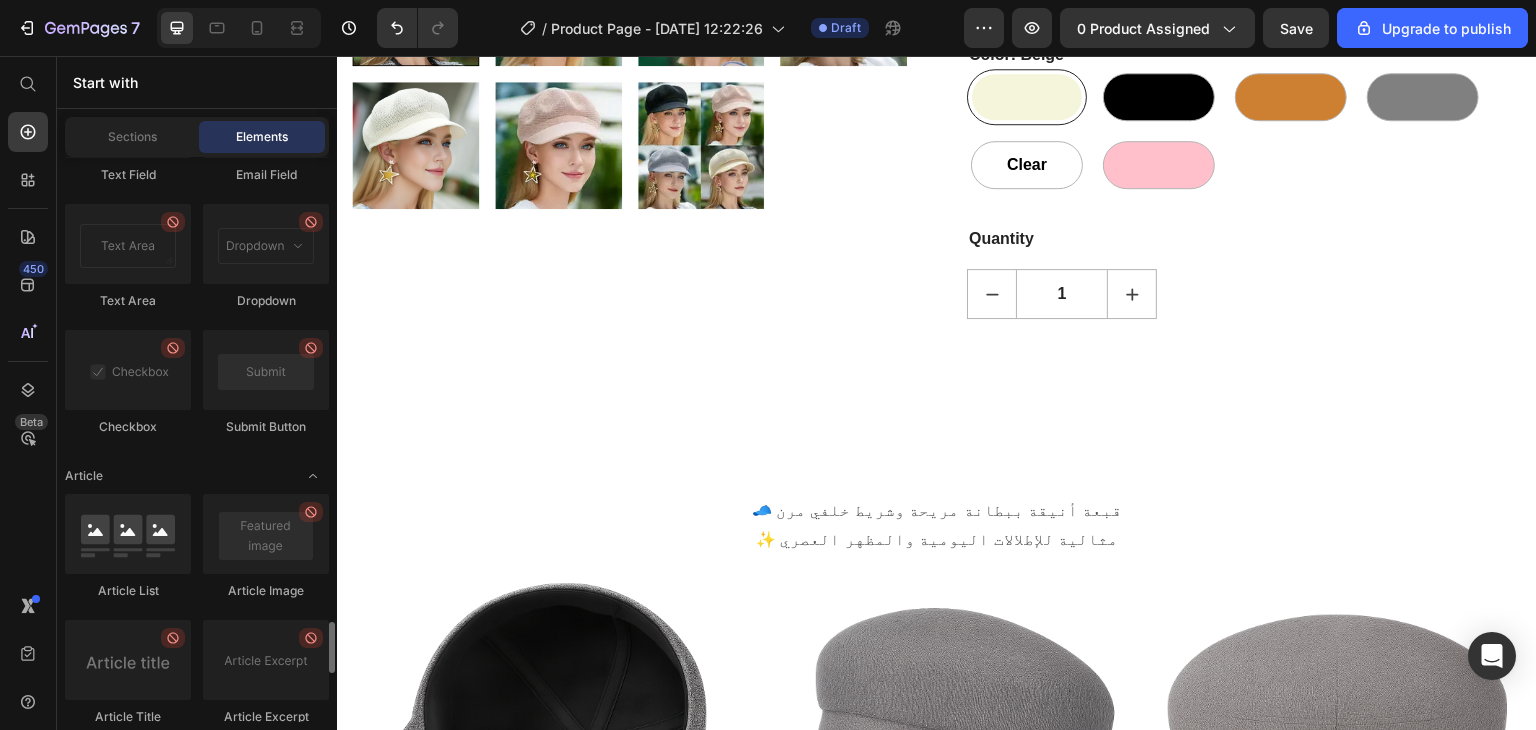 scroll, scrollTop: 5058, scrollLeft: 0, axis: vertical 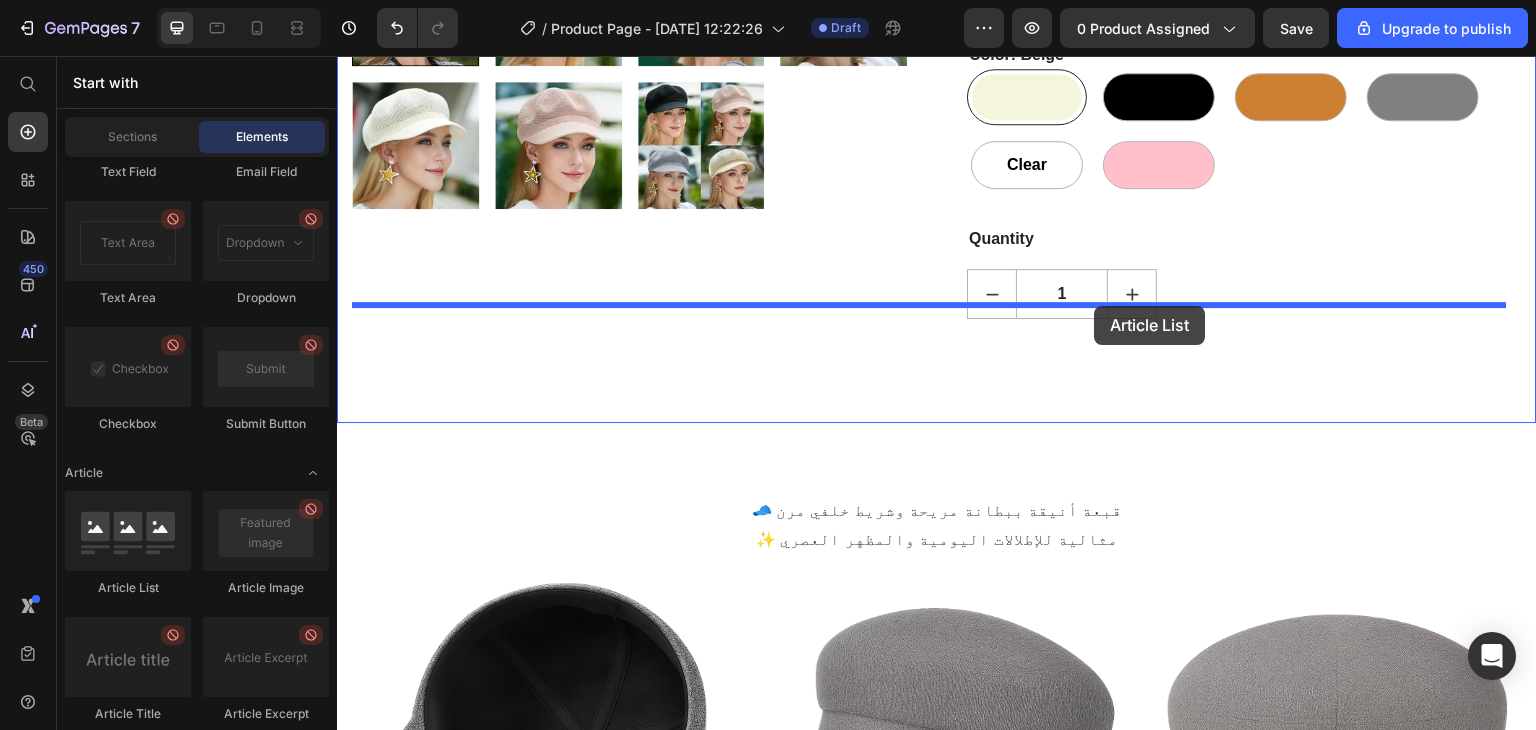 drag, startPoint x: 501, startPoint y: 592, endPoint x: 1095, endPoint y: 306, distance: 659.26624 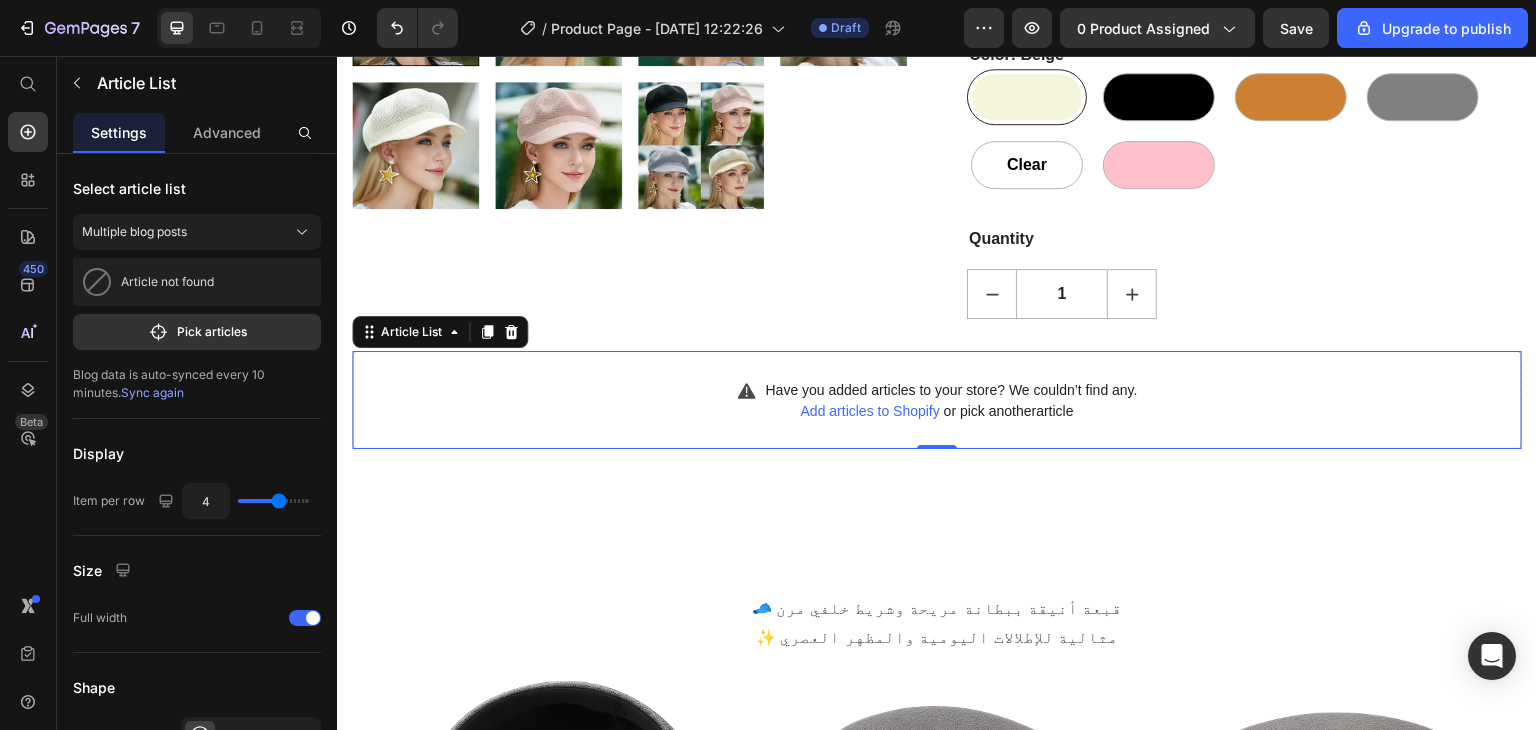 click on "Add articles to Shopify" at bounding box center [869, 411] 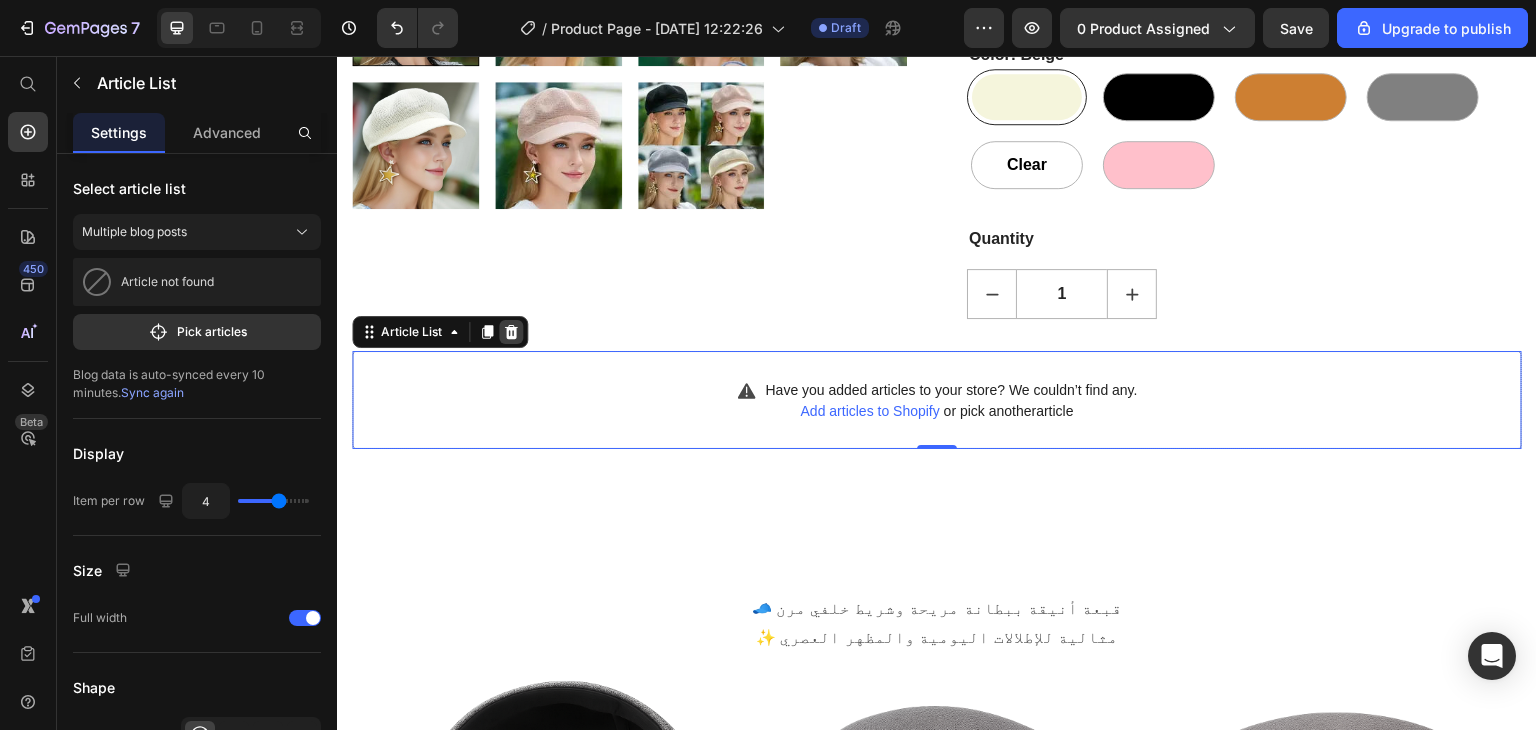 click at bounding box center (511, 332) 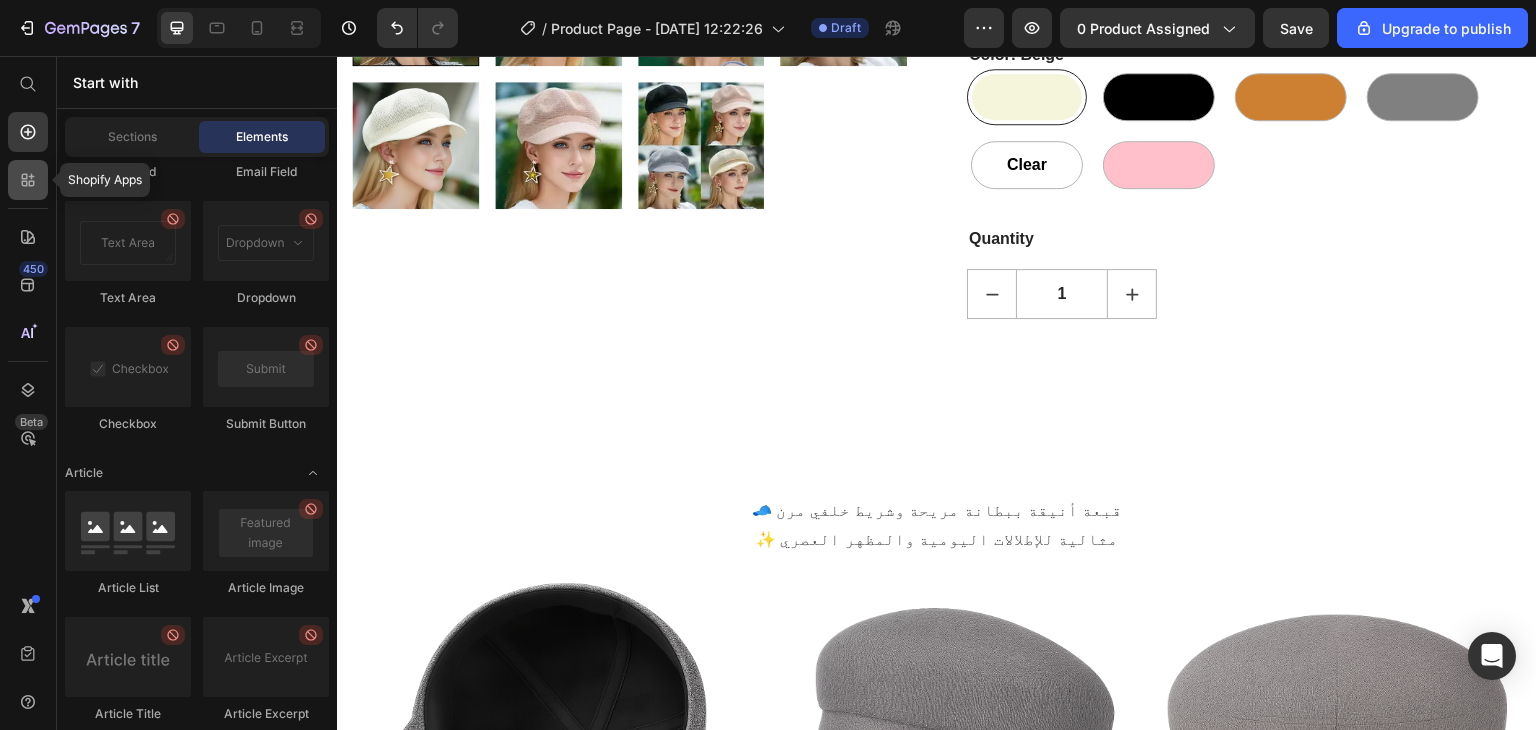 click 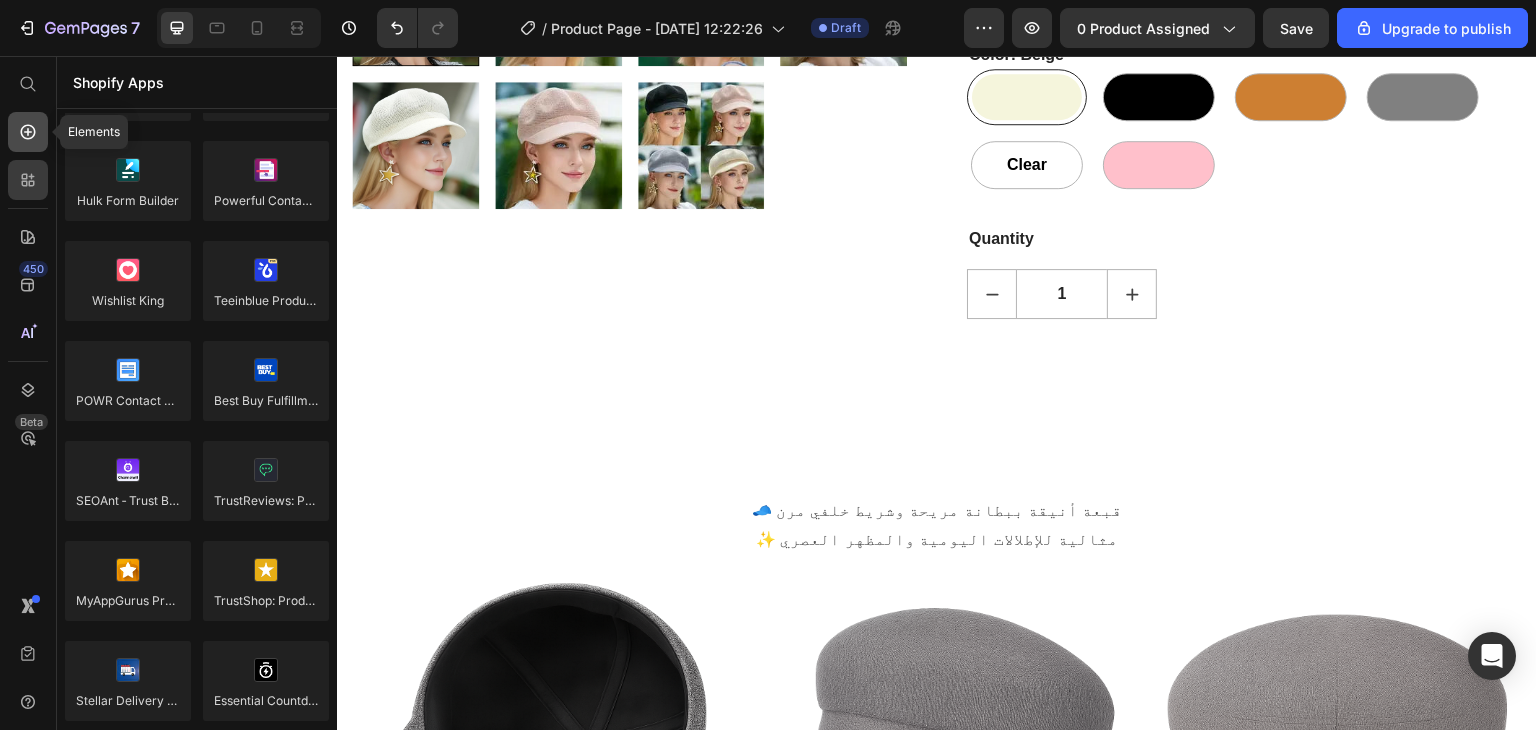 click 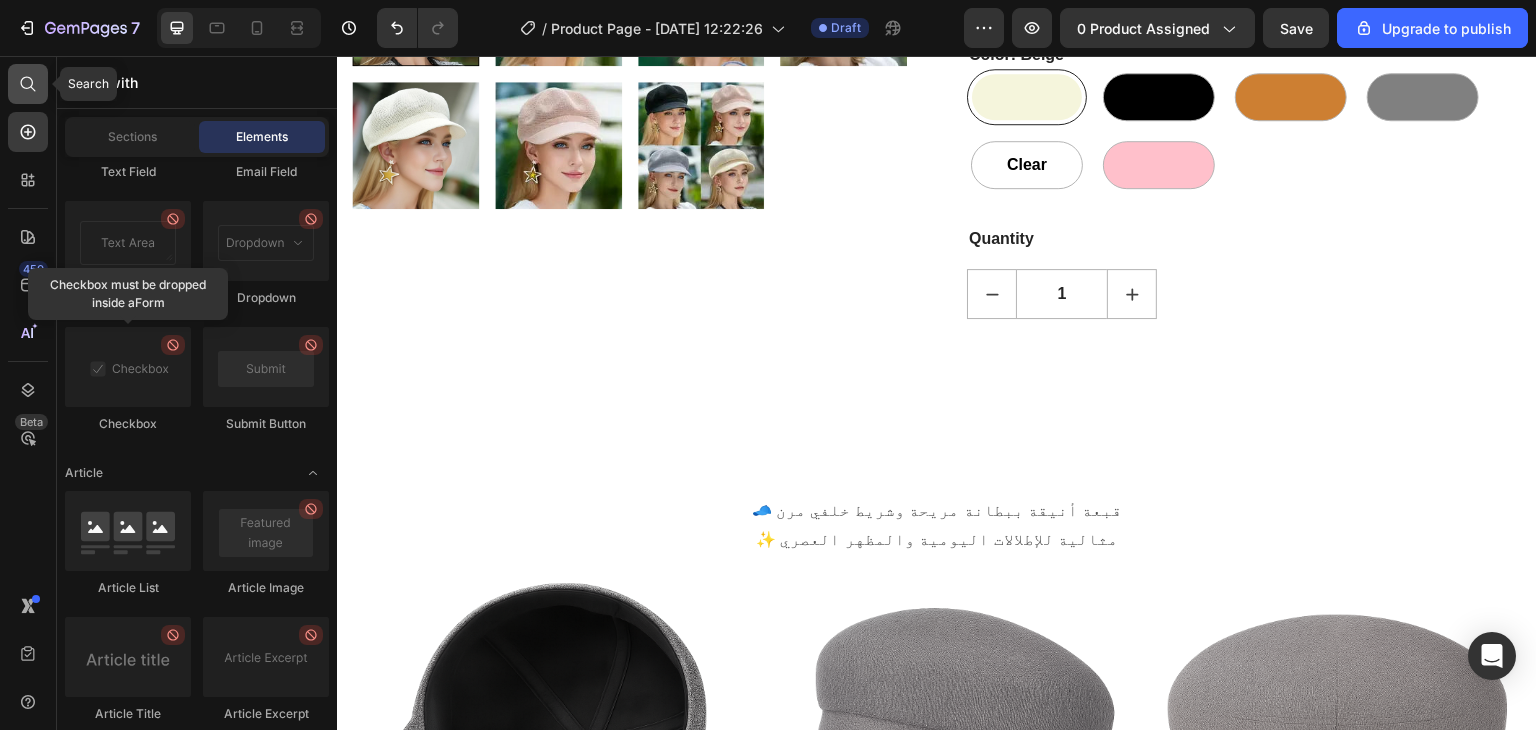 click 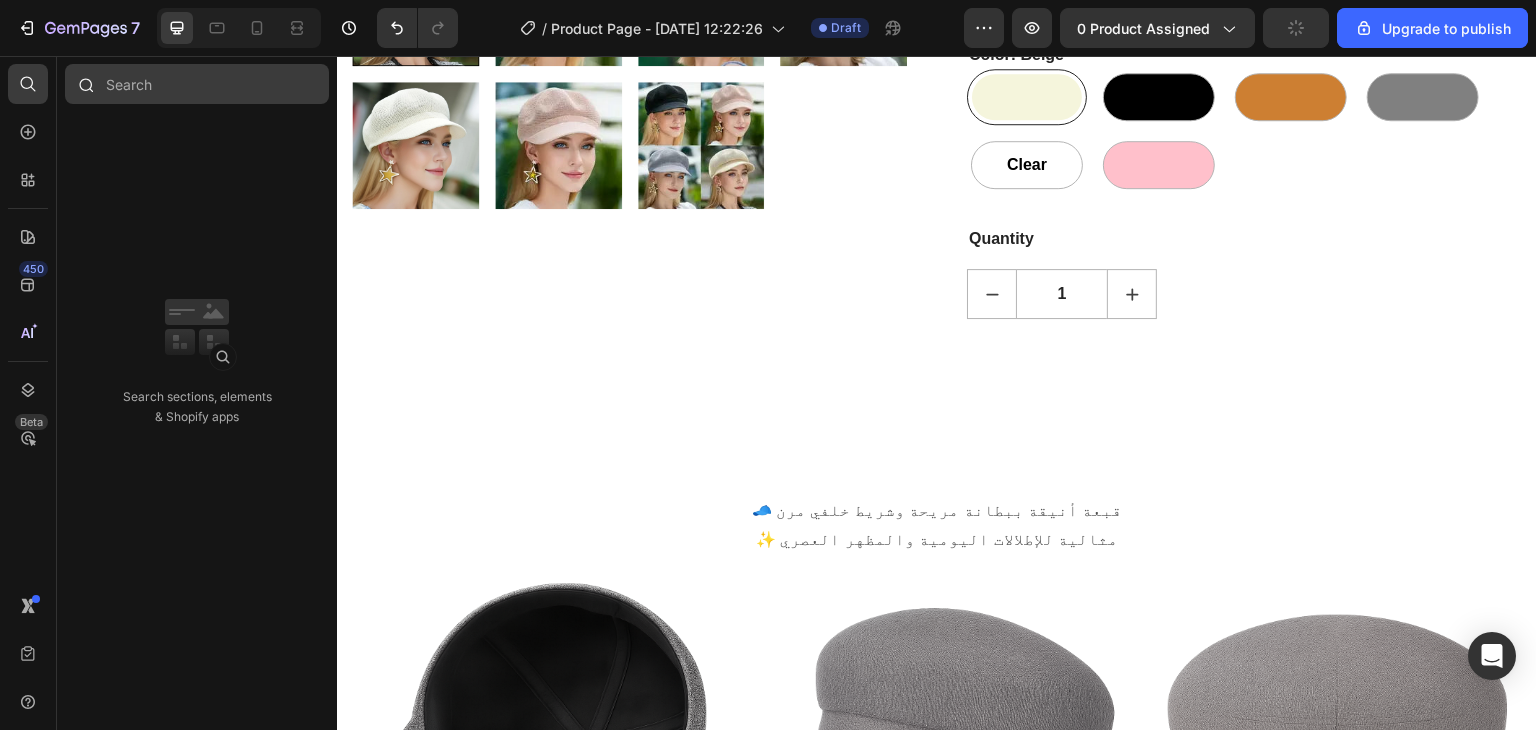 click at bounding box center [197, 84] 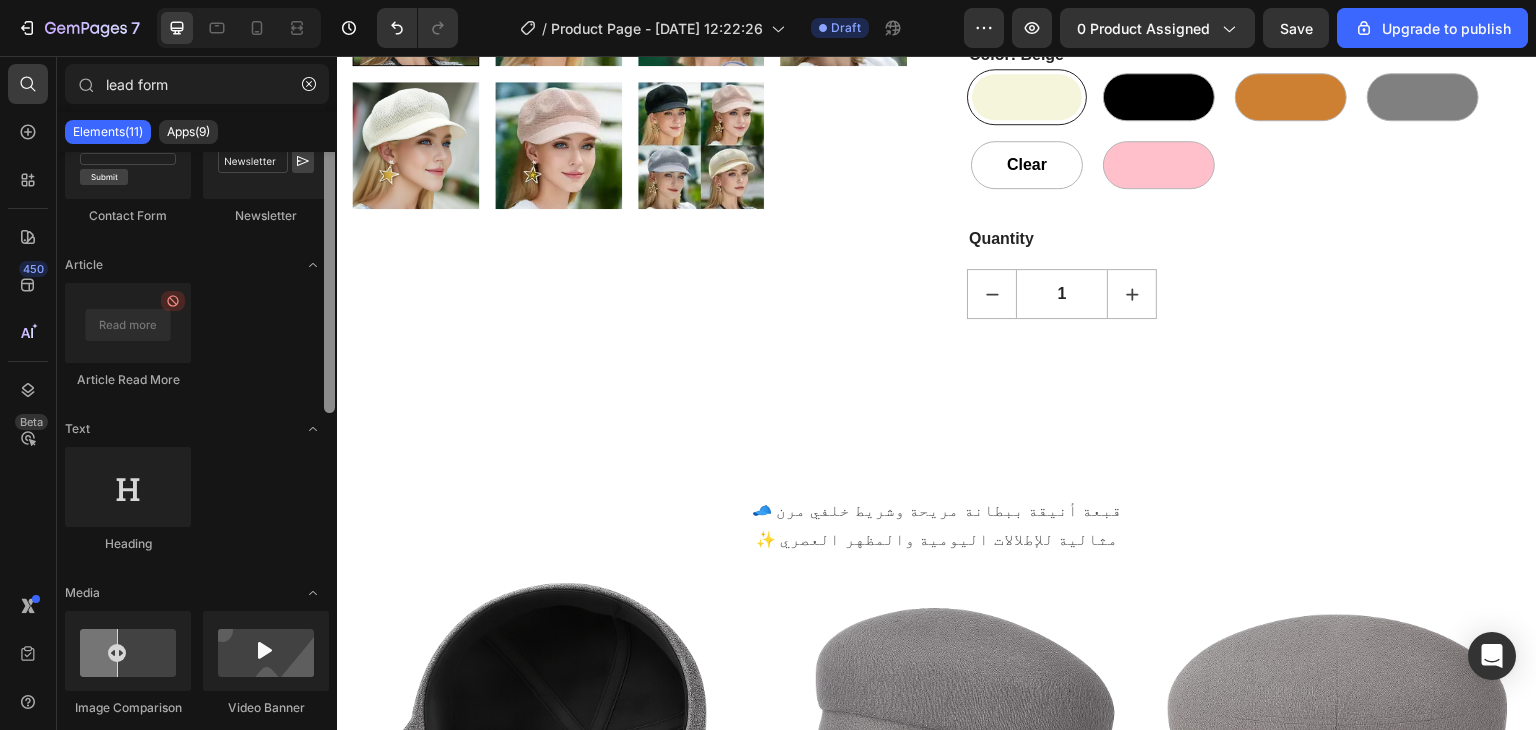 scroll, scrollTop: 0, scrollLeft: 0, axis: both 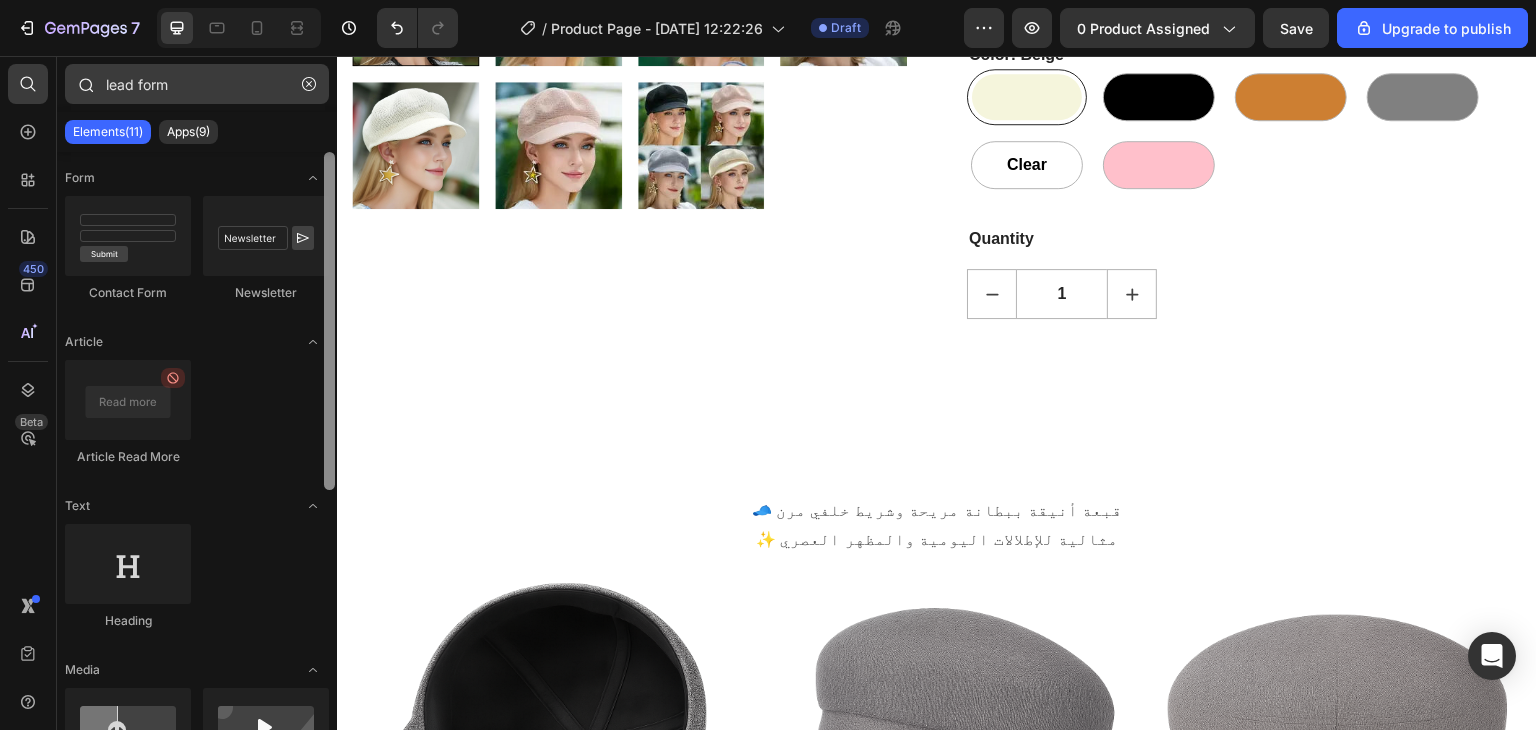 drag, startPoint x: 328, startPoint y: 306, endPoint x: 208, endPoint y: 99, distance: 239.26764 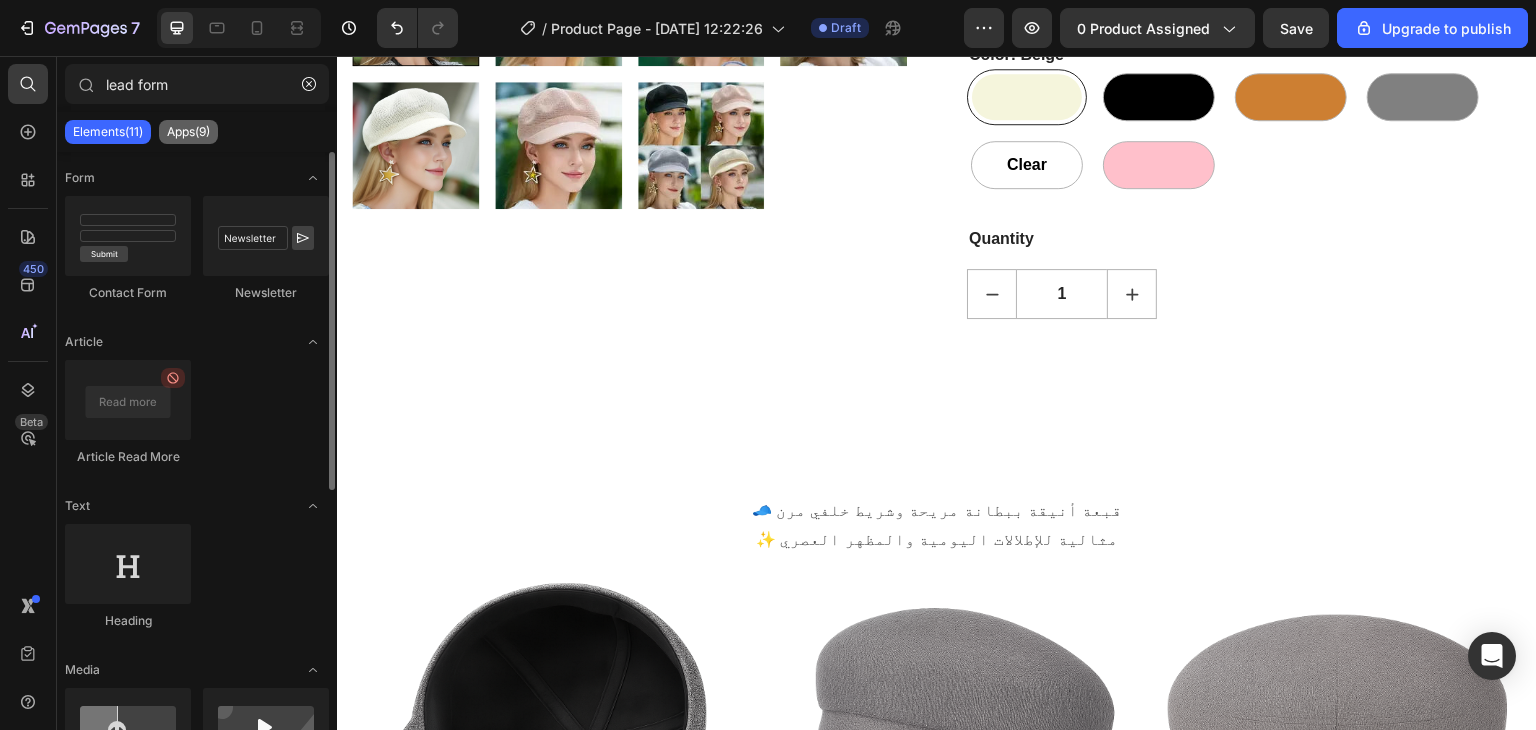 type on "lead form" 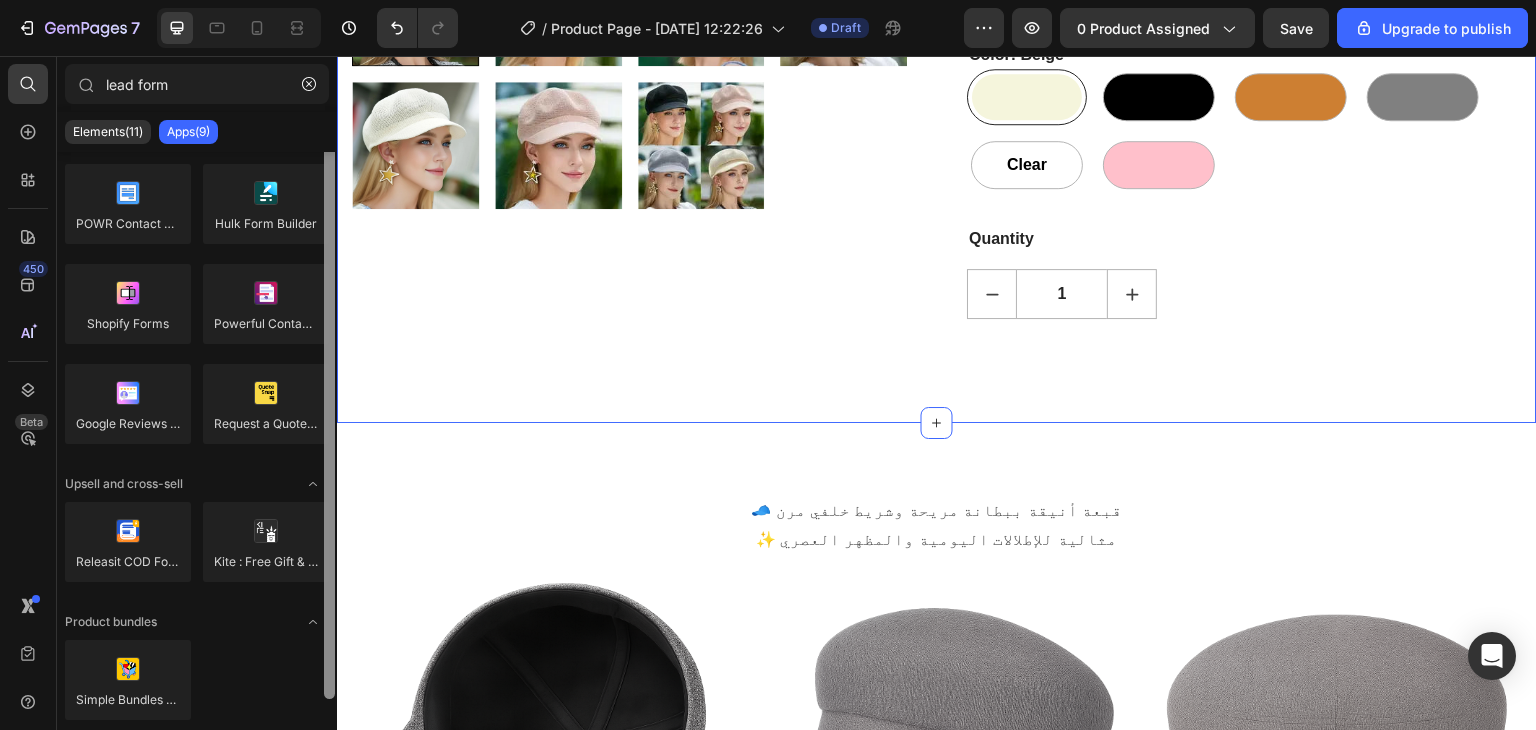 scroll, scrollTop: 0, scrollLeft: 0, axis: both 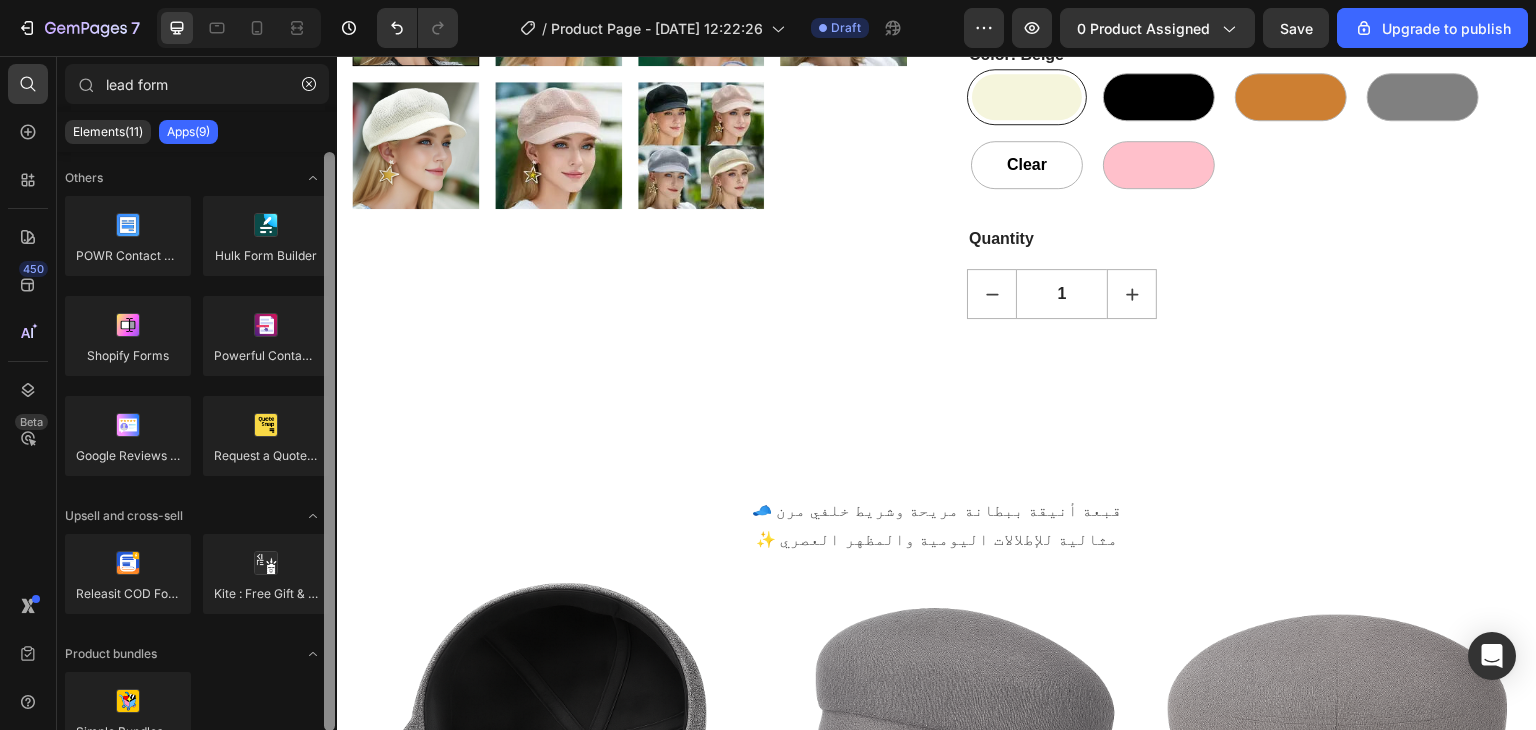 drag, startPoint x: 330, startPoint y: 344, endPoint x: 330, endPoint y: 253, distance: 91 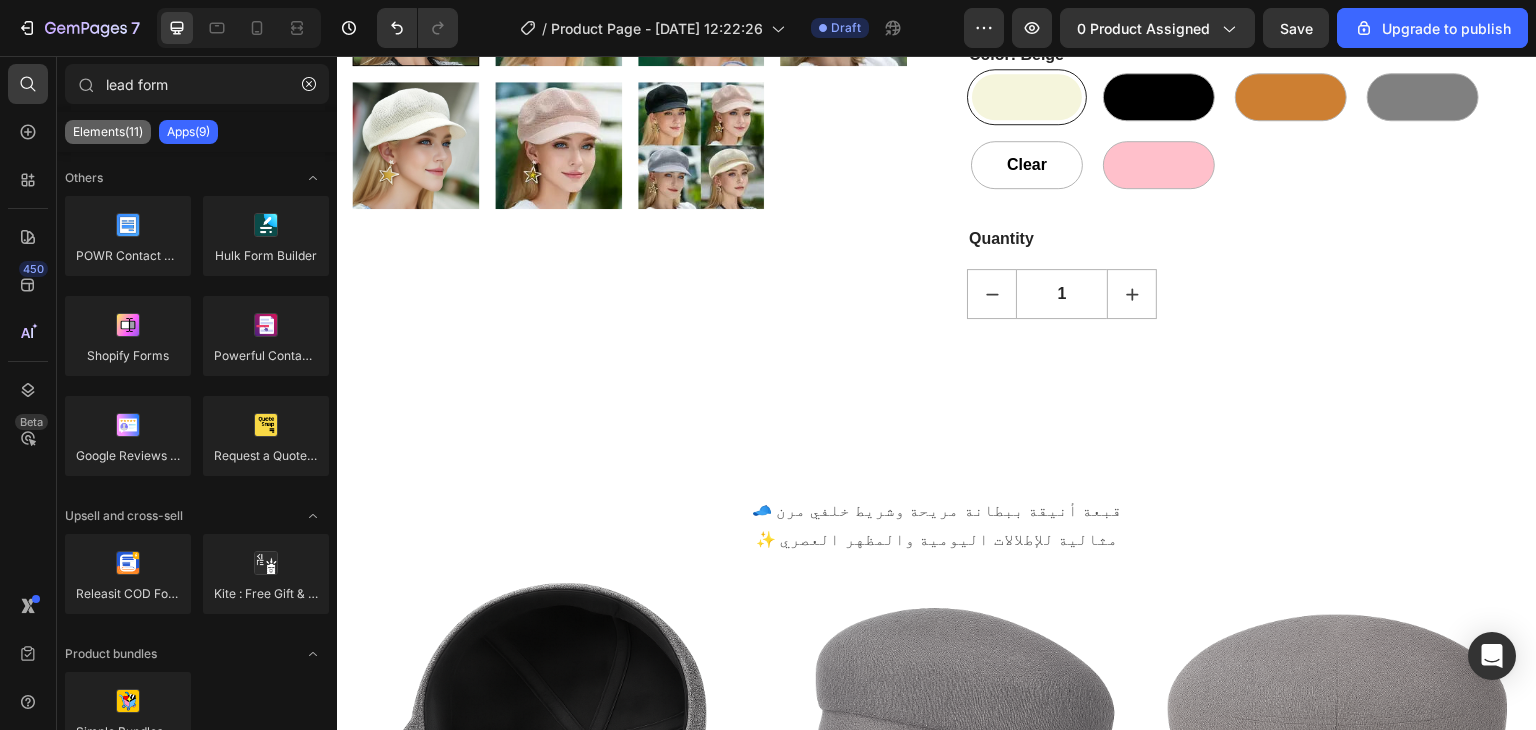 click on "Elements(11)" at bounding box center (108, 132) 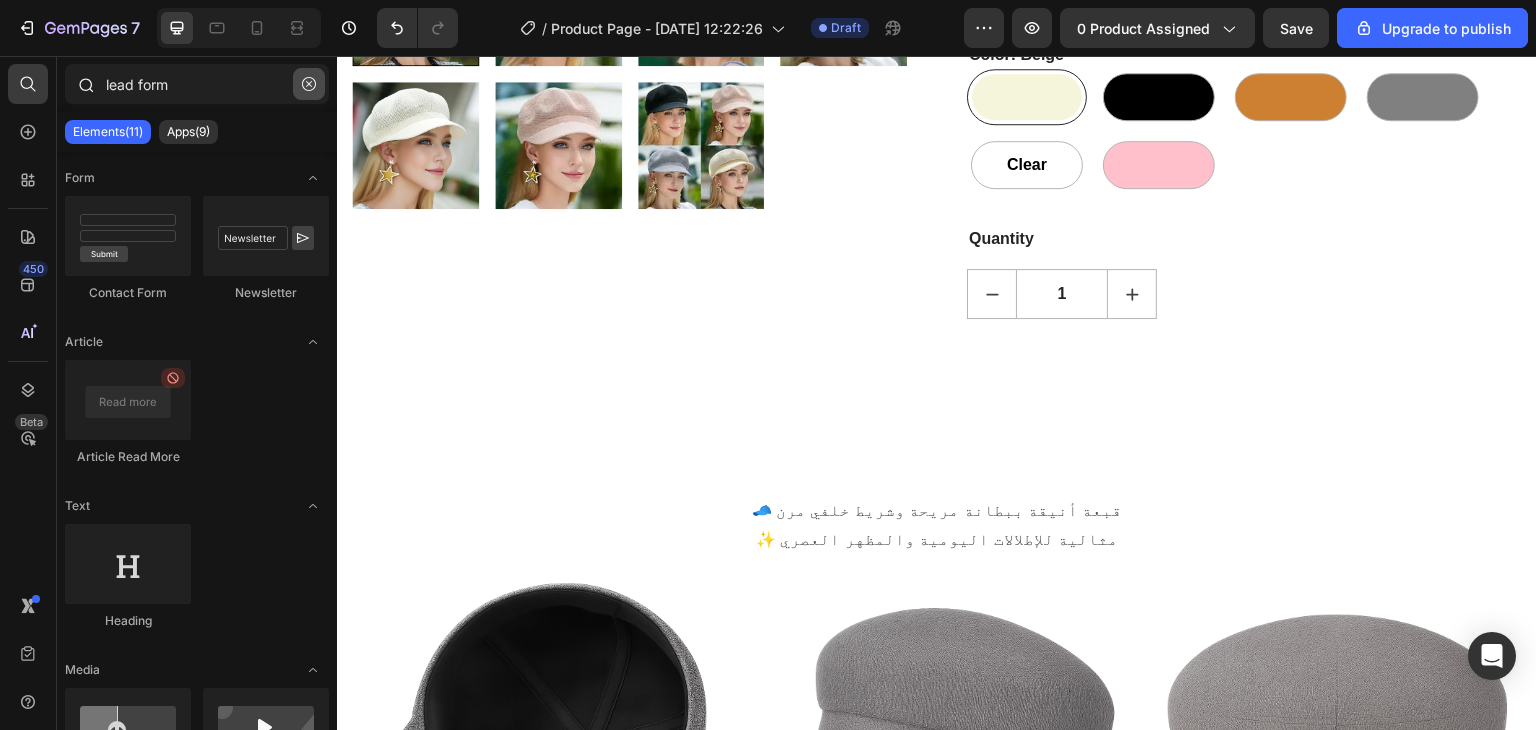 click 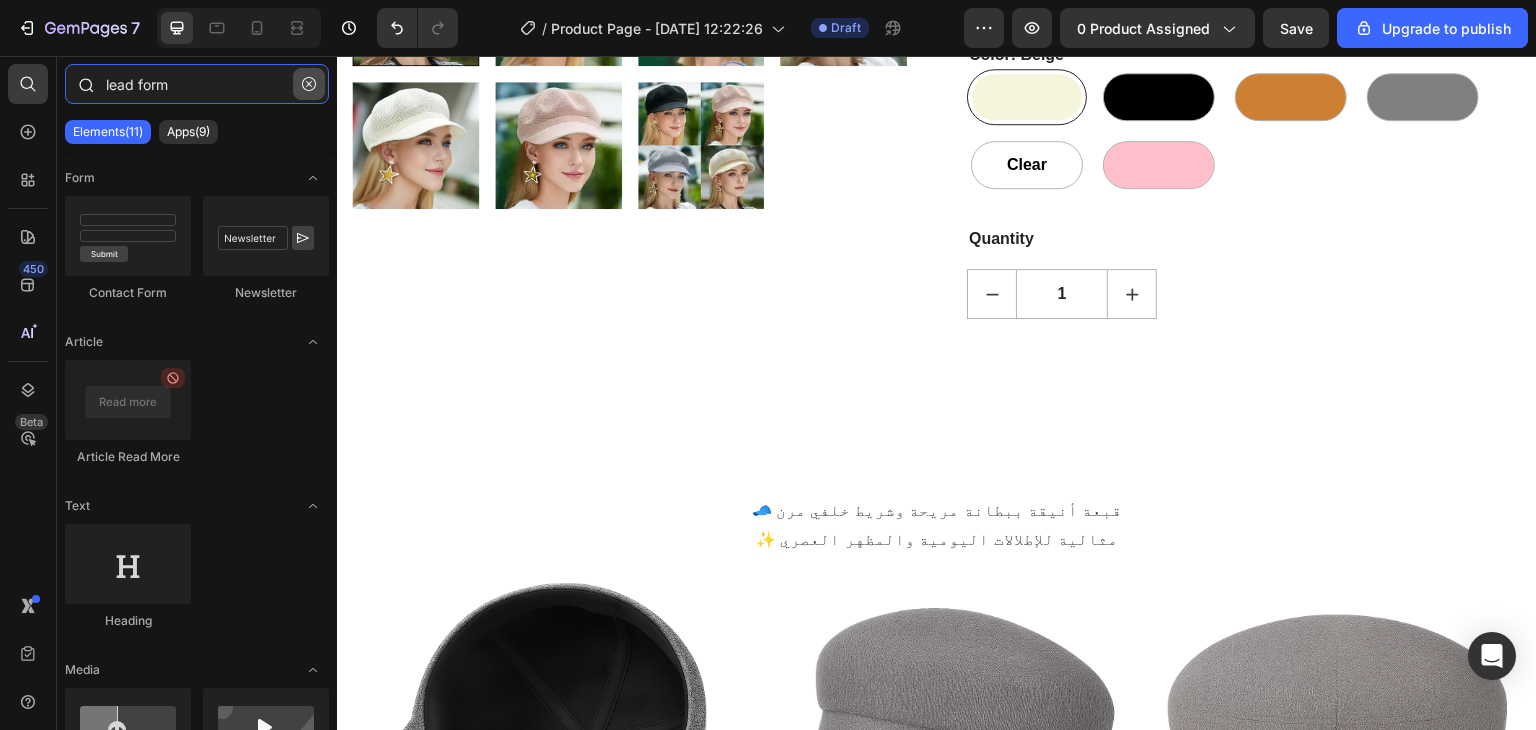 type 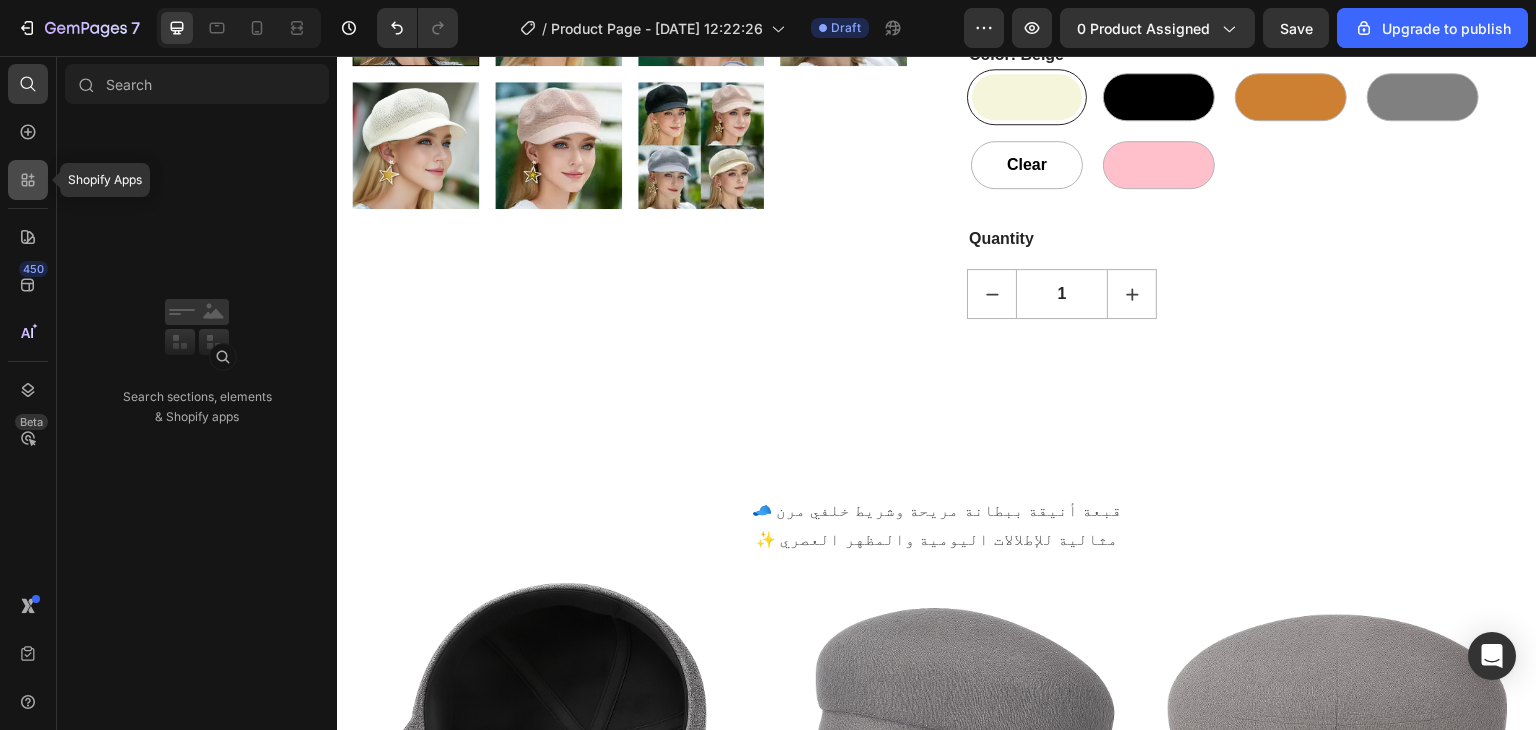 click 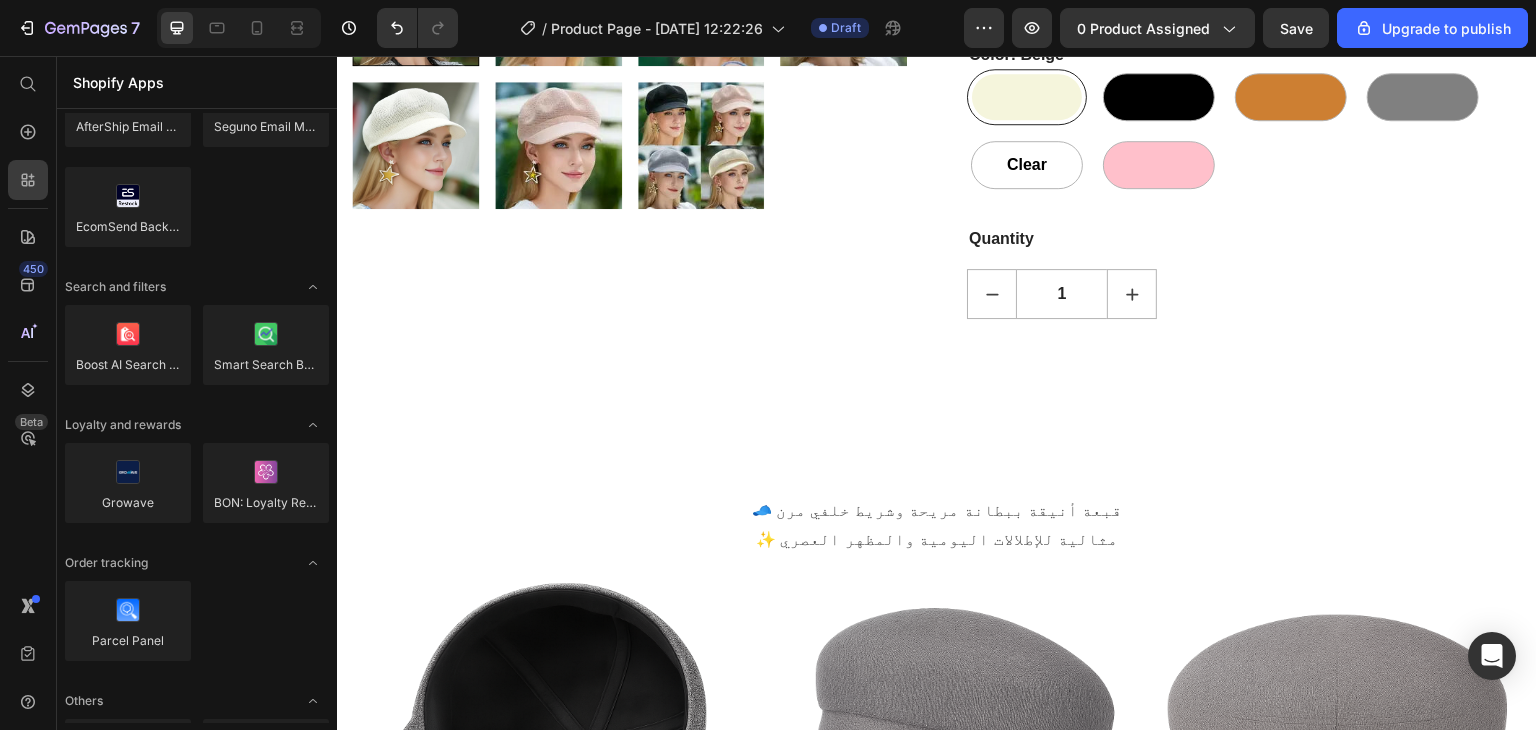 scroll, scrollTop: 5712, scrollLeft: 0, axis: vertical 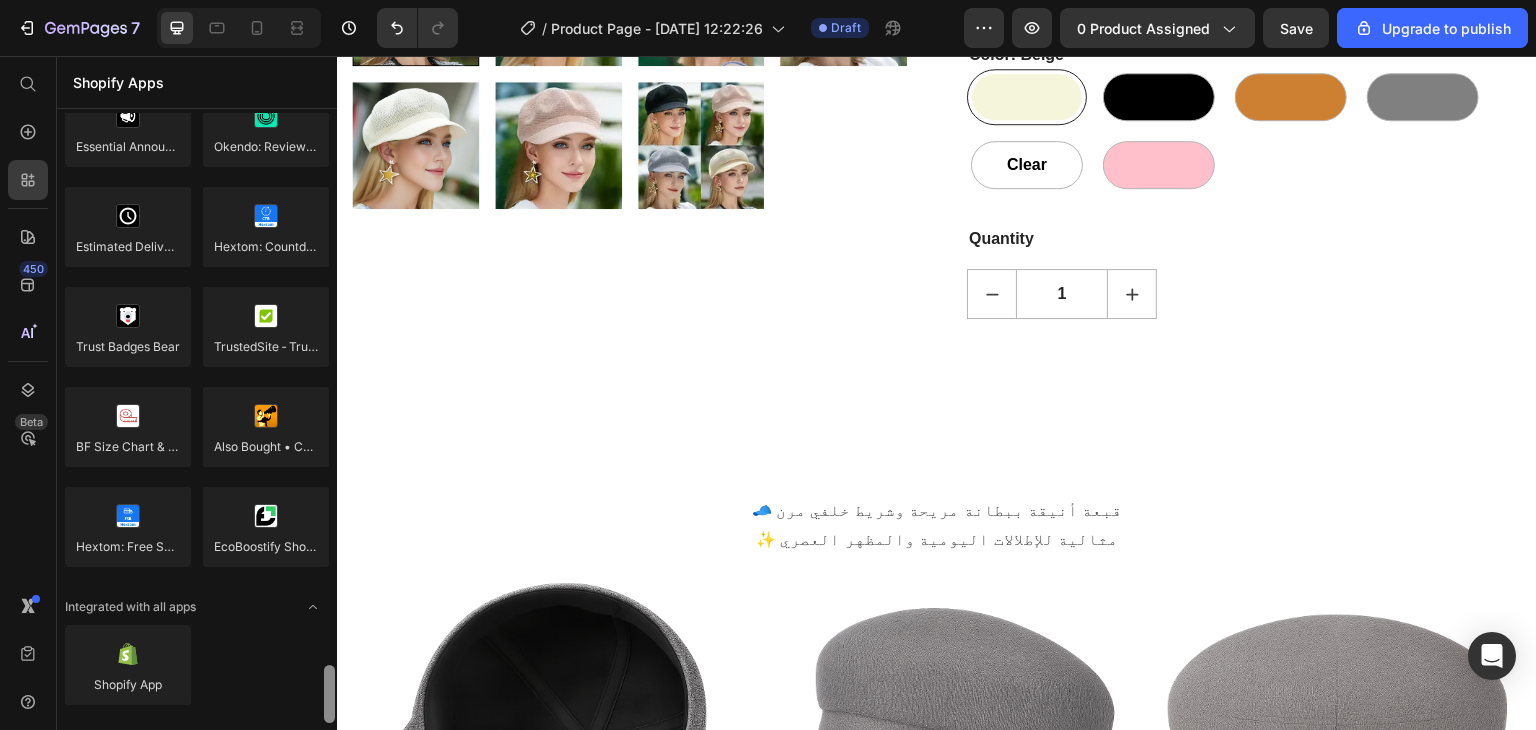 drag, startPoint x: 328, startPoint y: 140, endPoint x: 302, endPoint y: 733, distance: 593.5697 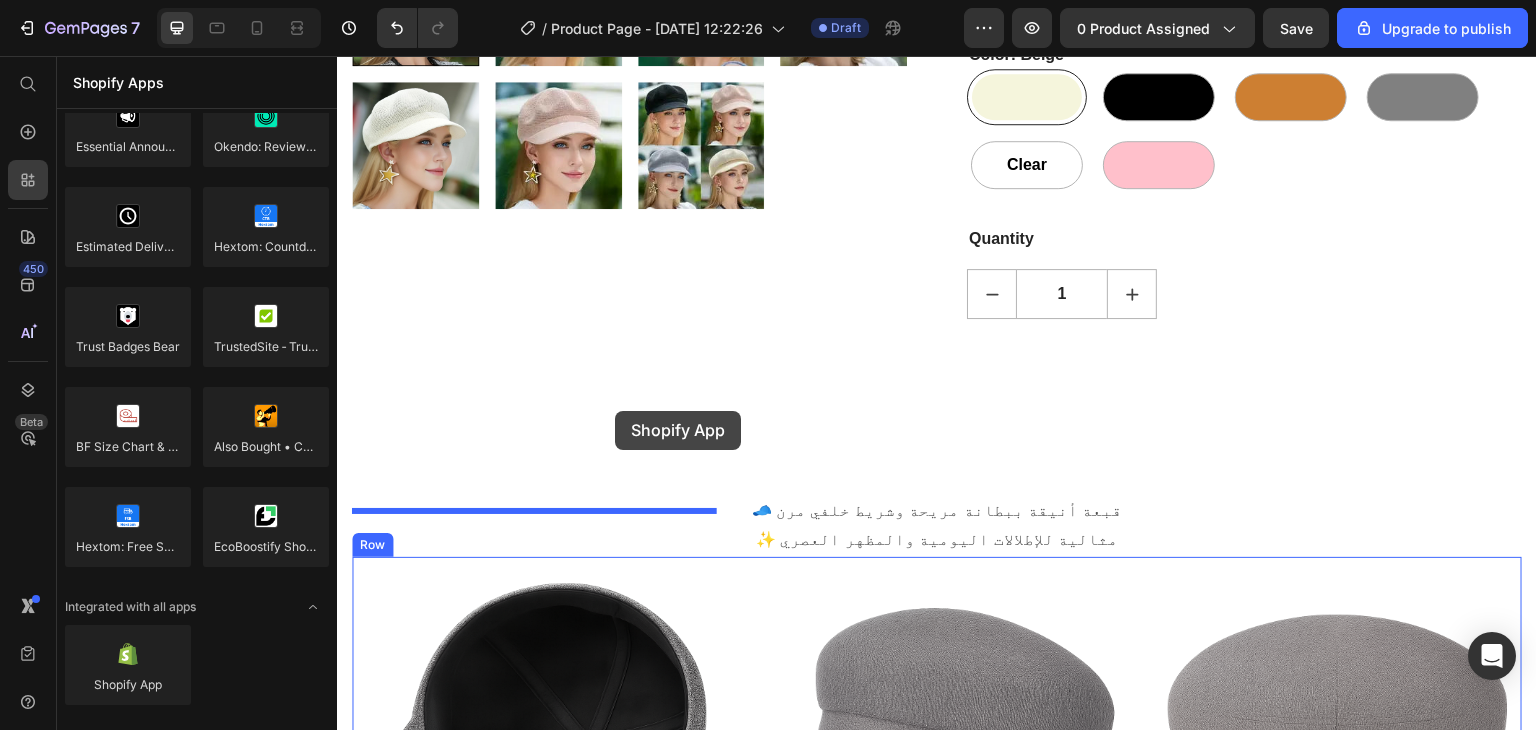scroll, scrollTop: 822, scrollLeft: 0, axis: vertical 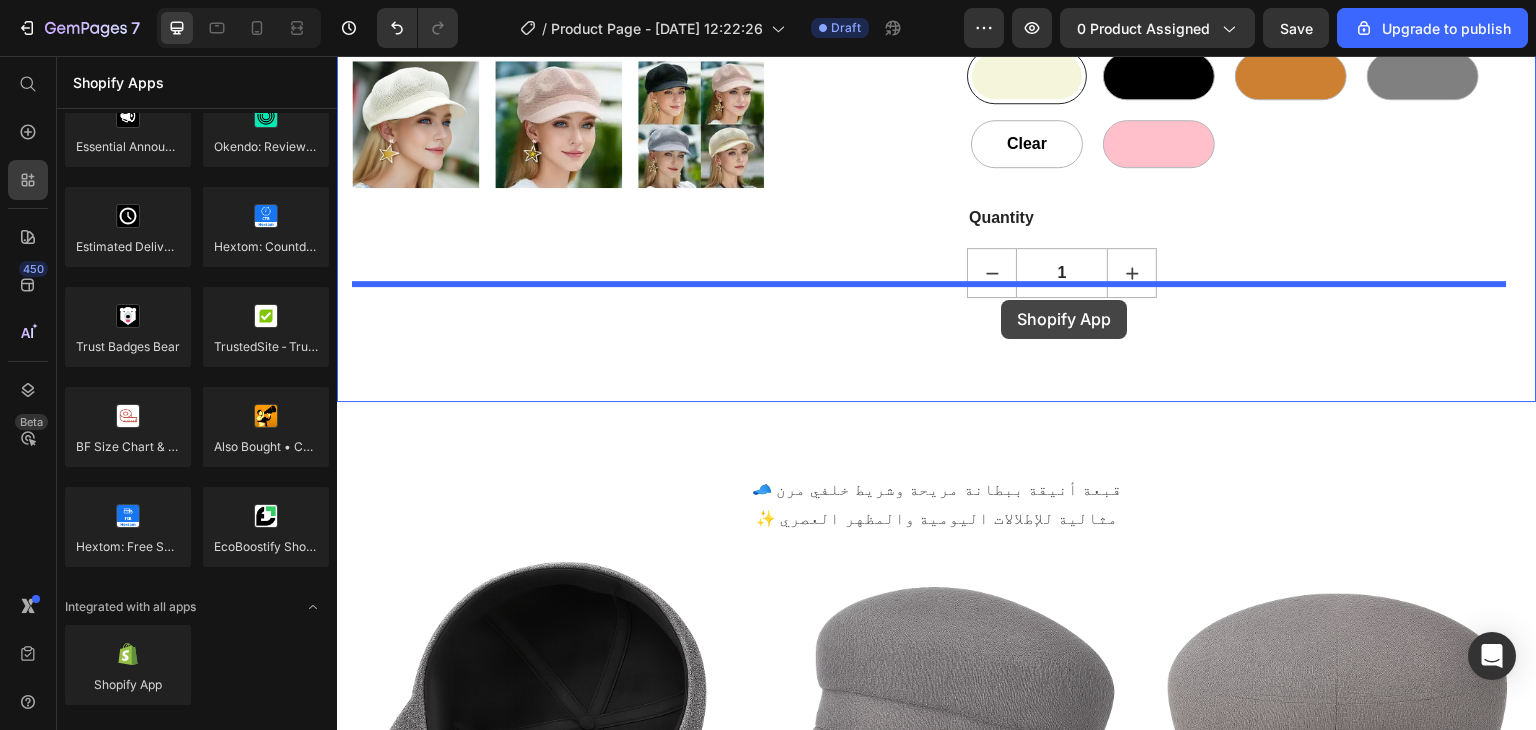 drag, startPoint x: 479, startPoint y: 723, endPoint x: 1002, endPoint y: 300, distance: 672.64996 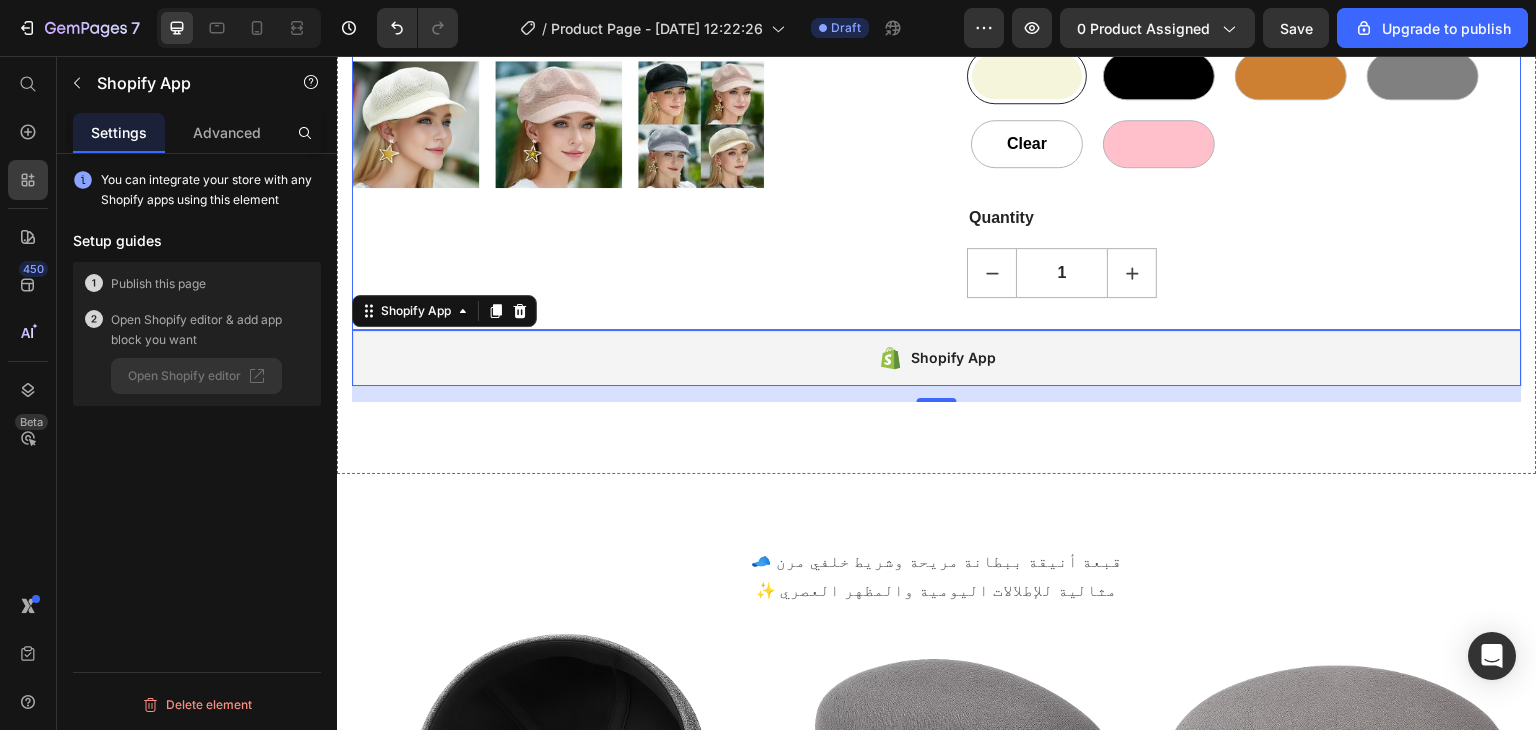 click on "Product Images" at bounding box center [629, -162] 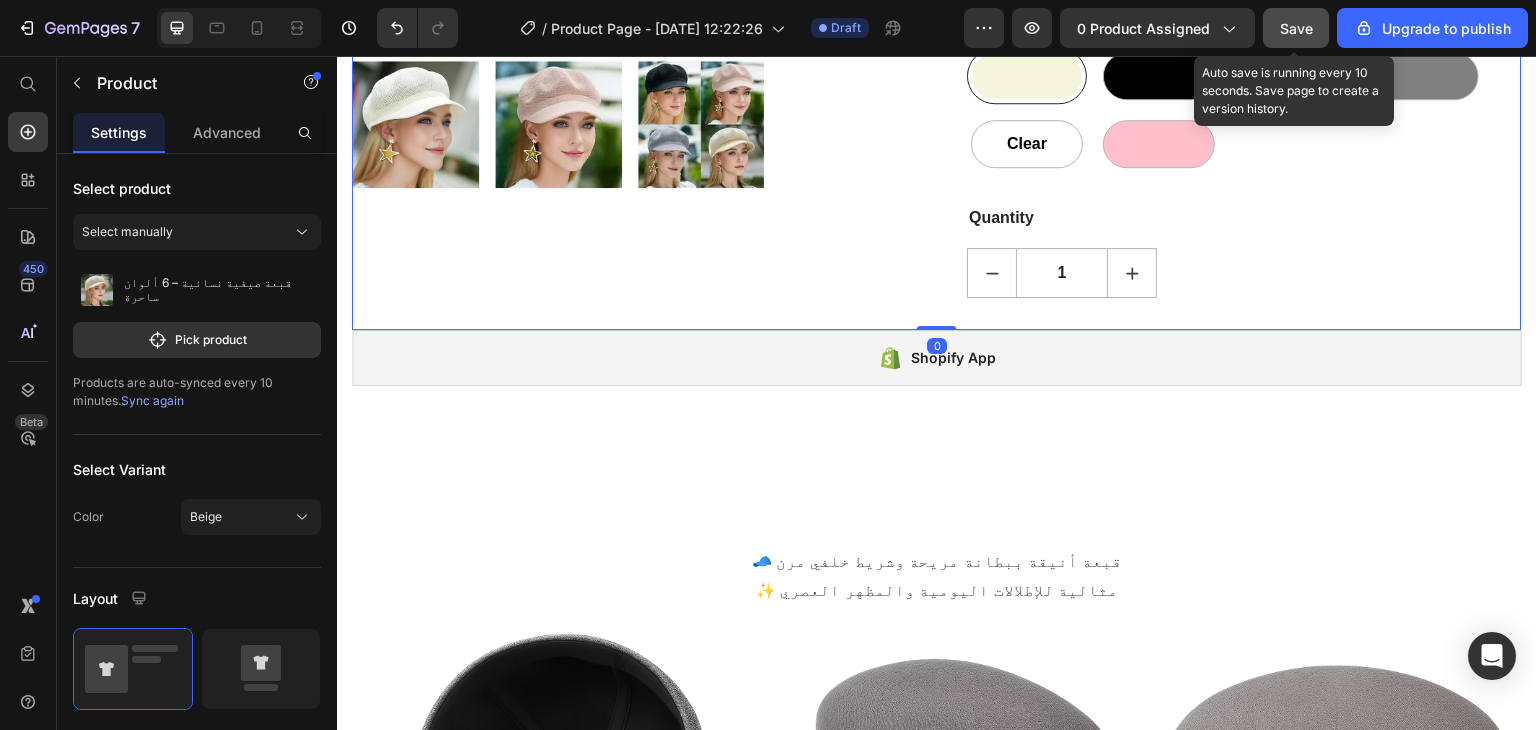 click on "Save" at bounding box center (1296, 28) 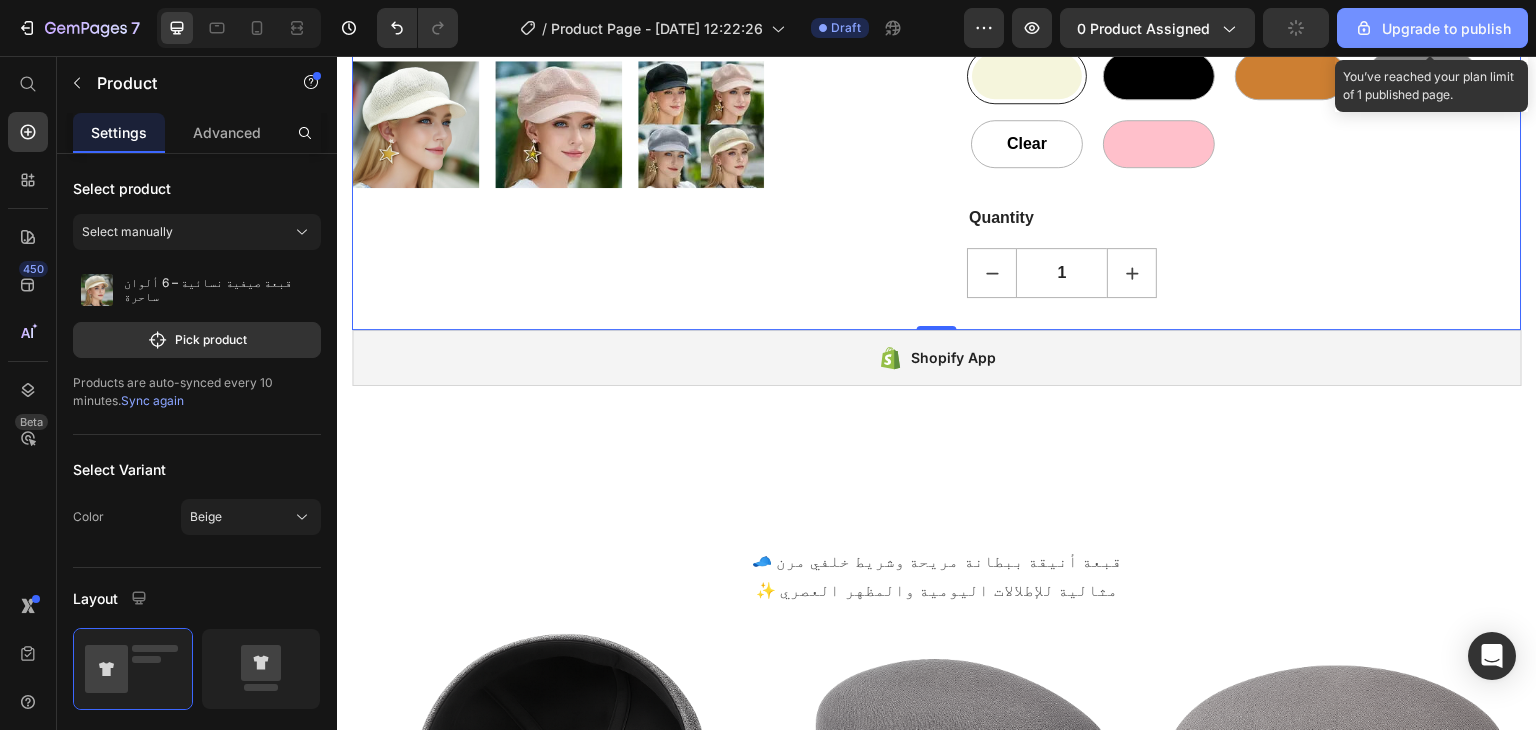 click on "Upgrade to publish" at bounding box center (1432, 28) 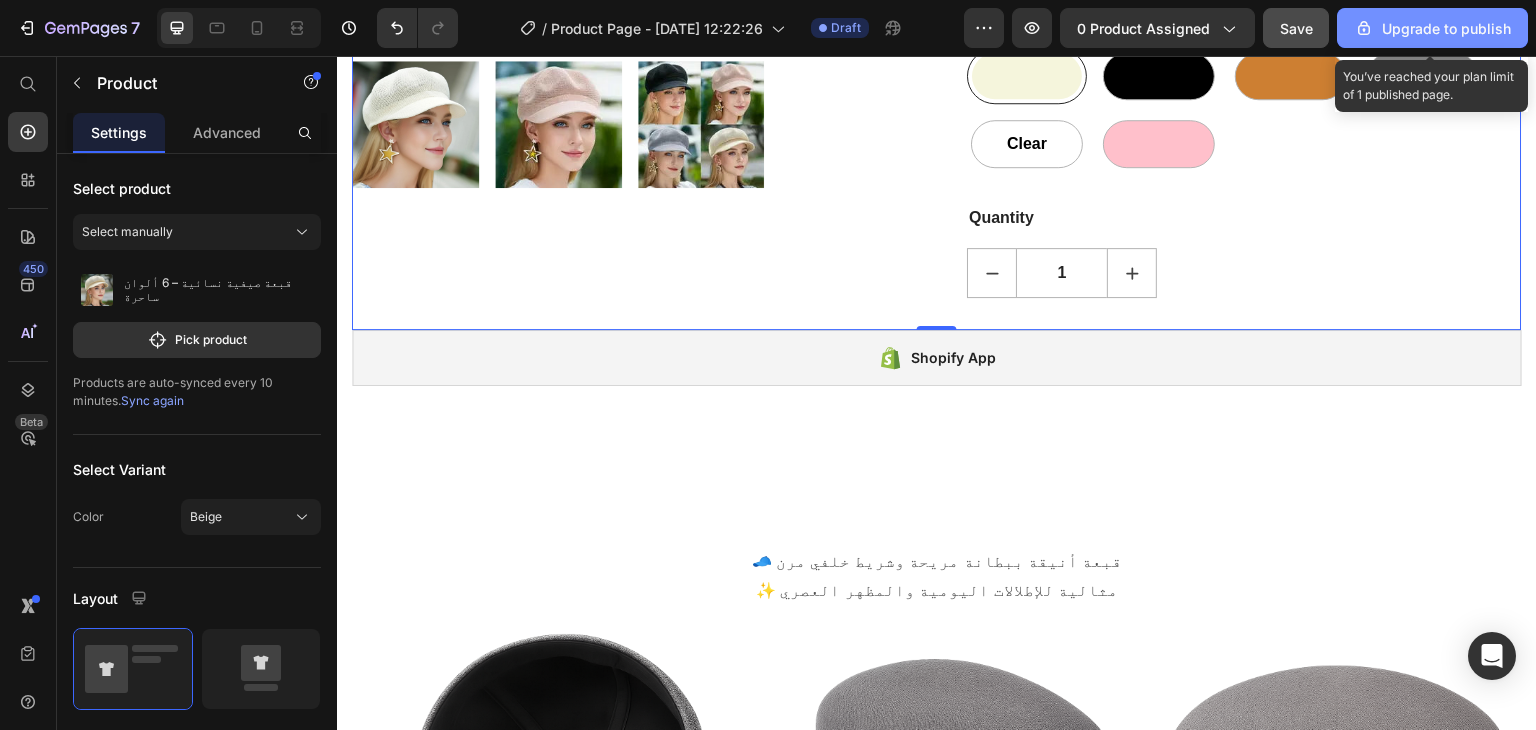 click on "Upgrade to publish" 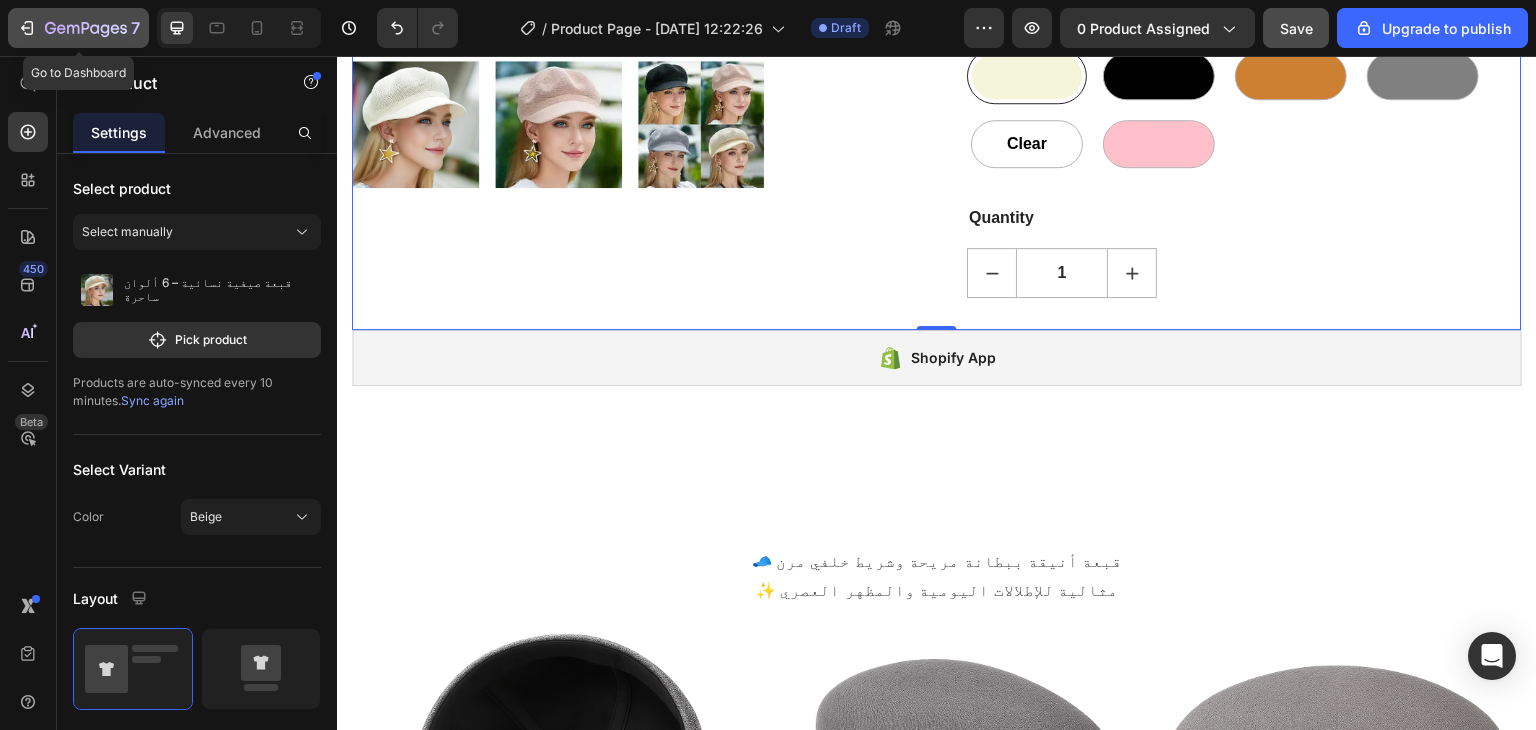 click 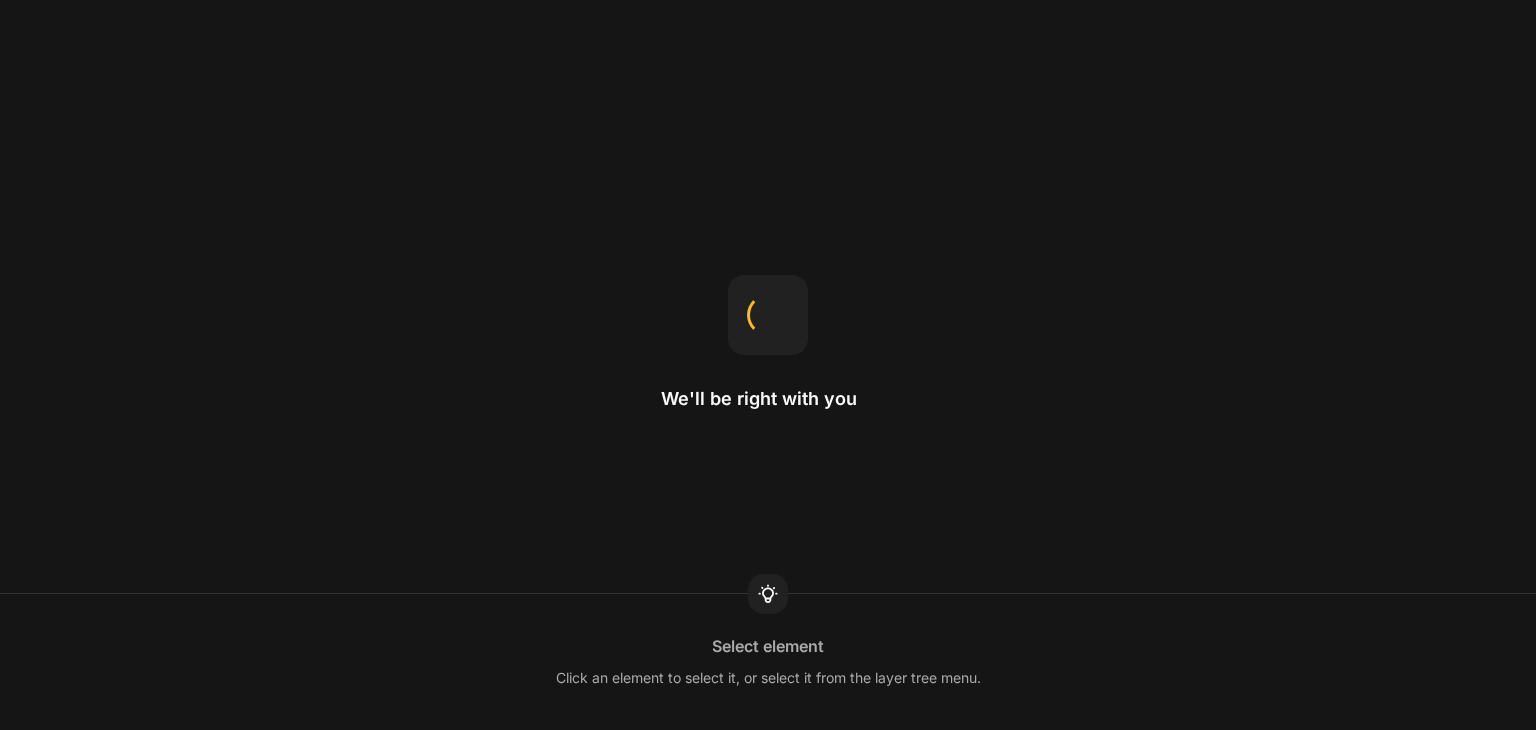 scroll, scrollTop: 0, scrollLeft: 0, axis: both 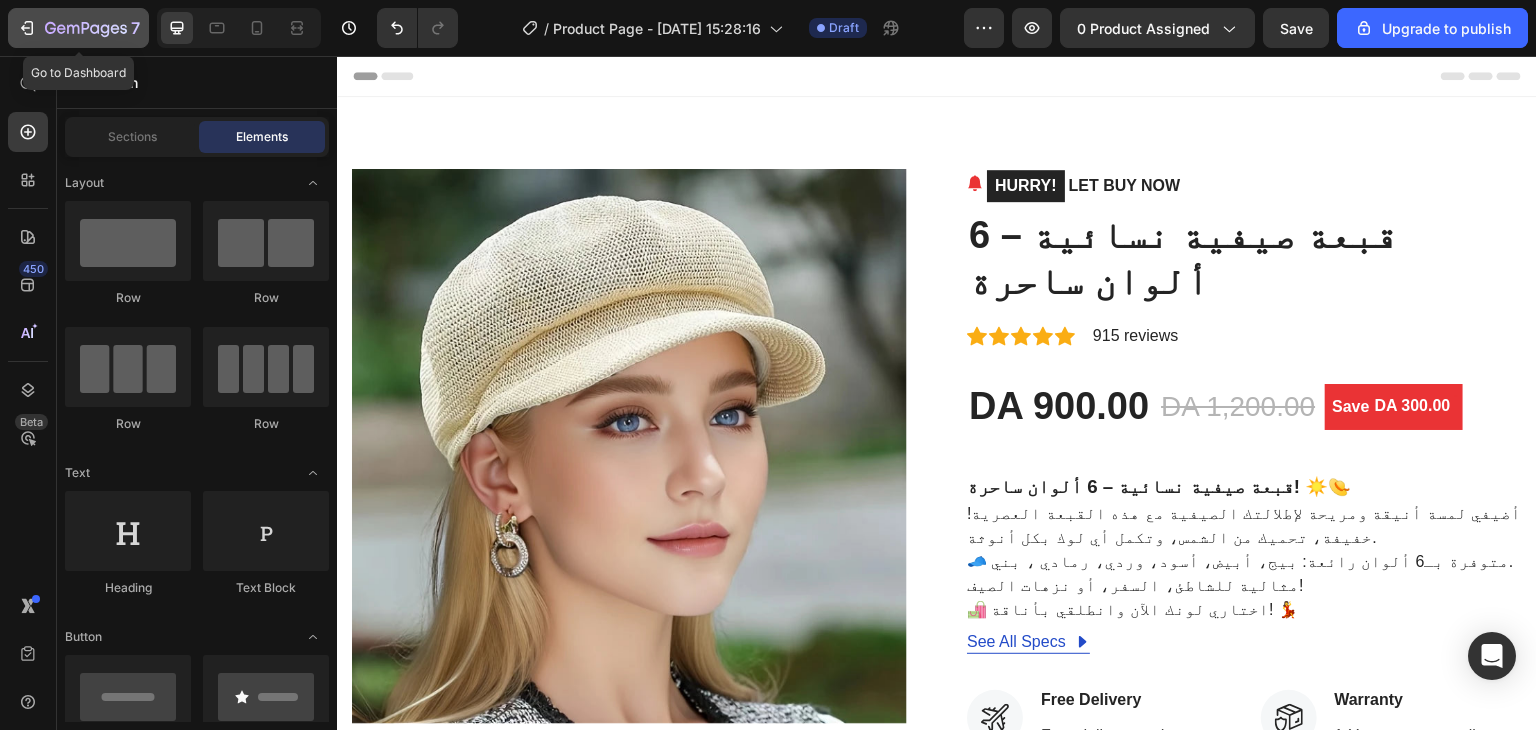 click 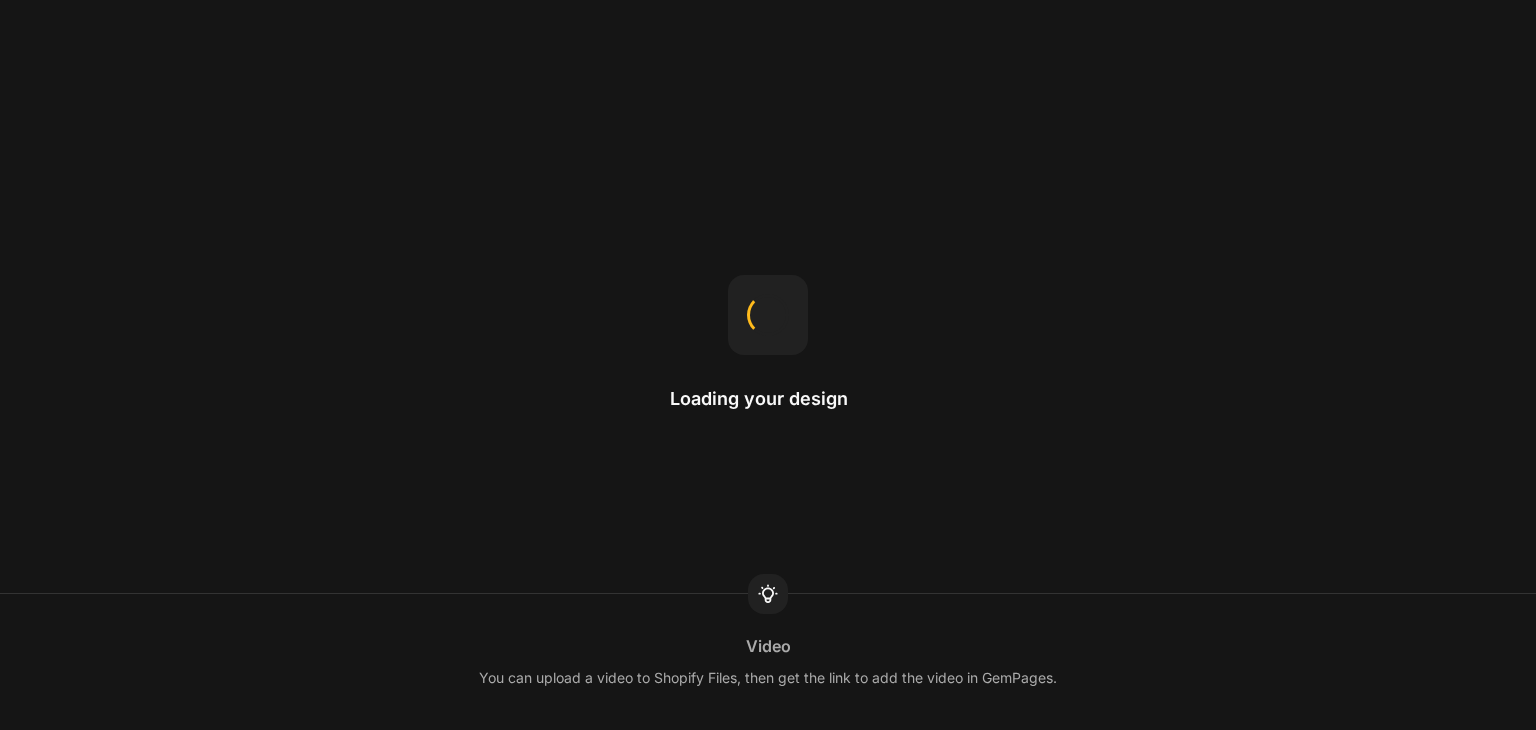 scroll, scrollTop: 0, scrollLeft: 0, axis: both 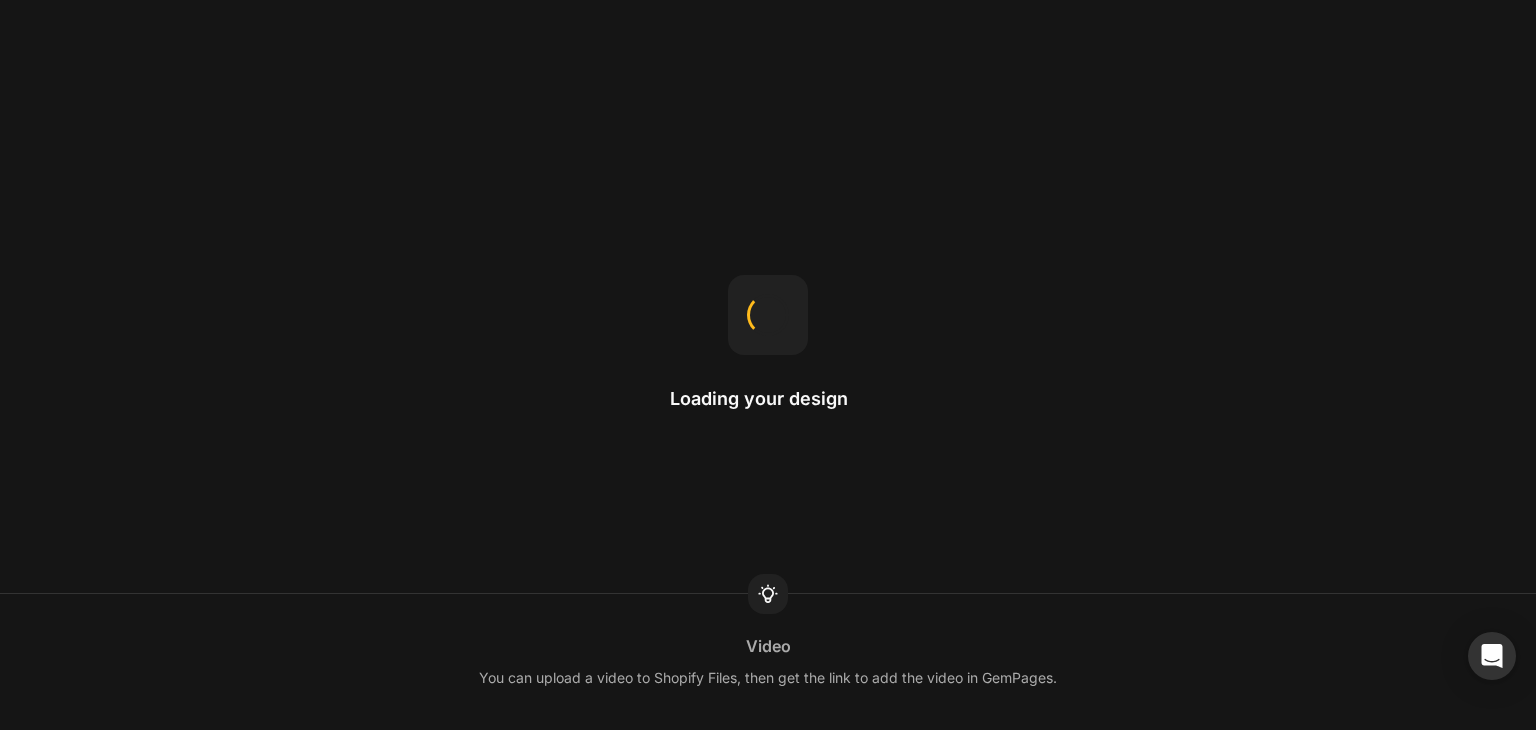 click on "Loading your design Video You can upload a video to Shopify Files, then get the link to add the video in GemPages." at bounding box center [768, 365] 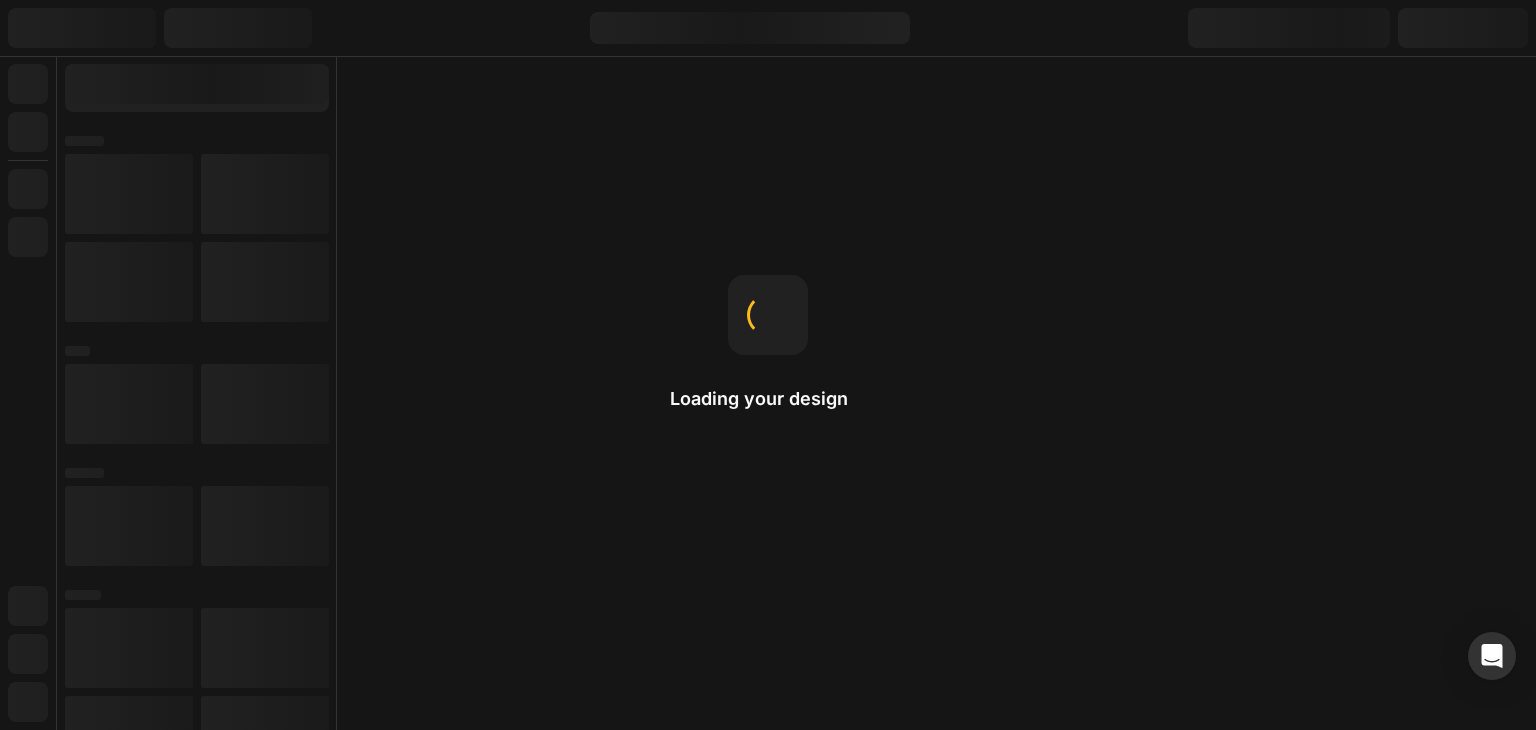 scroll, scrollTop: 0, scrollLeft: 0, axis: both 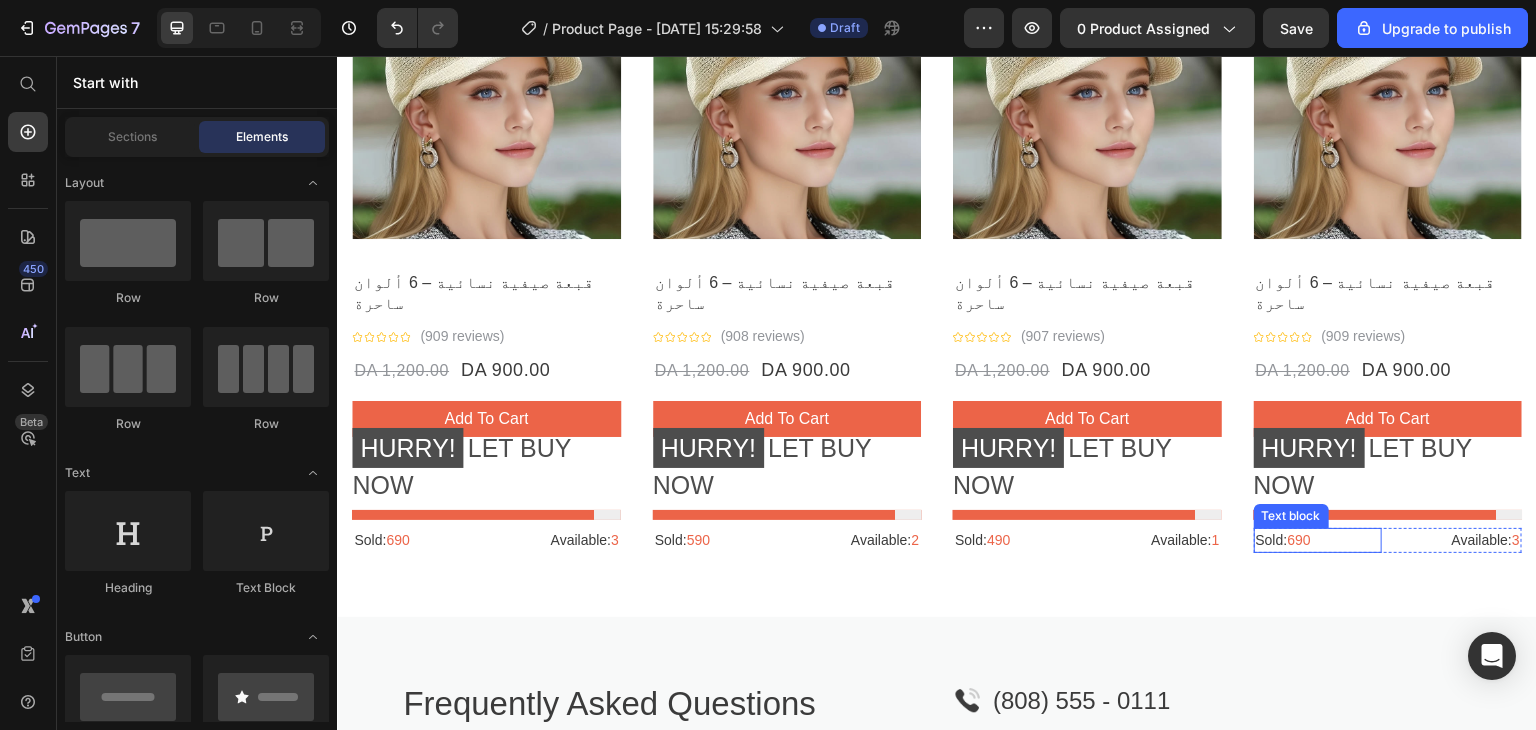click on "690" at bounding box center (1298, 540) 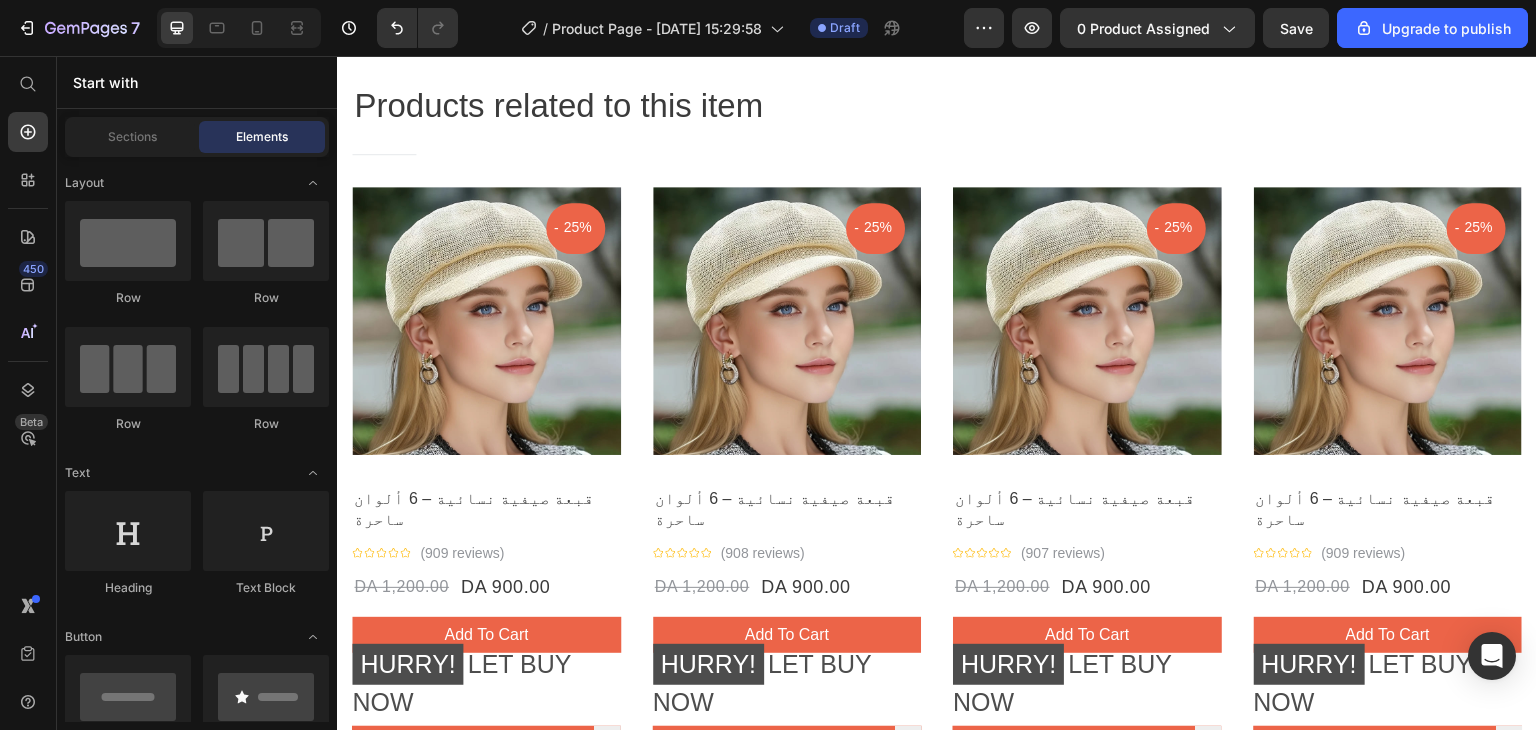 scroll, scrollTop: 1824, scrollLeft: 0, axis: vertical 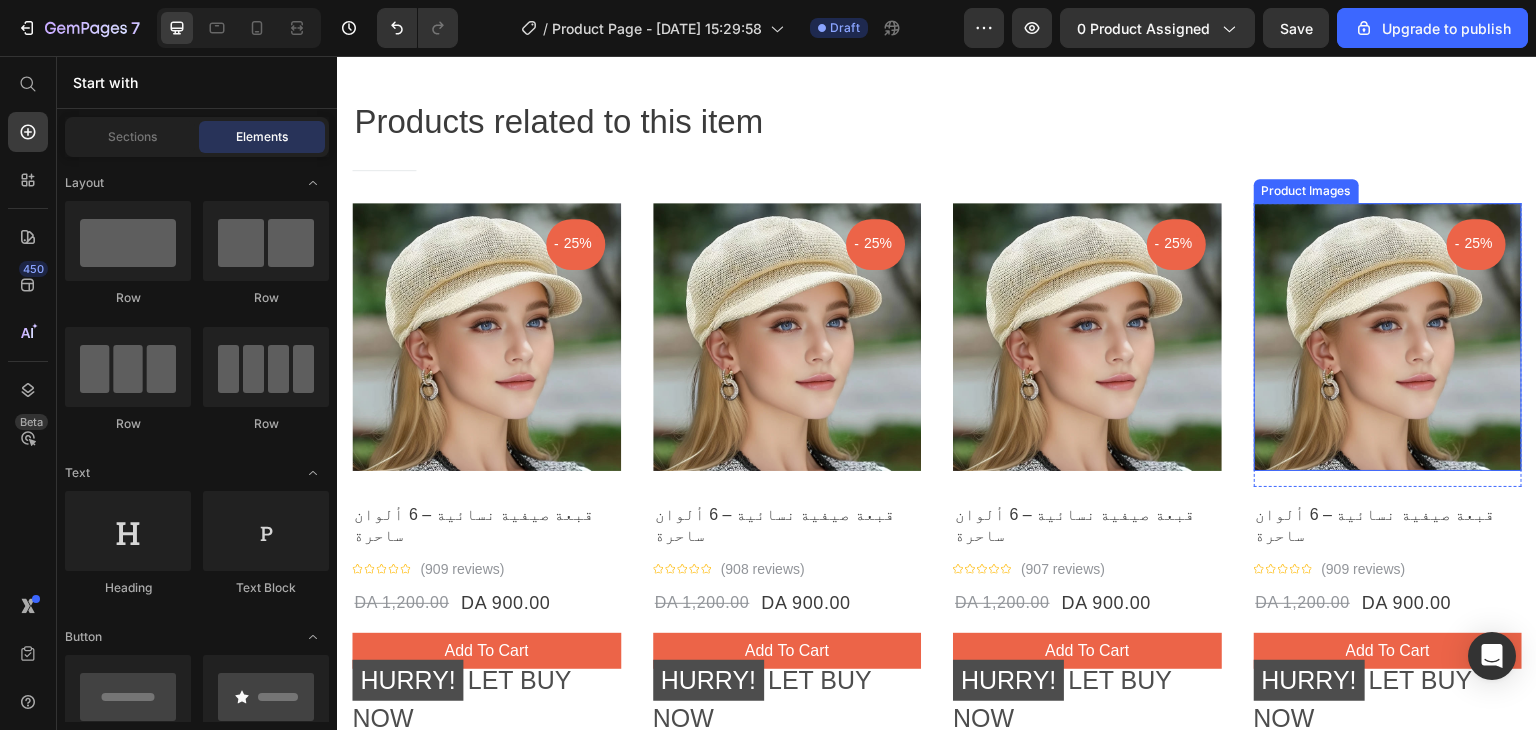 click at bounding box center [1388, 337] 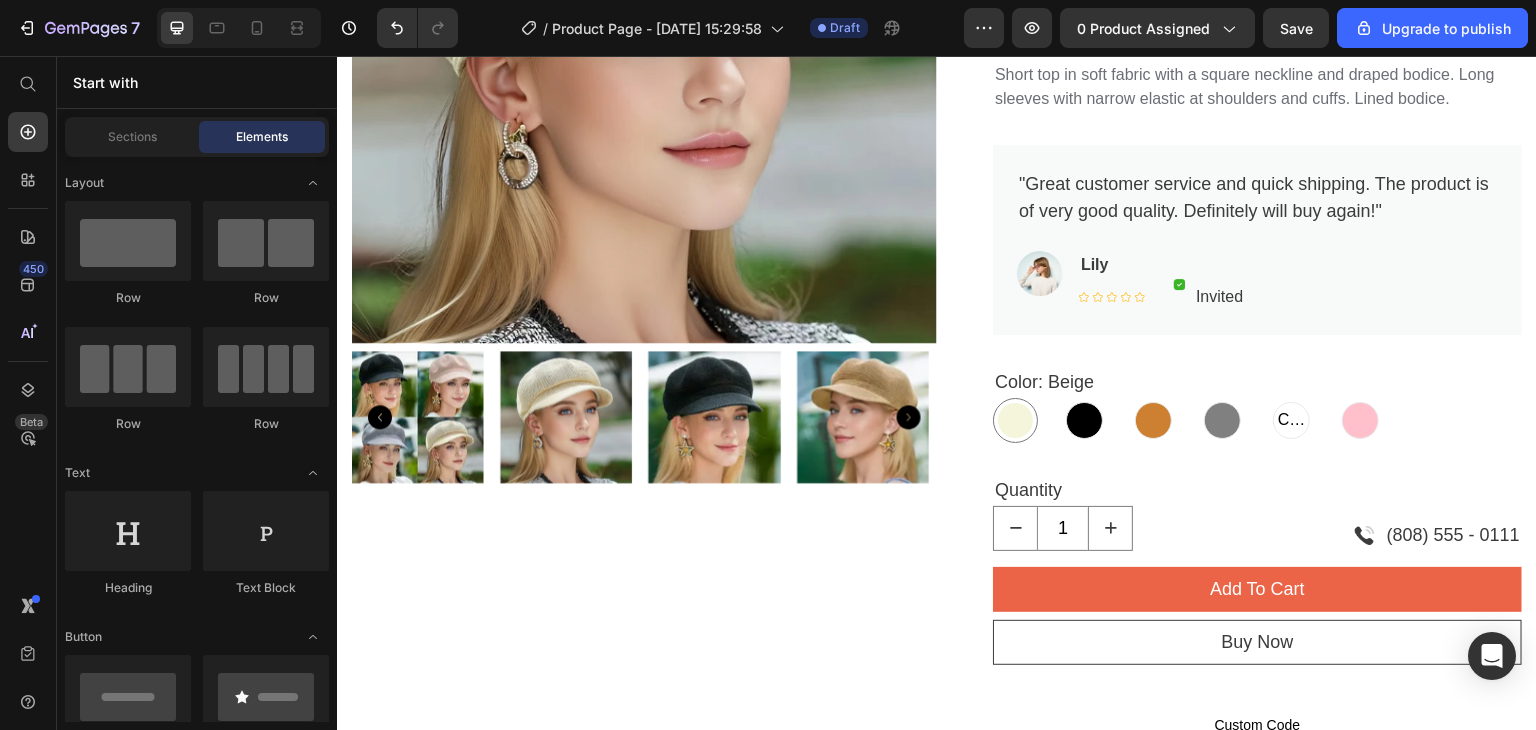 scroll, scrollTop: 0, scrollLeft: 0, axis: both 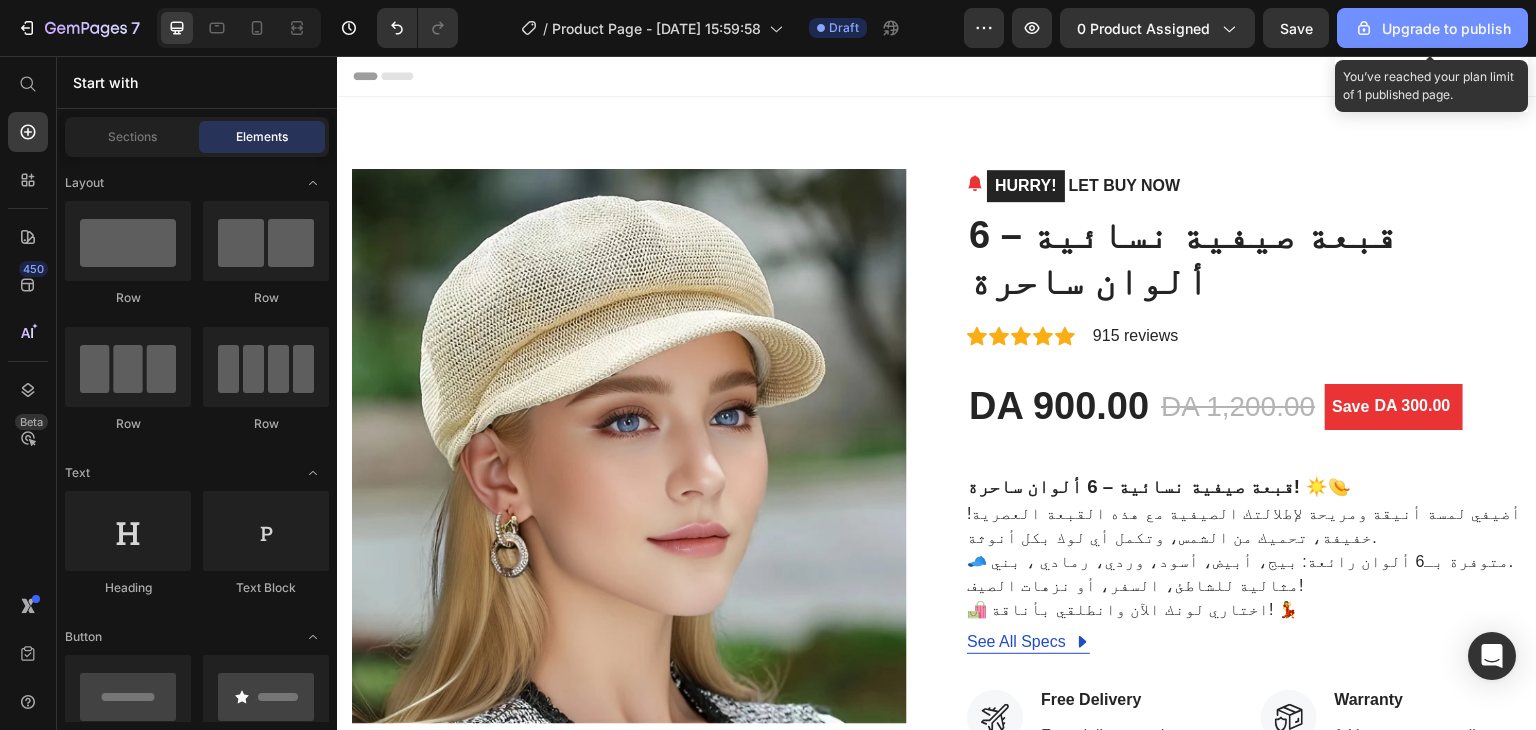 click on "Upgrade to publish" at bounding box center [1432, 28] 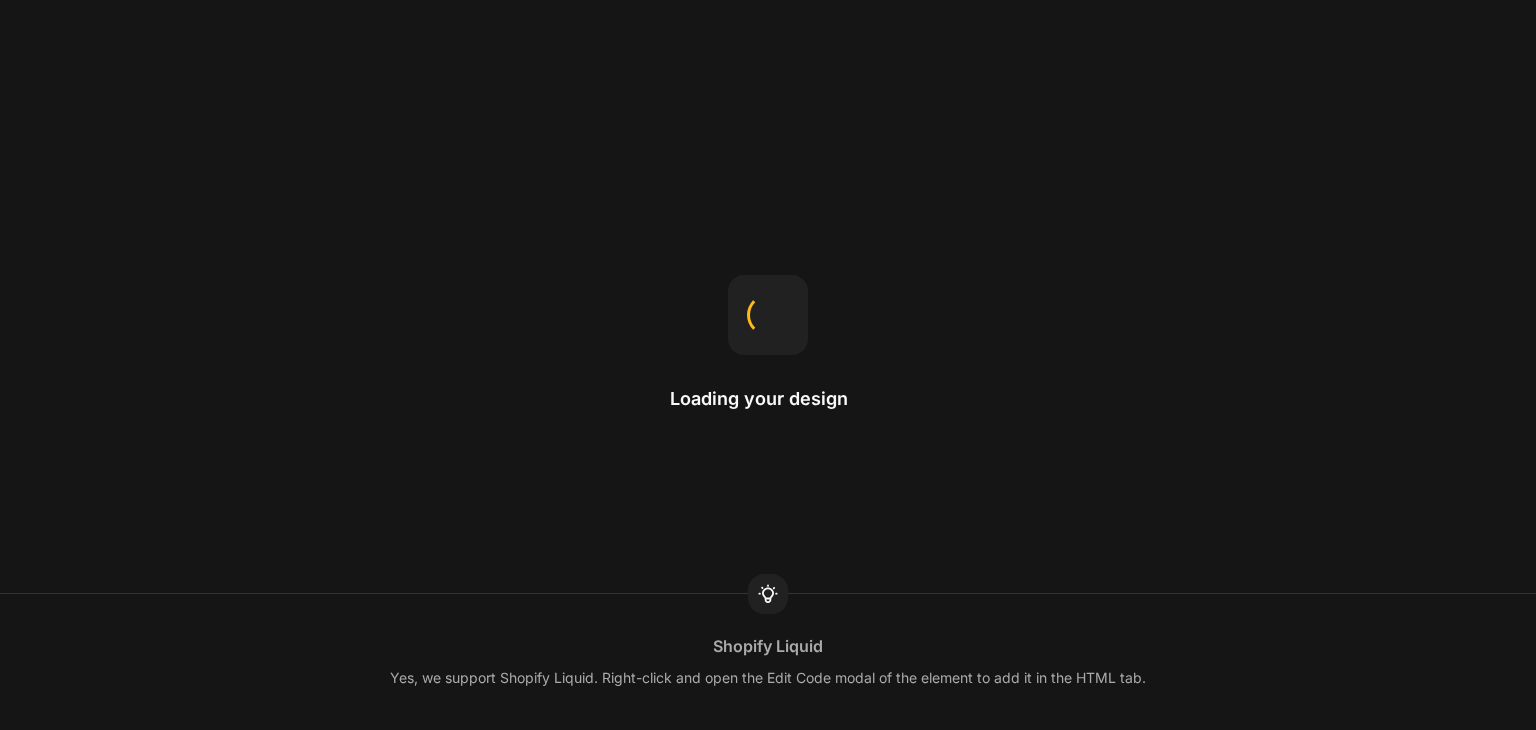 scroll, scrollTop: 0, scrollLeft: 0, axis: both 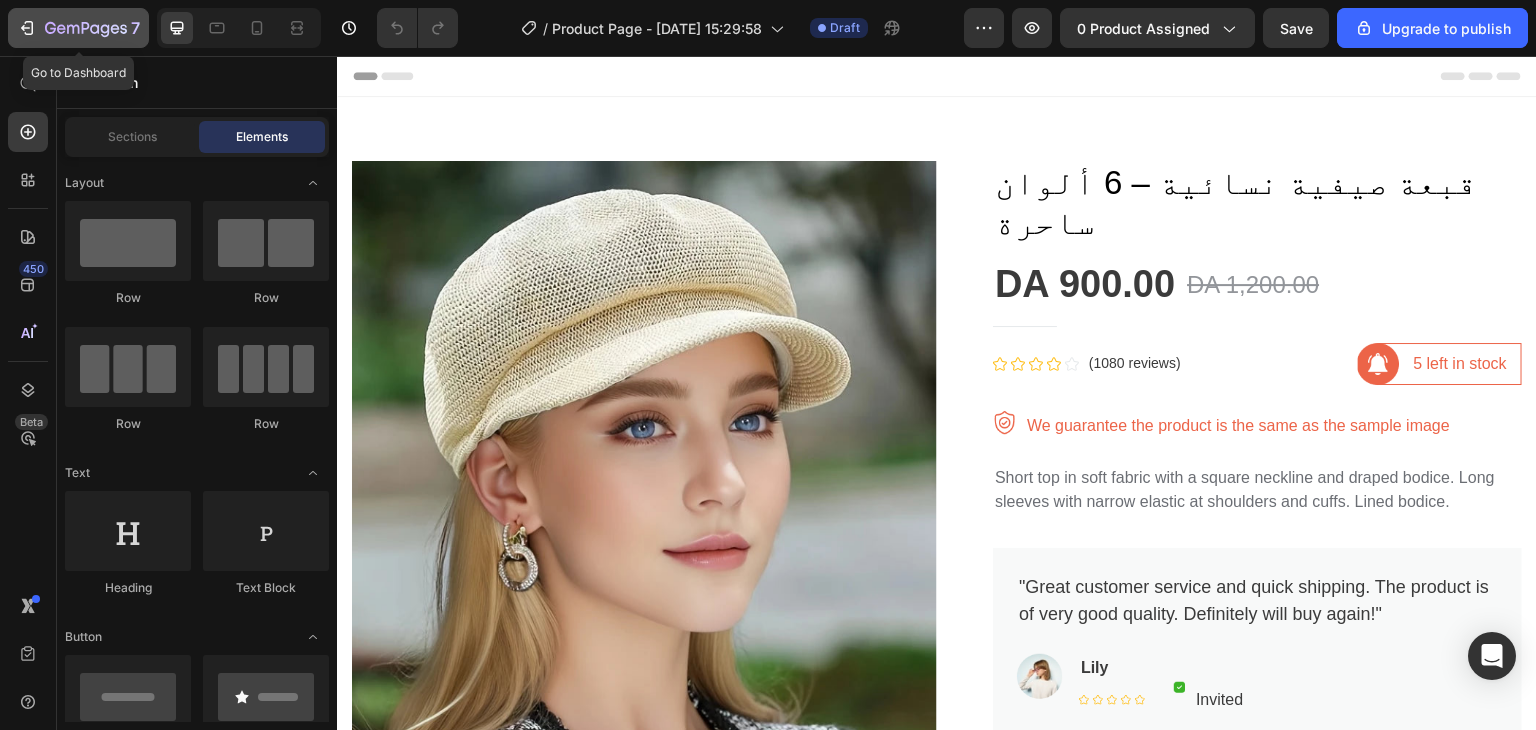 click on "7" at bounding box center (78, 28) 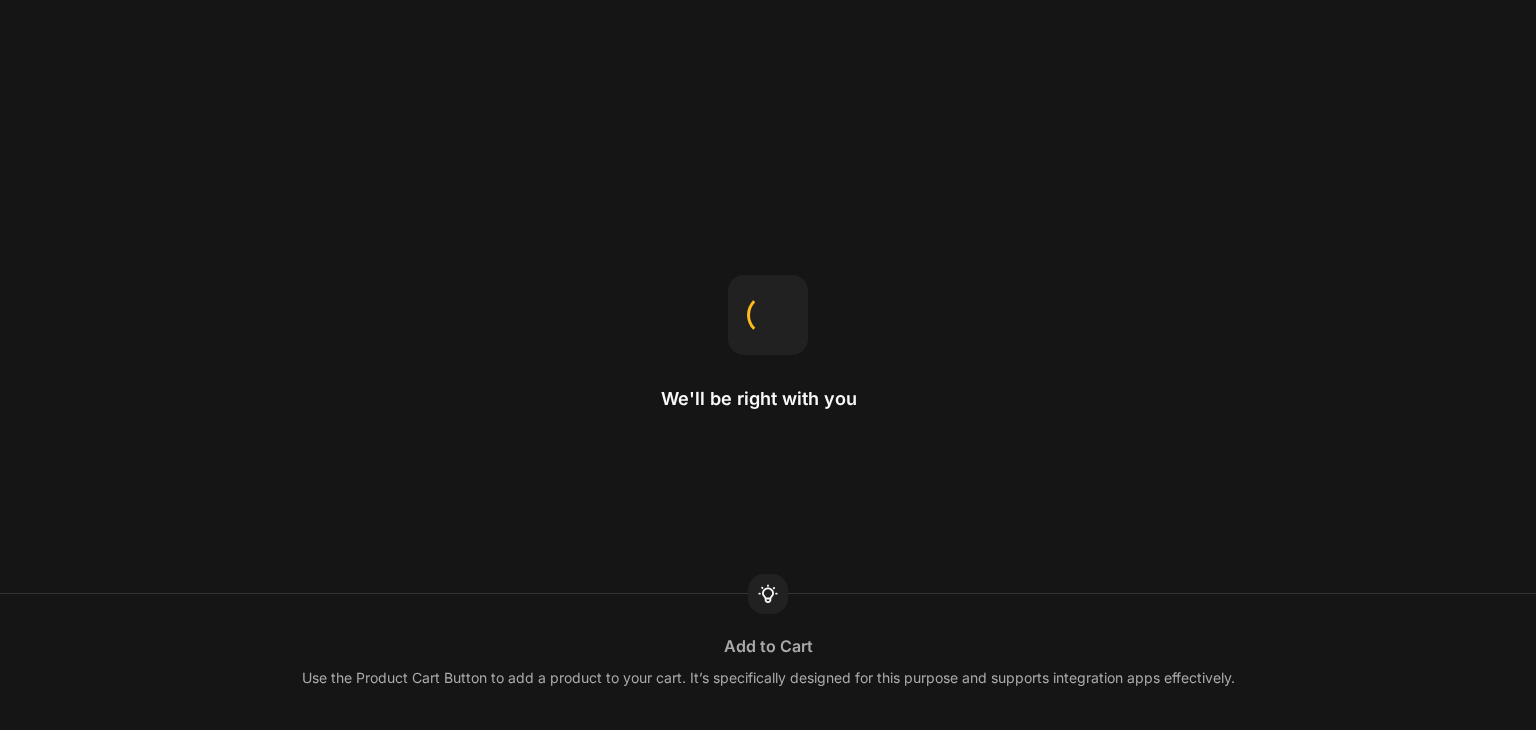 scroll, scrollTop: 0, scrollLeft: 0, axis: both 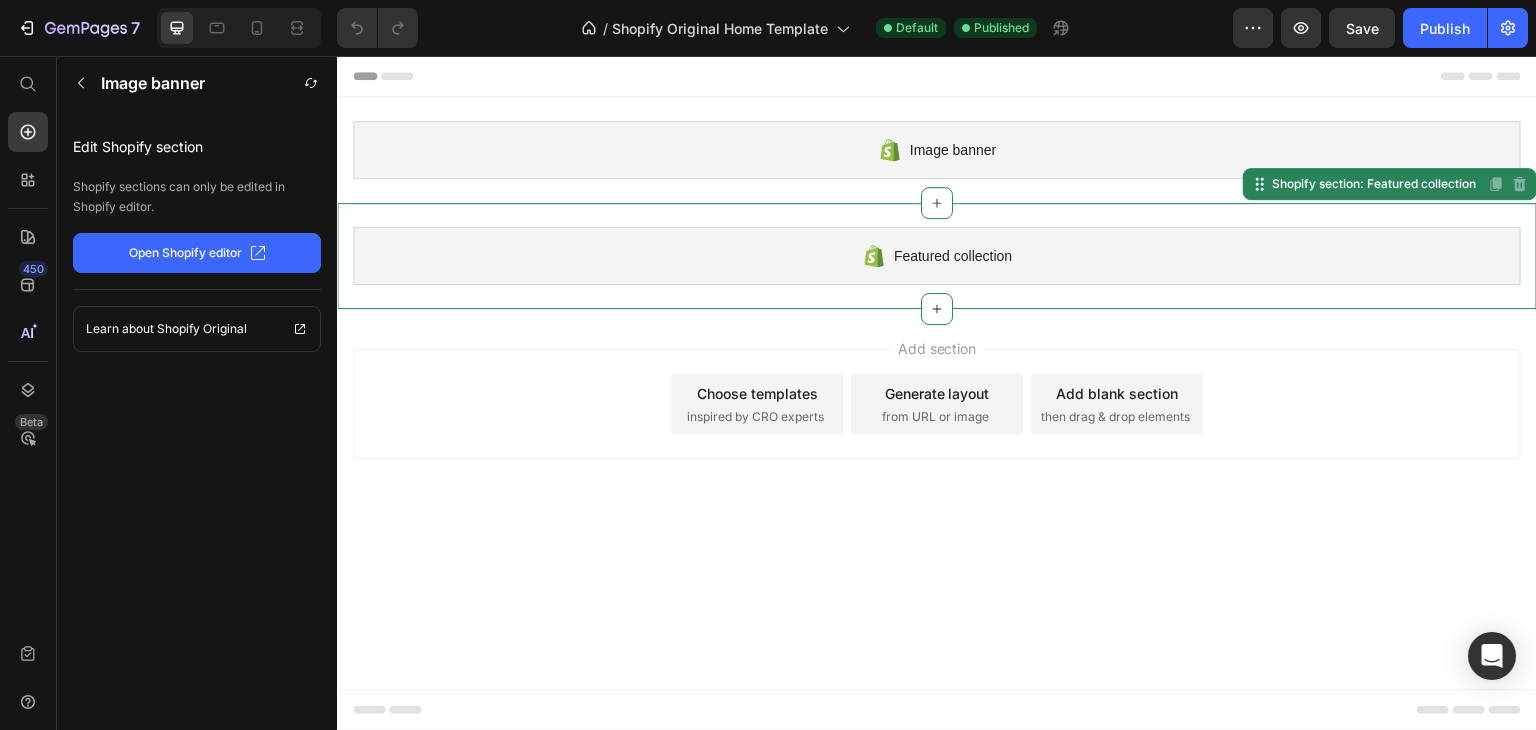 click on "Image banner" at bounding box center (937, 150) 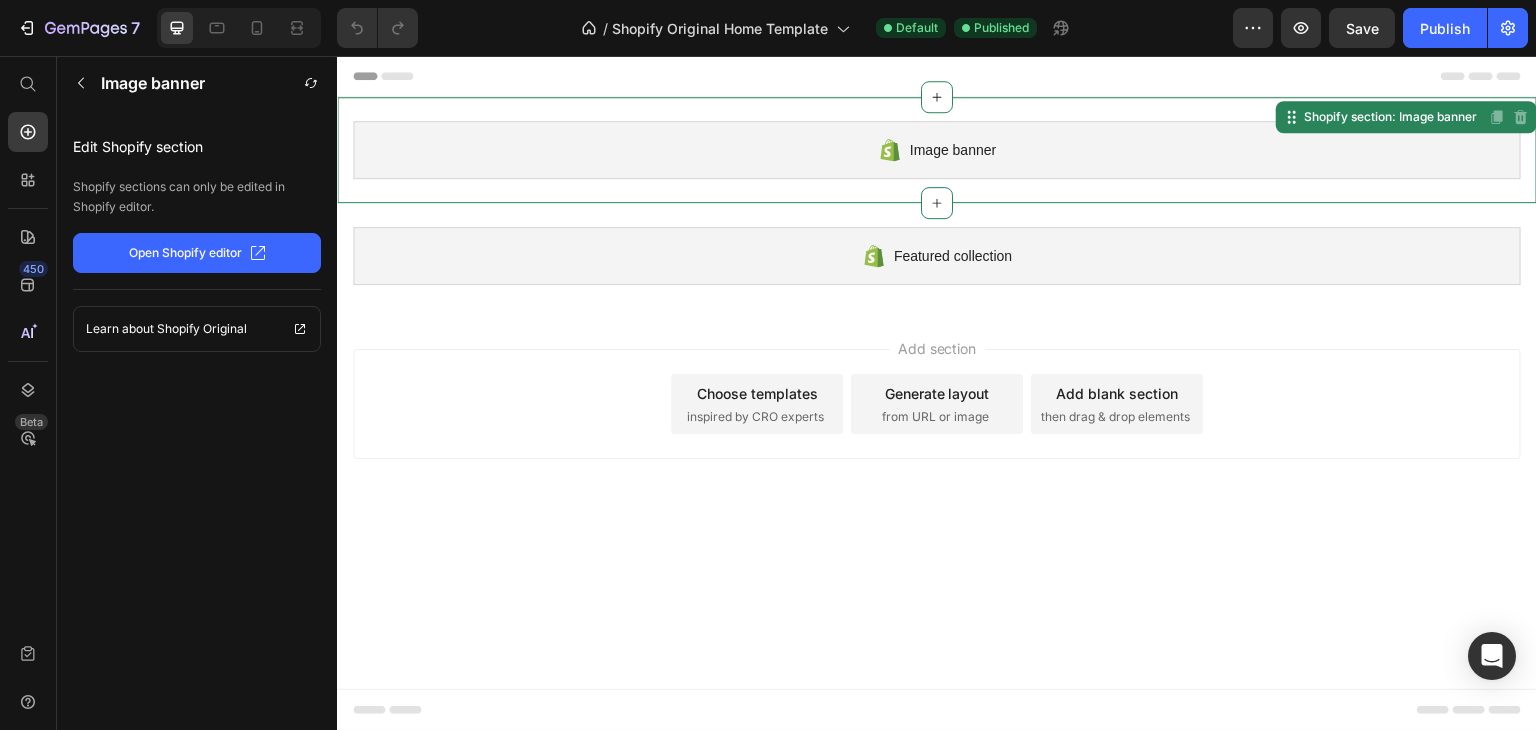 click on "Featured collection" at bounding box center [937, 256] 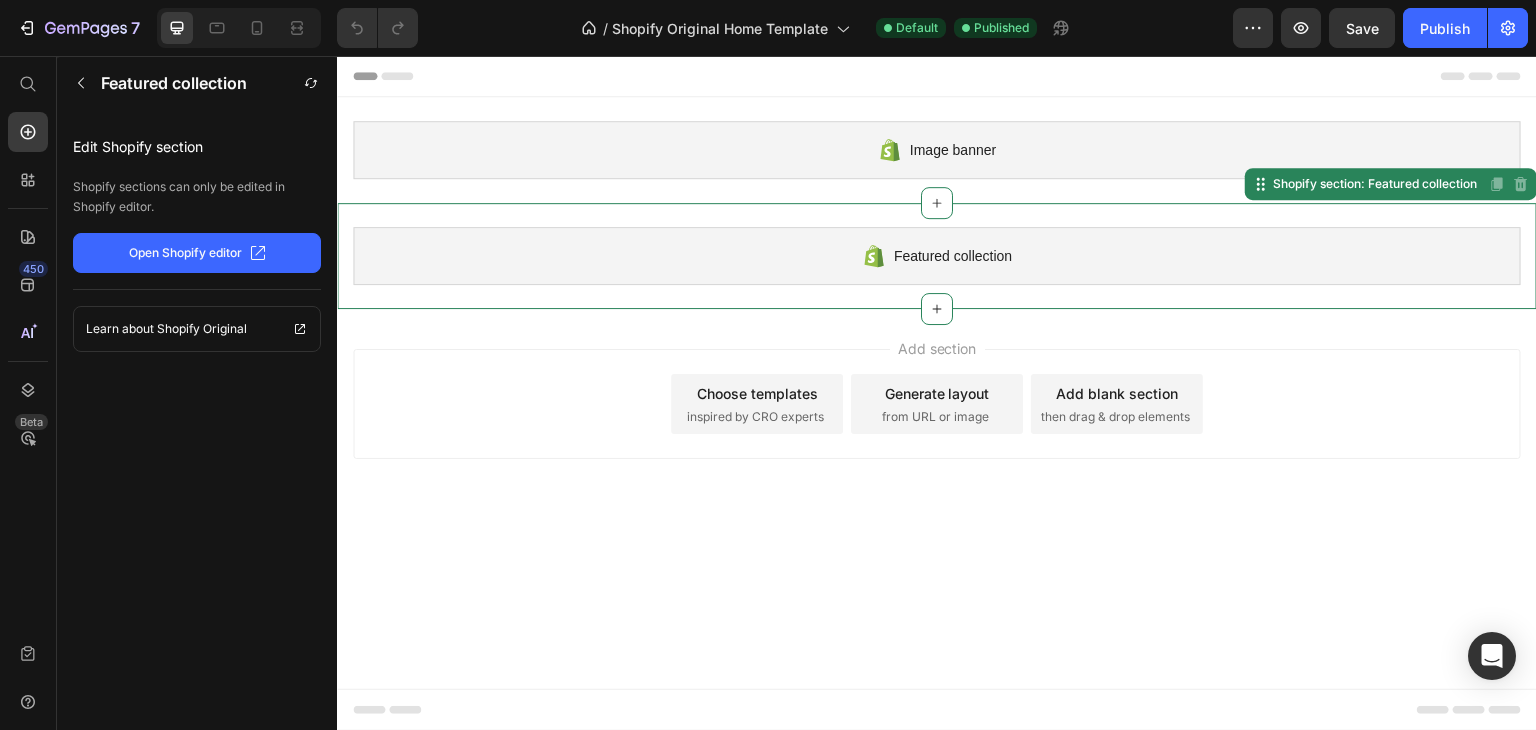 click on "then drag & drop elements" at bounding box center [1115, 417] 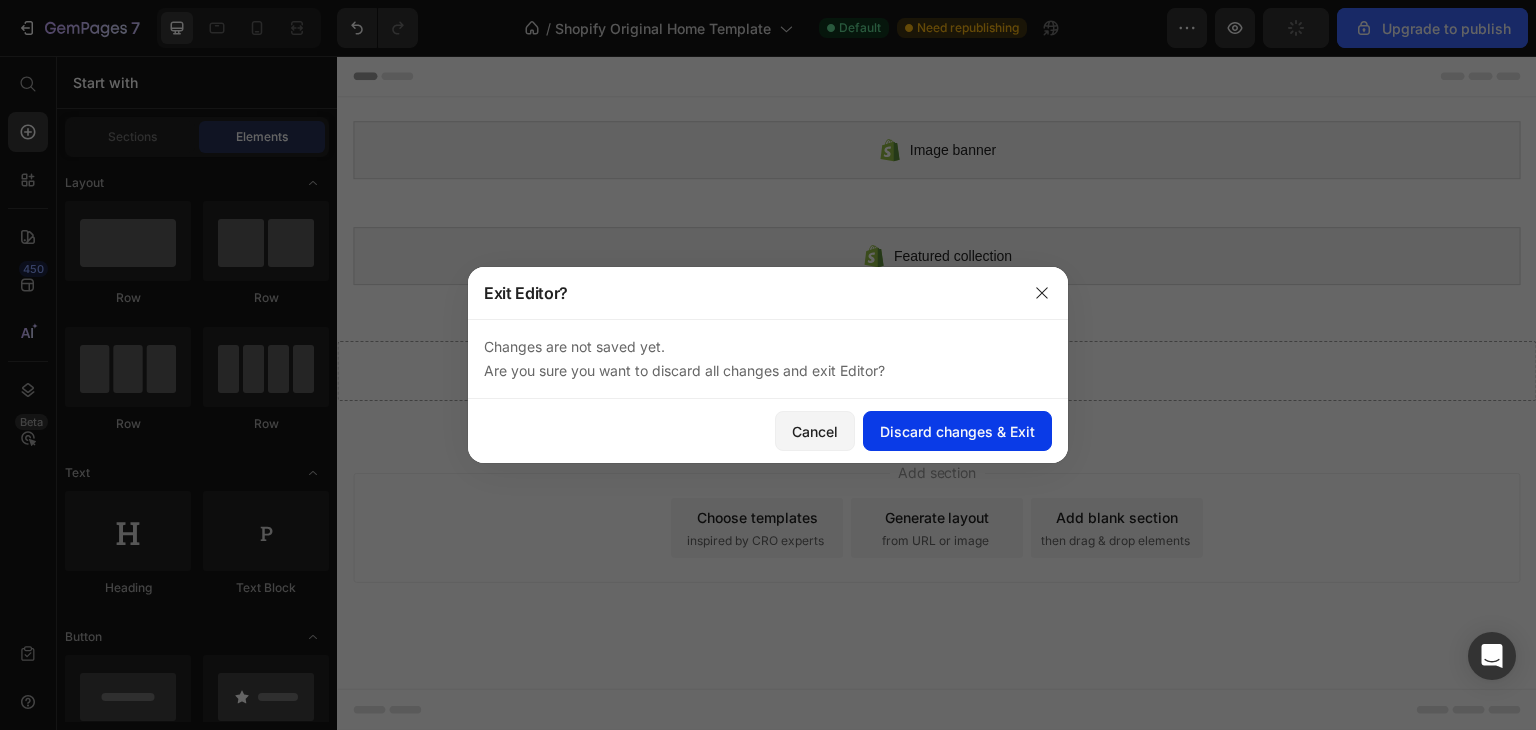 click on "Discard changes & Exit" at bounding box center (957, 431) 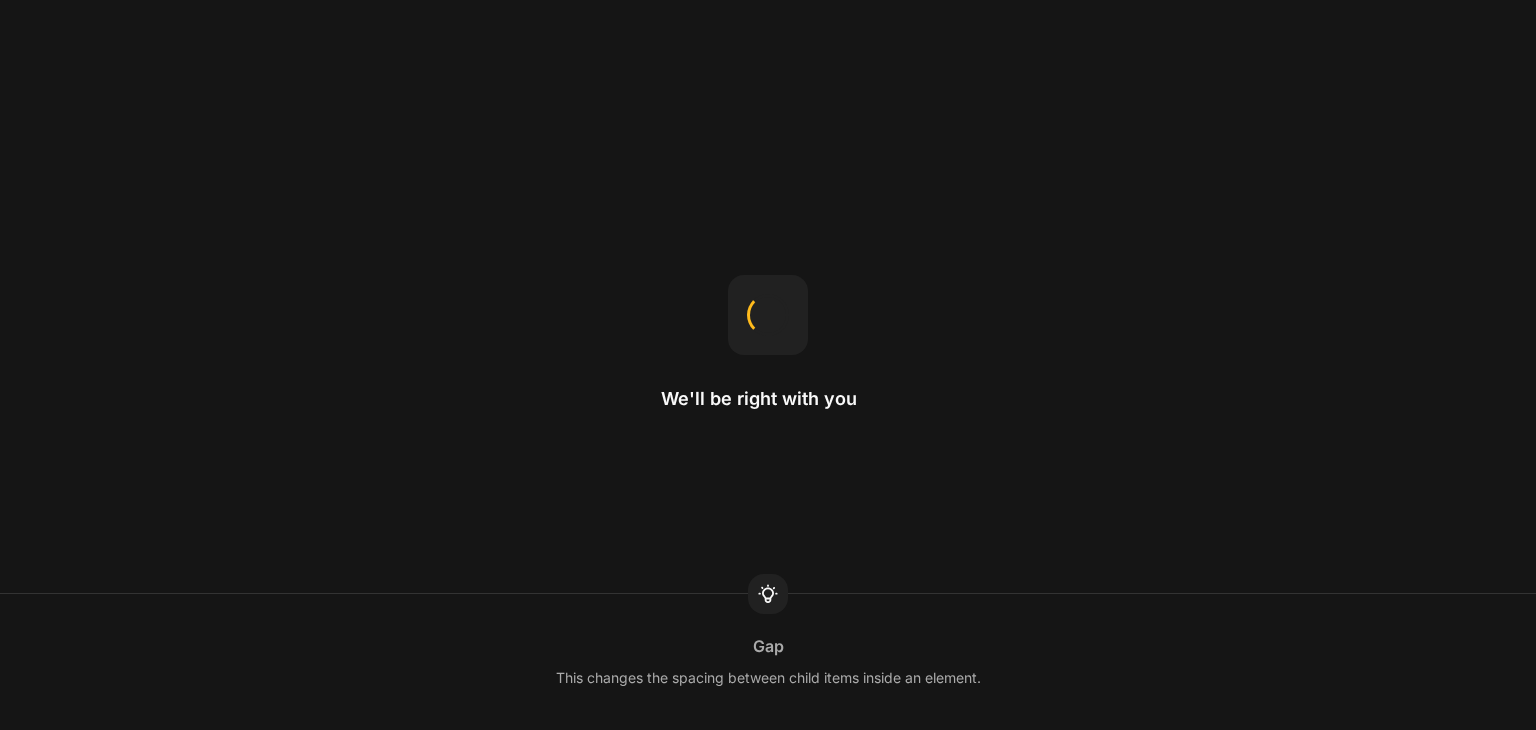 scroll, scrollTop: 0, scrollLeft: 0, axis: both 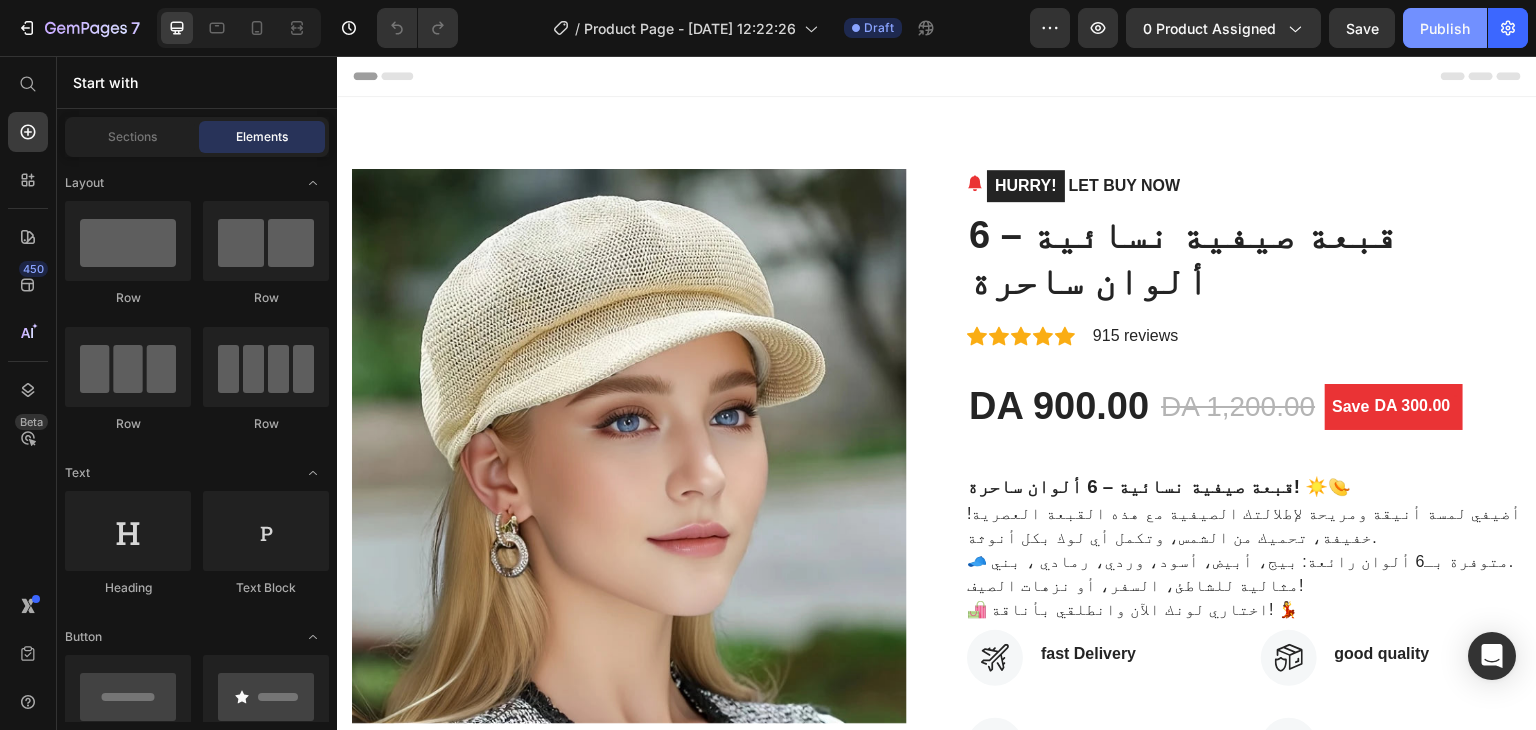 click on "Publish" at bounding box center [1445, 28] 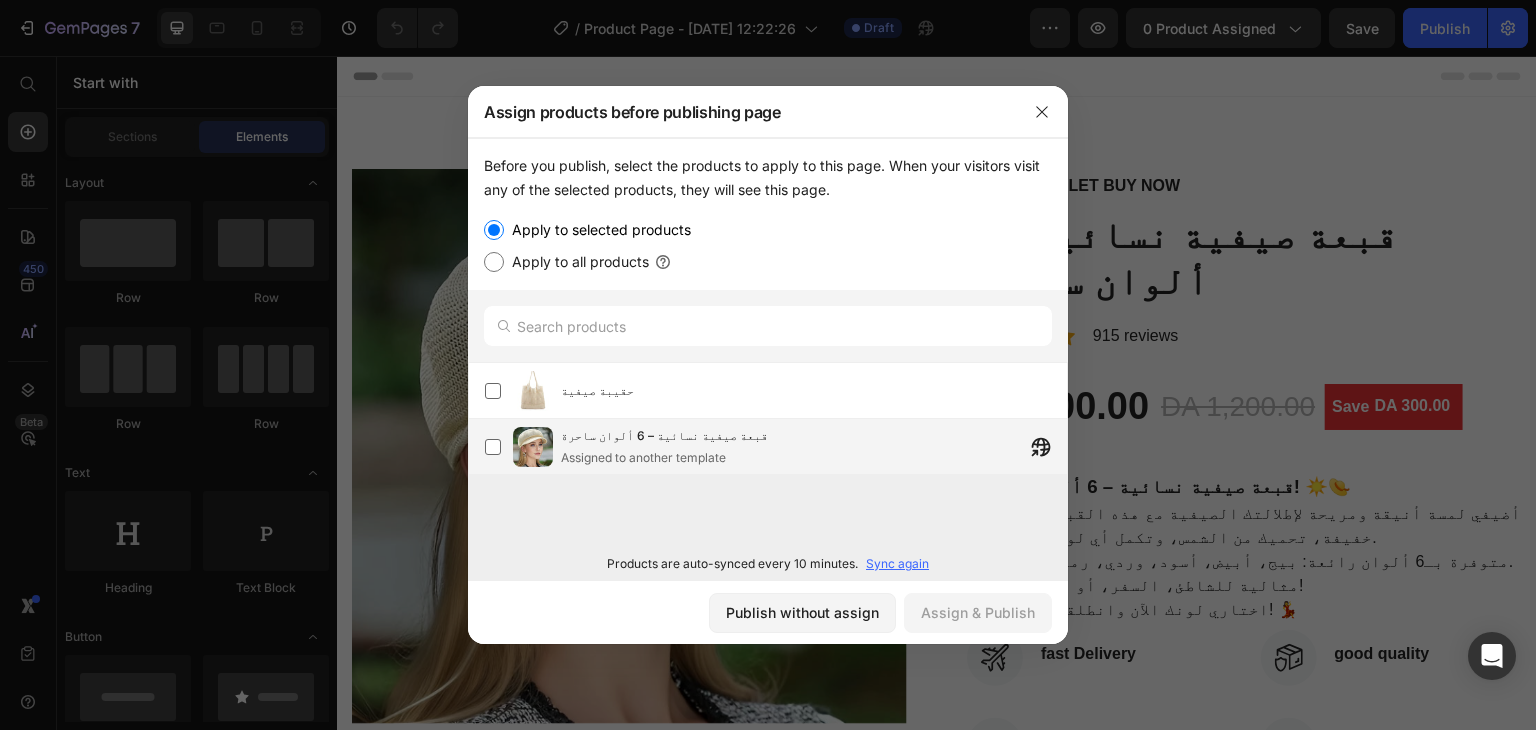 click on "قبعة صيفية نسائية – 6 ألوان ساحرة  Assigned to another template" at bounding box center [814, 447] 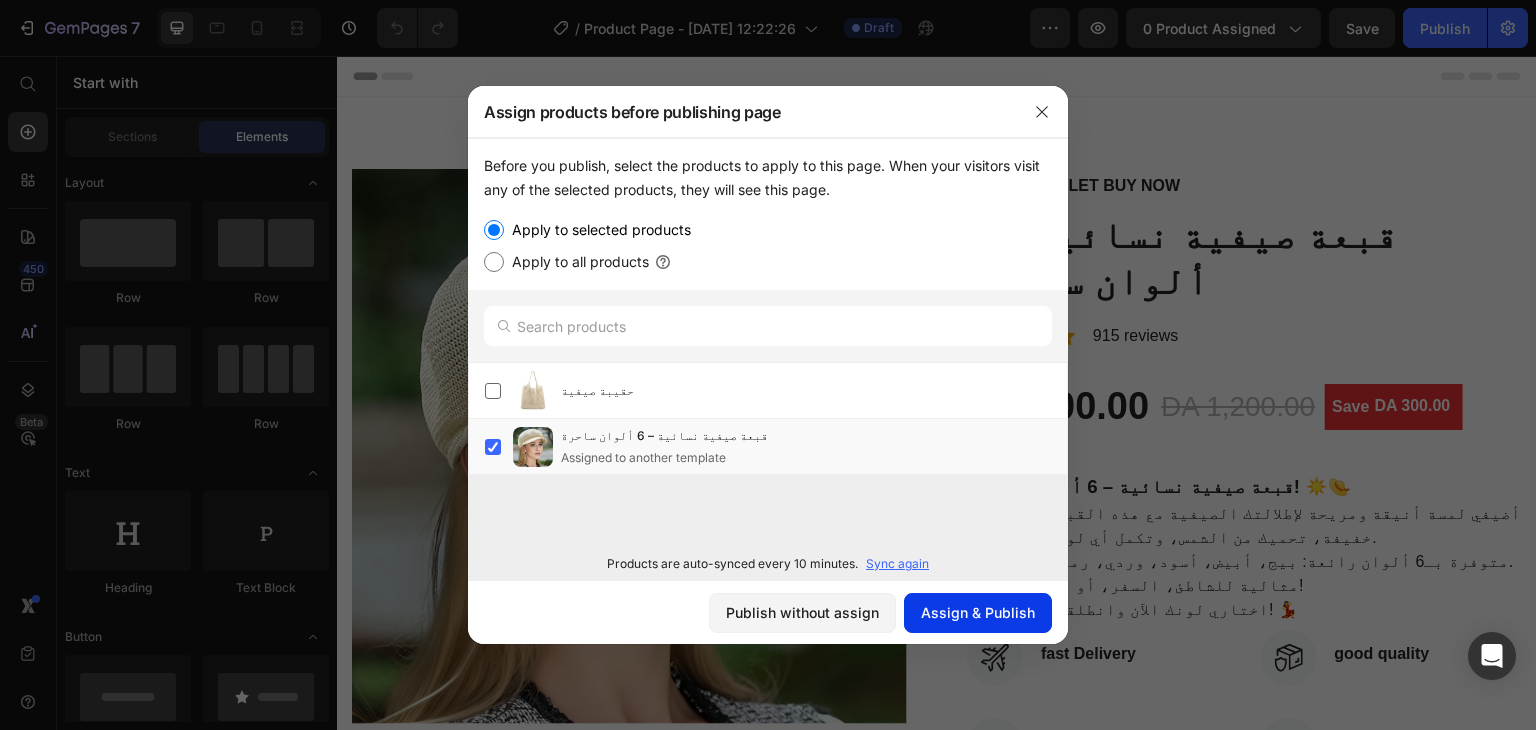 click on "Assign & Publish" at bounding box center (978, 612) 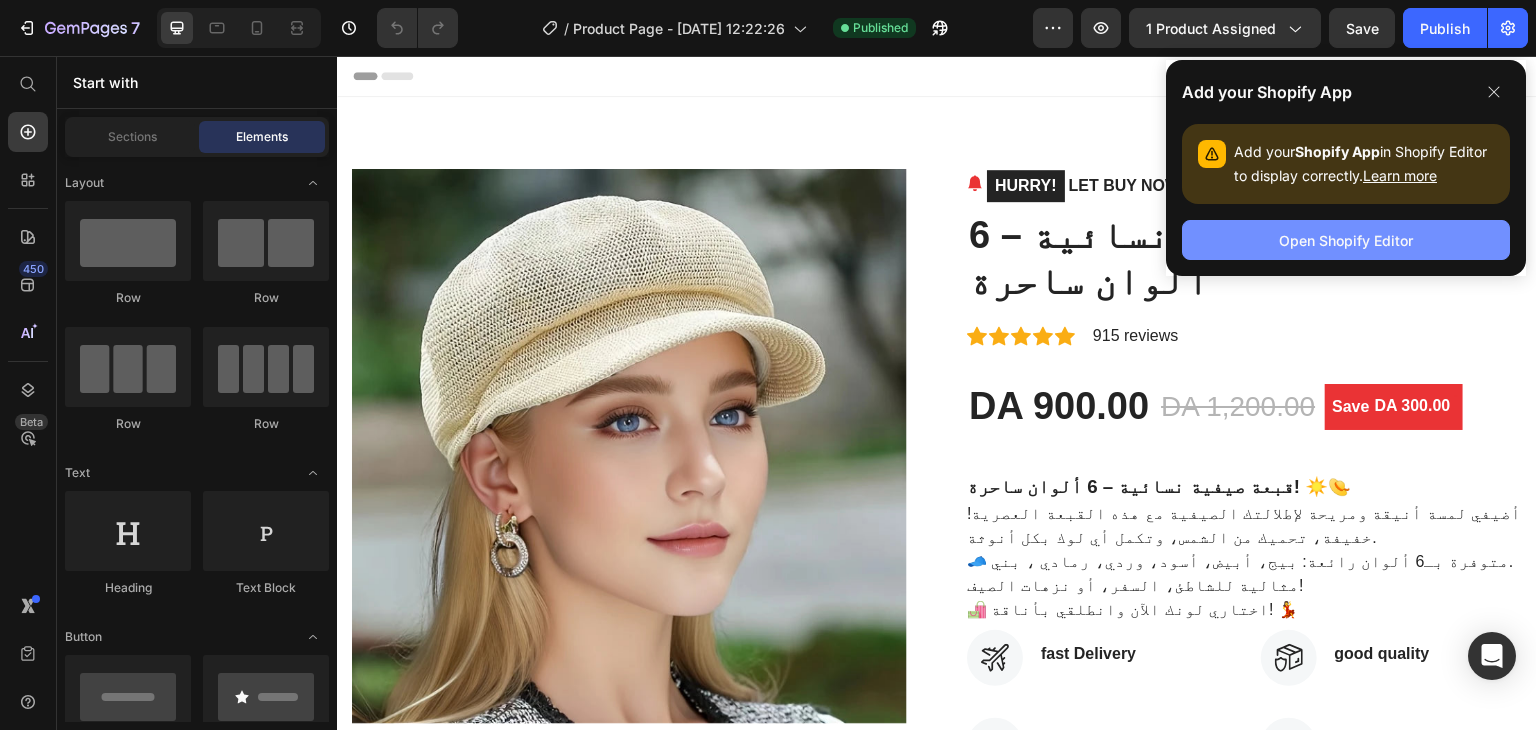 click on "Open Shopify Editor" at bounding box center (1346, 240) 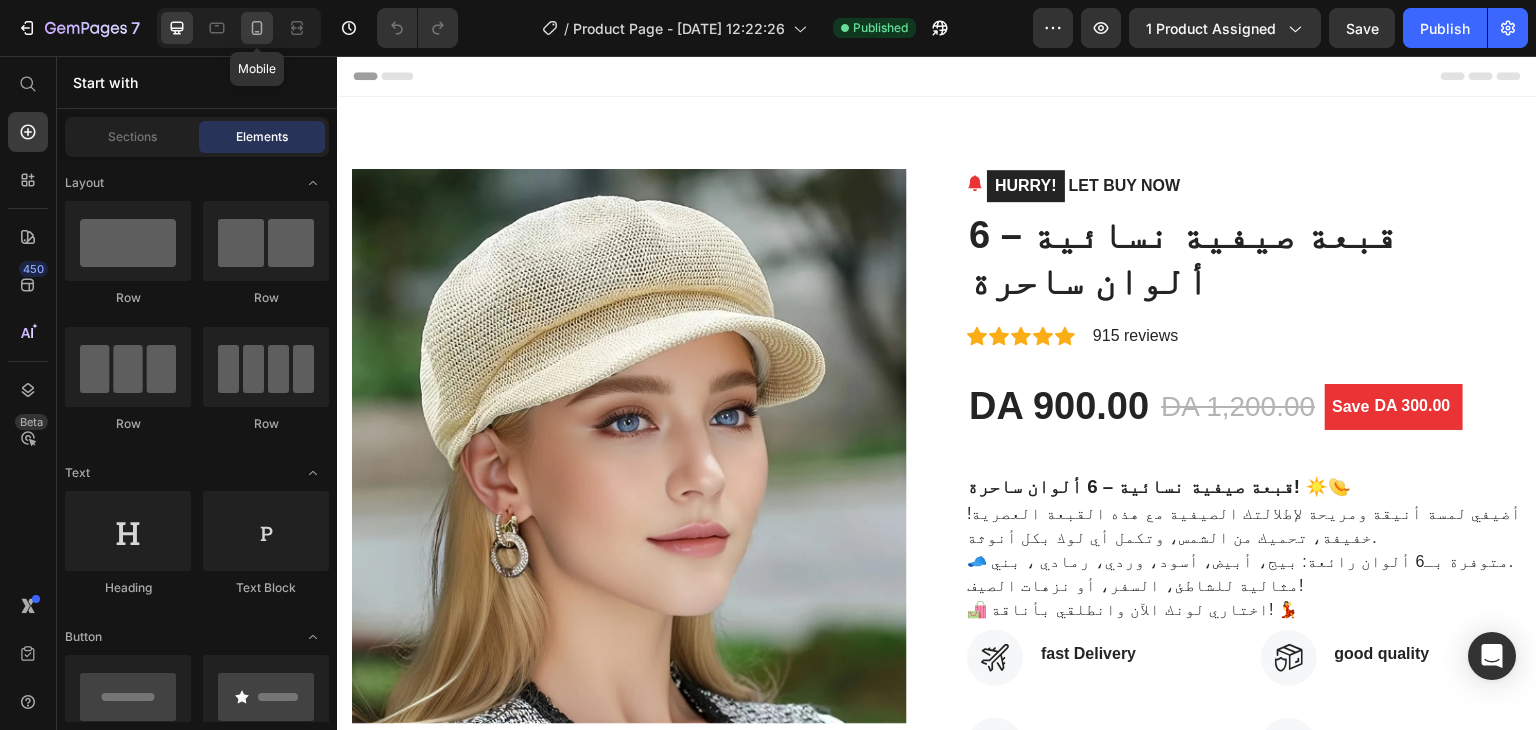 click 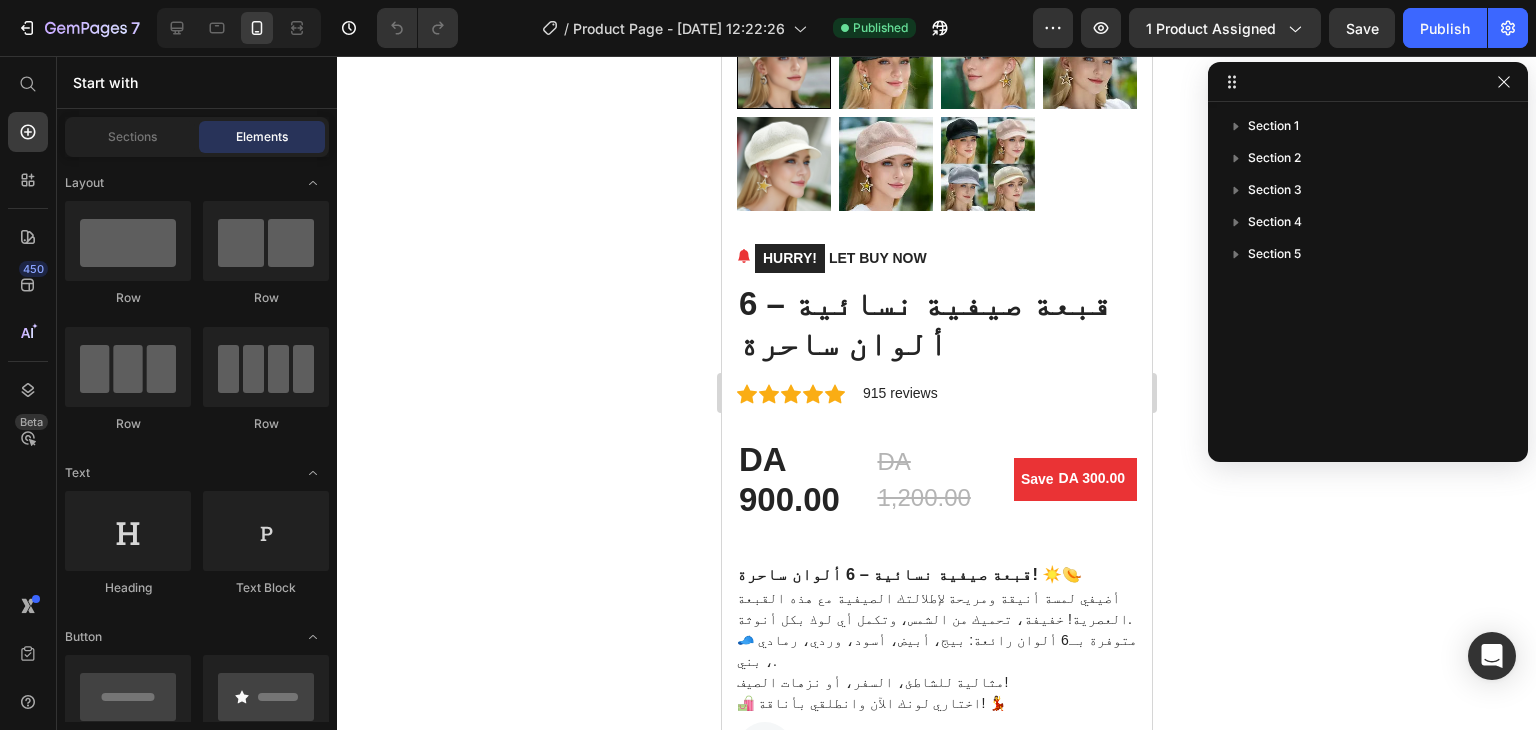 scroll, scrollTop: 568, scrollLeft: 0, axis: vertical 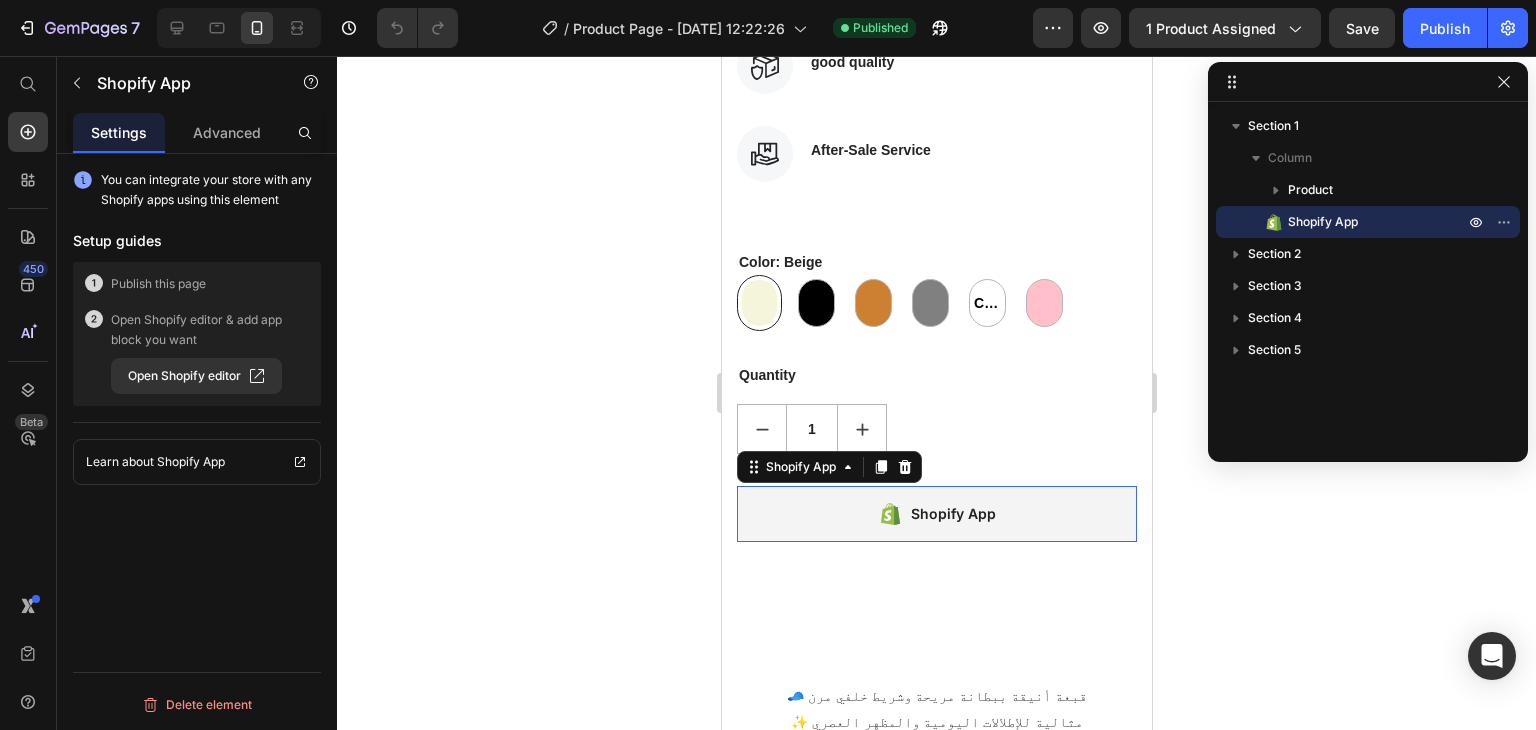 click on "Shopify App" at bounding box center [936, 514] 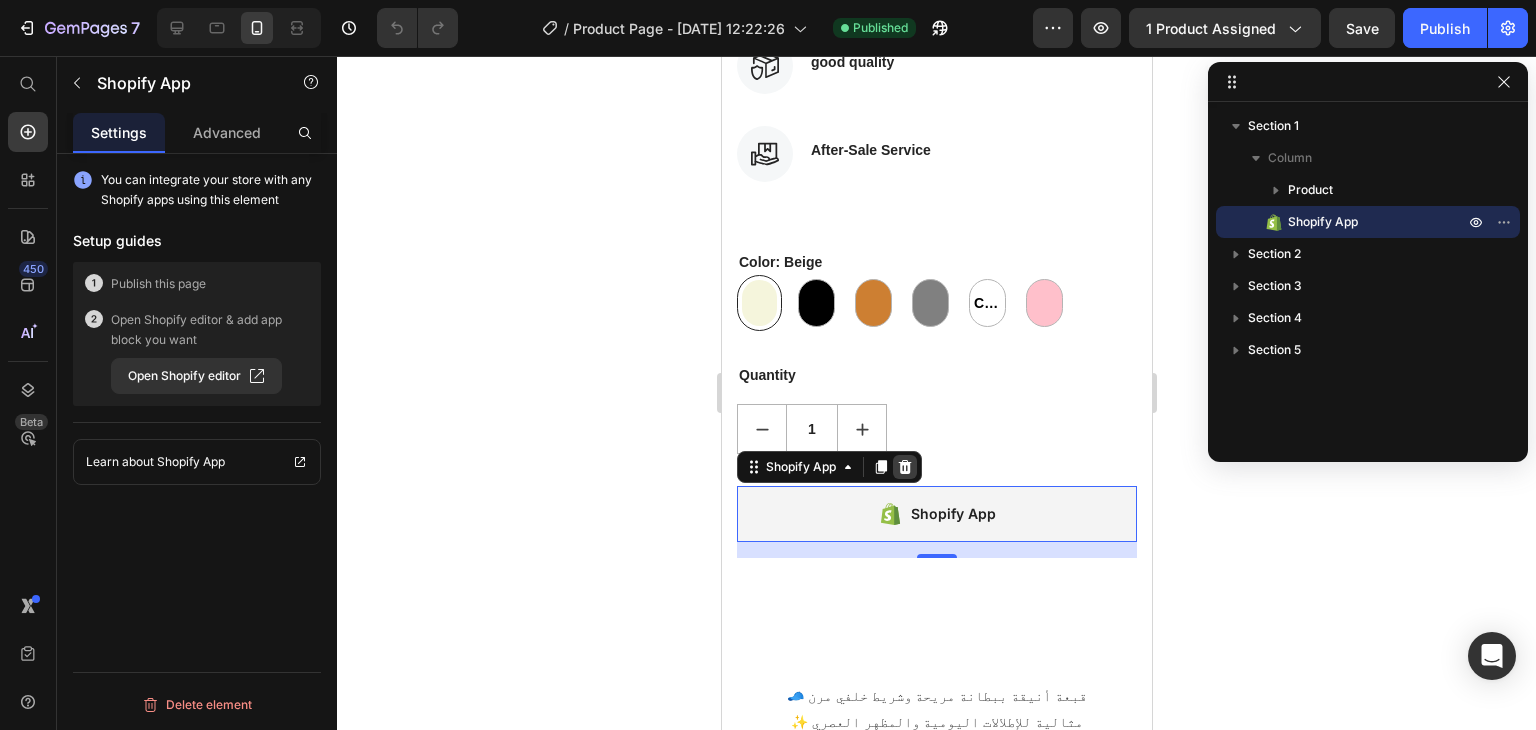 click 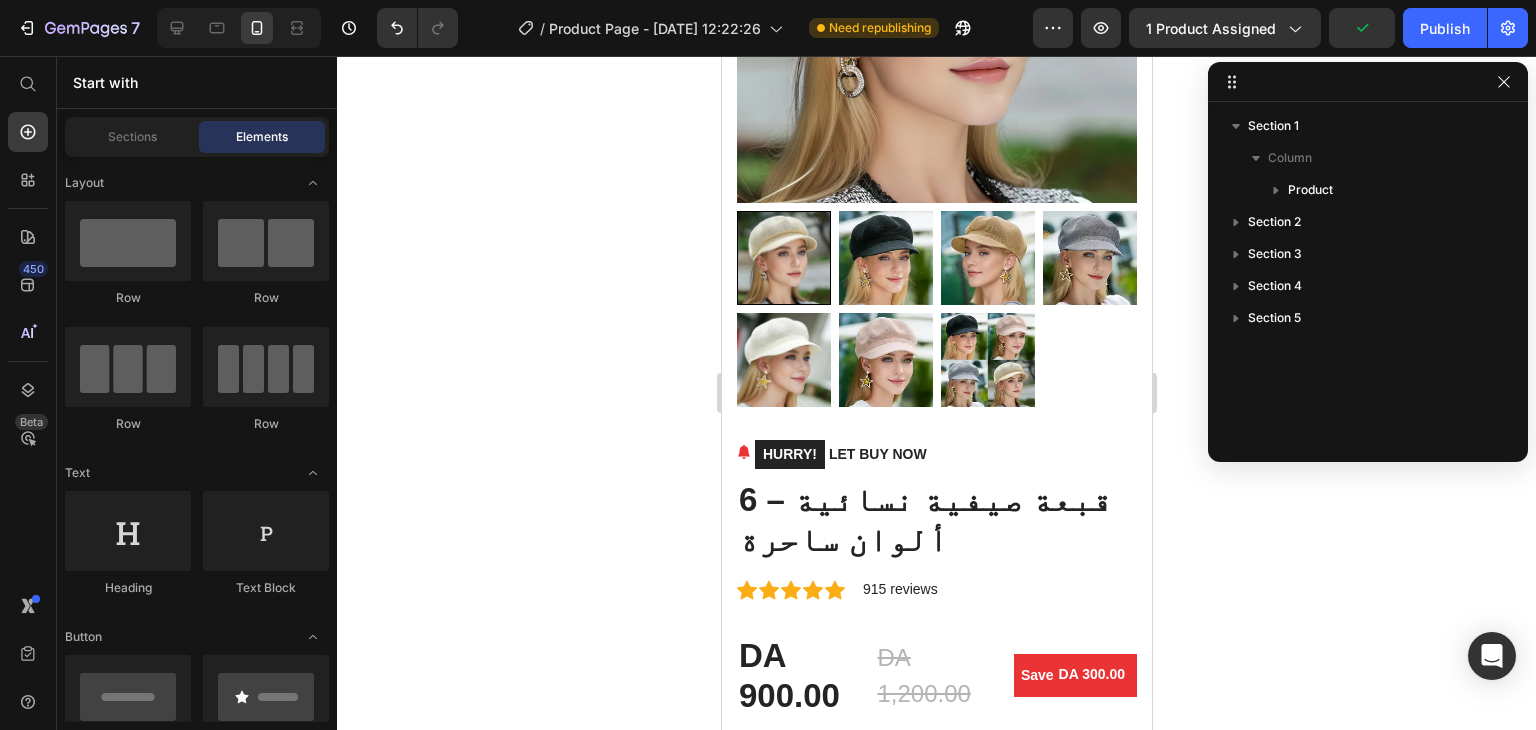 scroll, scrollTop: 326, scrollLeft: 0, axis: vertical 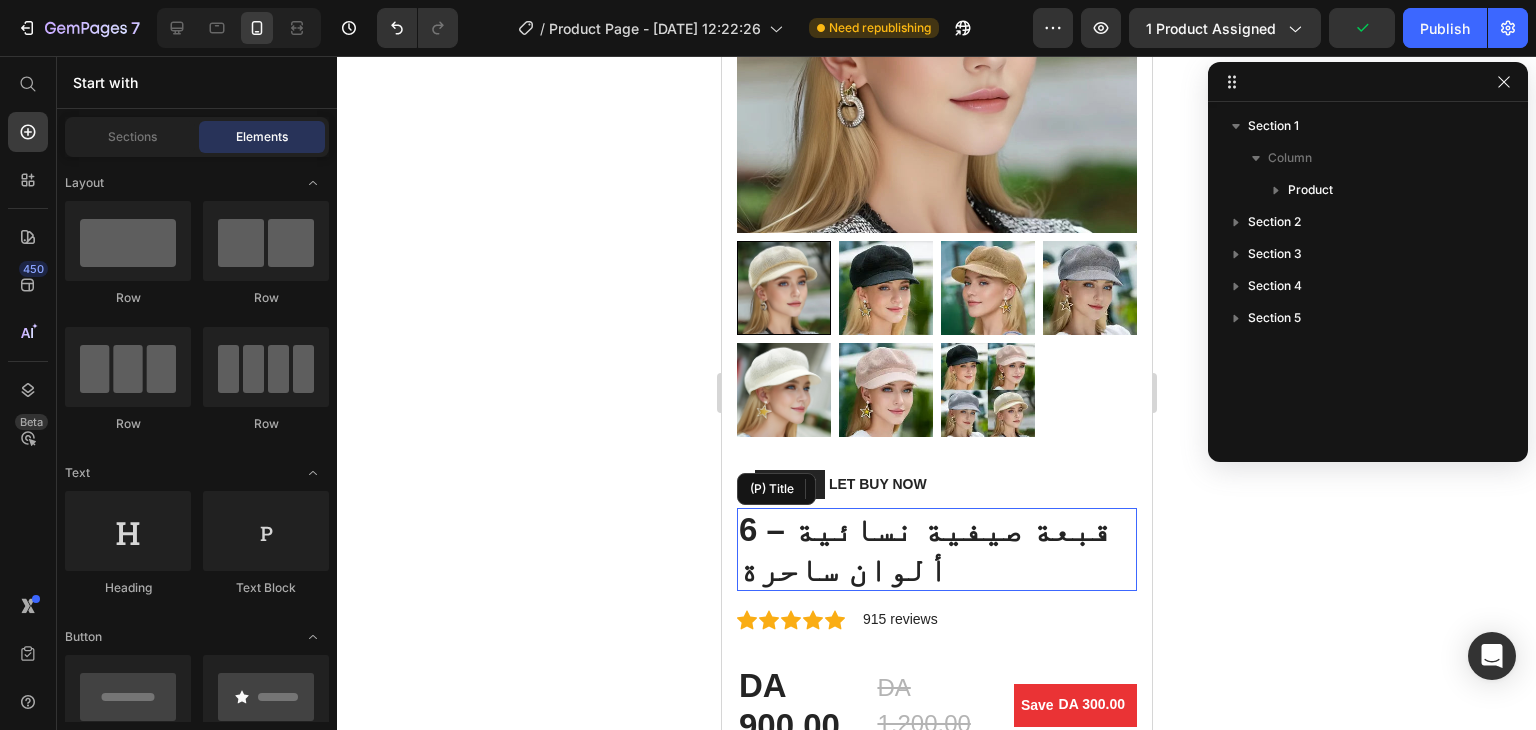 click on "قبعة صيفية نسائية – 6 ألوان ساحرة" at bounding box center [936, 549] 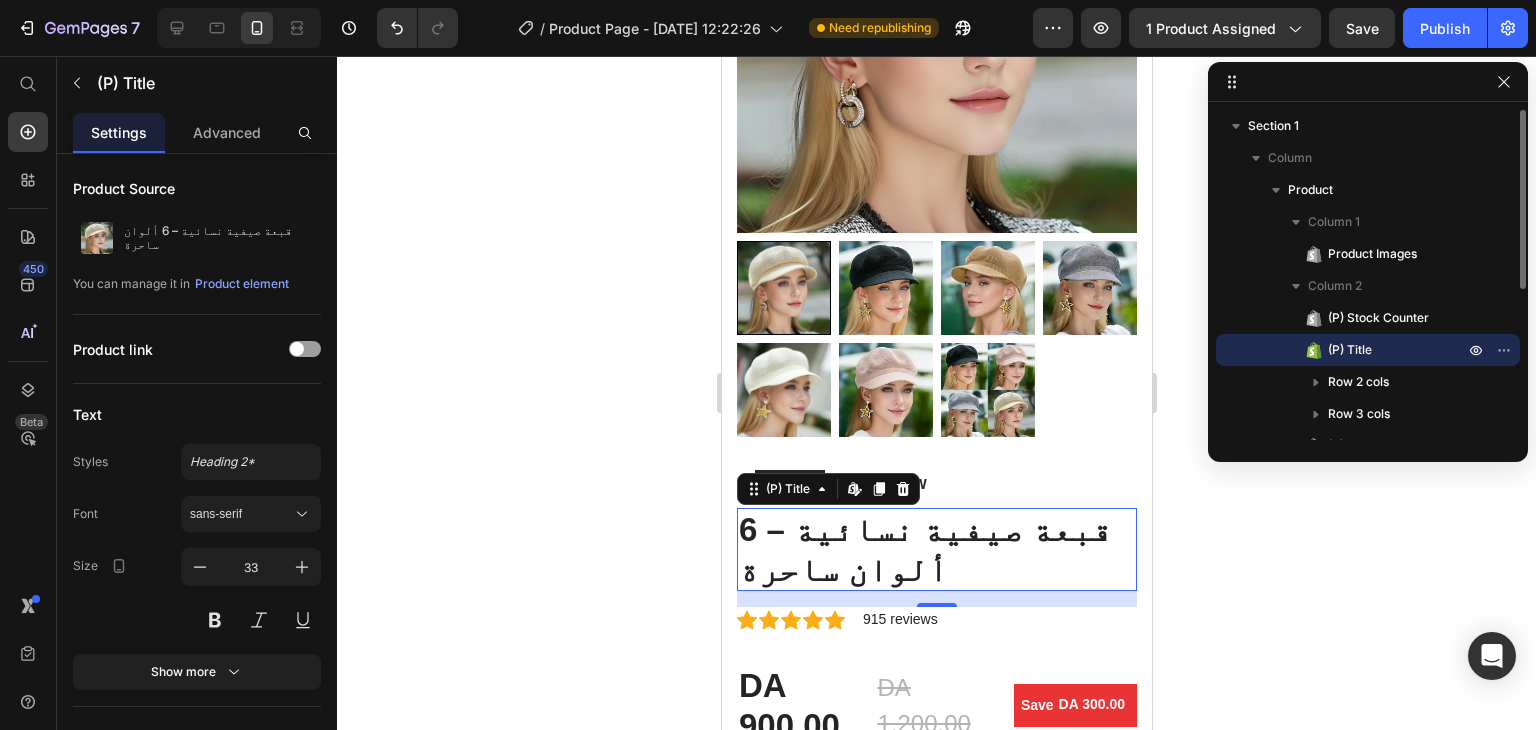 drag, startPoint x: 1283, startPoint y: 347, endPoint x: 1445, endPoint y: 344, distance: 162.02777 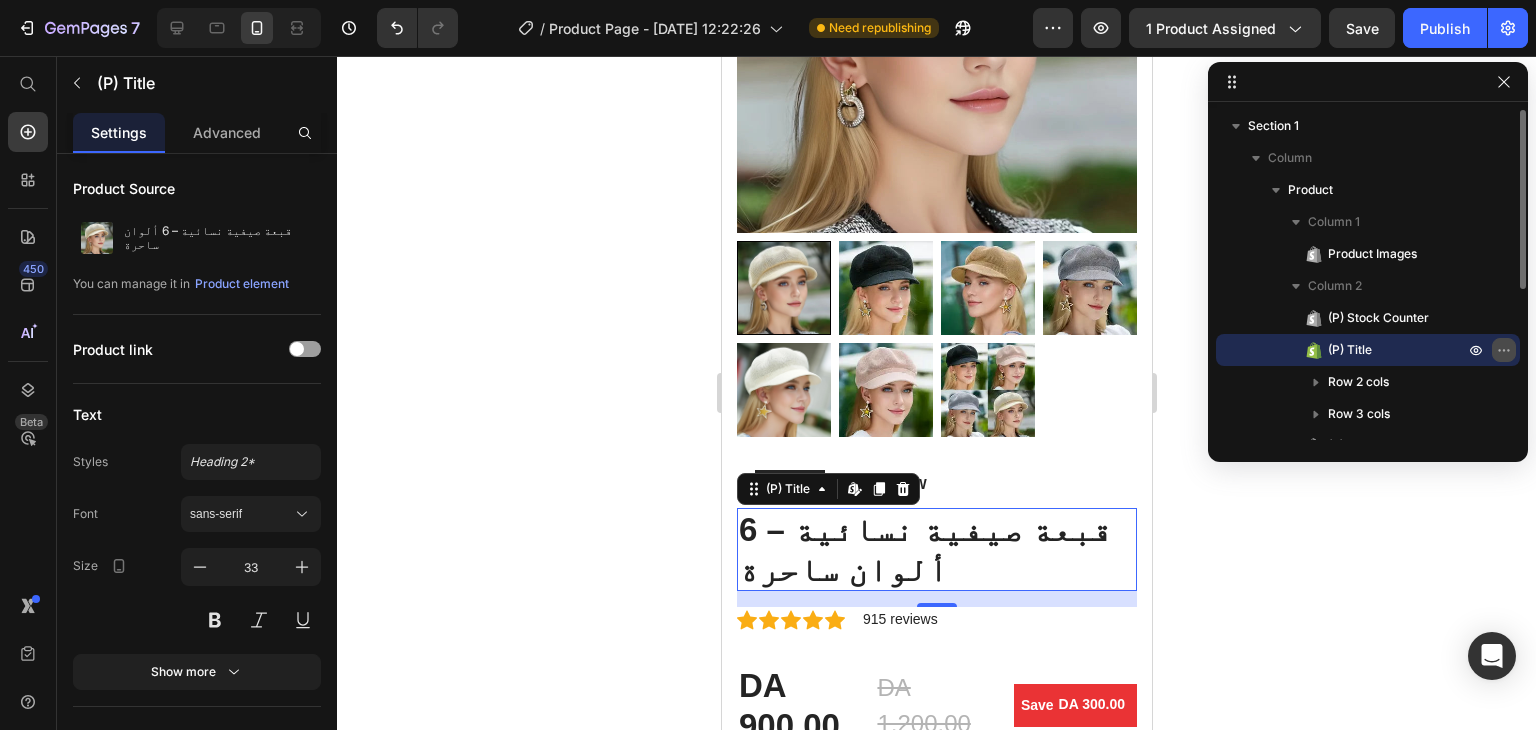 click 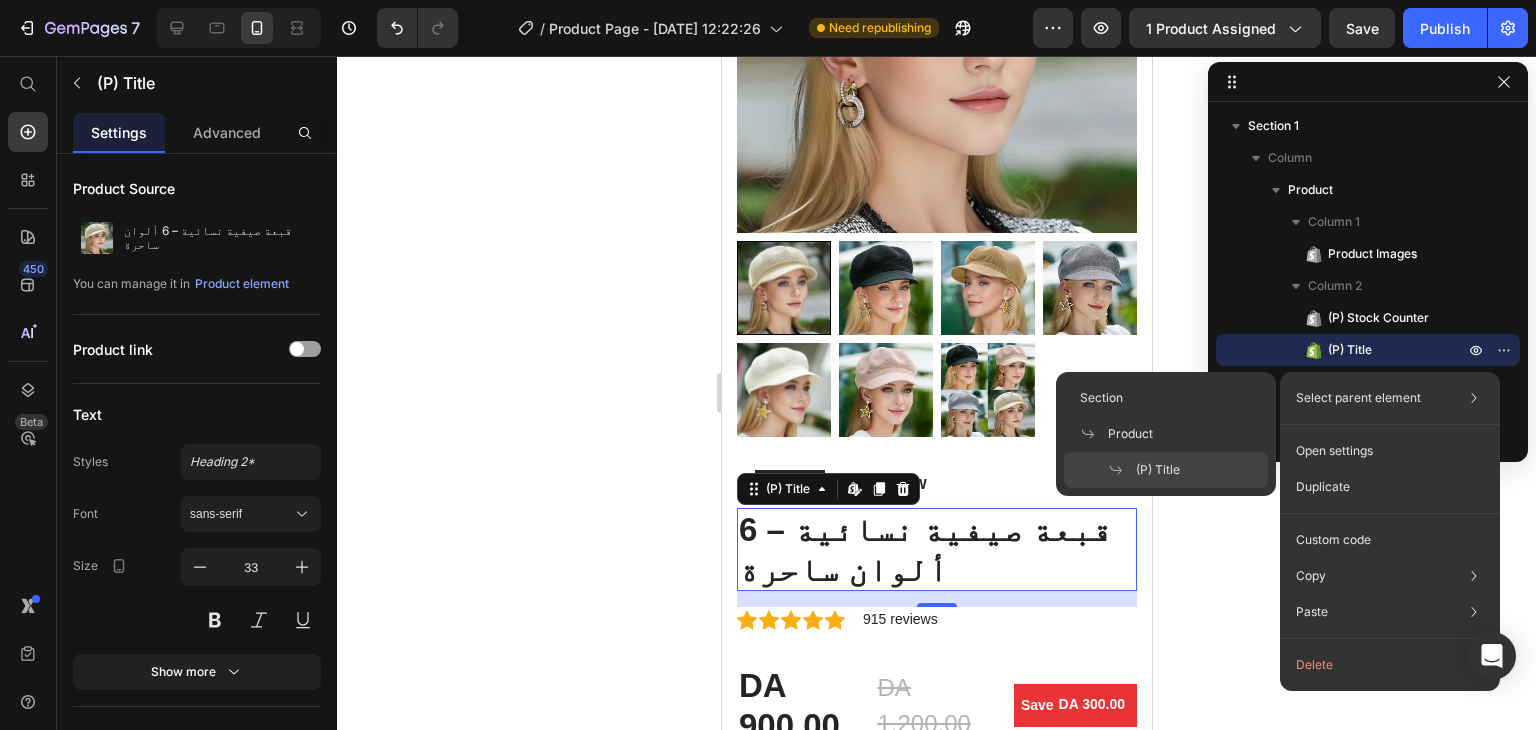 click on "Select parent element" at bounding box center [1358, 398] 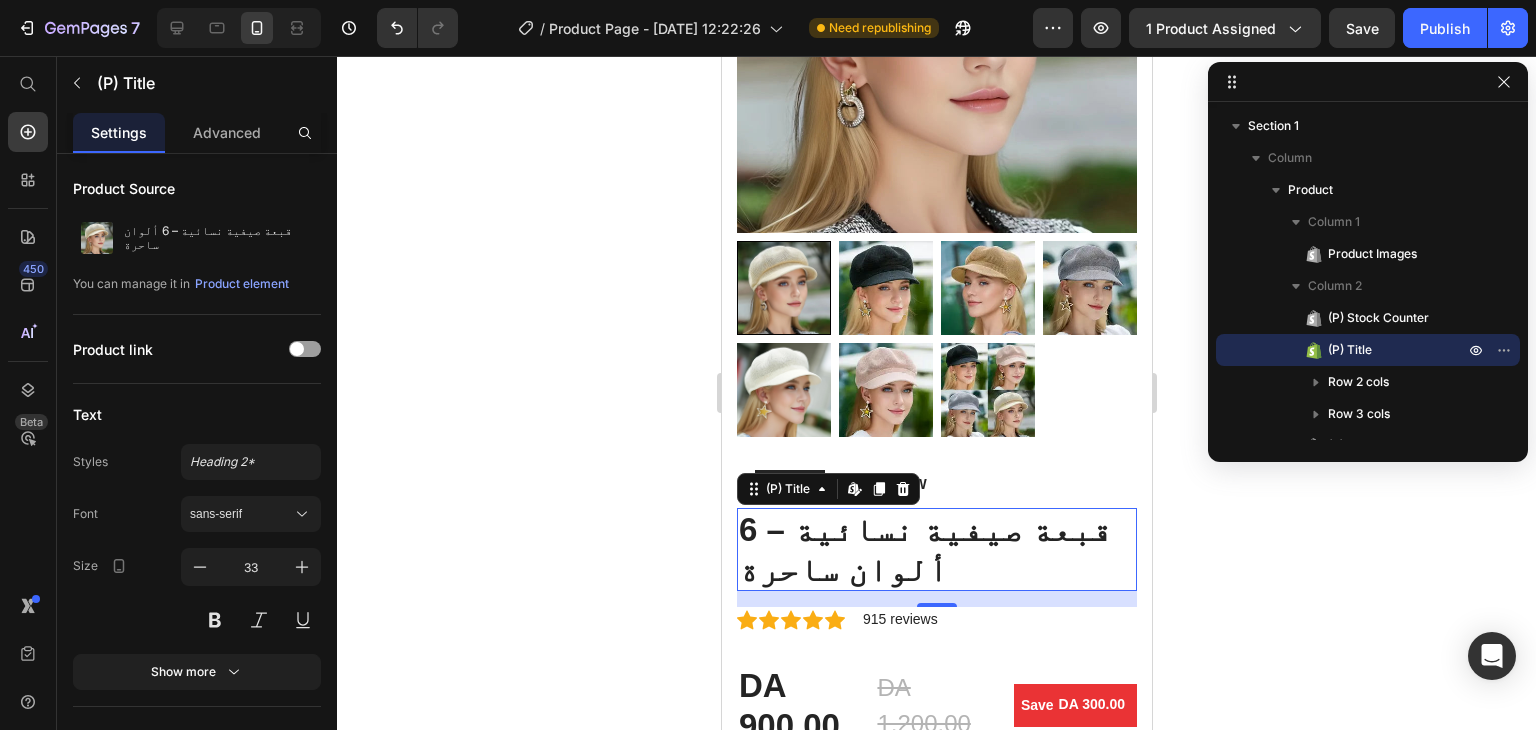 click 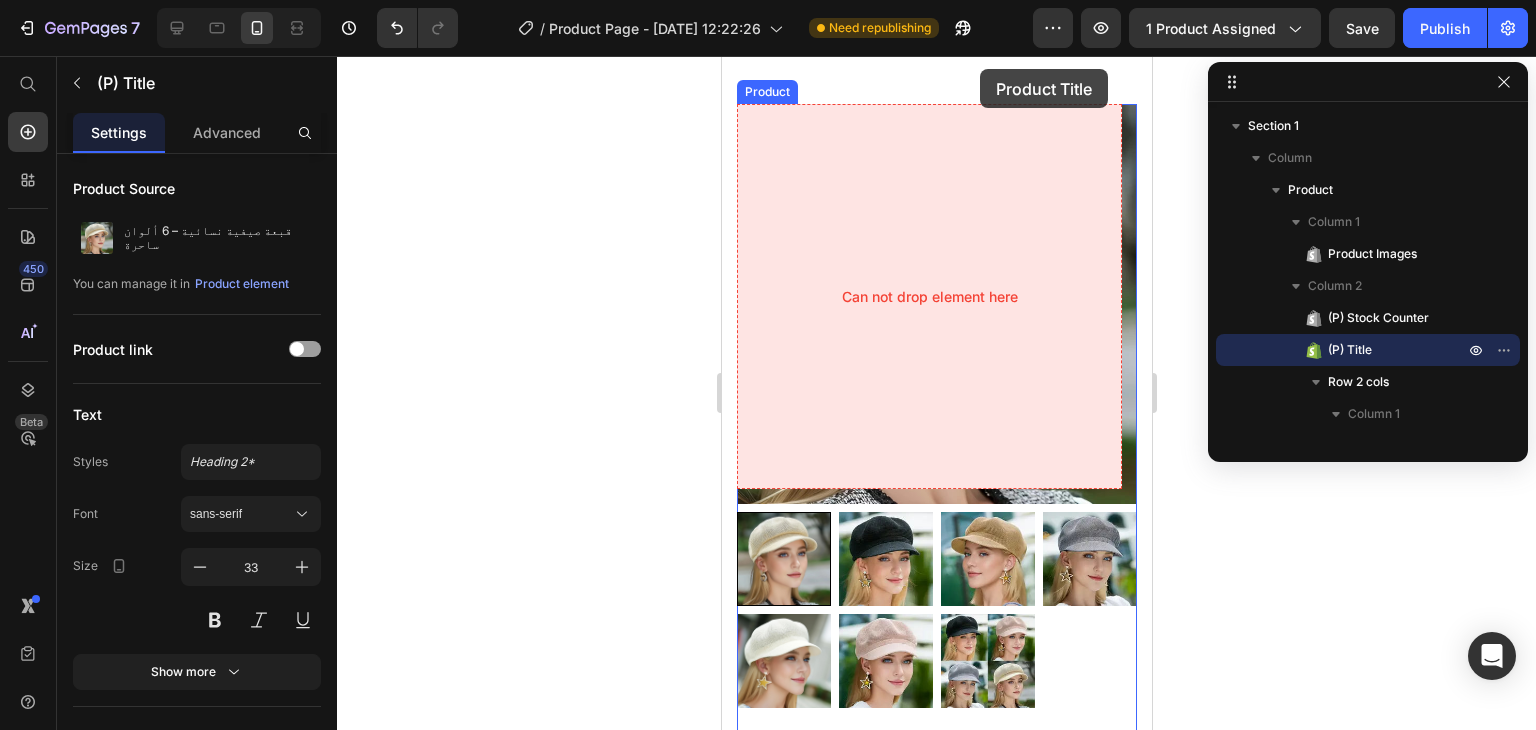 scroll, scrollTop: 0, scrollLeft: 0, axis: both 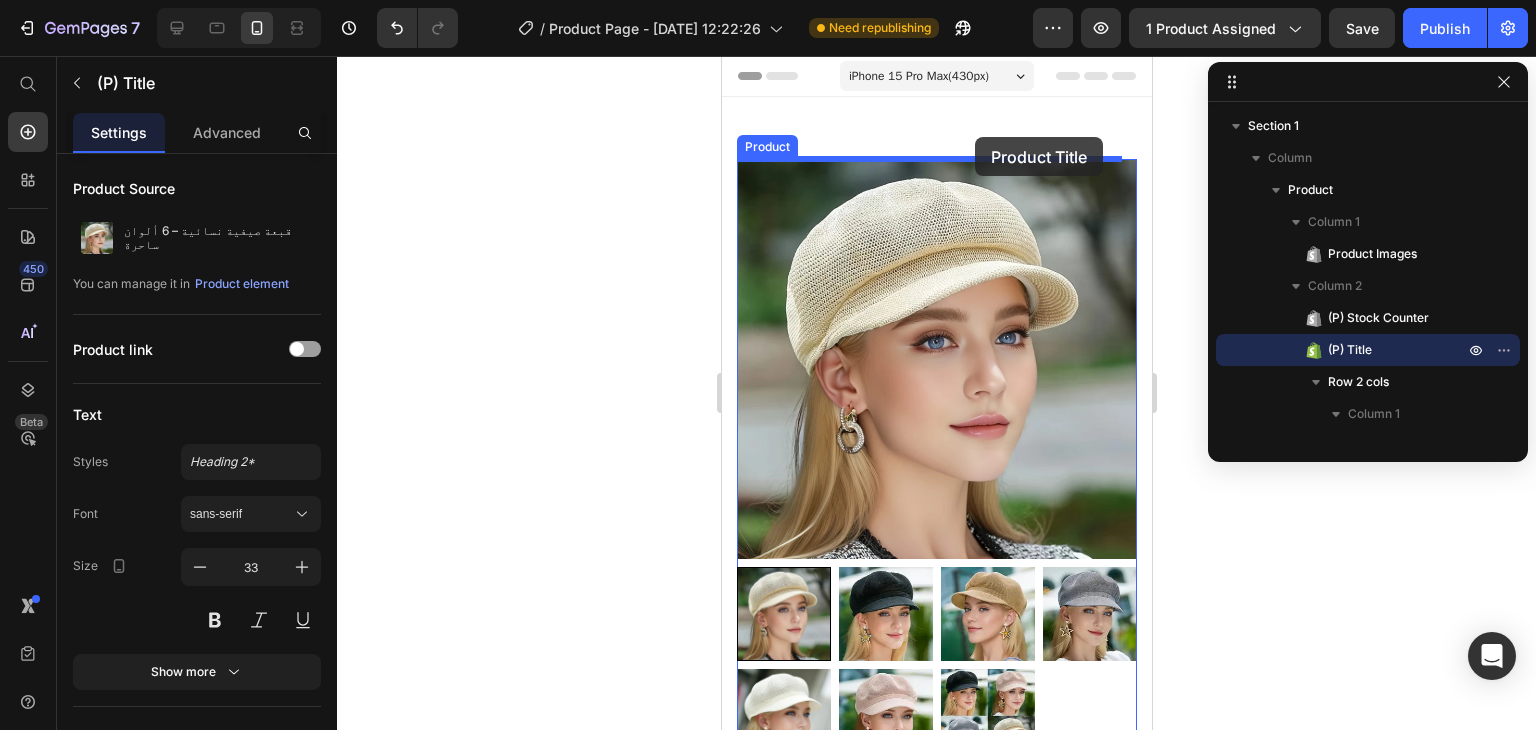 drag, startPoint x: 977, startPoint y: 509, endPoint x: 974, endPoint y: 137, distance: 372.0121 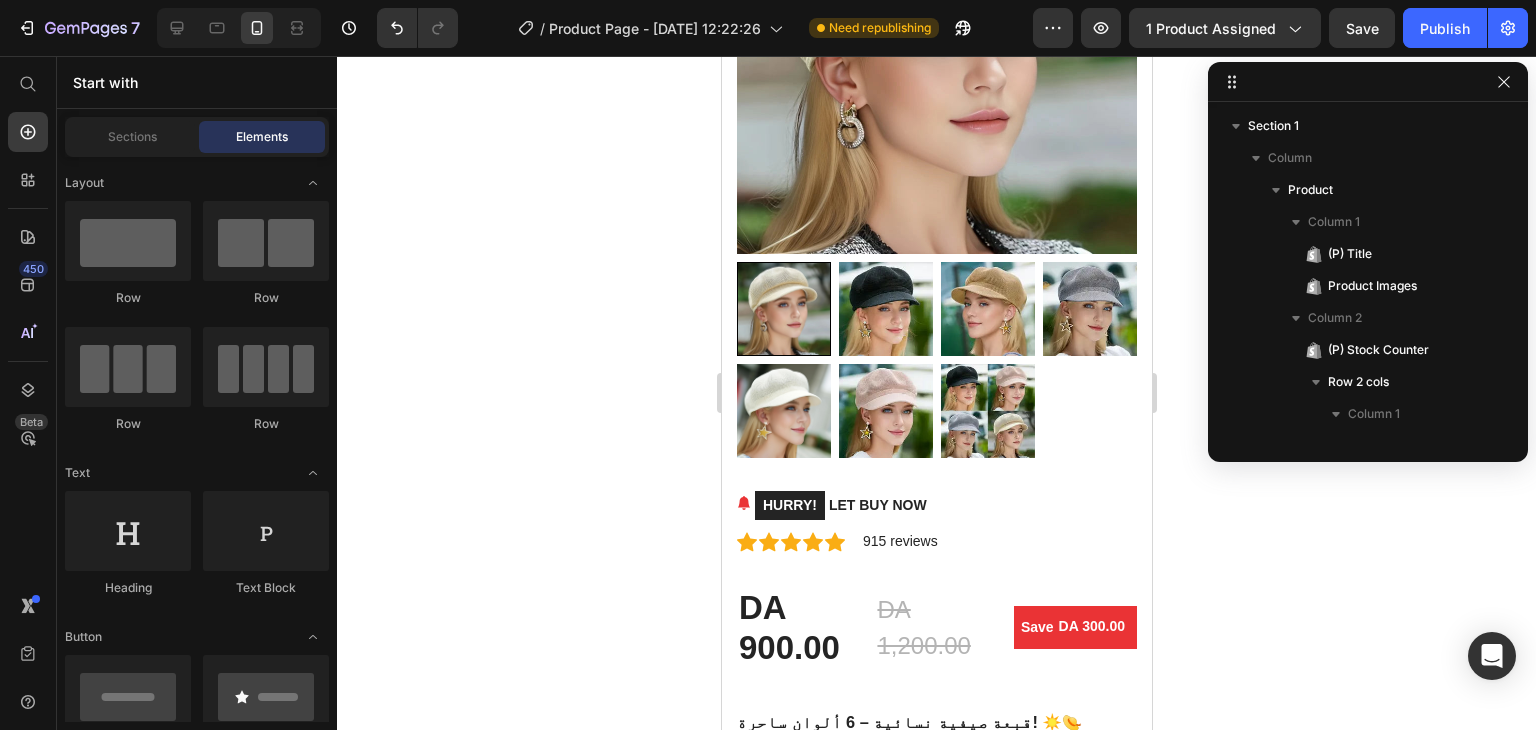 scroll, scrollTop: 399, scrollLeft: 0, axis: vertical 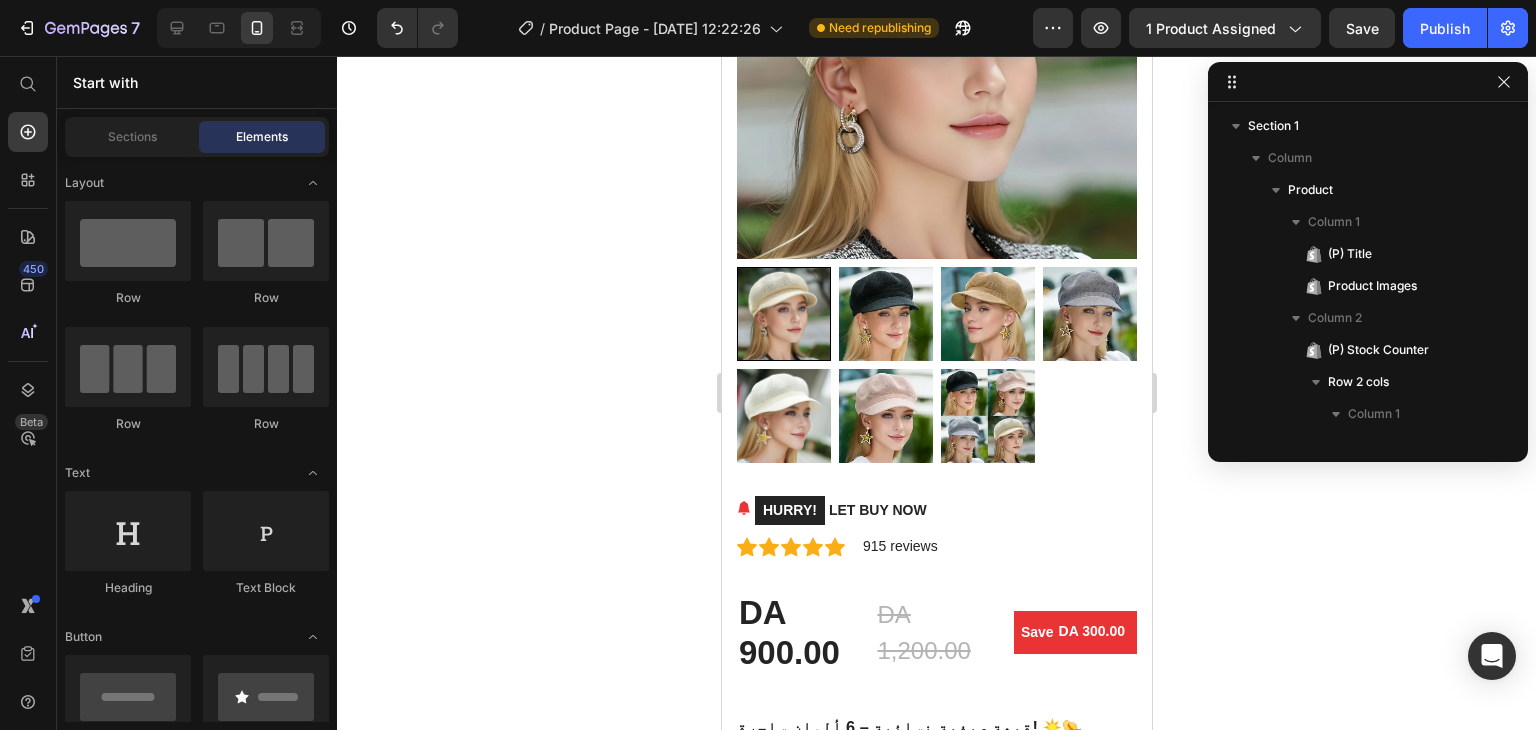 drag, startPoint x: 1141, startPoint y: 155, endPoint x: 1881, endPoint y: 269, distance: 748.7296 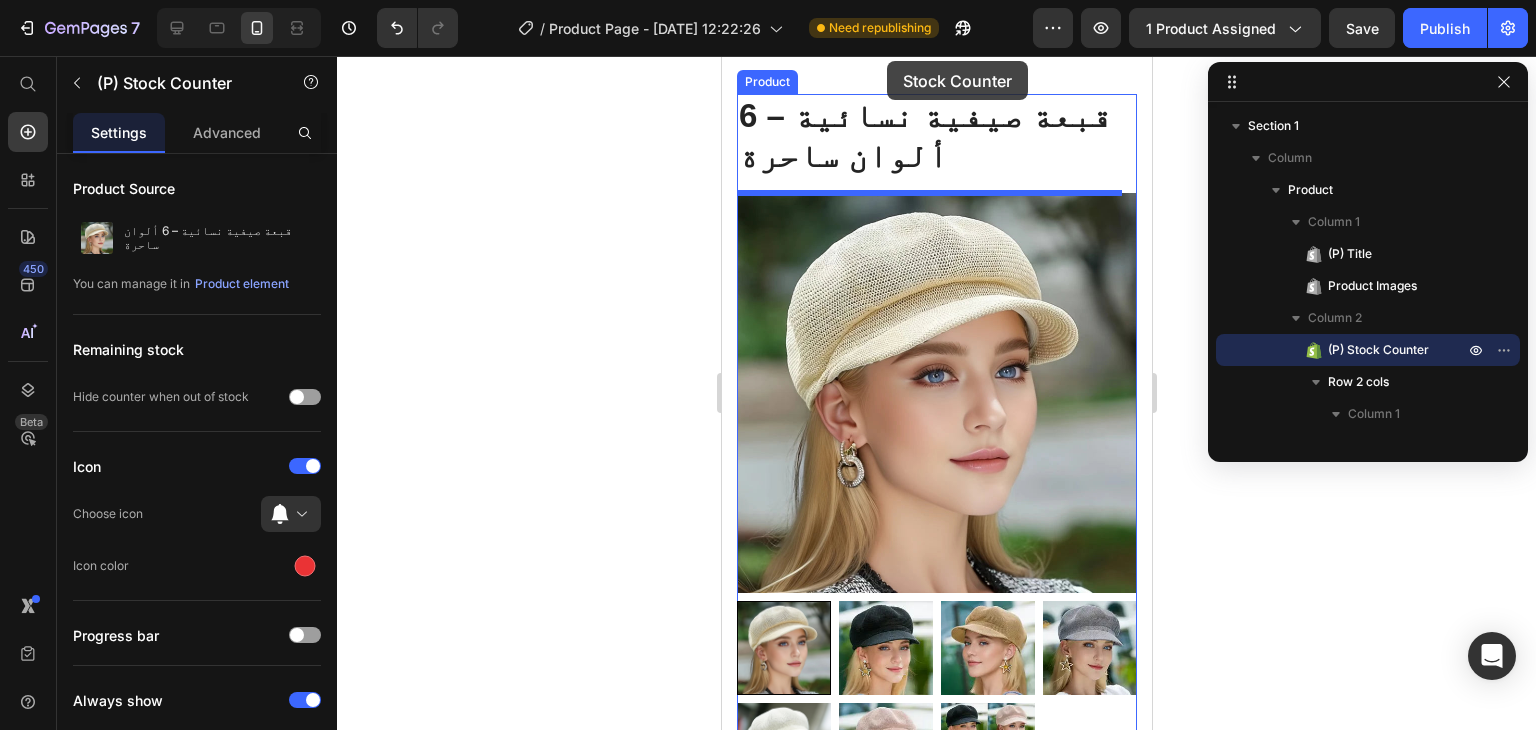 scroll, scrollTop: 0, scrollLeft: 0, axis: both 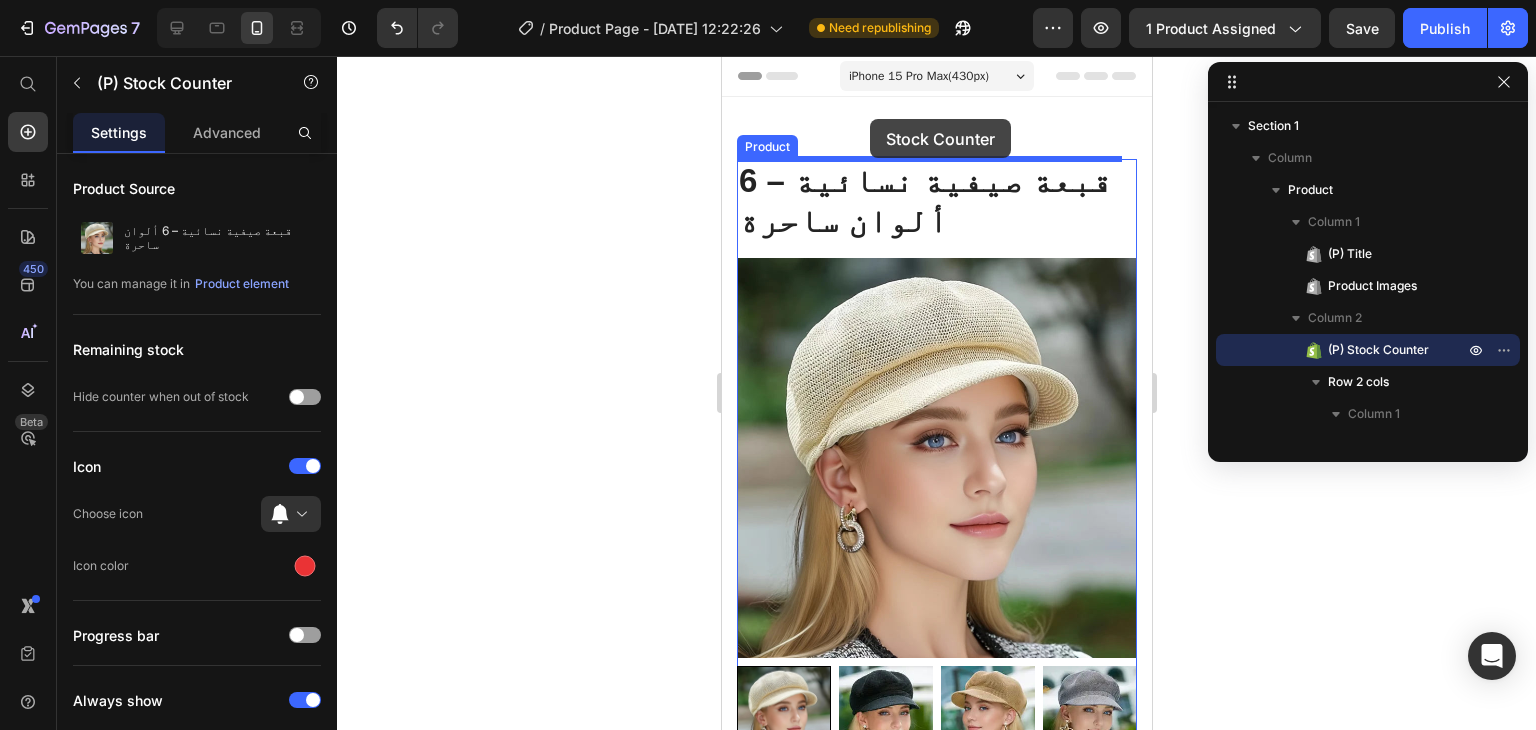 drag, startPoint x: 891, startPoint y: 493, endPoint x: 869, endPoint y: 119, distance: 374.6465 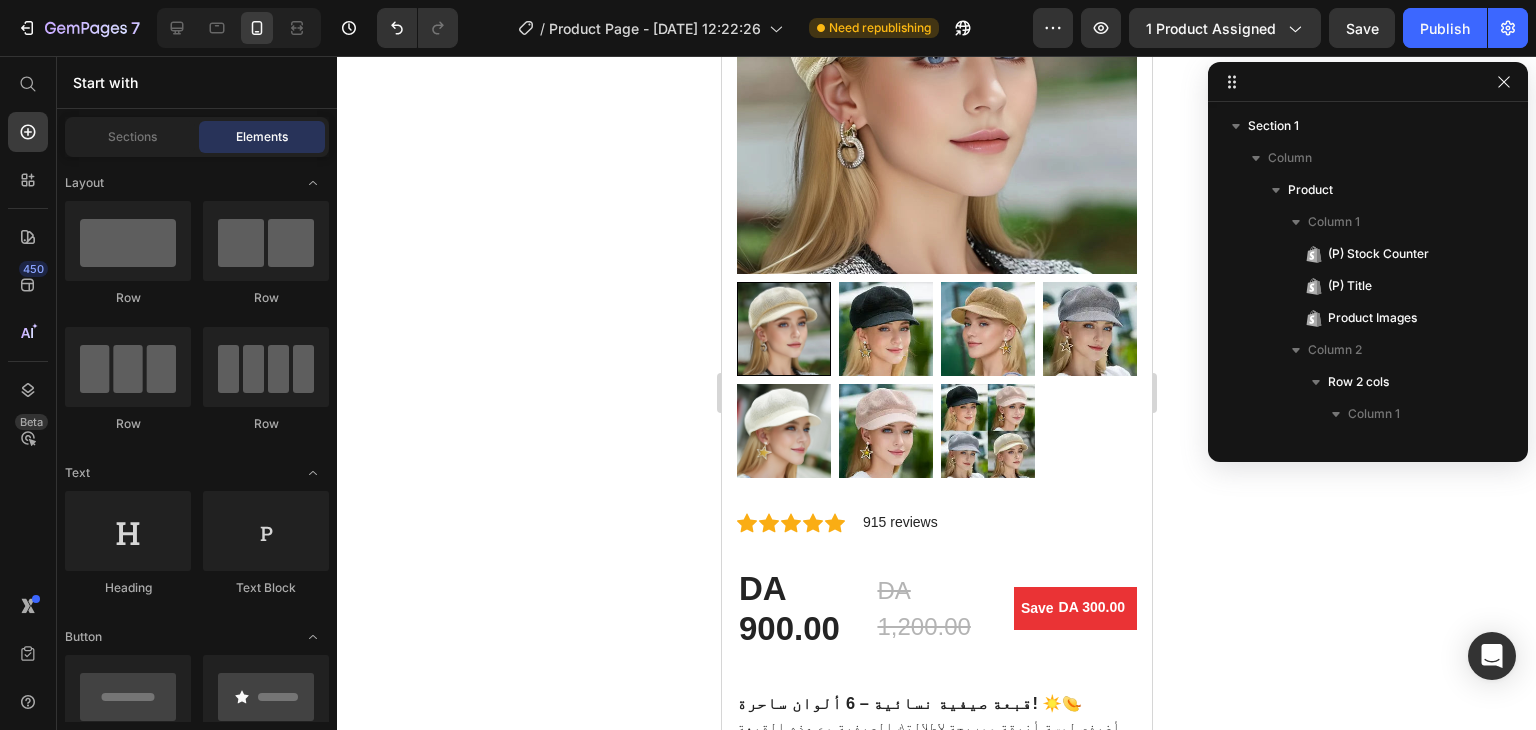 scroll, scrollTop: 479, scrollLeft: 0, axis: vertical 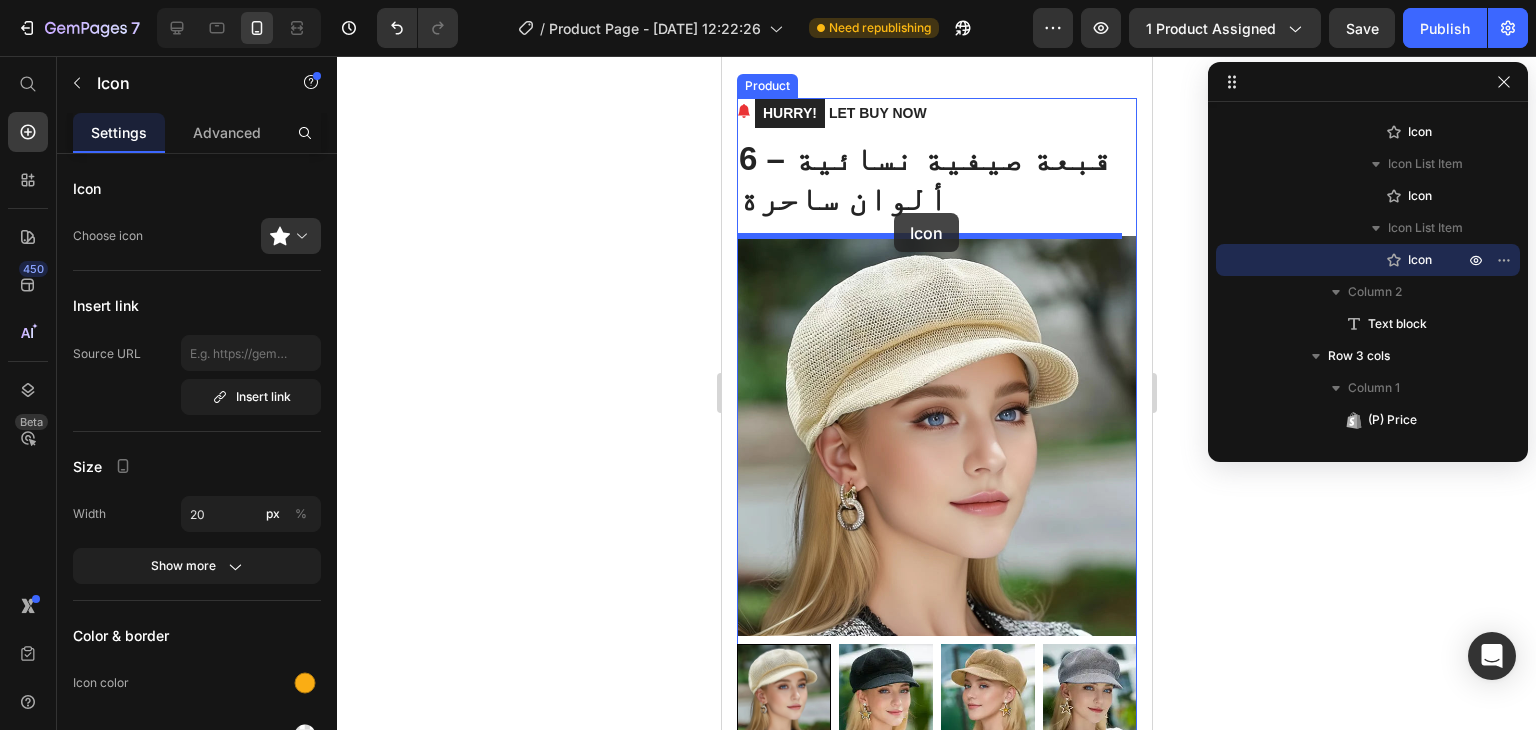 drag, startPoint x: 837, startPoint y: 447, endPoint x: 893, endPoint y: 213, distance: 240.60756 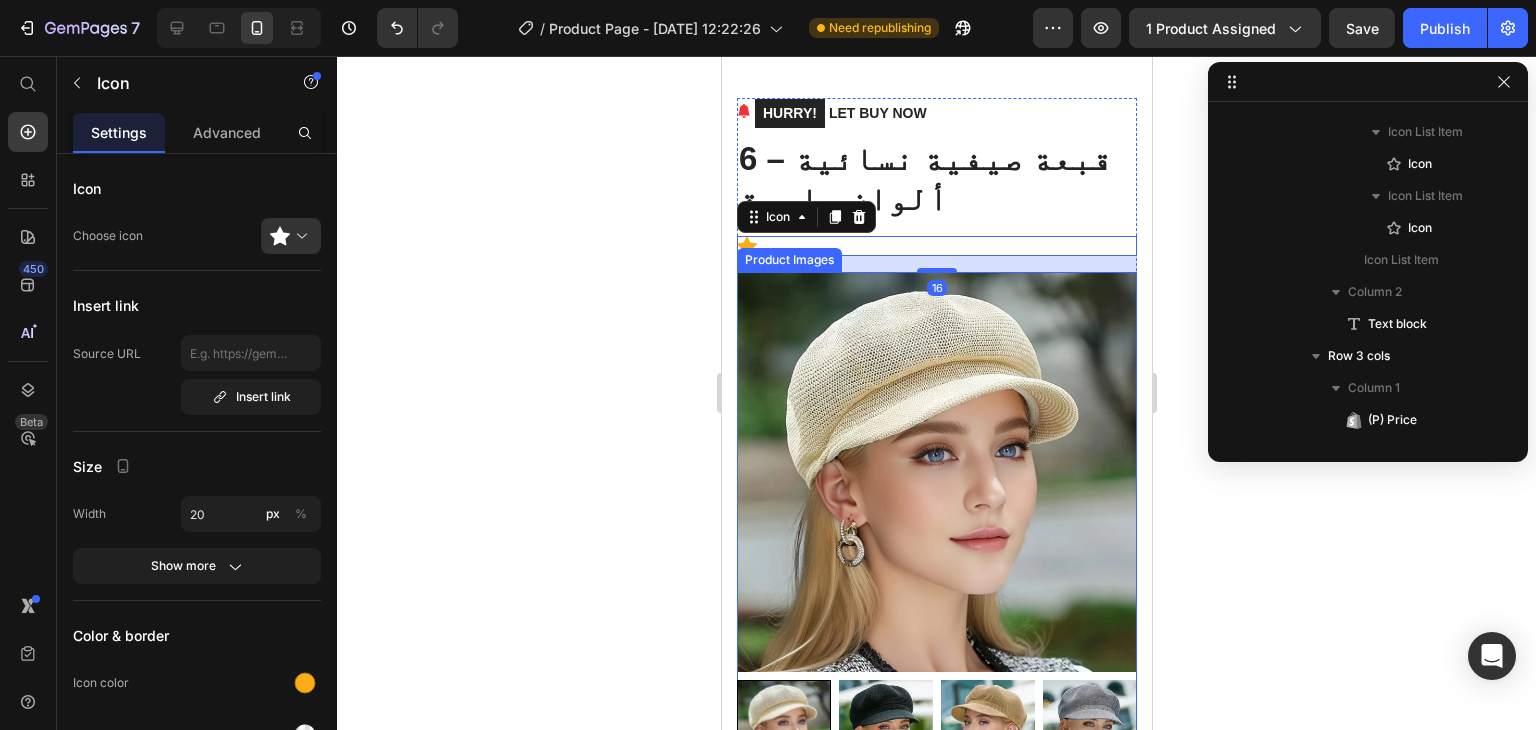 click at bounding box center [936, 472] 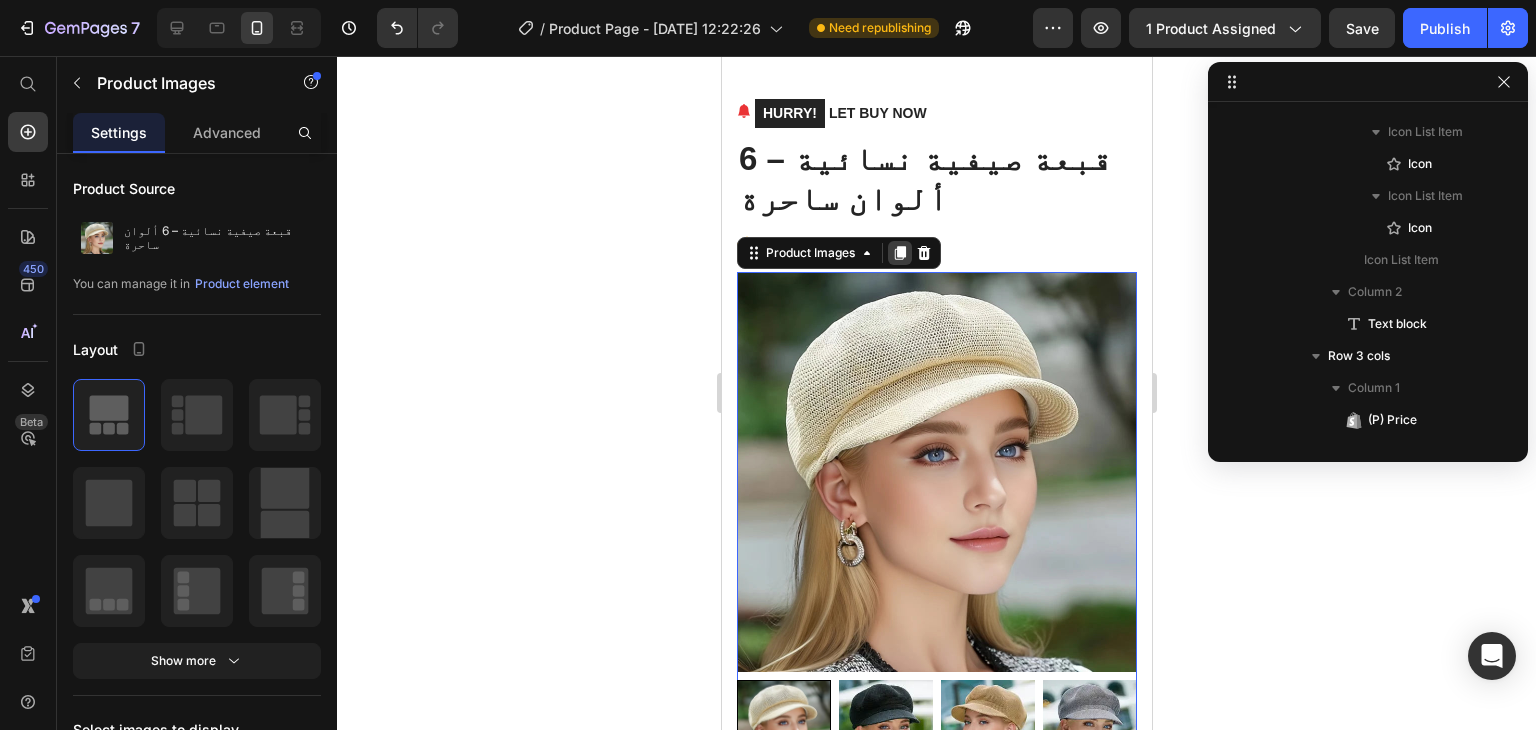 scroll, scrollTop: 90, scrollLeft: 0, axis: vertical 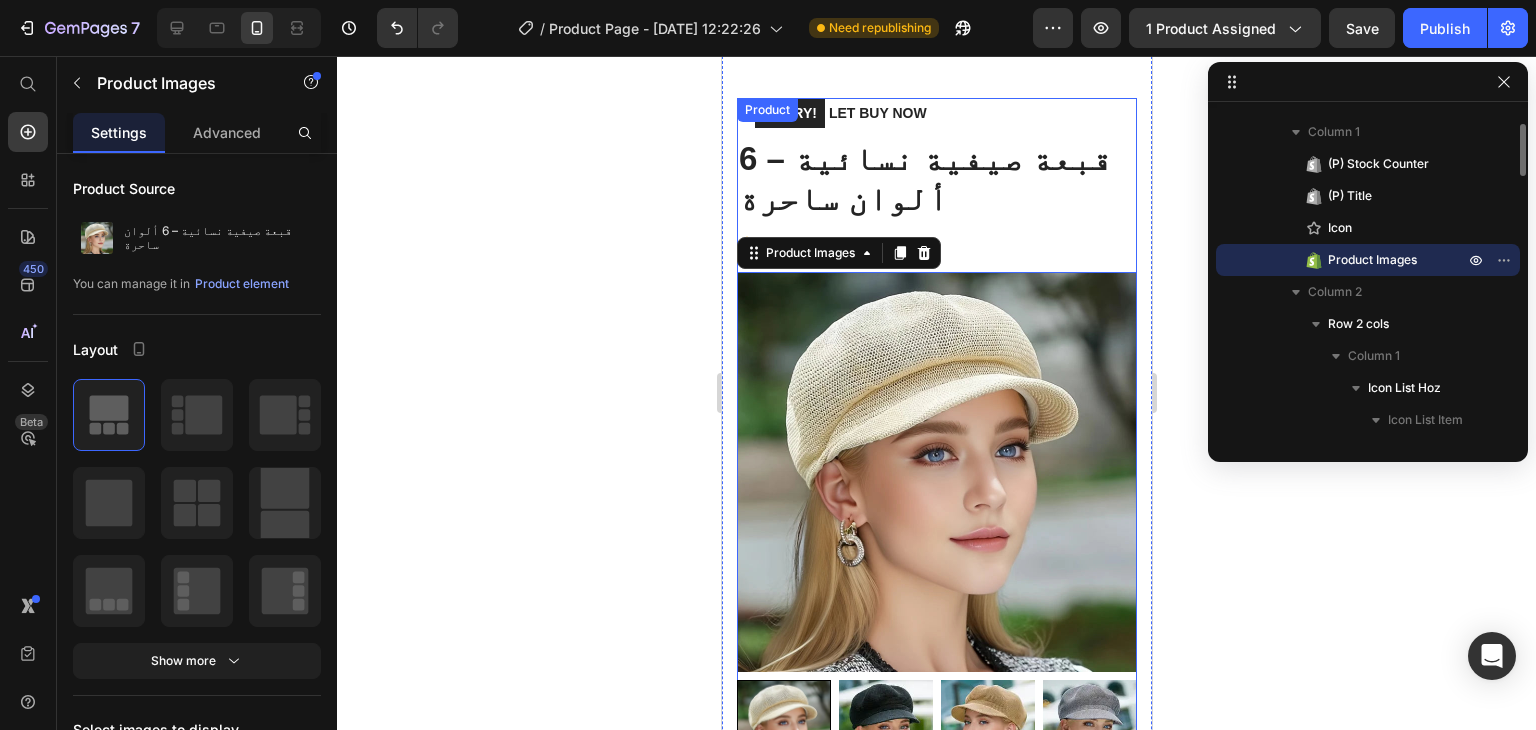 click on "Icon" at bounding box center (936, 246) 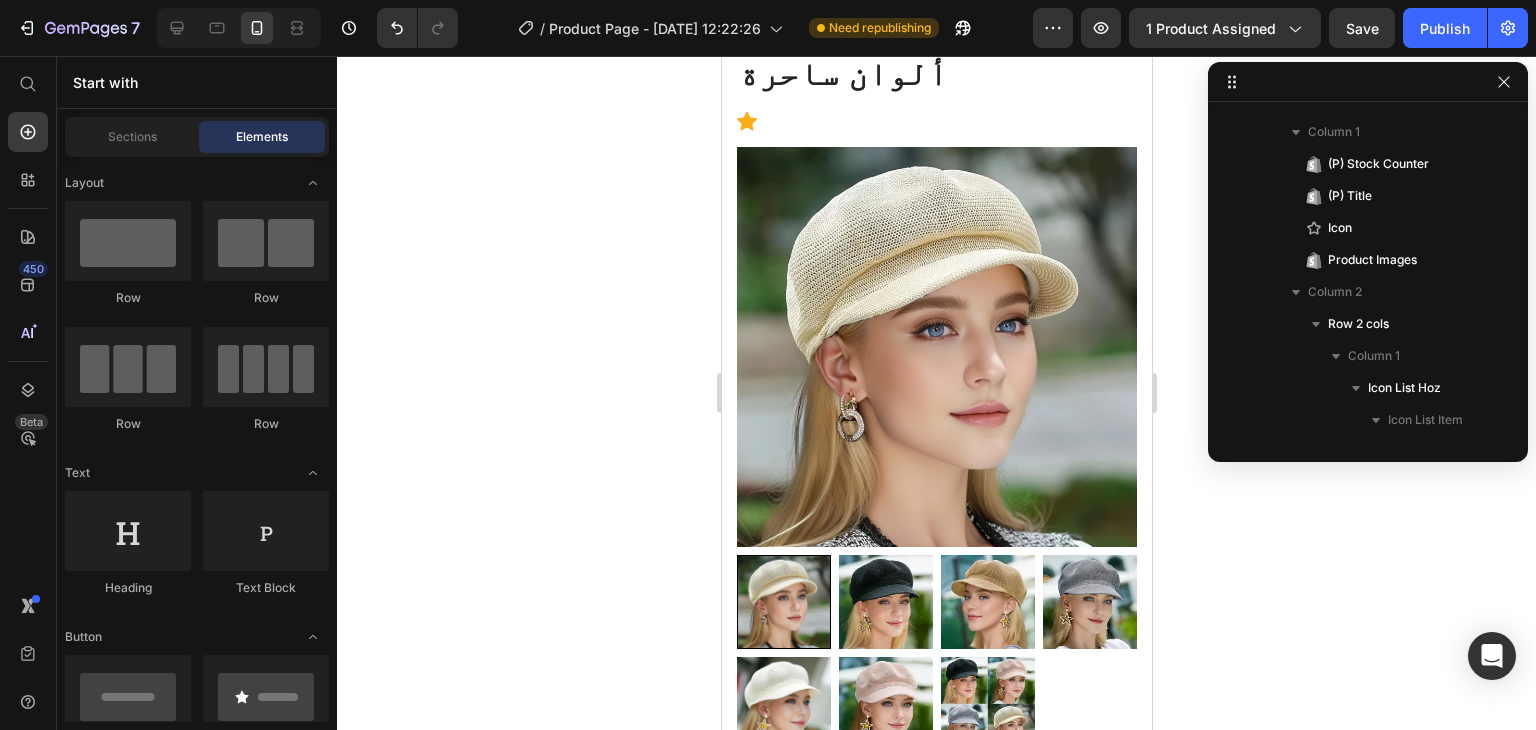scroll, scrollTop: 53, scrollLeft: 0, axis: vertical 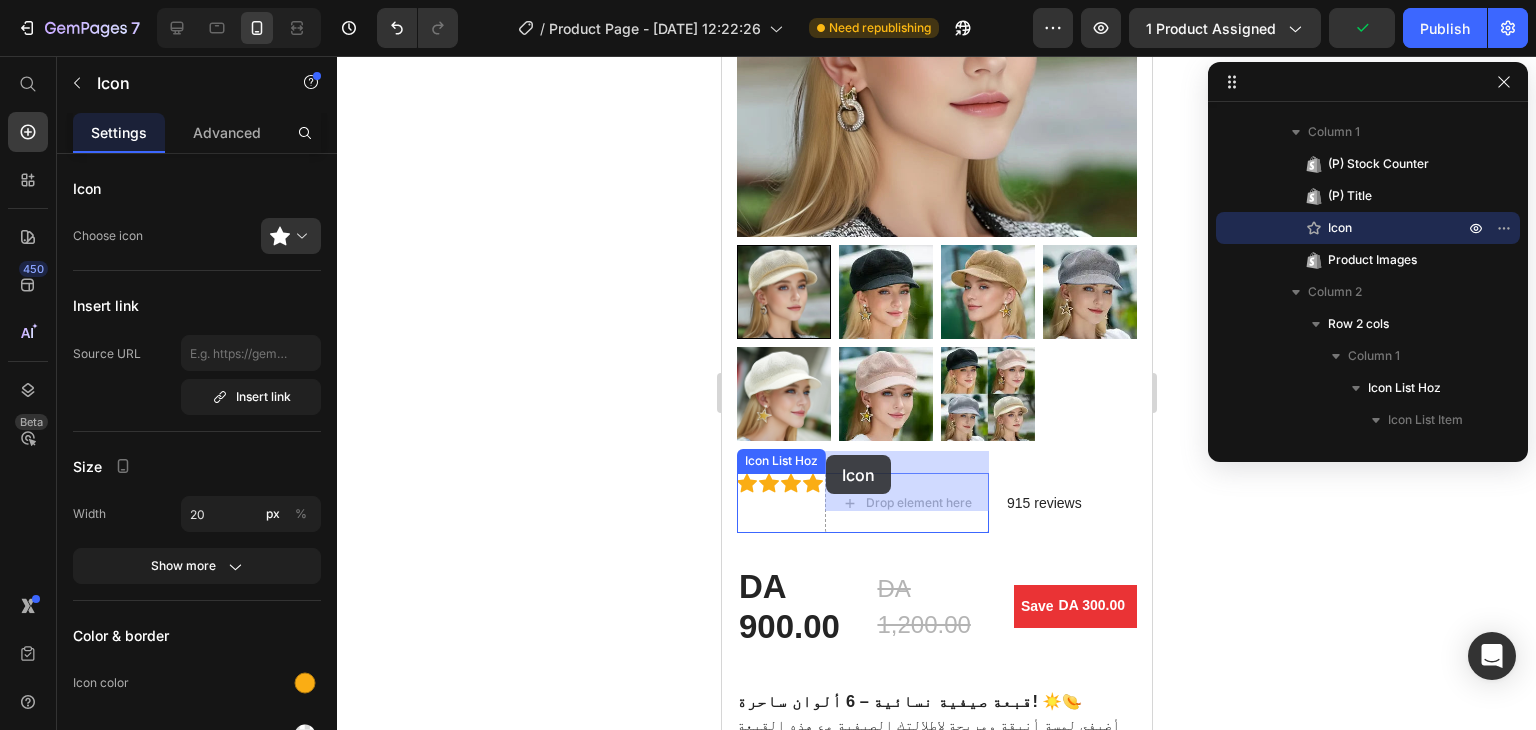 drag, startPoint x: 750, startPoint y: 256, endPoint x: 825, endPoint y: 455, distance: 212.66405 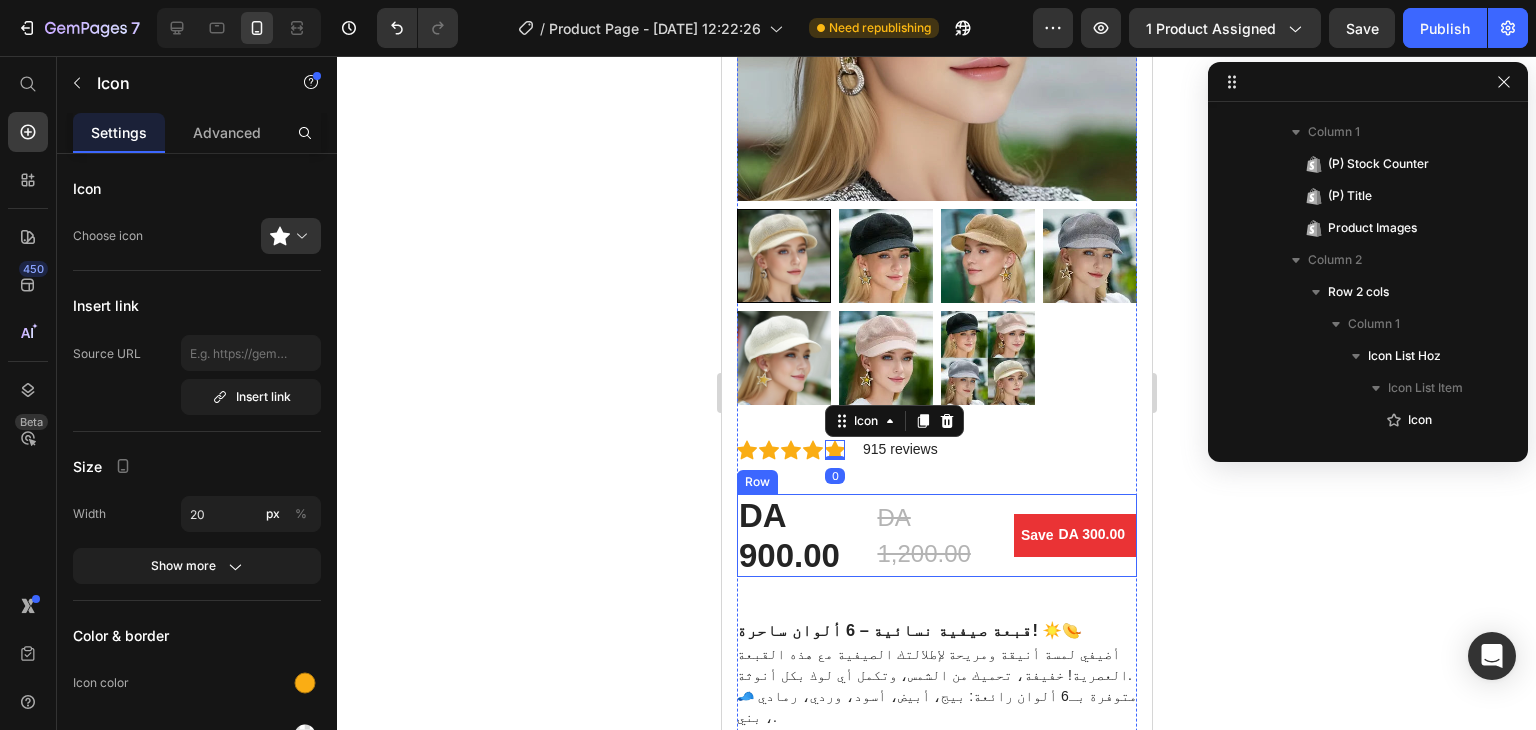 click on "DA 900.00 (P) Price DA 1,200.00 (P) Price Save DA 300.00 (P) Tag Row" at bounding box center [936, 535] 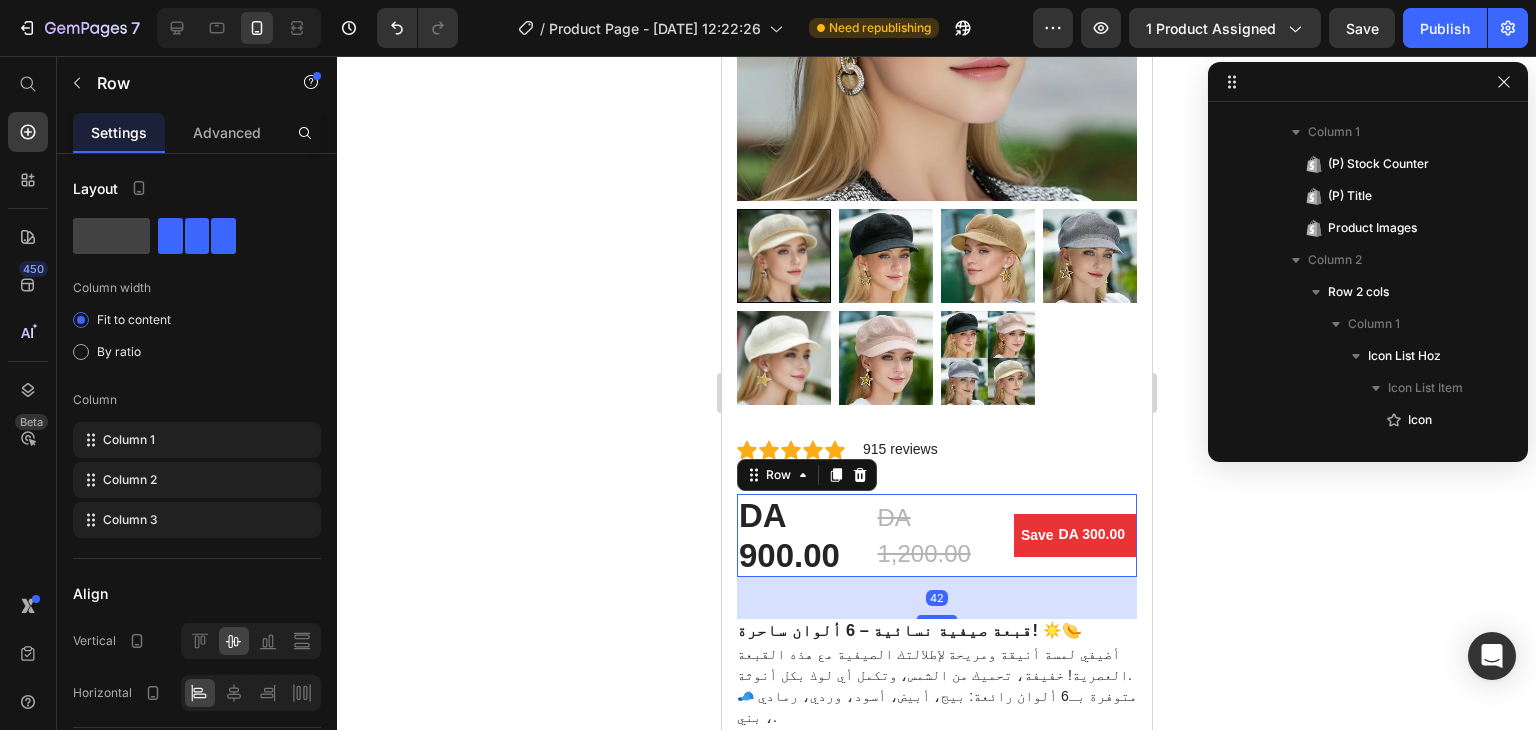 scroll, scrollTop: 602, scrollLeft: 0, axis: vertical 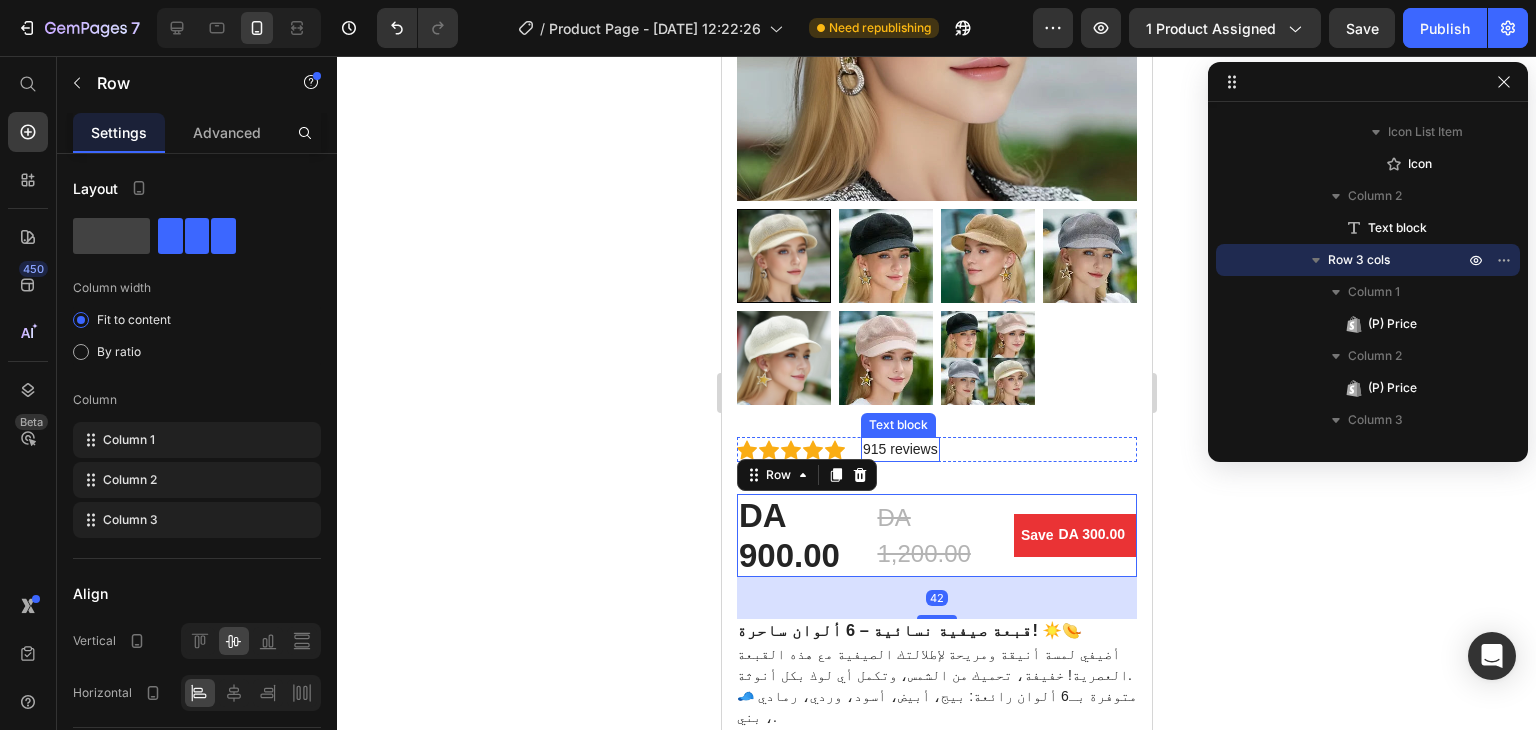 click on "915 reviews" at bounding box center (899, 449) 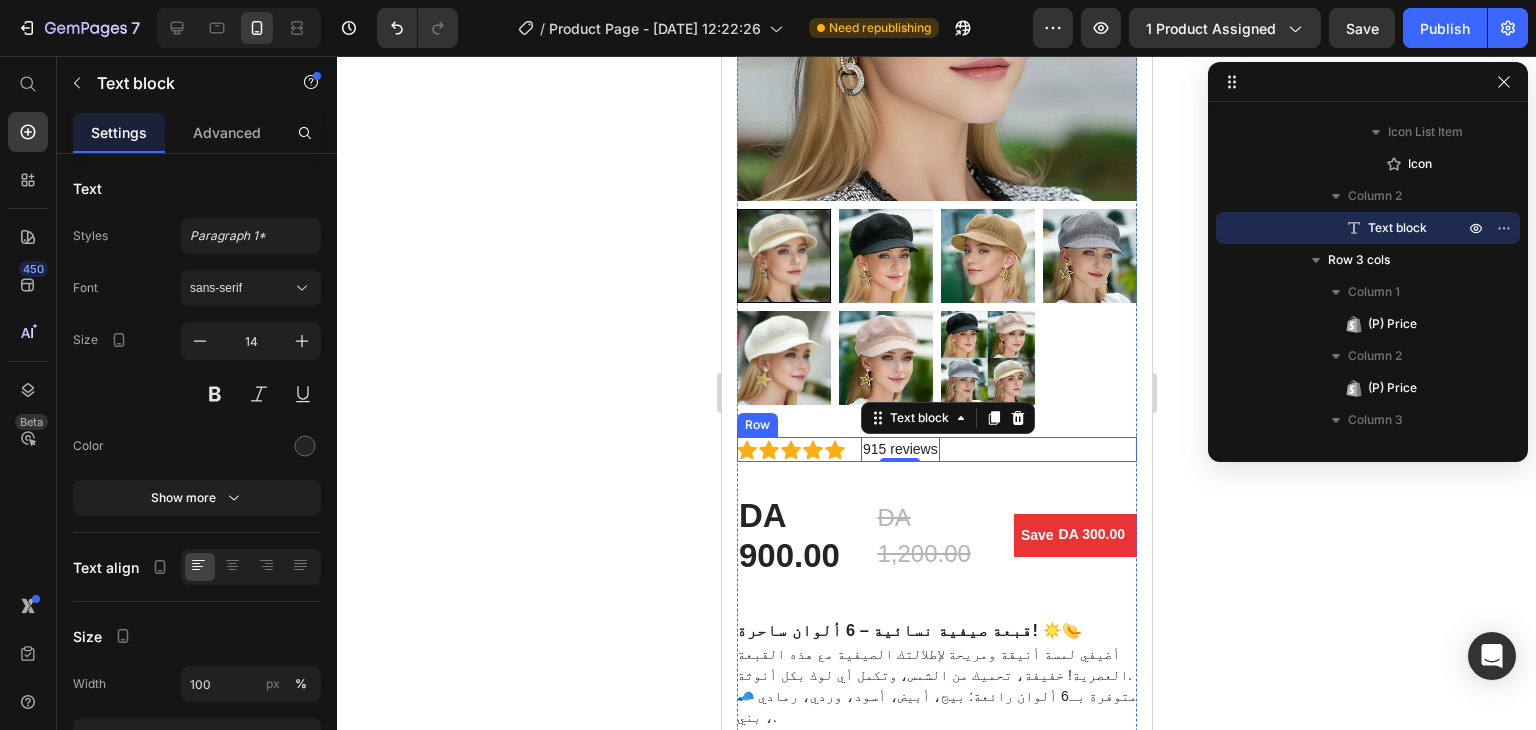 click on "Icon
Icon
Icon
Icon
Icon Icon List Hoz 915 reviews Text block   0 Row" at bounding box center (936, 449) 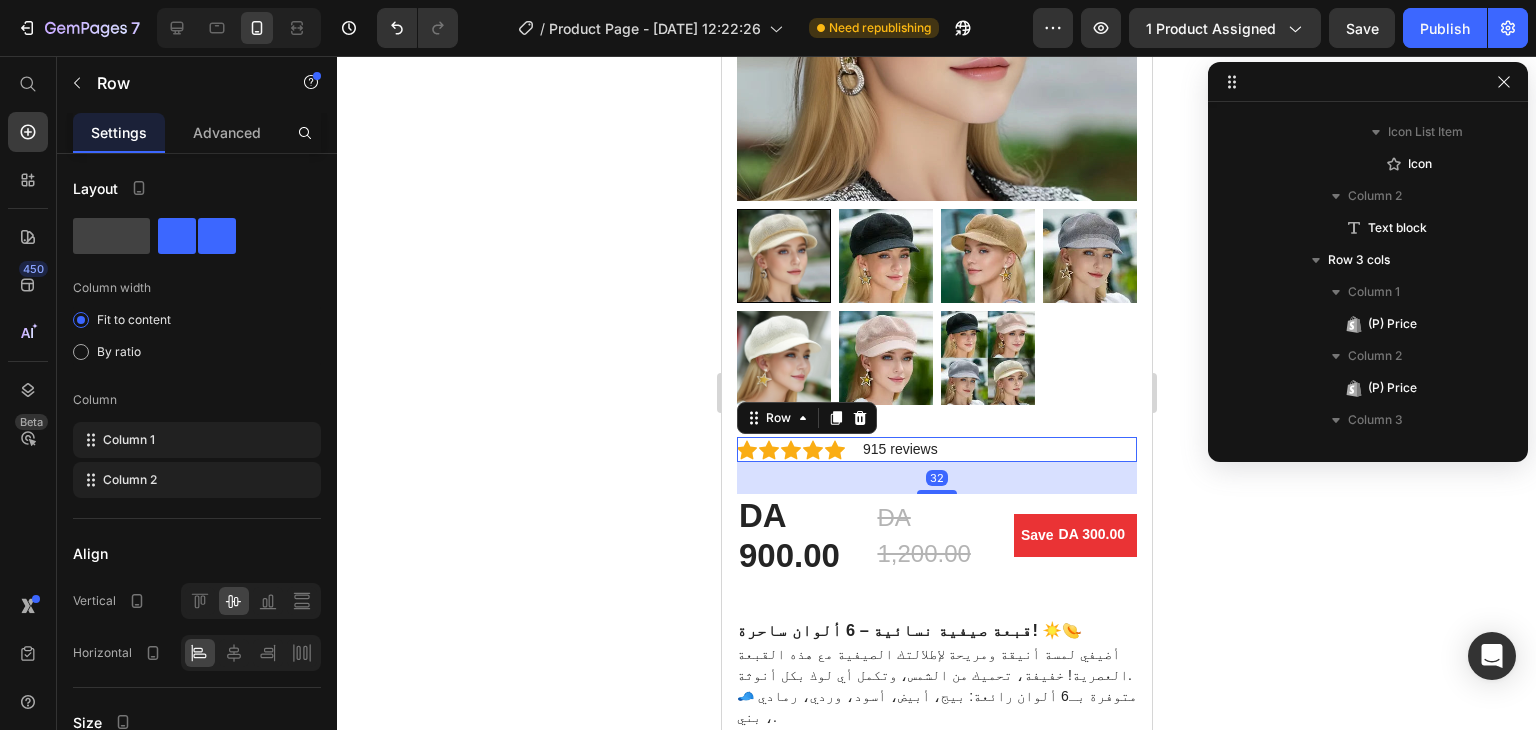 scroll, scrollTop: 122, scrollLeft: 0, axis: vertical 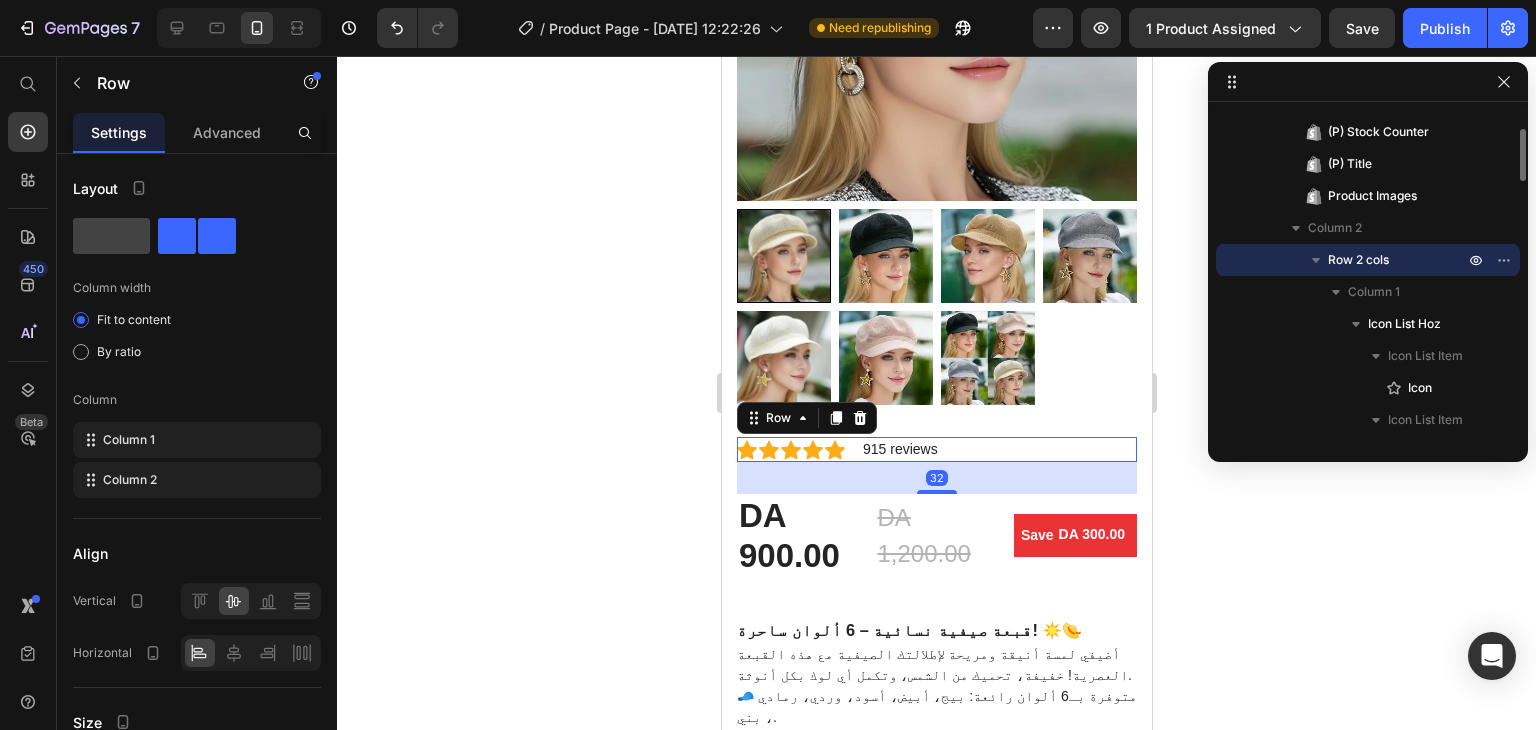 click on "Icon
Icon
Icon
Icon
Icon Icon List Hoz 915 reviews Text block Row   32" at bounding box center (936, 449) 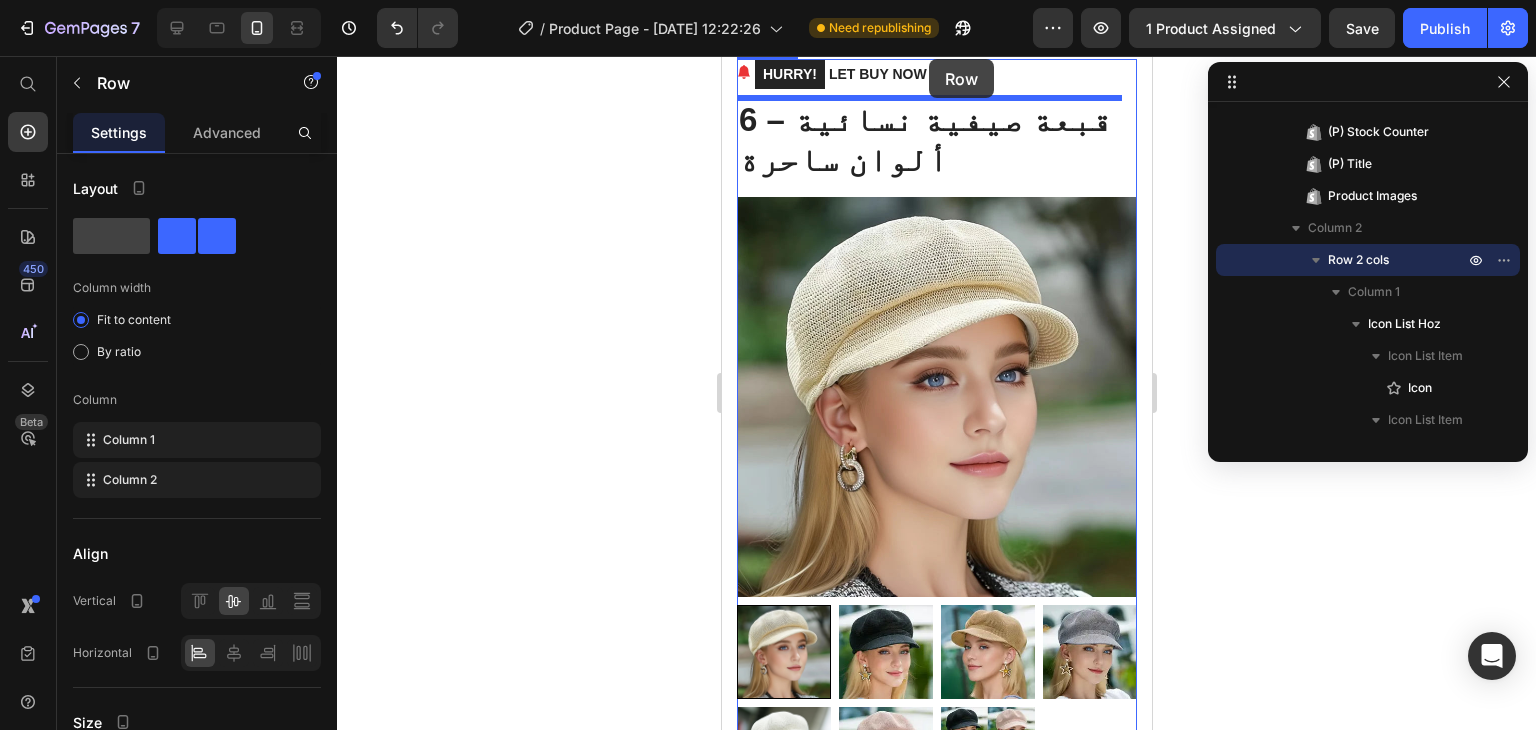scroll, scrollTop: 0, scrollLeft: 0, axis: both 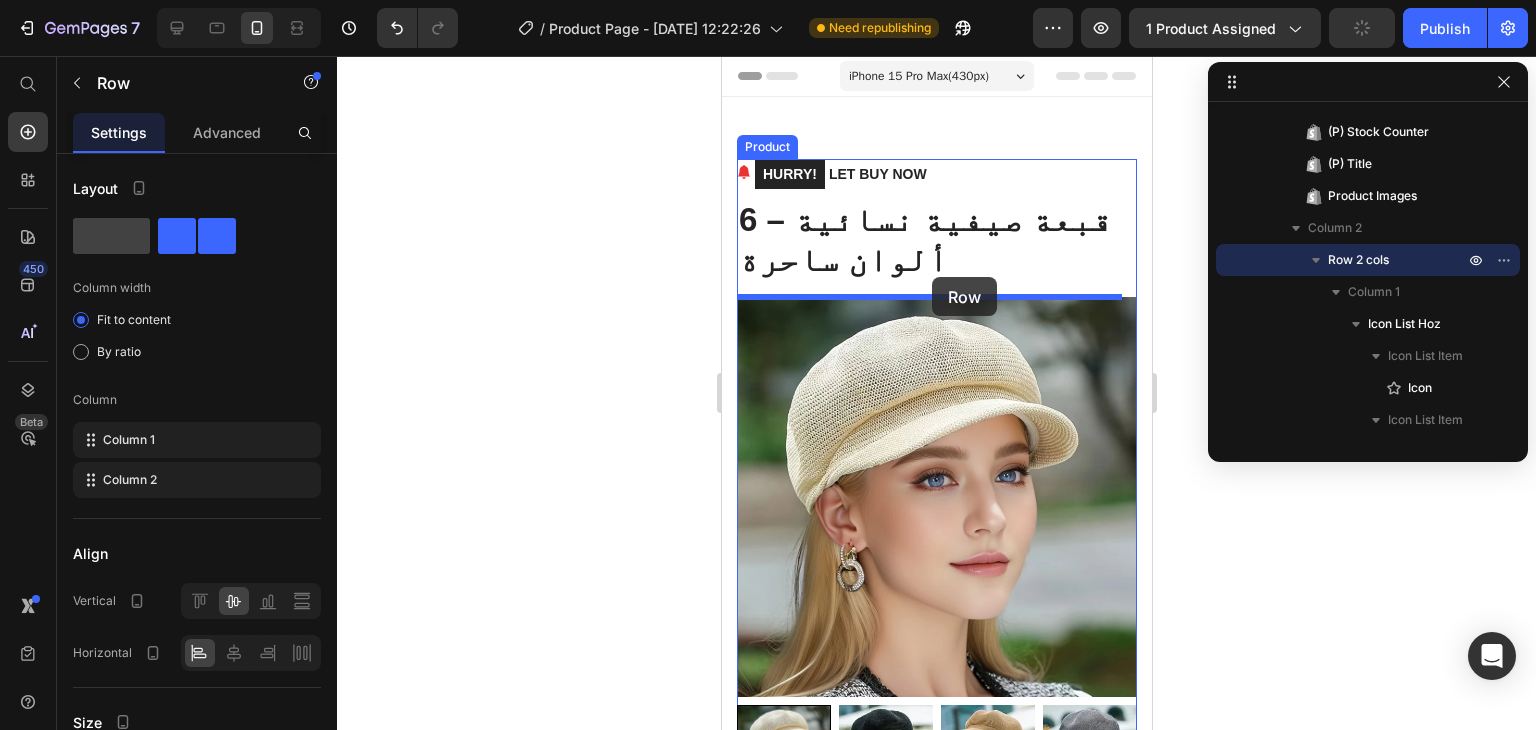 drag, startPoint x: 960, startPoint y: 428, endPoint x: 931, endPoint y: 277, distance: 153.75955 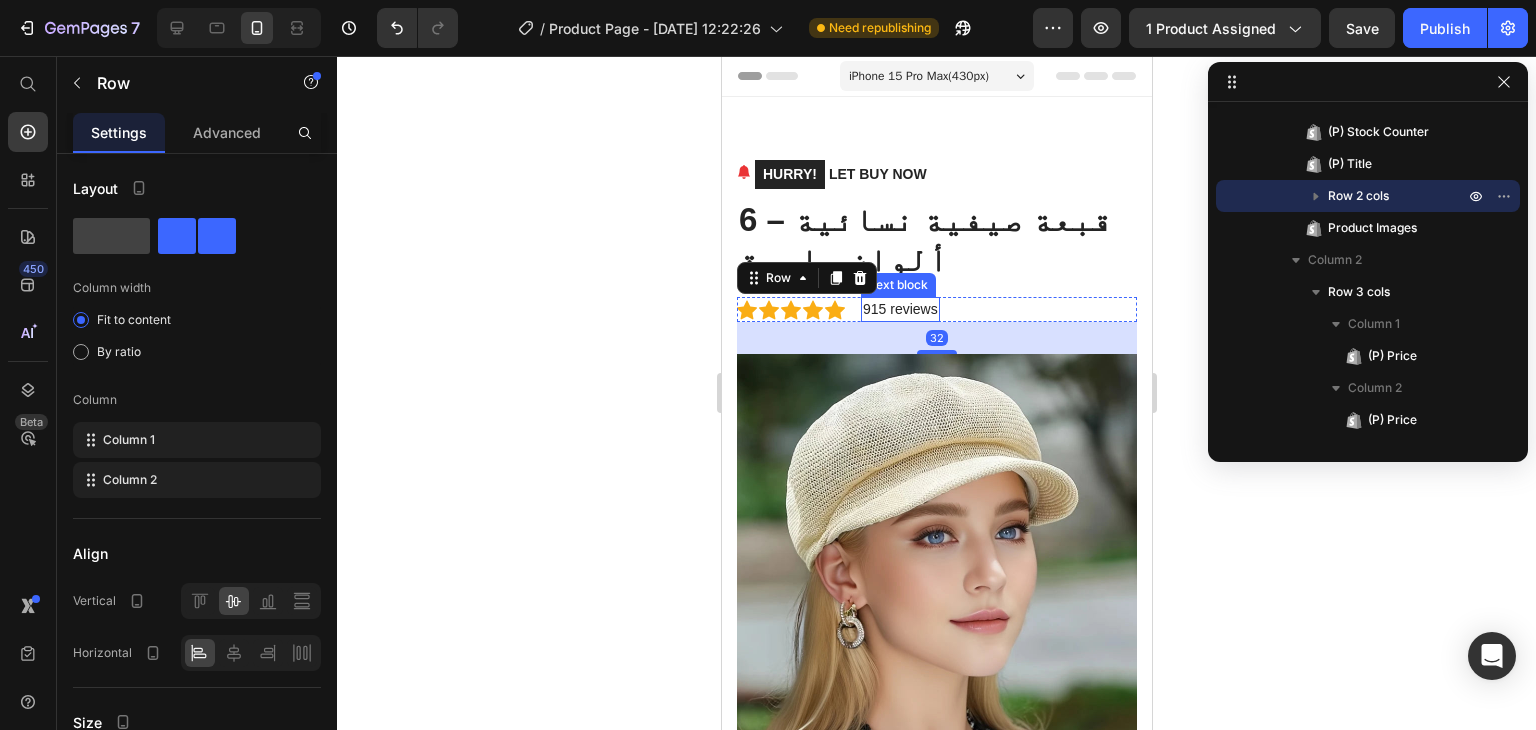 click on "915 reviews" at bounding box center [899, 309] 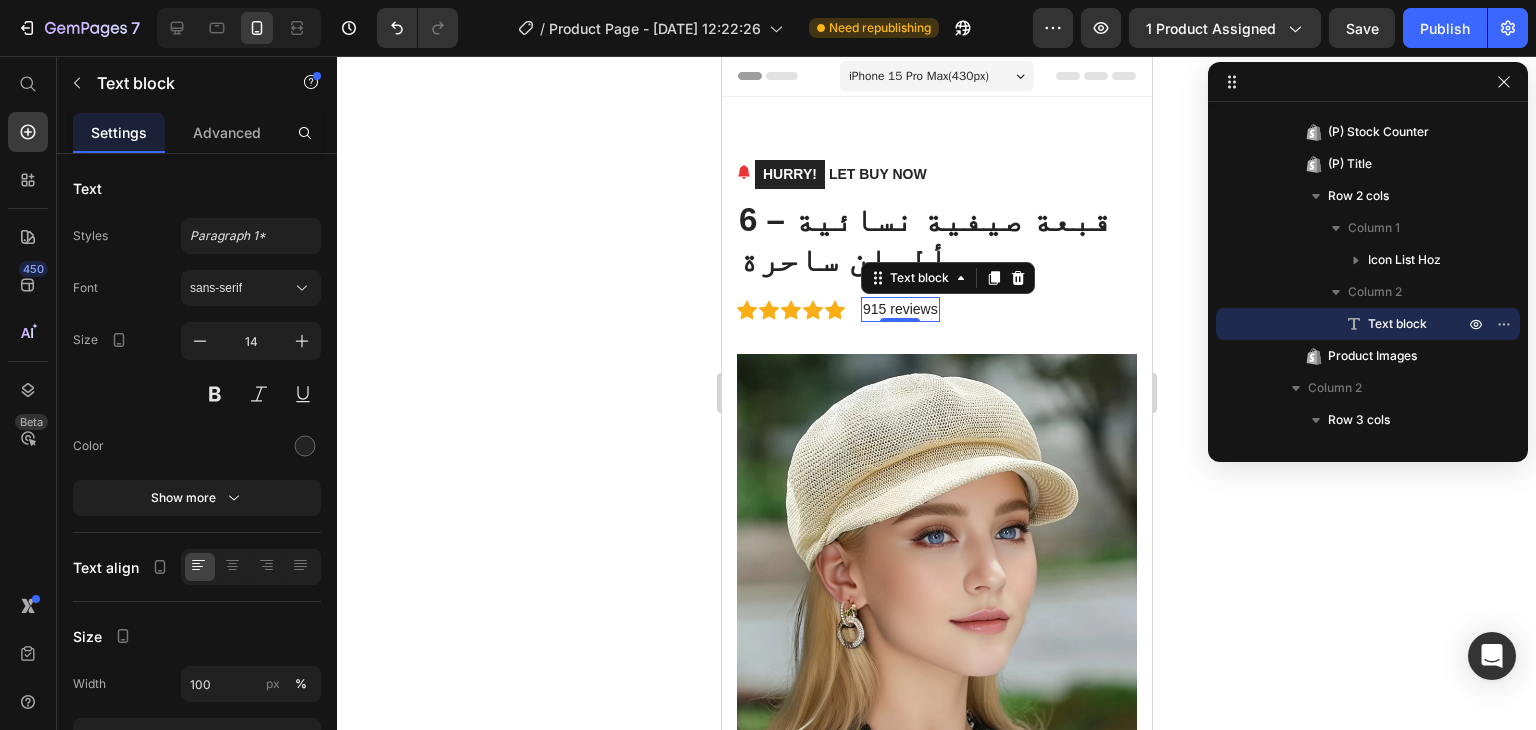 click on "915 reviews" at bounding box center (899, 309) 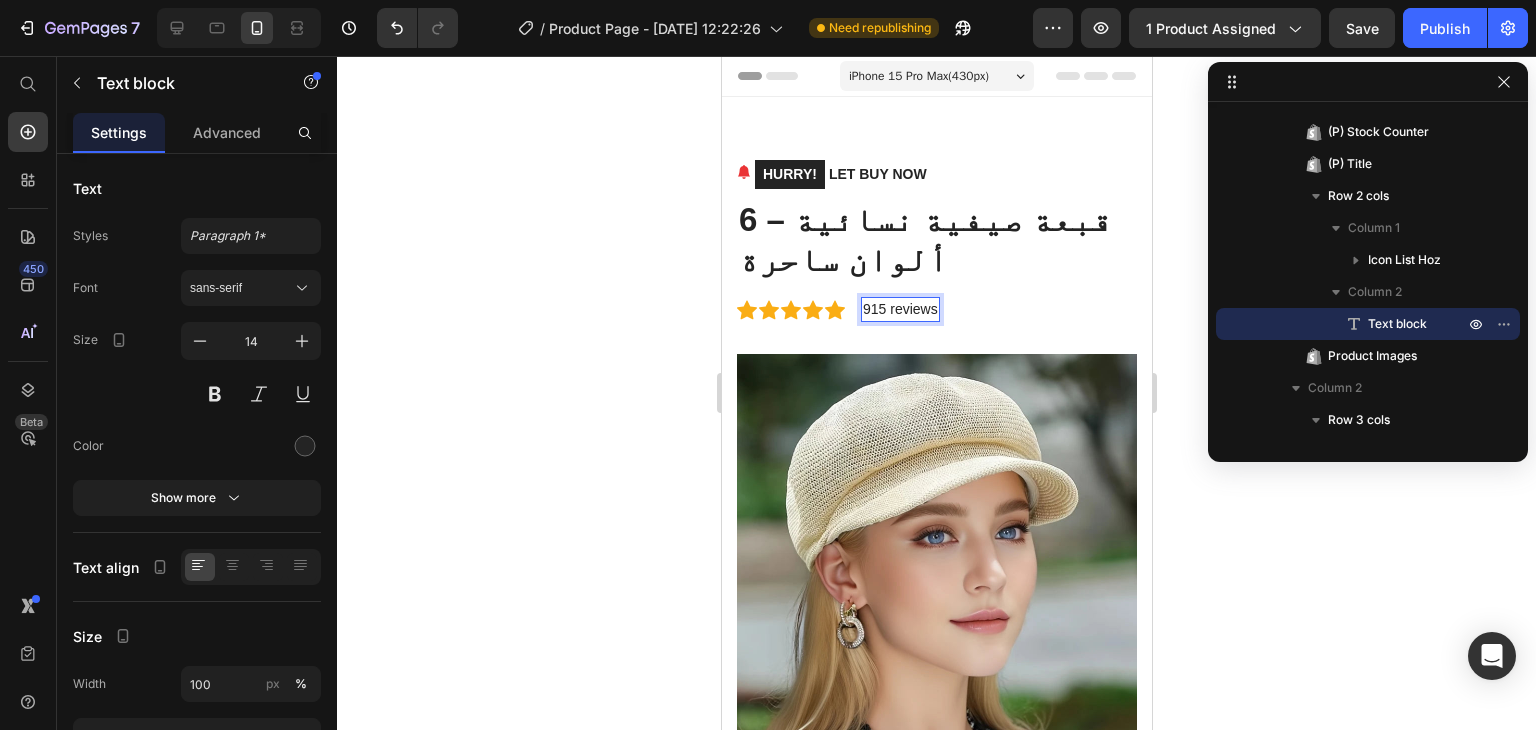 click on "915 reviews" at bounding box center [899, 309] 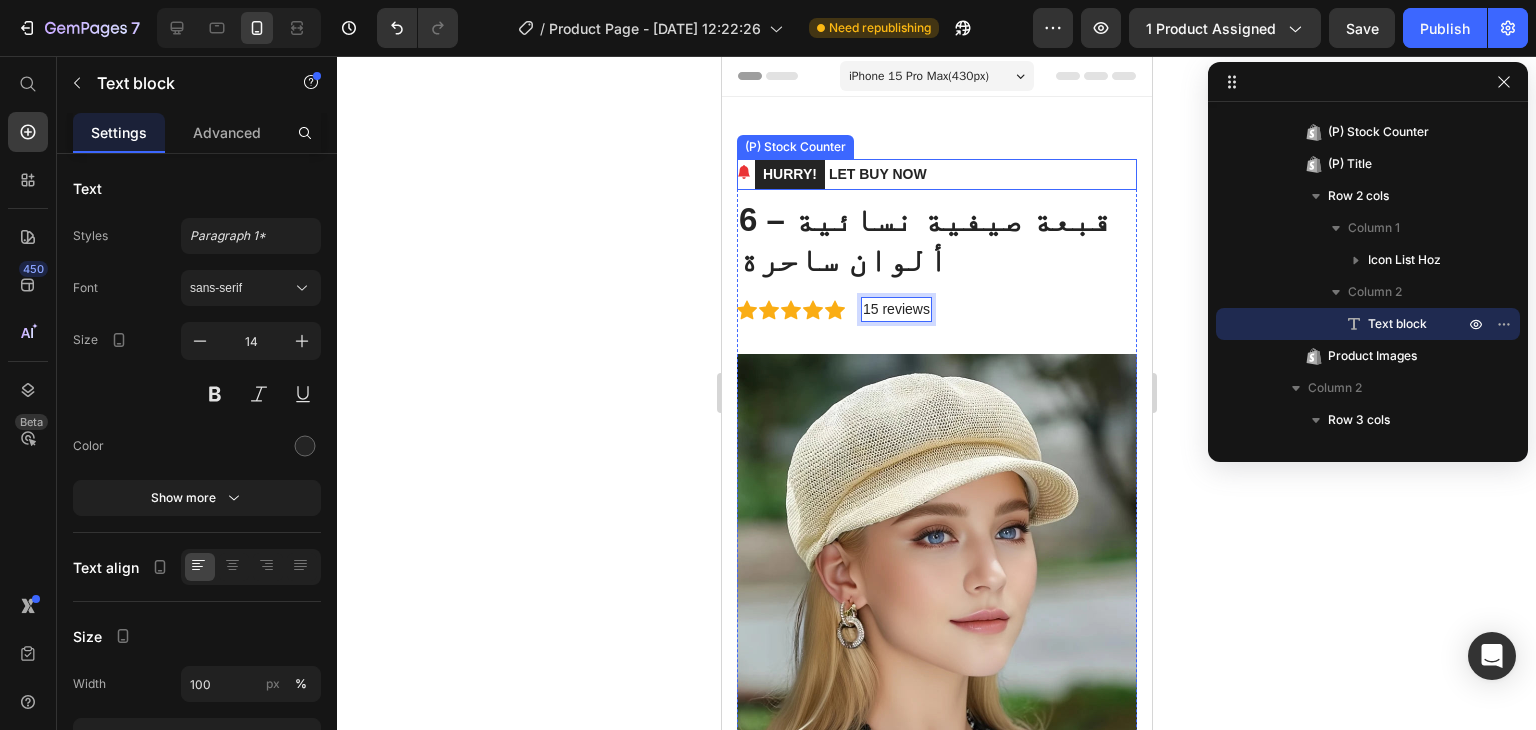 click on "HURRY!  LET BUY NOW" at bounding box center (840, 174) 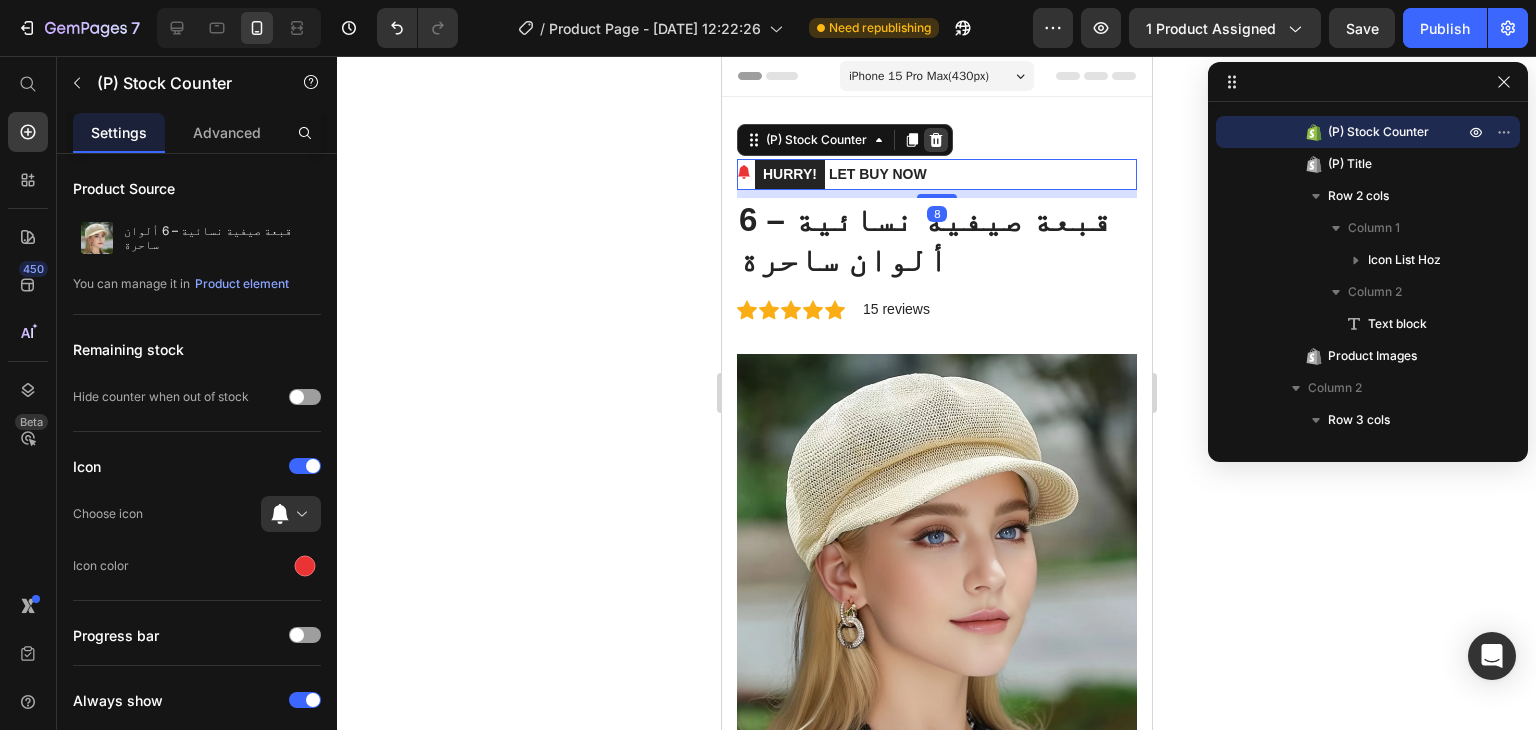 click 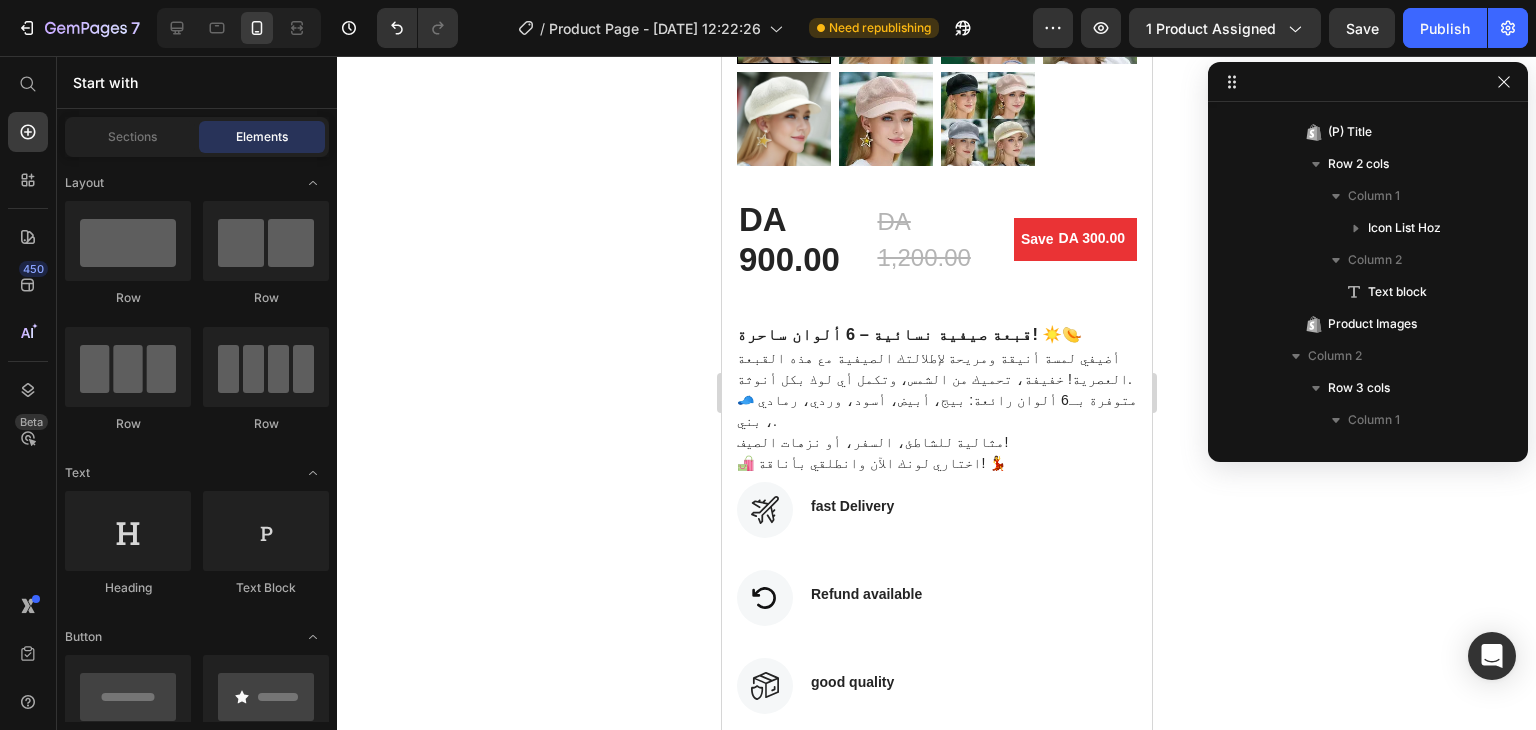 scroll, scrollTop: 685, scrollLeft: 0, axis: vertical 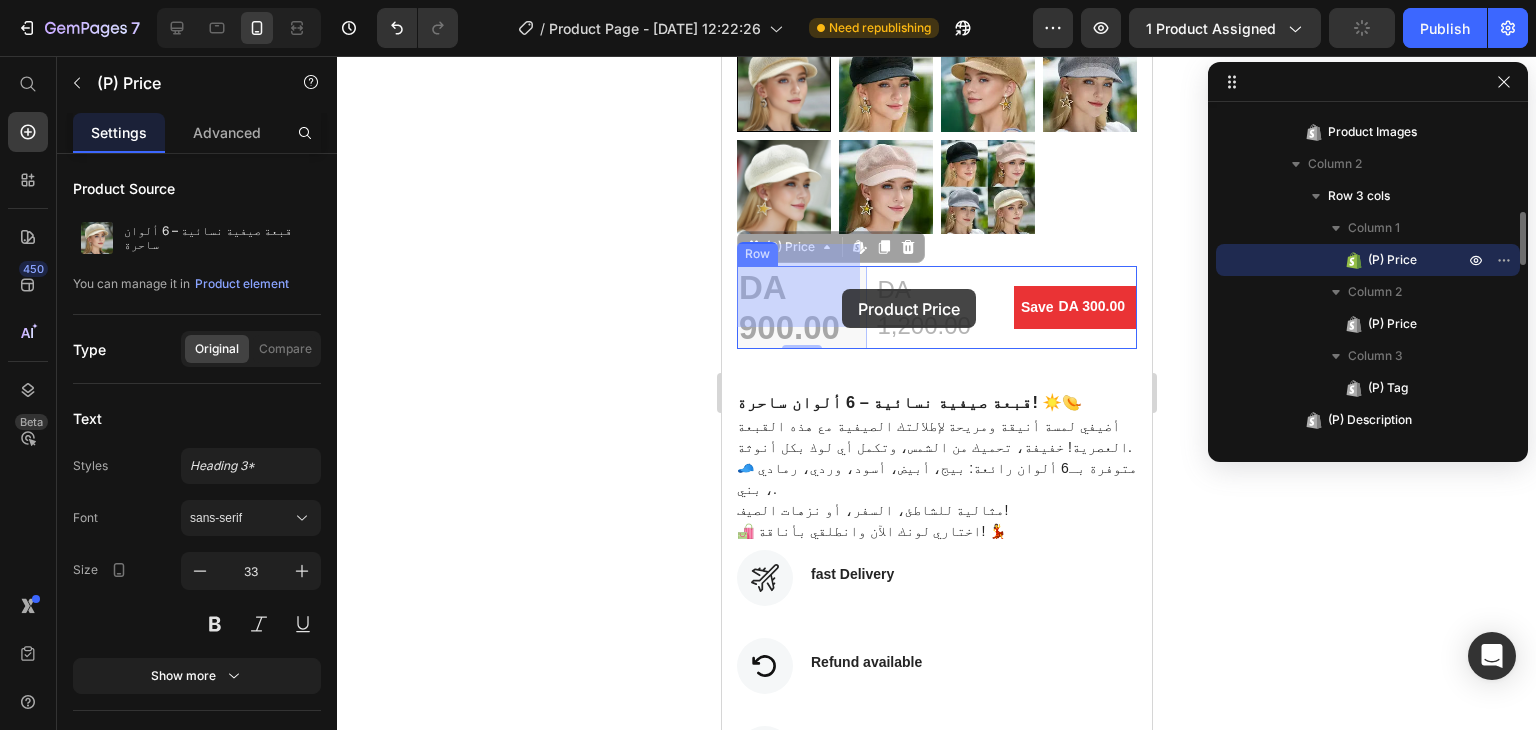 drag, startPoint x: 843, startPoint y: 305, endPoint x: 885, endPoint y: 300, distance: 42.296574 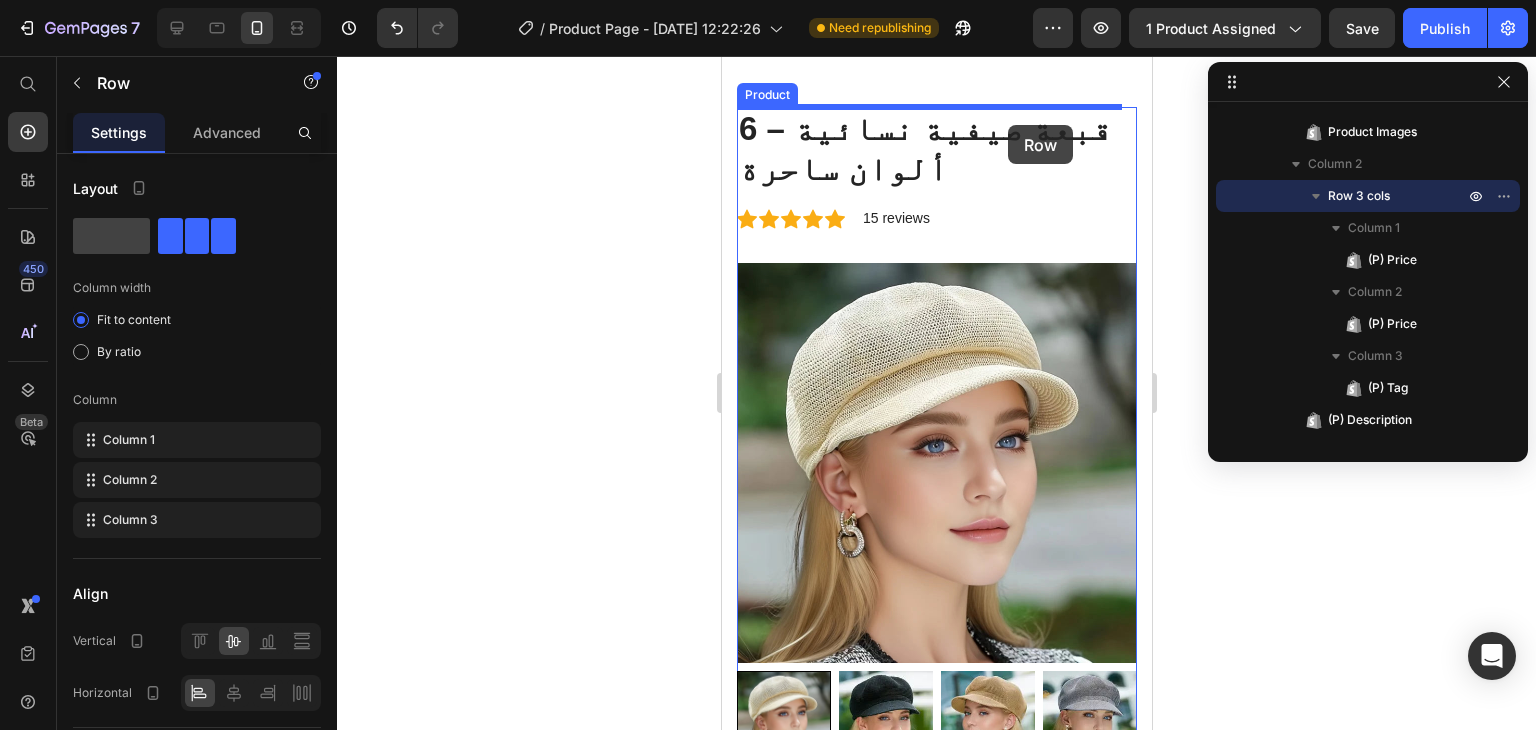 scroll, scrollTop: 0, scrollLeft: 0, axis: both 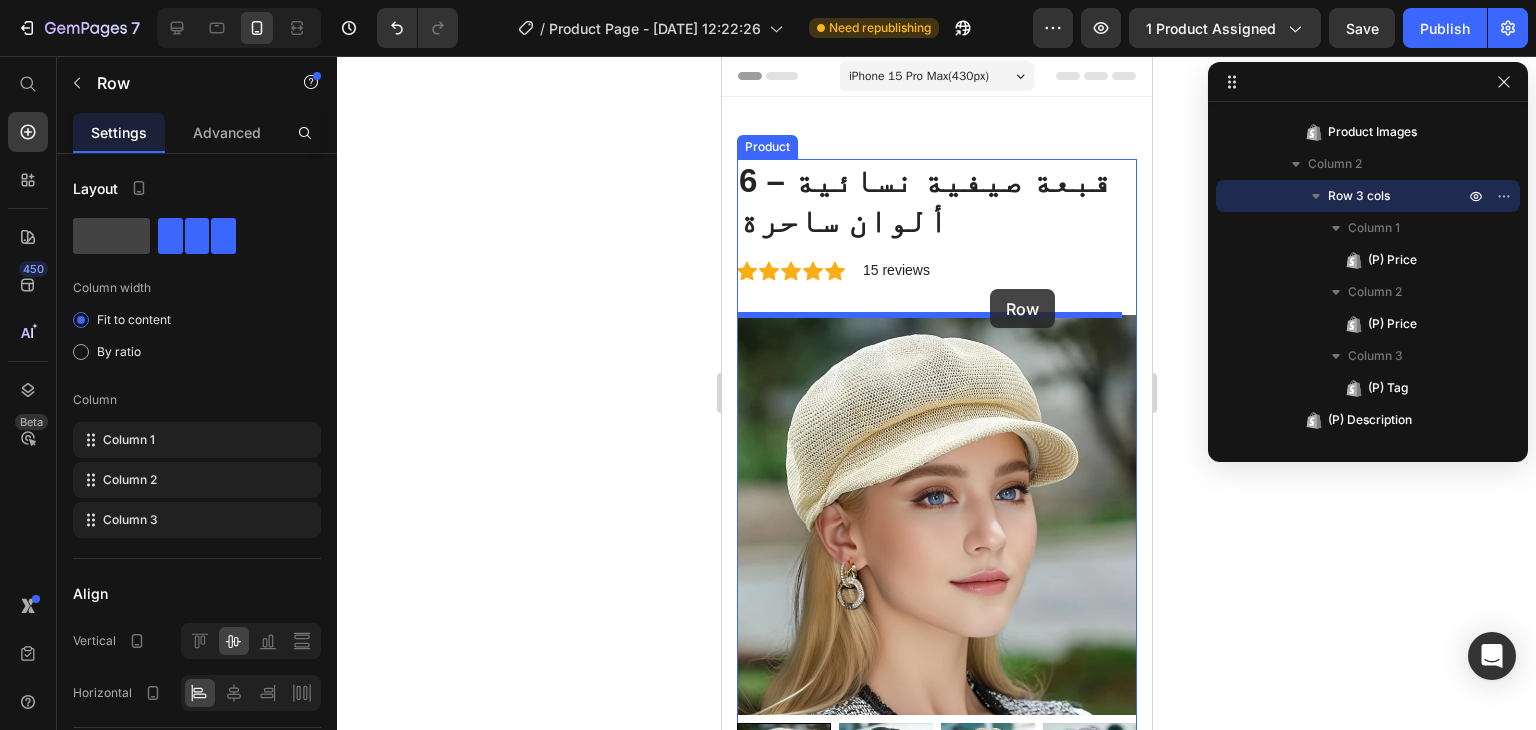 drag, startPoint x: 1033, startPoint y: 247, endPoint x: 989, endPoint y: 289, distance: 60.827625 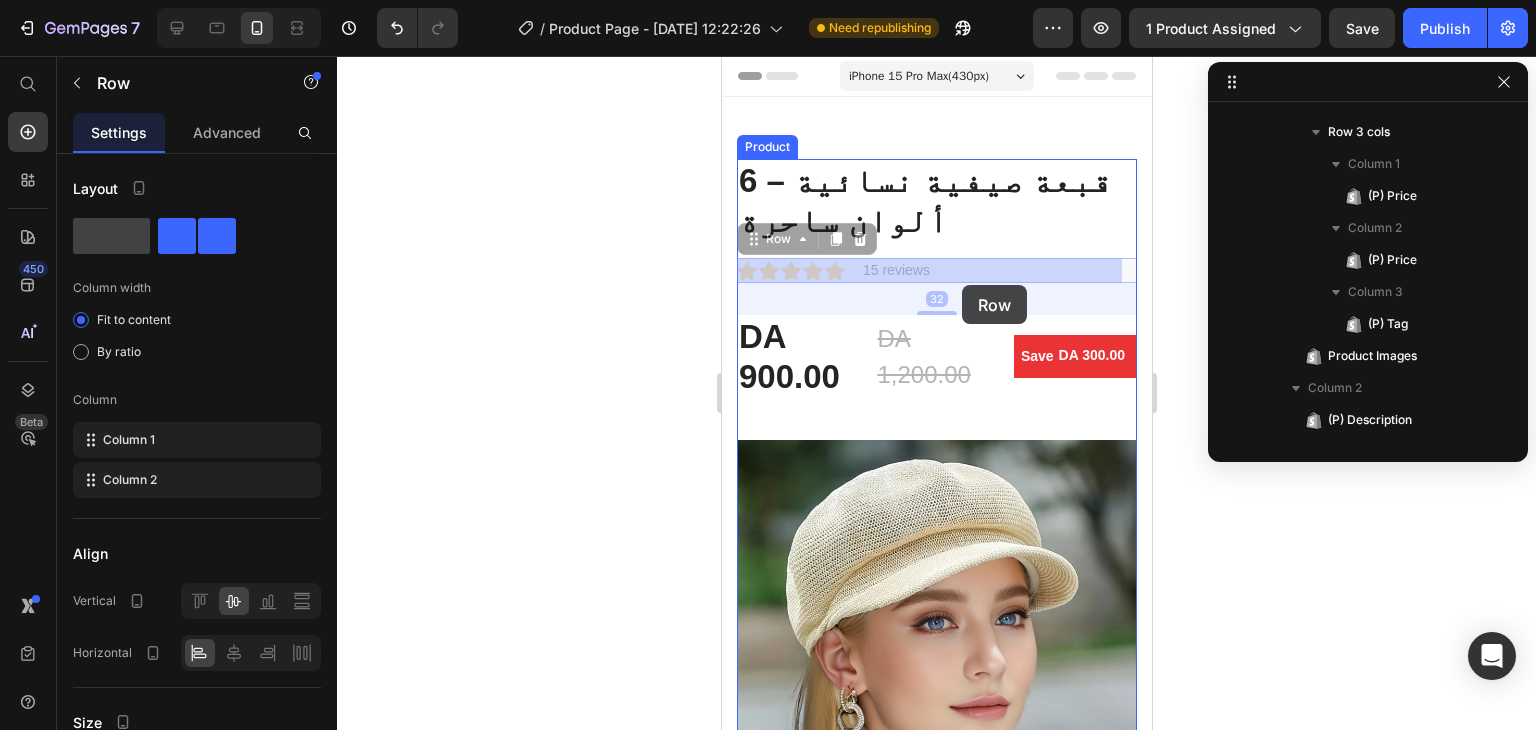 scroll, scrollTop: 26, scrollLeft: 0, axis: vertical 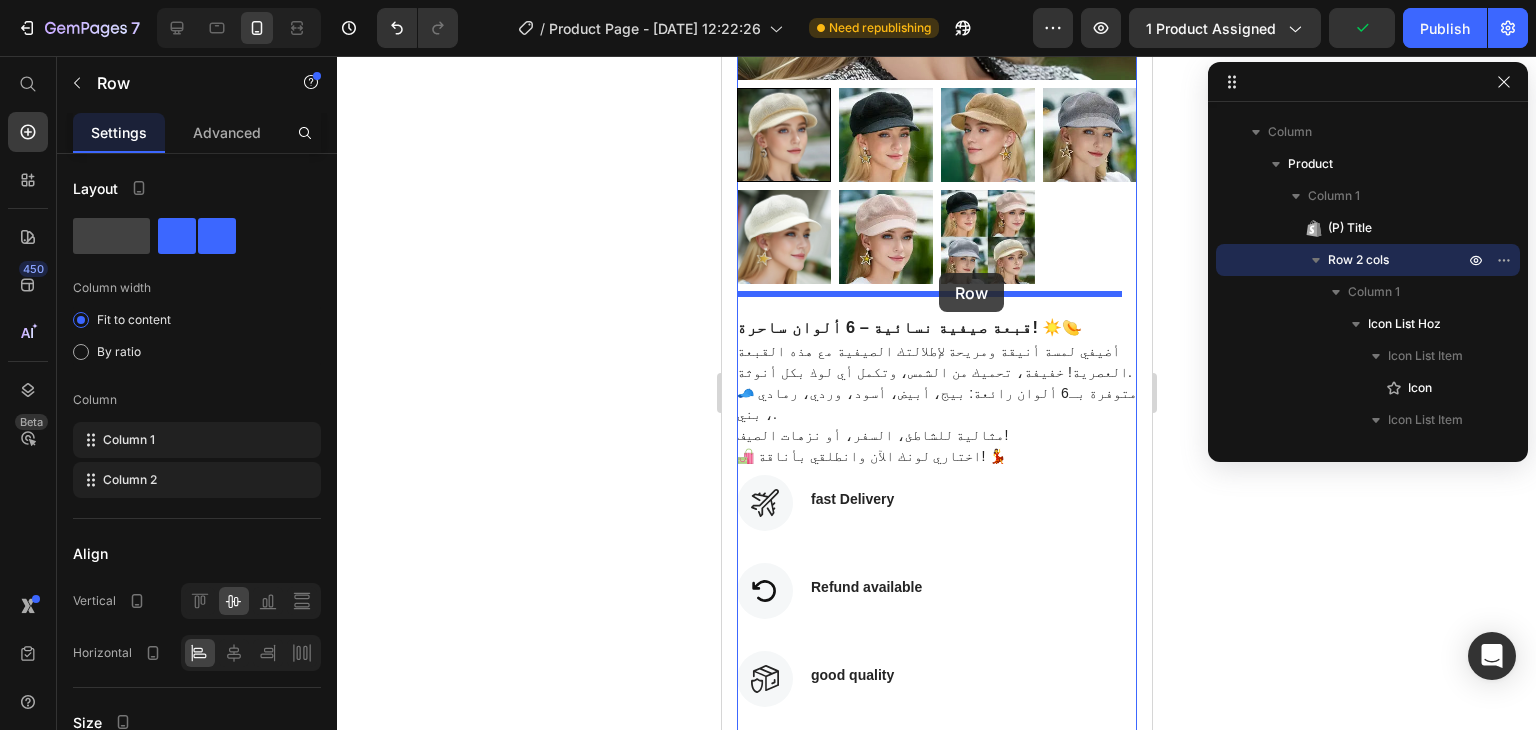 drag, startPoint x: 964, startPoint y: 277, endPoint x: 938, endPoint y: 273, distance: 26.305893 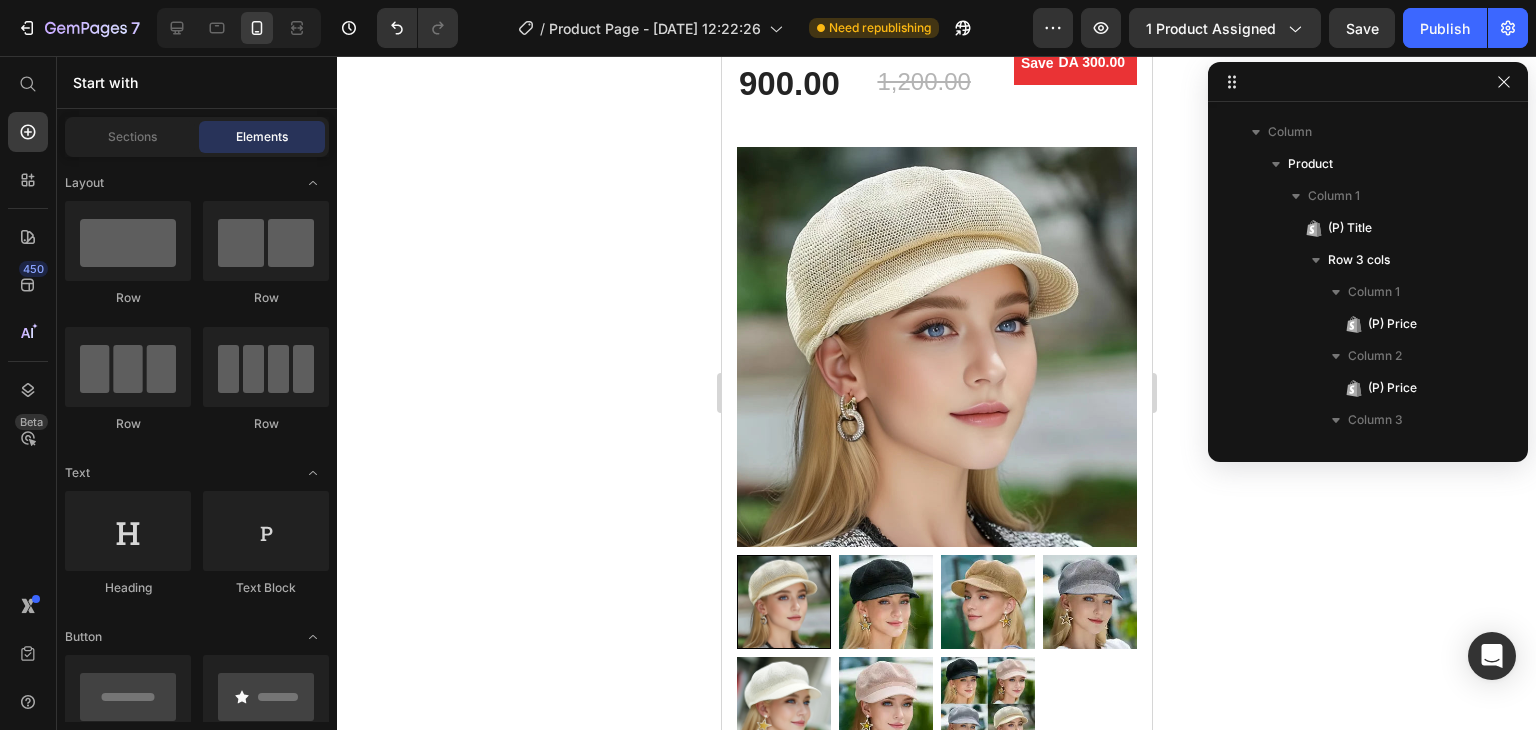 scroll, scrollTop: 0, scrollLeft: 0, axis: both 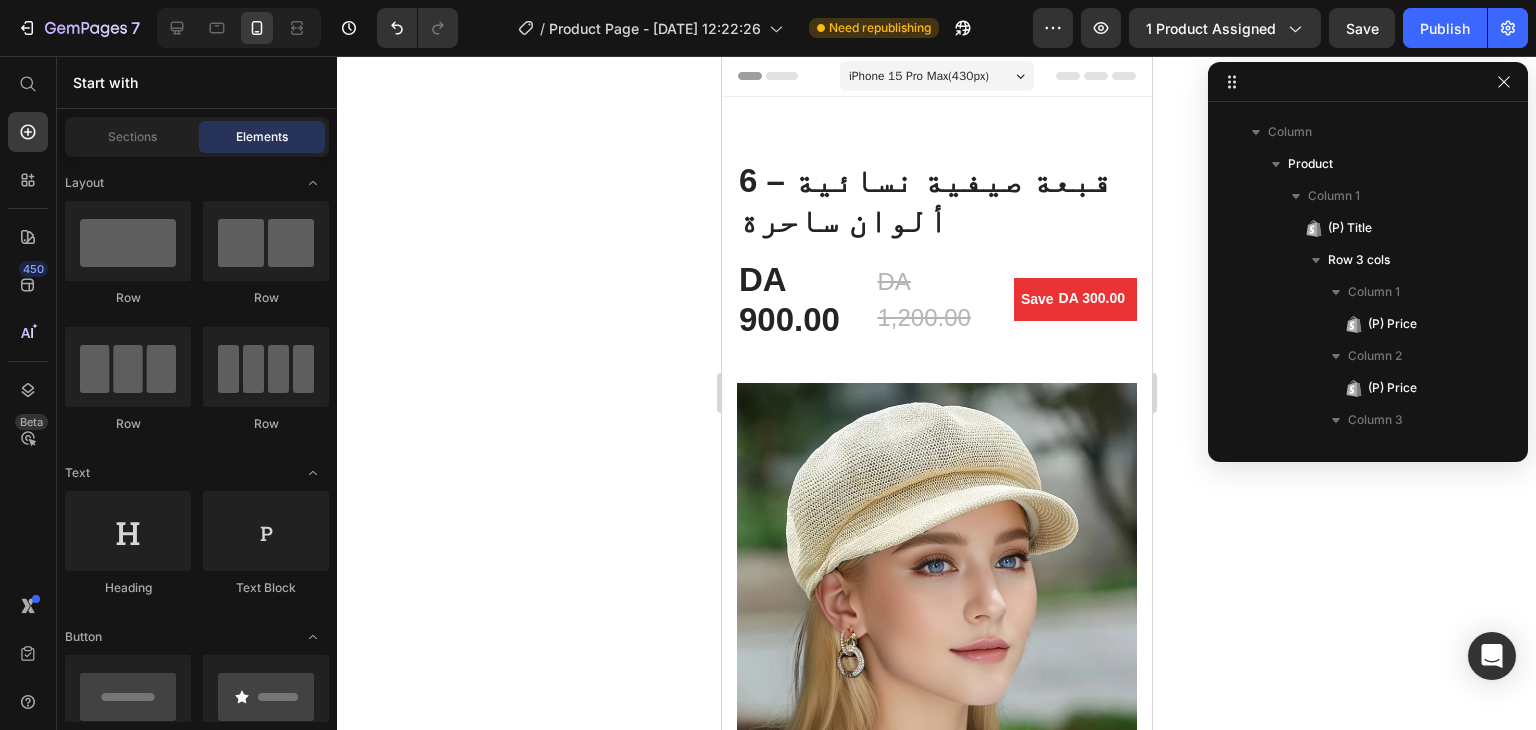 click on "iPhone 15 Pro Max  ( 430 px)" at bounding box center (936, 76) 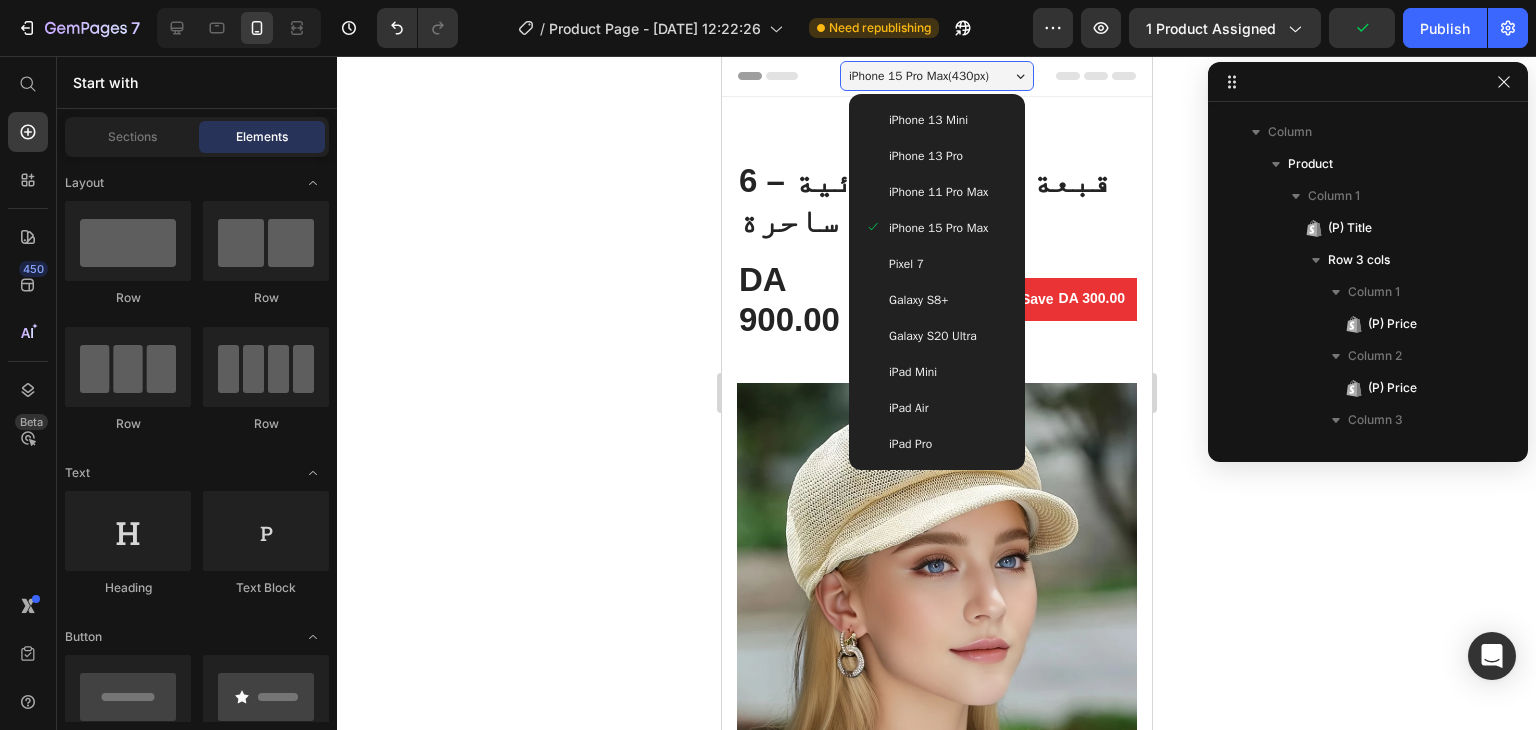 click on "iPhone 13 Pro" at bounding box center [925, 156] 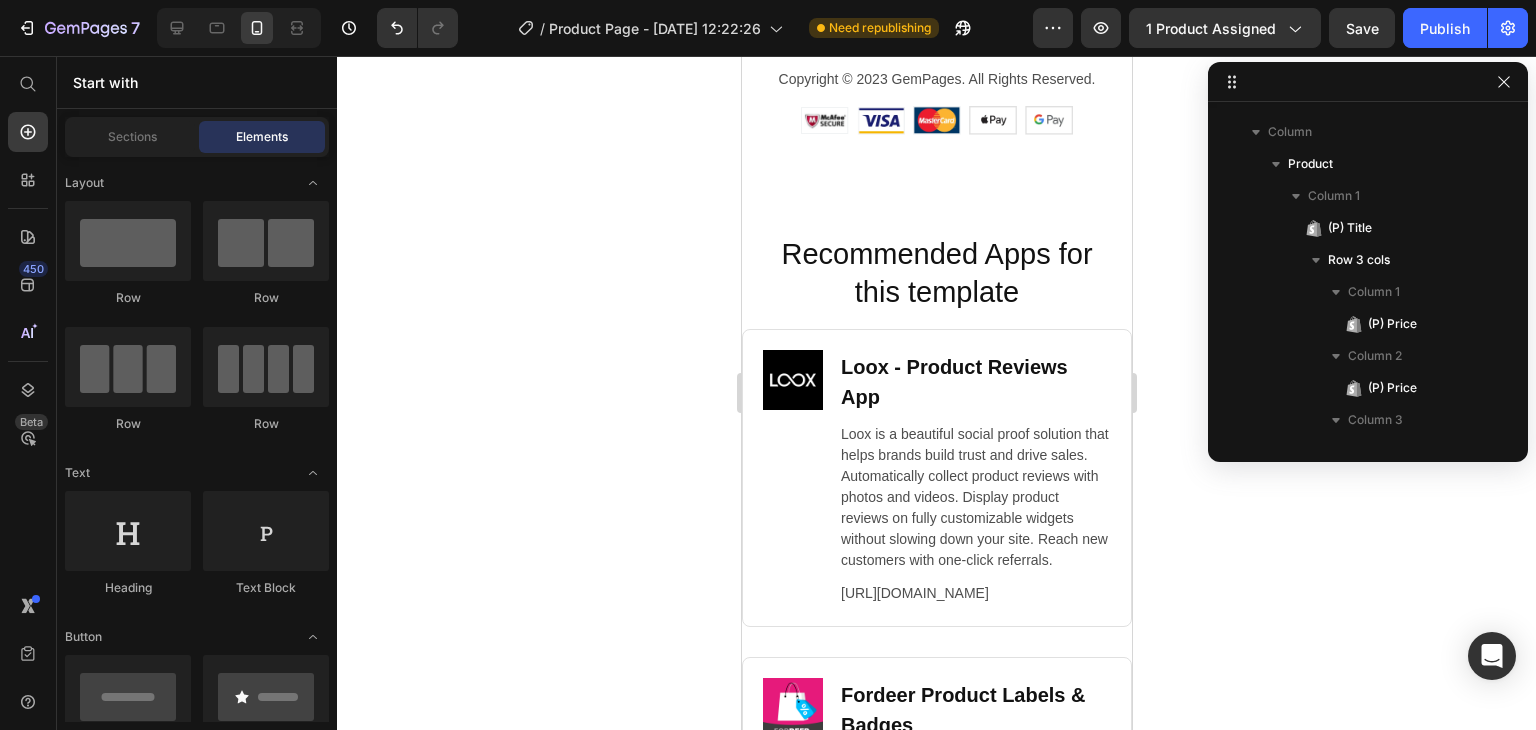 scroll, scrollTop: 3815, scrollLeft: 0, axis: vertical 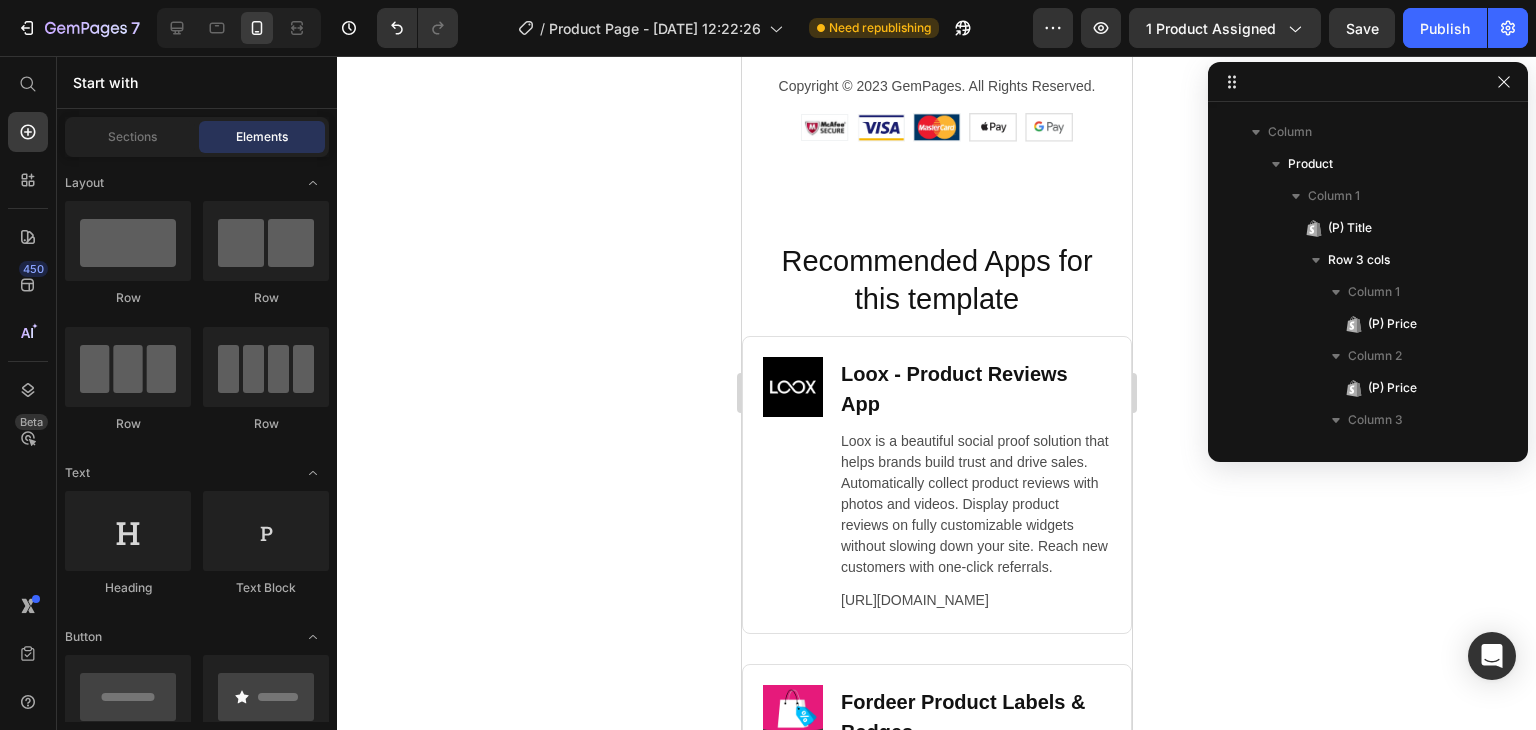 drag, startPoint x: 1127, startPoint y: 141, endPoint x: 1906, endPoint y: 705, distance: 961.73645 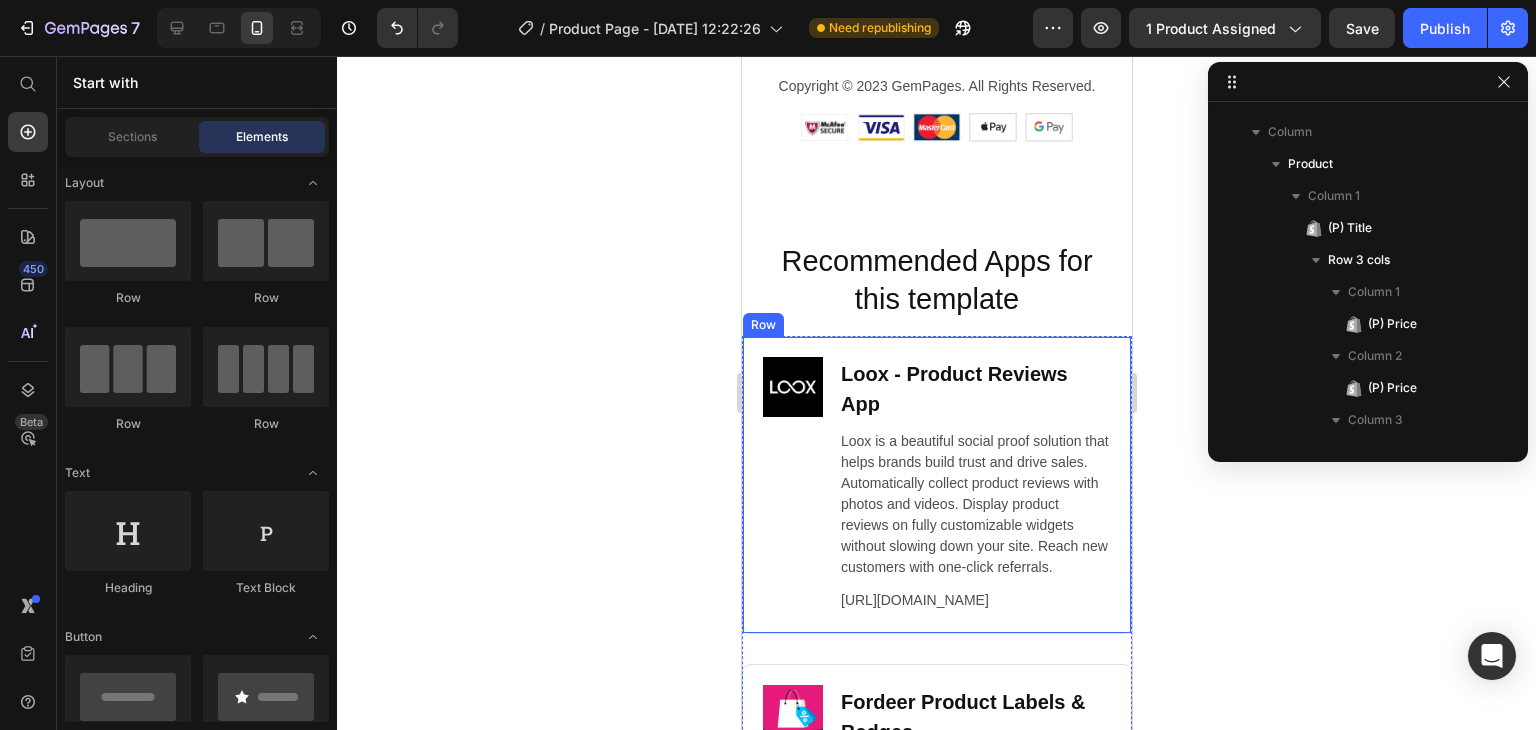 click on "Image Loox ‑ Product Reviews App Heading Loox is a beautiful social proof solution that helps brands build trust and drive sales. Automatically collect product reviews with photos and videos. Display product reviews on fully customizable widgets without slowing down your site. Reach new customers with one-click referrals. Text Block https://gempages.co/loox Text Block Row Row" at bounding box center (936, 485) 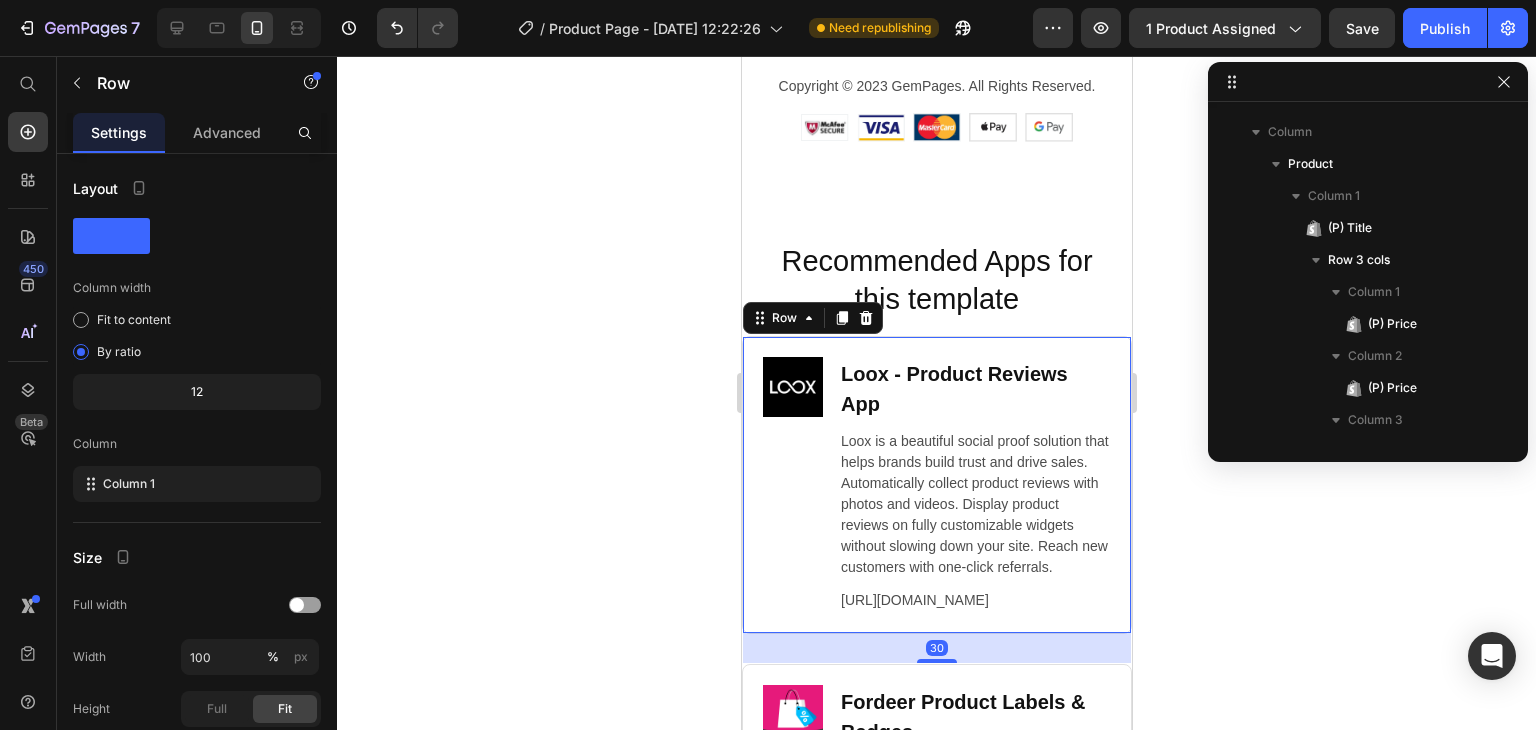 scroll, scrollTop: 2005, scrollLeft: 0, axis: vertical 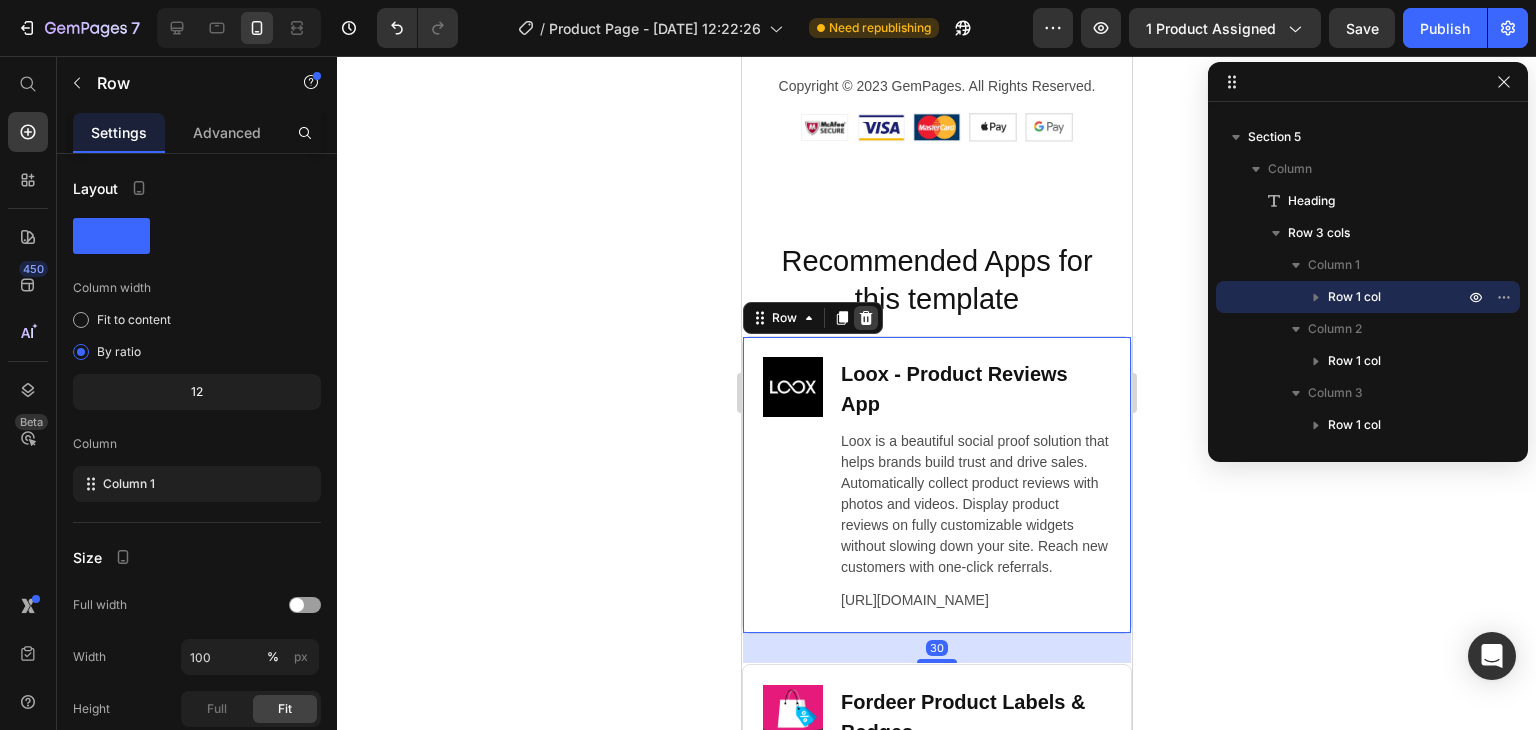 click 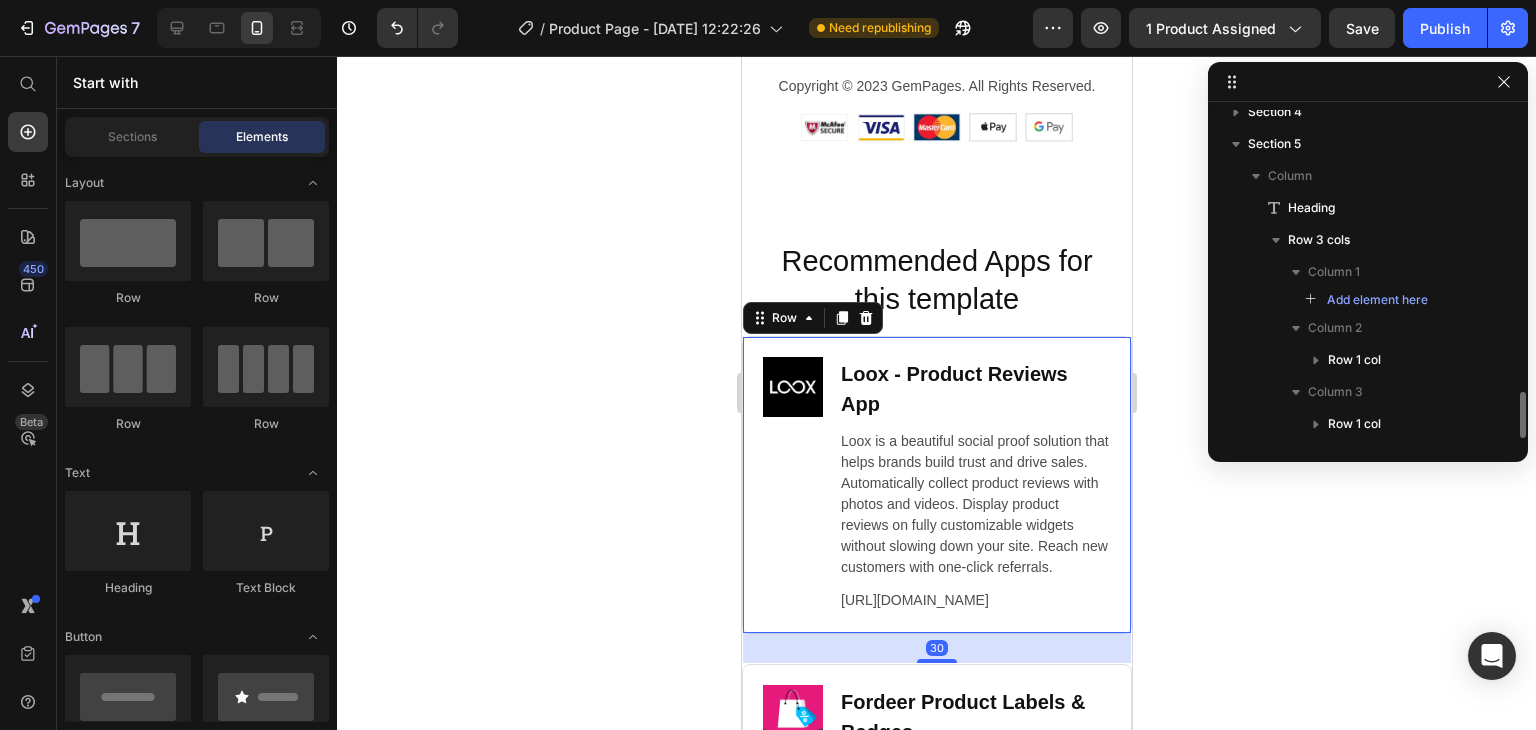 scroll, scrollTop: 1997, scrollLeft: 0, axis: vertical 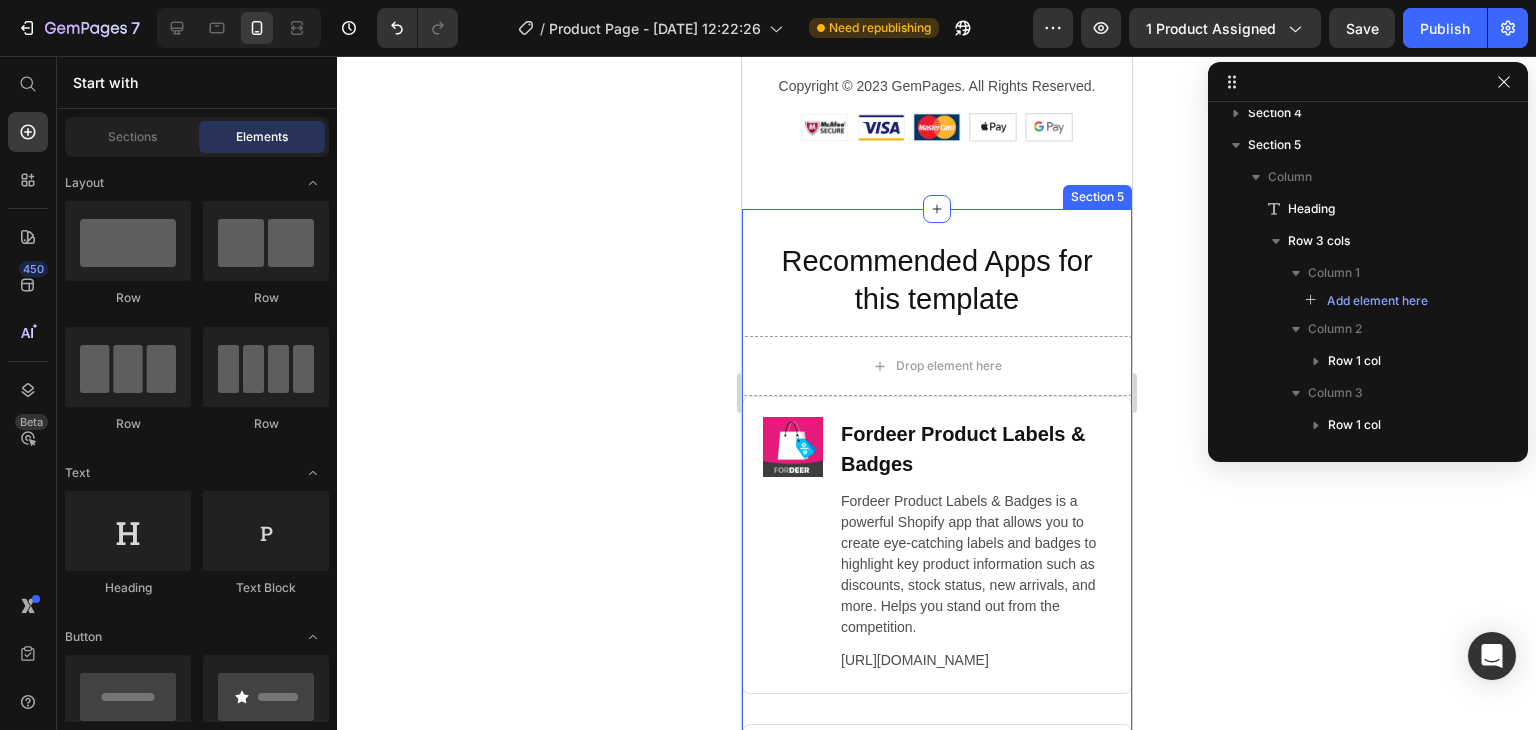 click on "Recommended Apps for this template Heading
Drop element here Image Fordeer Product Labels & Badges Heading Fordeer Product Labels & Badges is a powerful Shopify app that allows you to create eye-catching labels and badges to highlight key product information such as discounts, stock status, new arrivals, and more. Helps you stand out from the competition. Text Block https://gempages.co/fodeer-product-badges-label-design Text Block Row Row Image Pumper Bundles Volume Discount Heading Customers will buy more without realizing they are buying more! Why? Because Profit Pumper eliminates any upsell resistance, that sells more for you and increases your profit margins. Pumper helps you scale your brand to the next level. Text Block https://gempages.co/pumper-quantity-breaks-product-bundles-discounts Text Block Row Row Row Section 5" at bounding box center [936, 654] 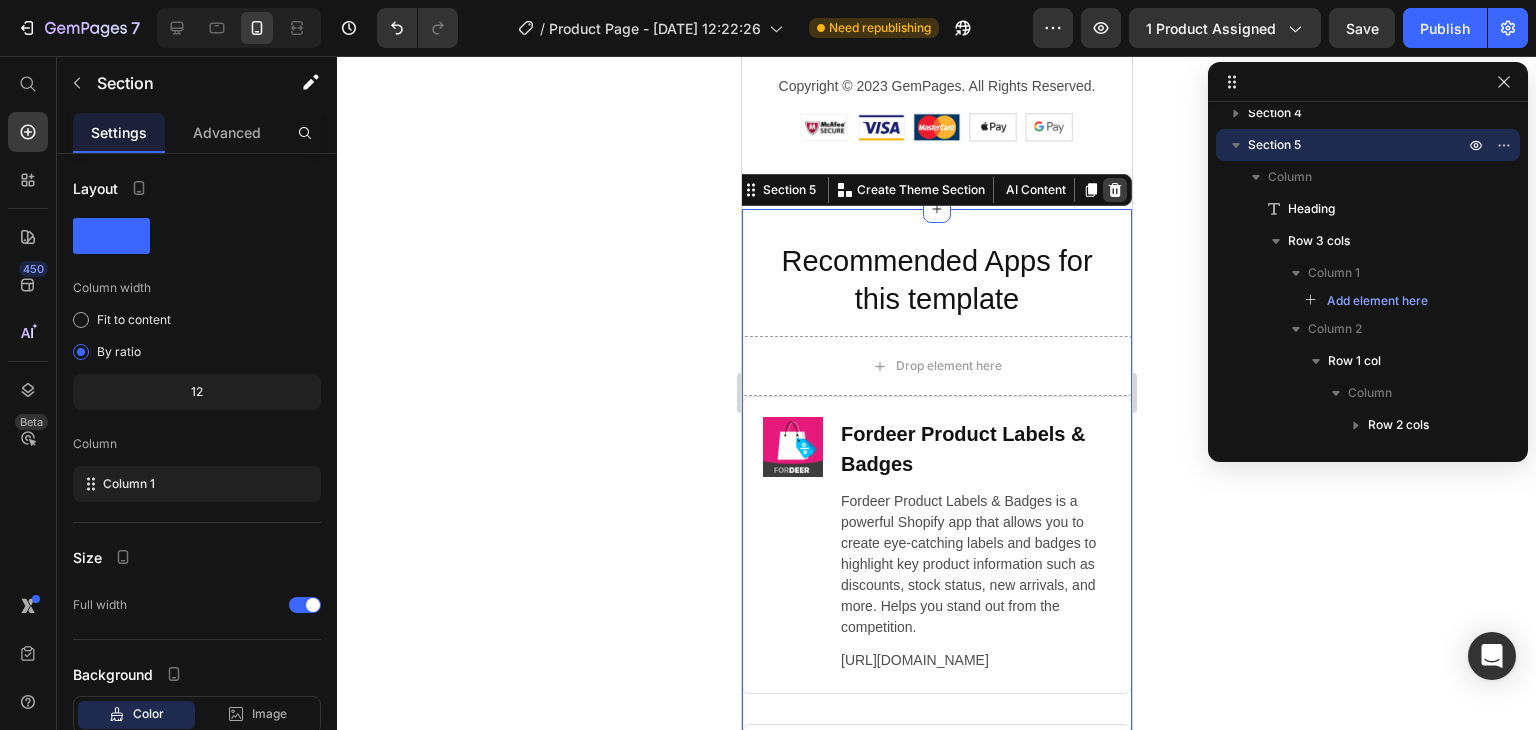 click 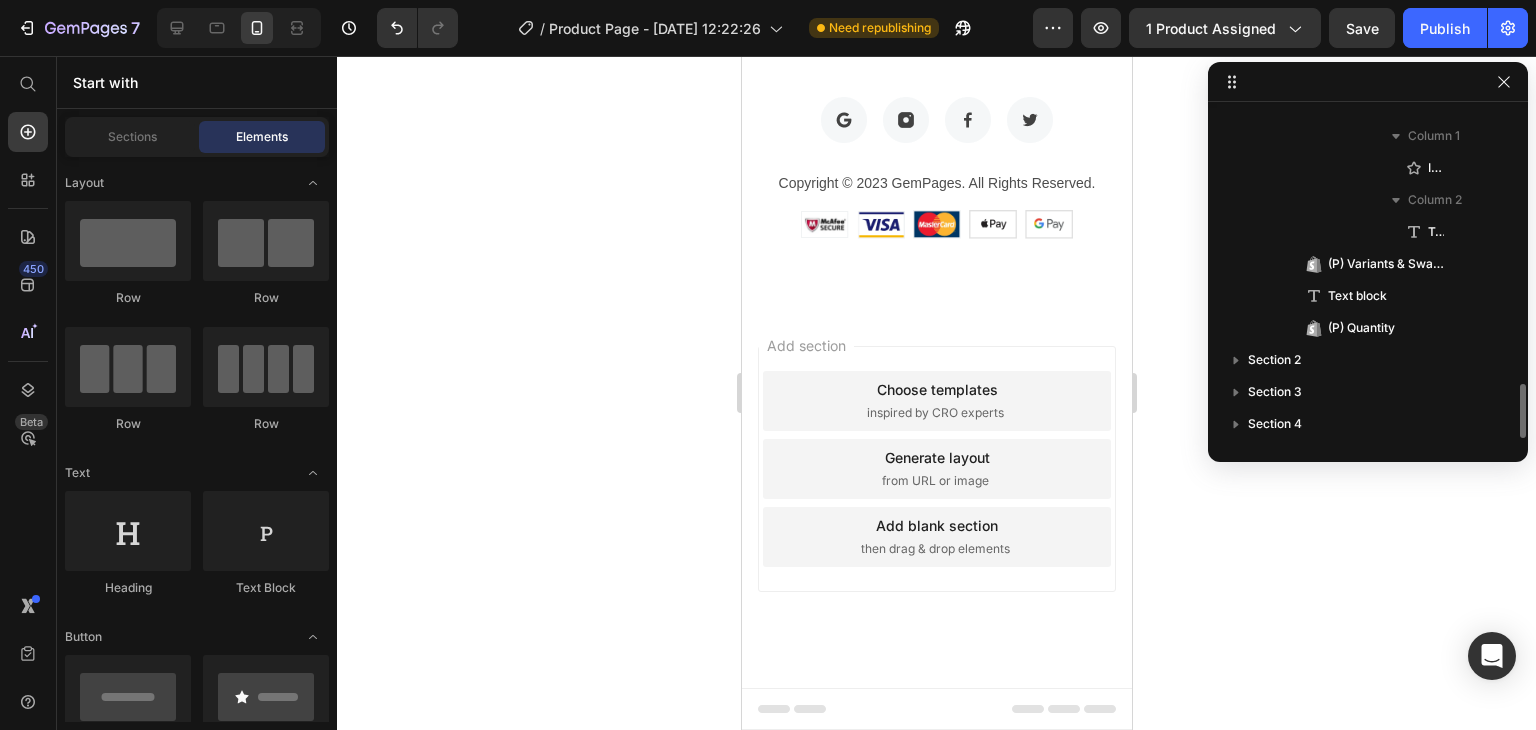 scroll, scrollTop: 1685, scrollLeft: 0, axis: vertical 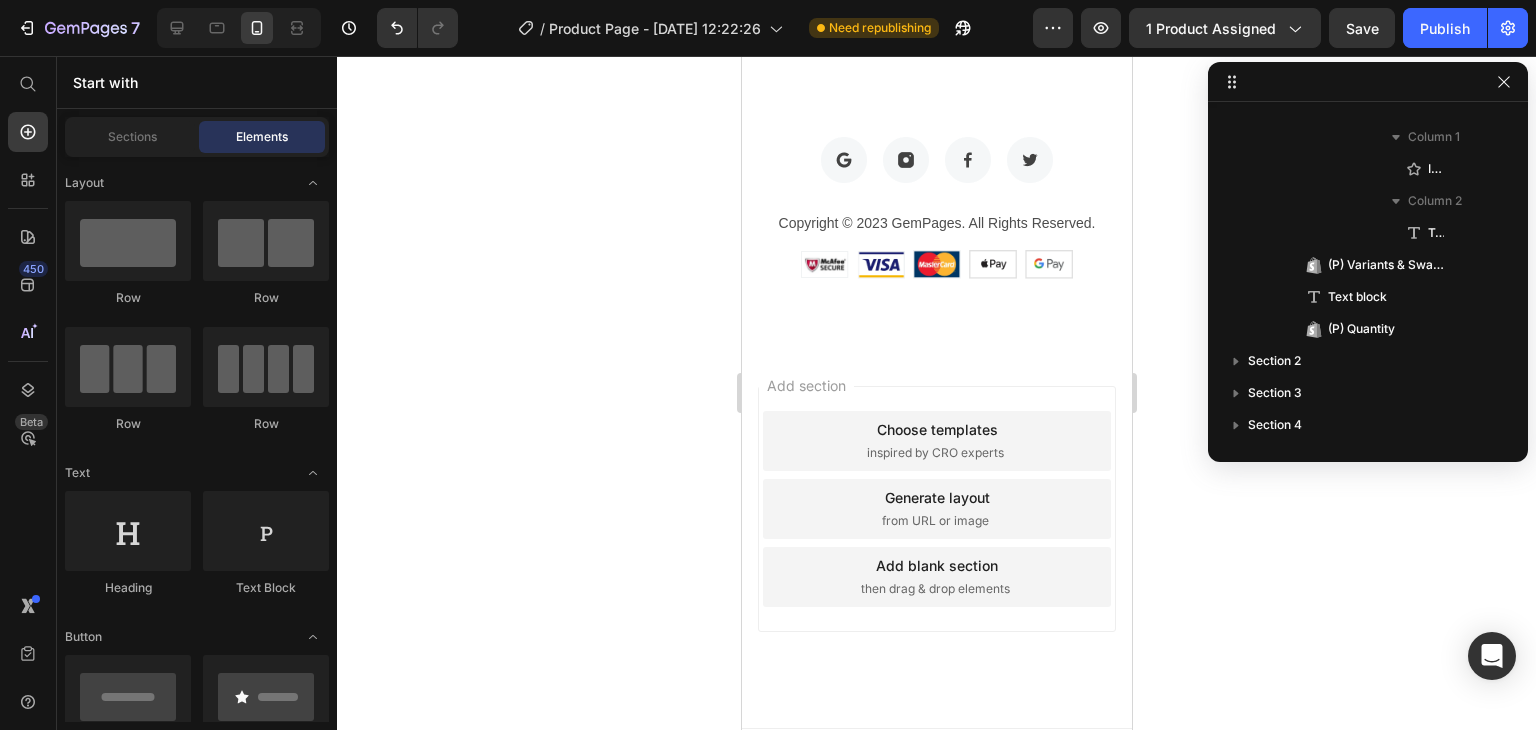 click on "Add section Choose templates inspired by CRO experts Generate layout from URL or image Add blank section then drag & drop elements" at bounding box center (936, 509) 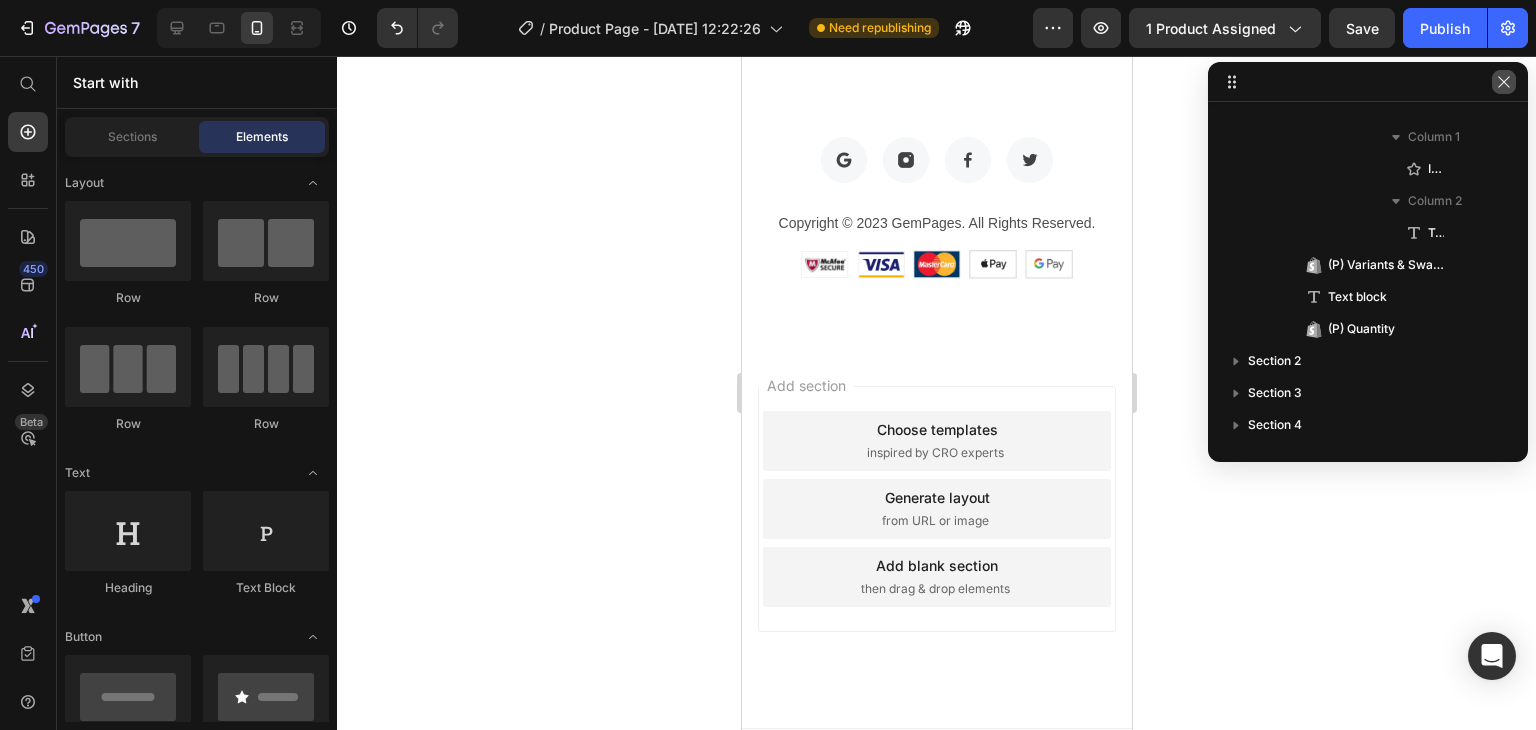 click at bounding box center [1504, 82] 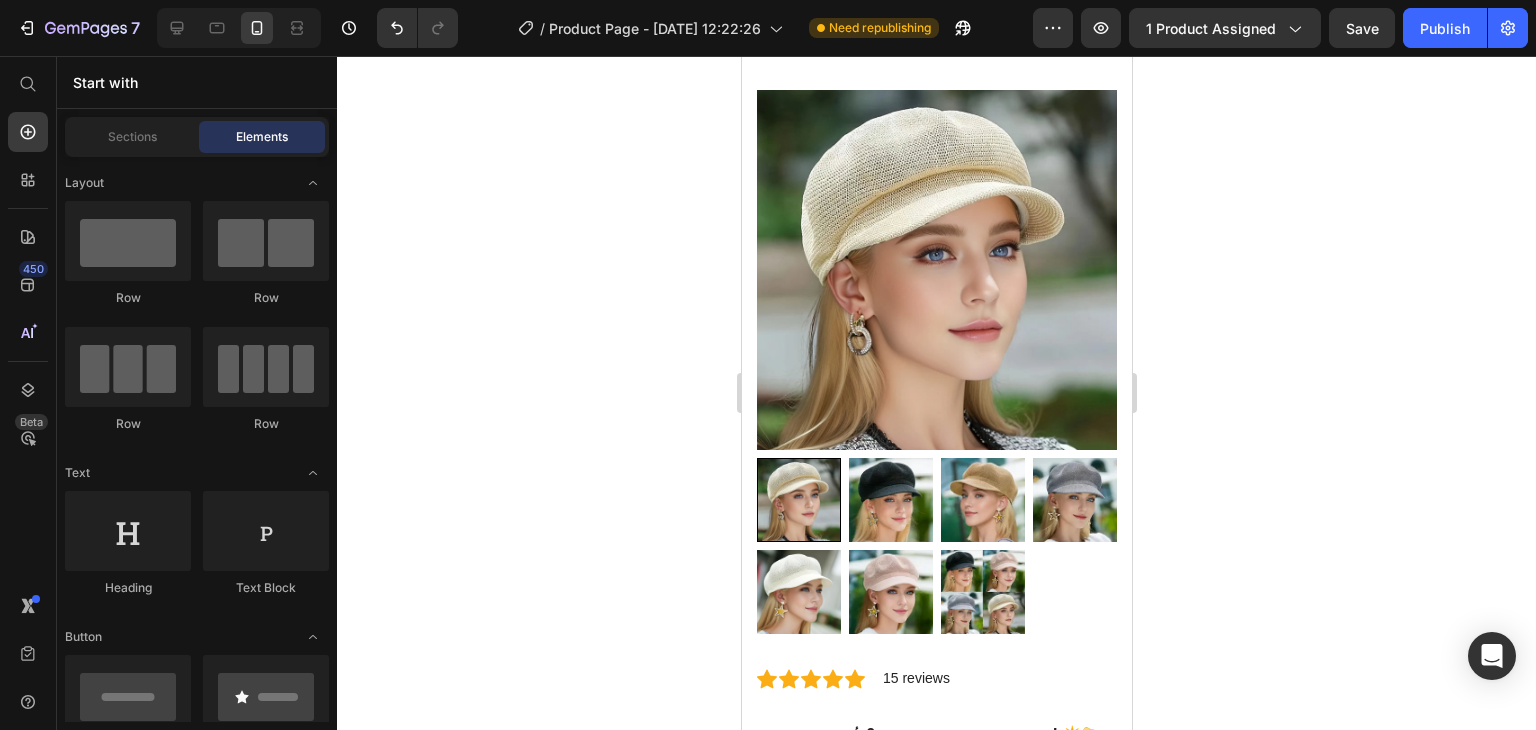 scroll, scrollTop: 0, scrollLeft: 0, axis: both 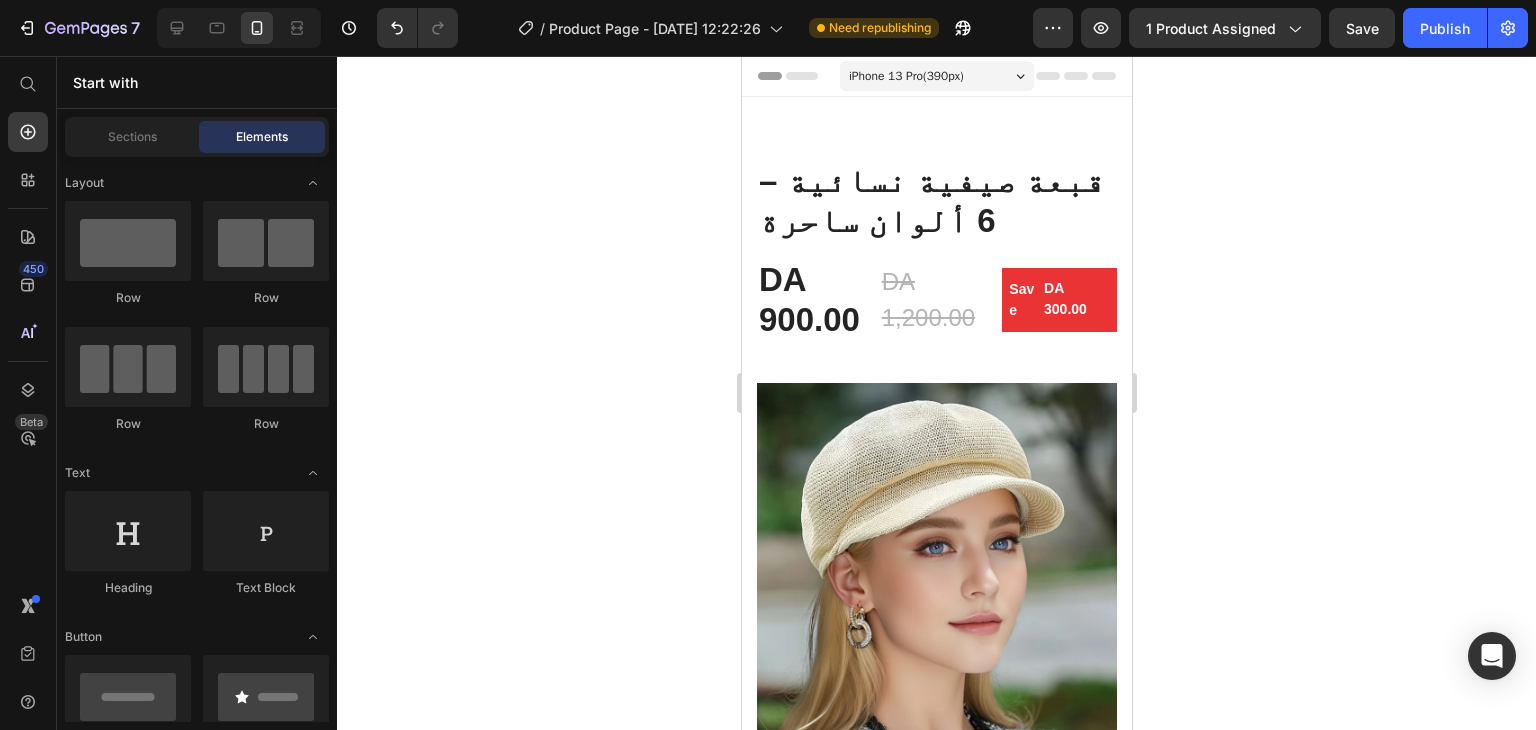 click on "iPhone 13 Pro  ( 390 px)" at bounding box center (936, 76) 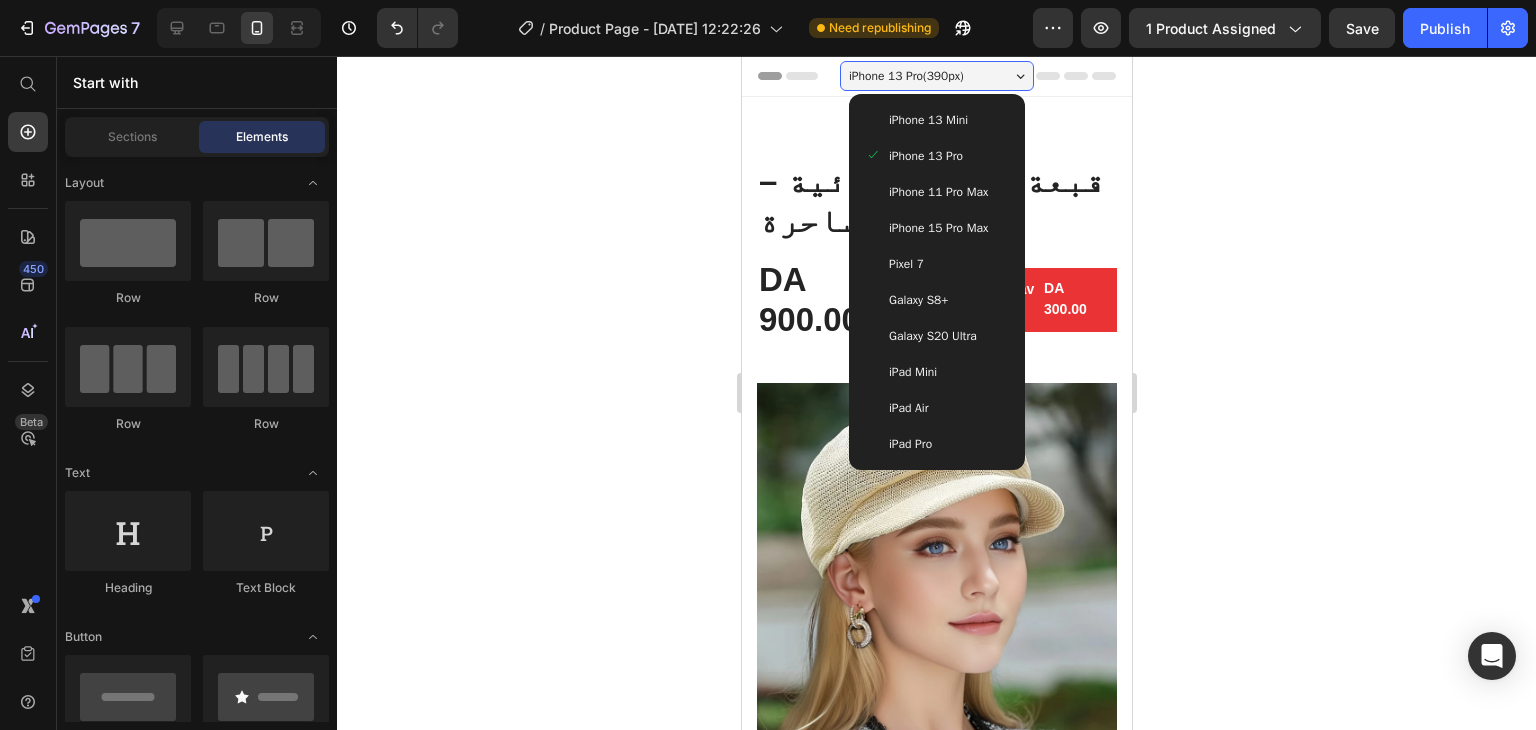 click on "iPhone 15 Pro Max" at bounding box center [936, 228] 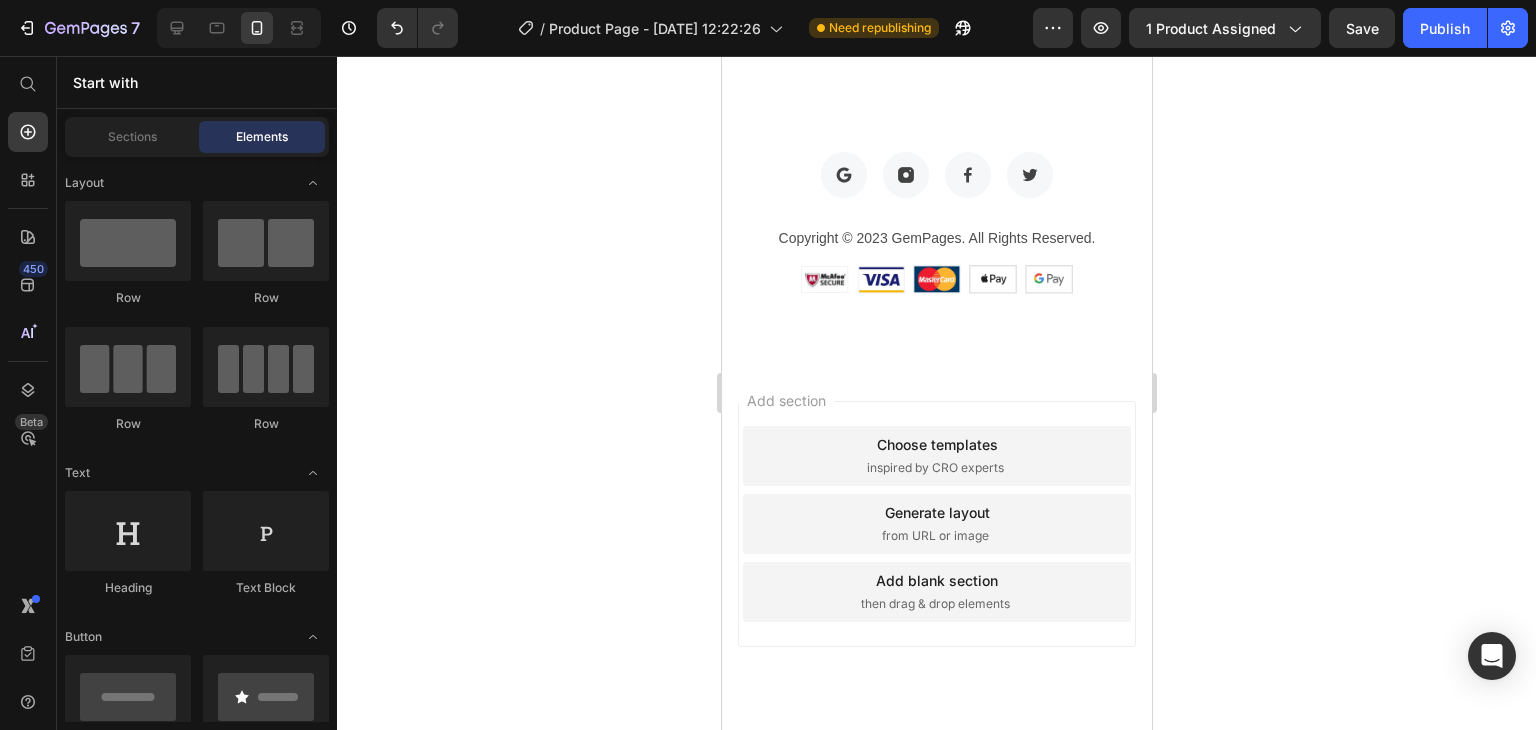 scroll, scrollTop: 3904, scrollLeft: 0, axis: vertical 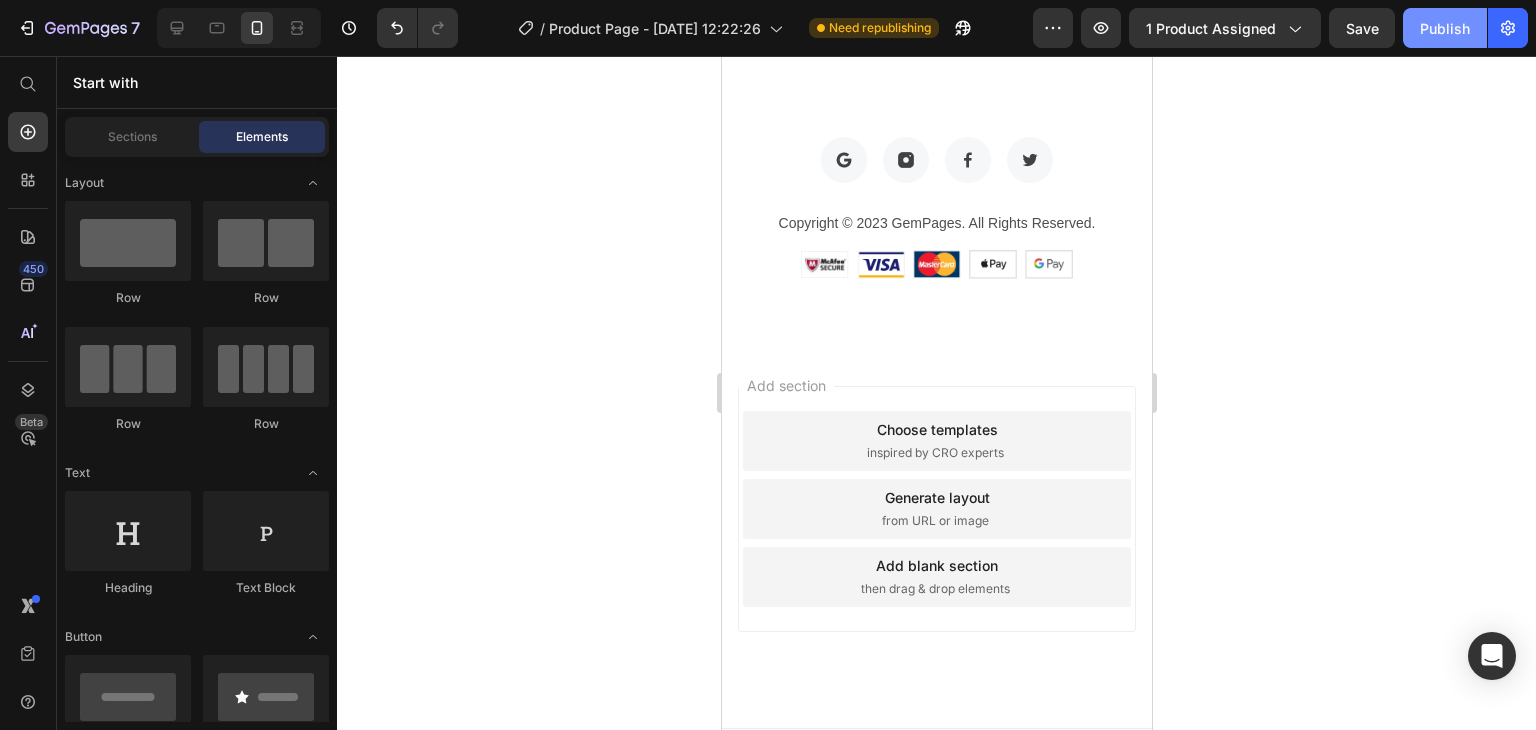click on "Publish" at bounding box center (1445, 28) 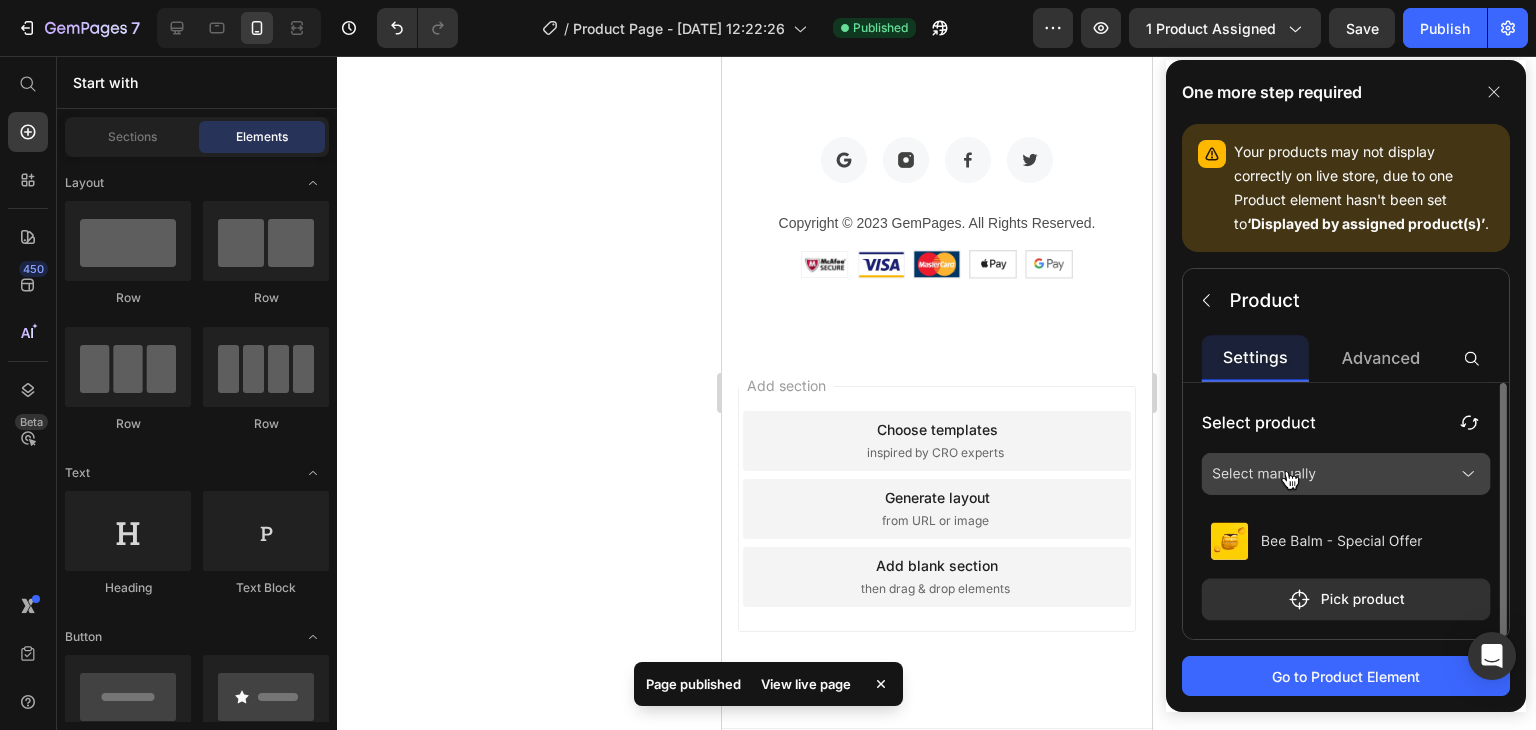 click 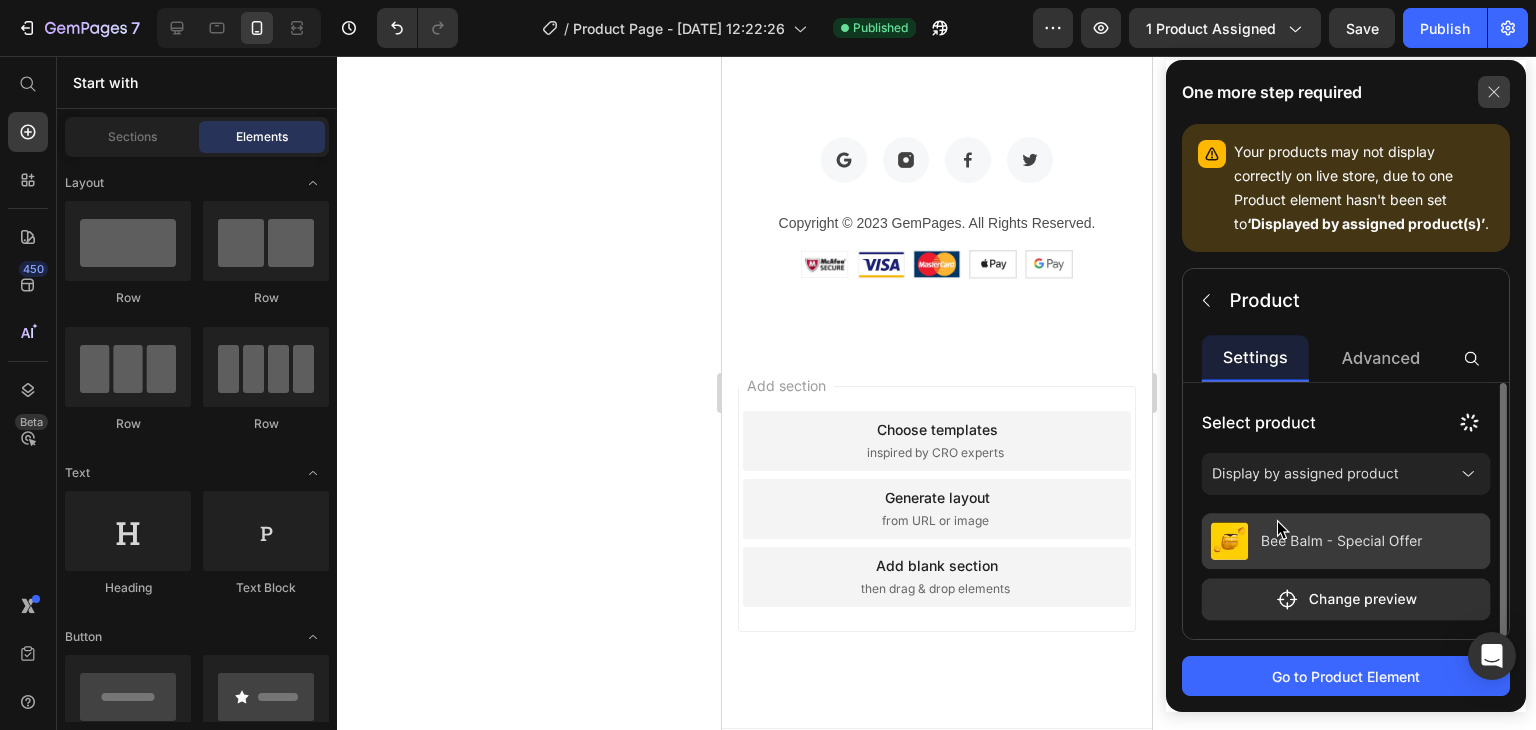 click 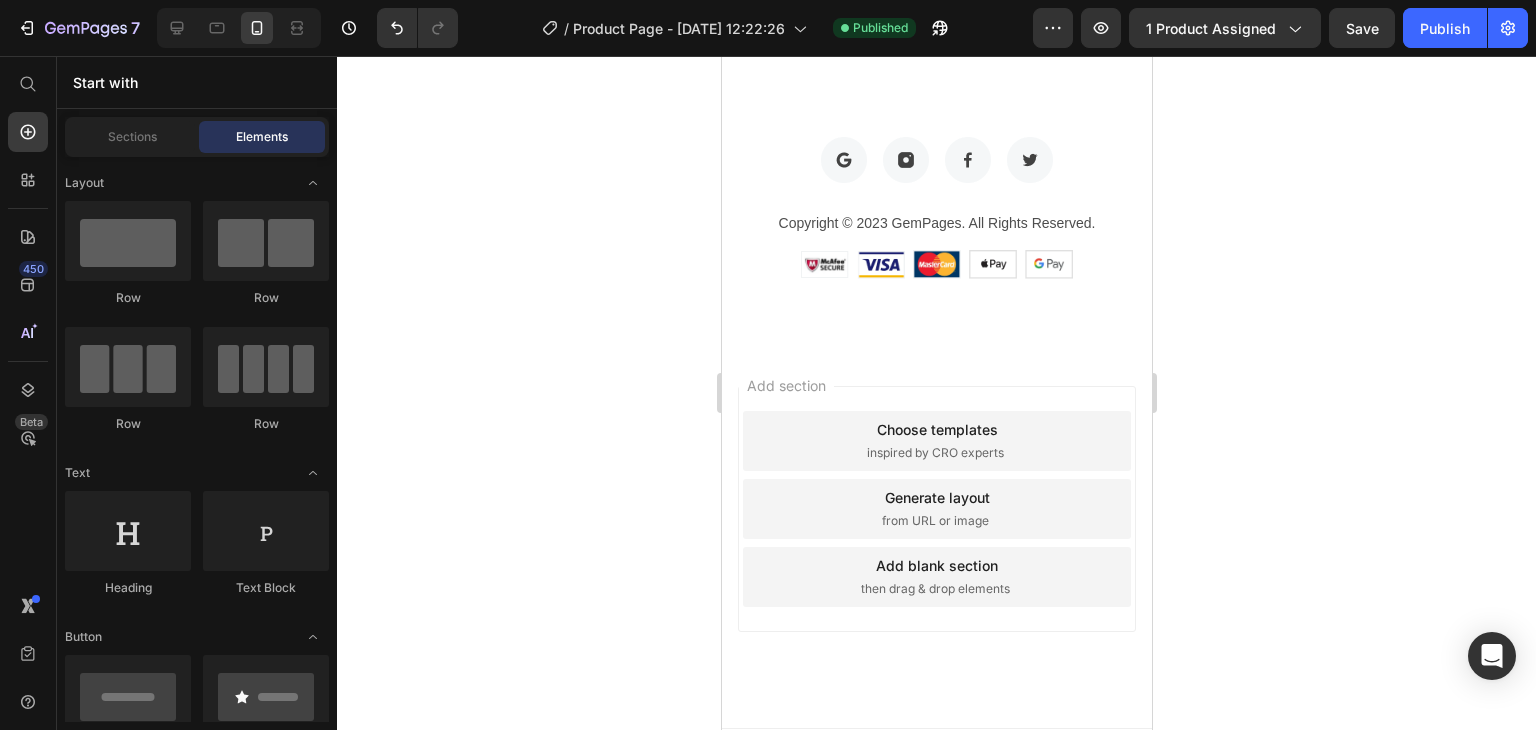 click on "Choose templates inspired by CRO experts" at bounding box center (936, 441) 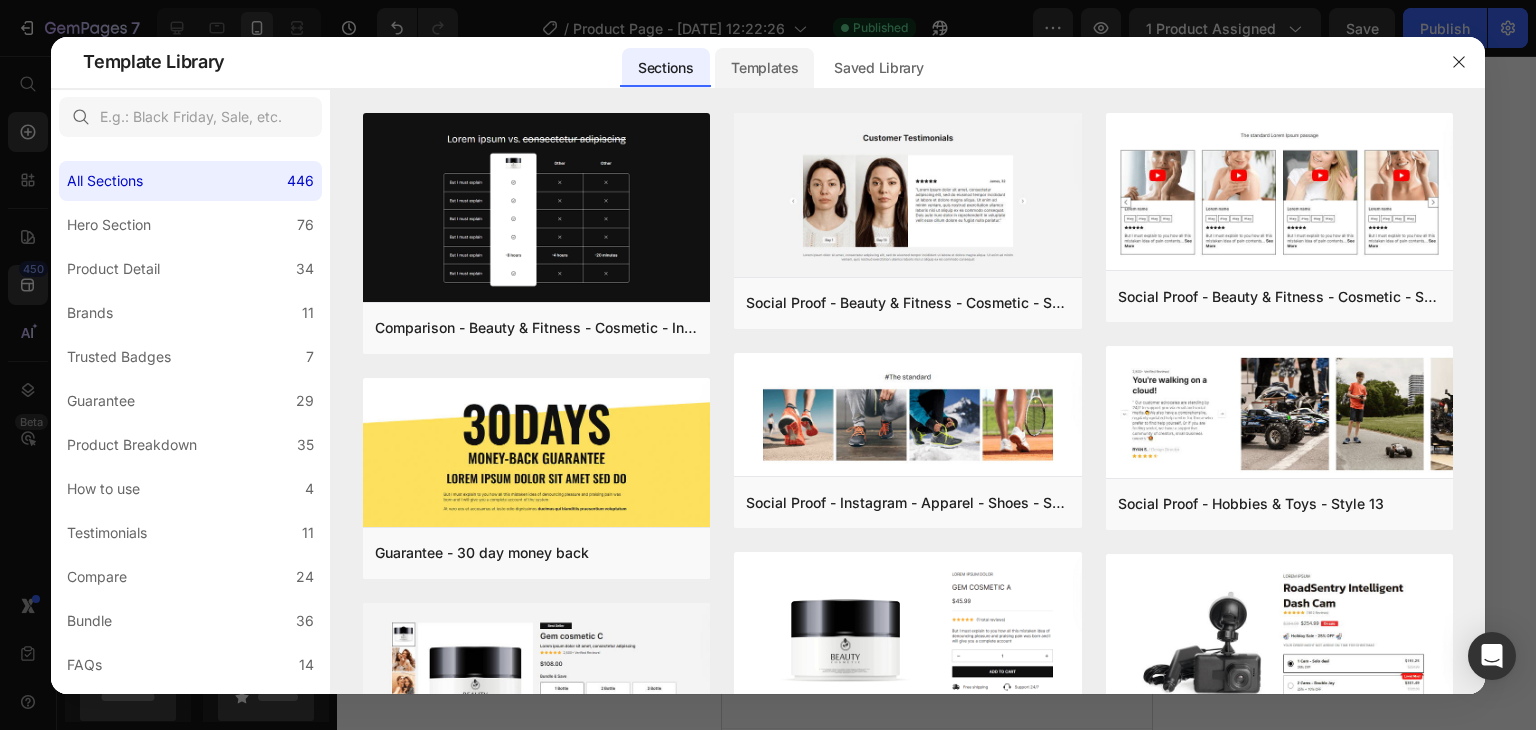 click on "Templates" 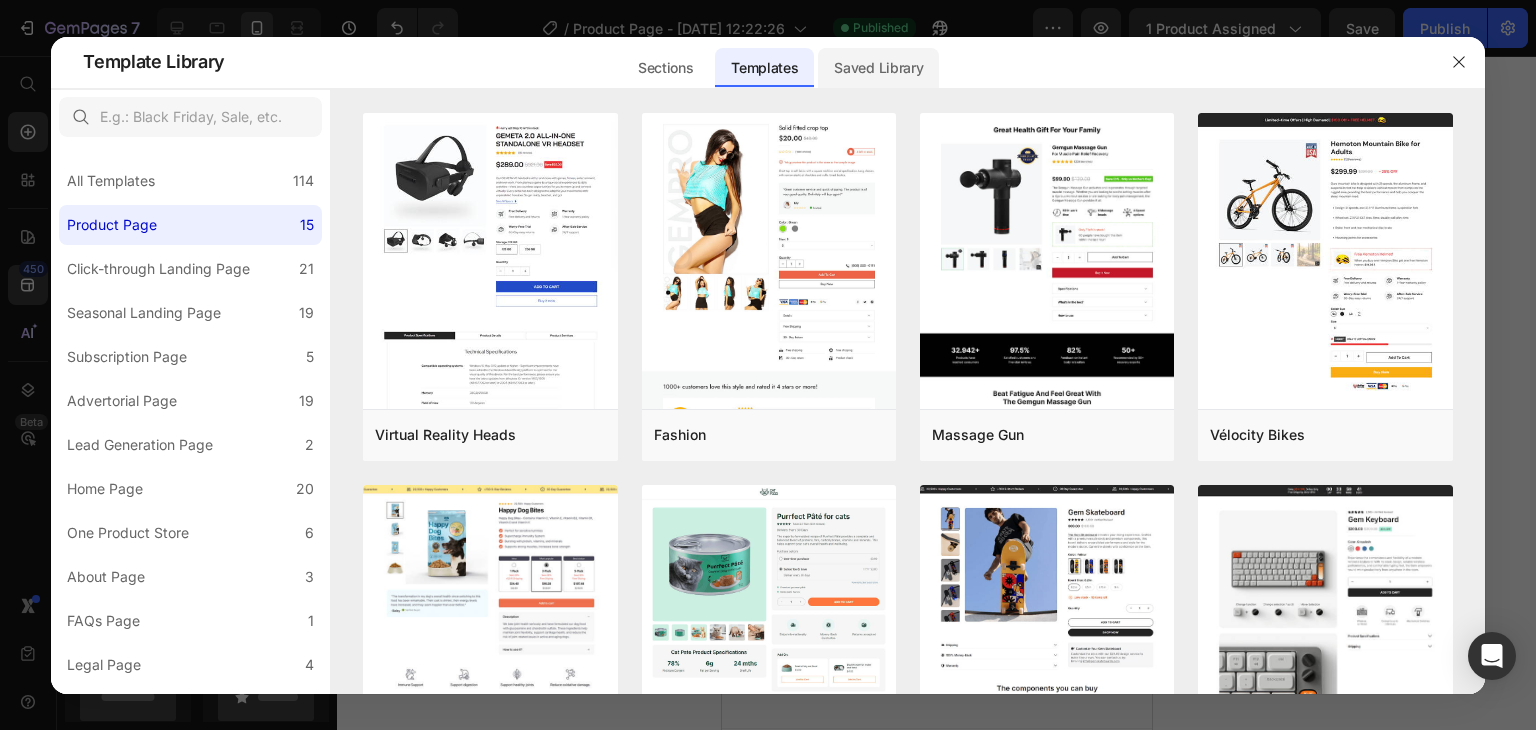 click on "Saved Library" 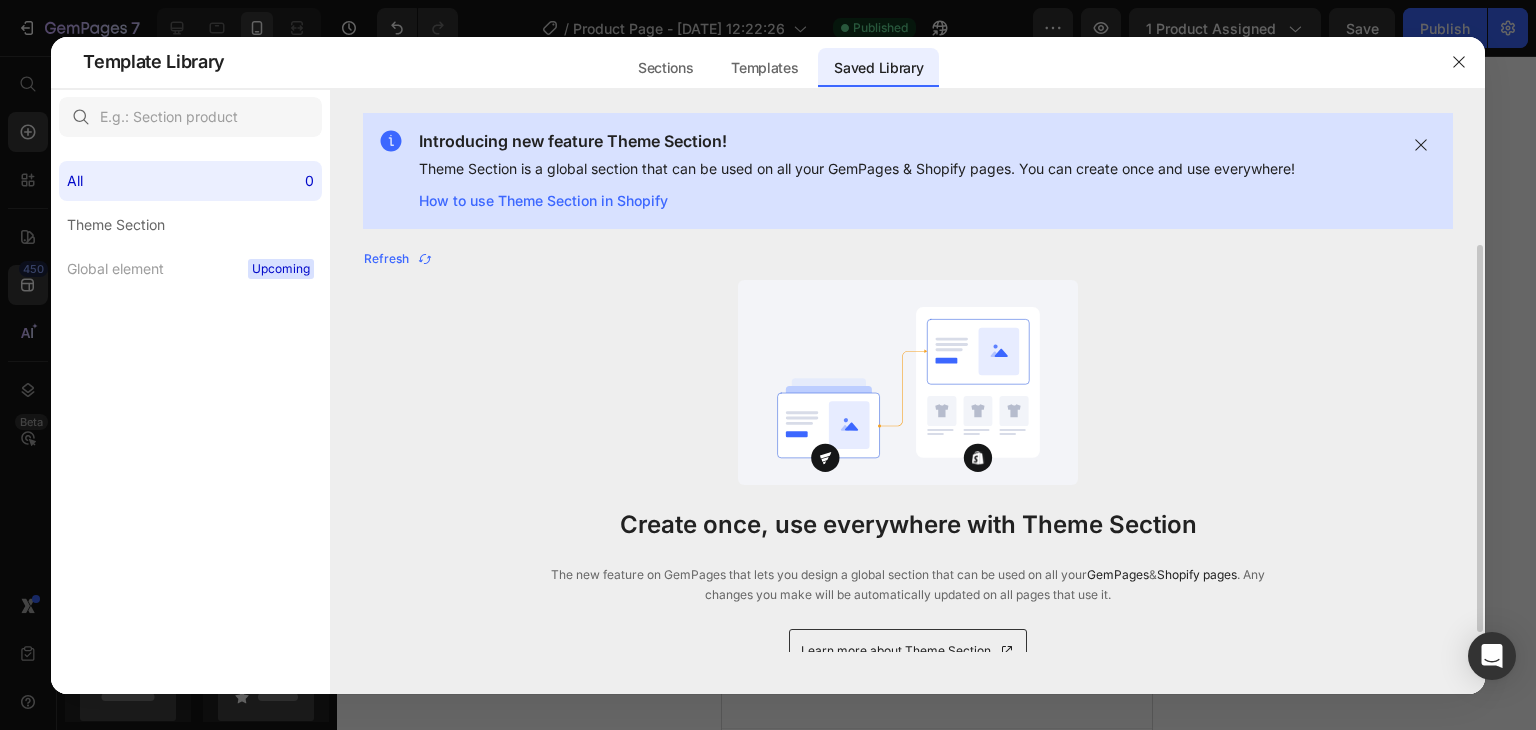 drag, startPoint x: 1335, startPoint y: 549, endPoint x: 1335, endPoint y: 466, distance: 83 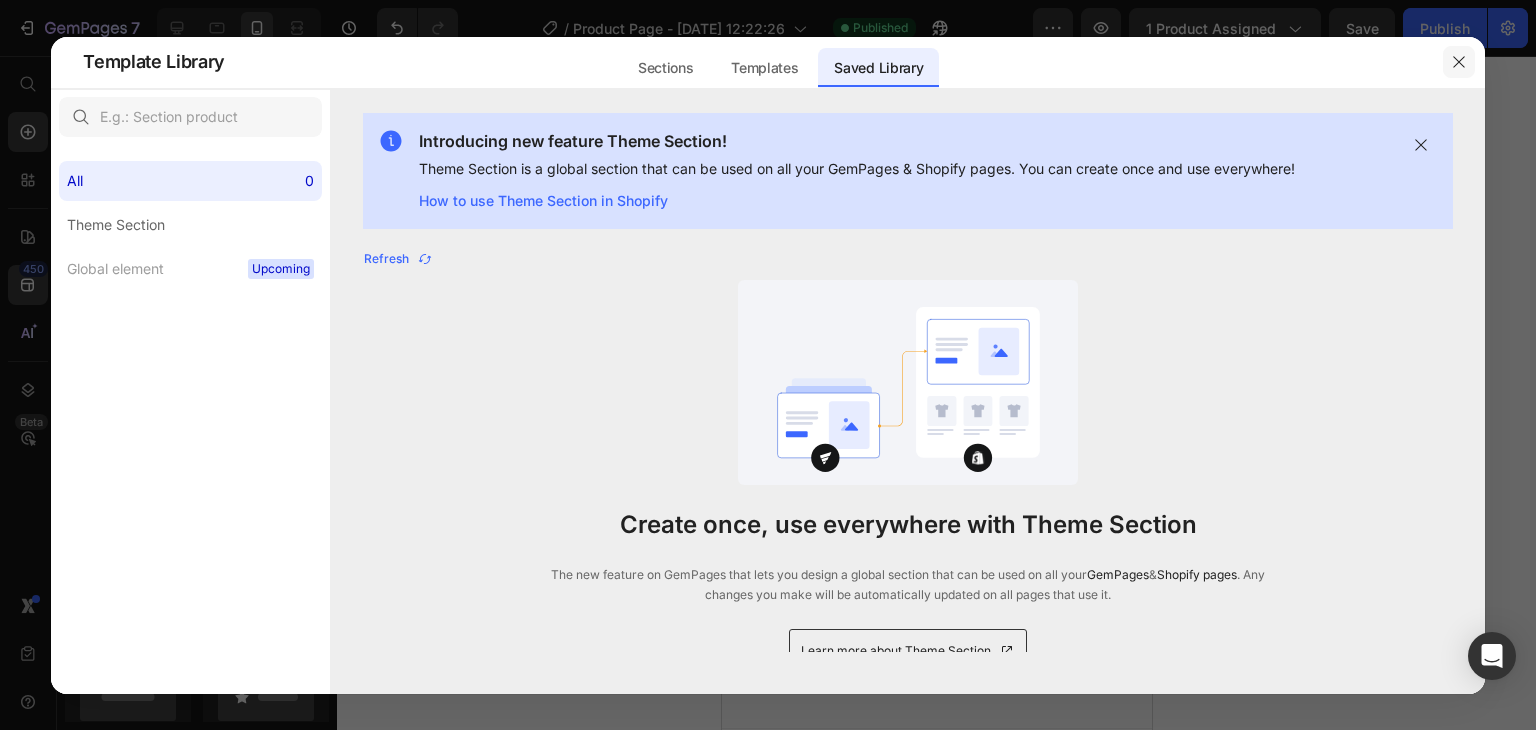 click at bounding box center [1459, 62] 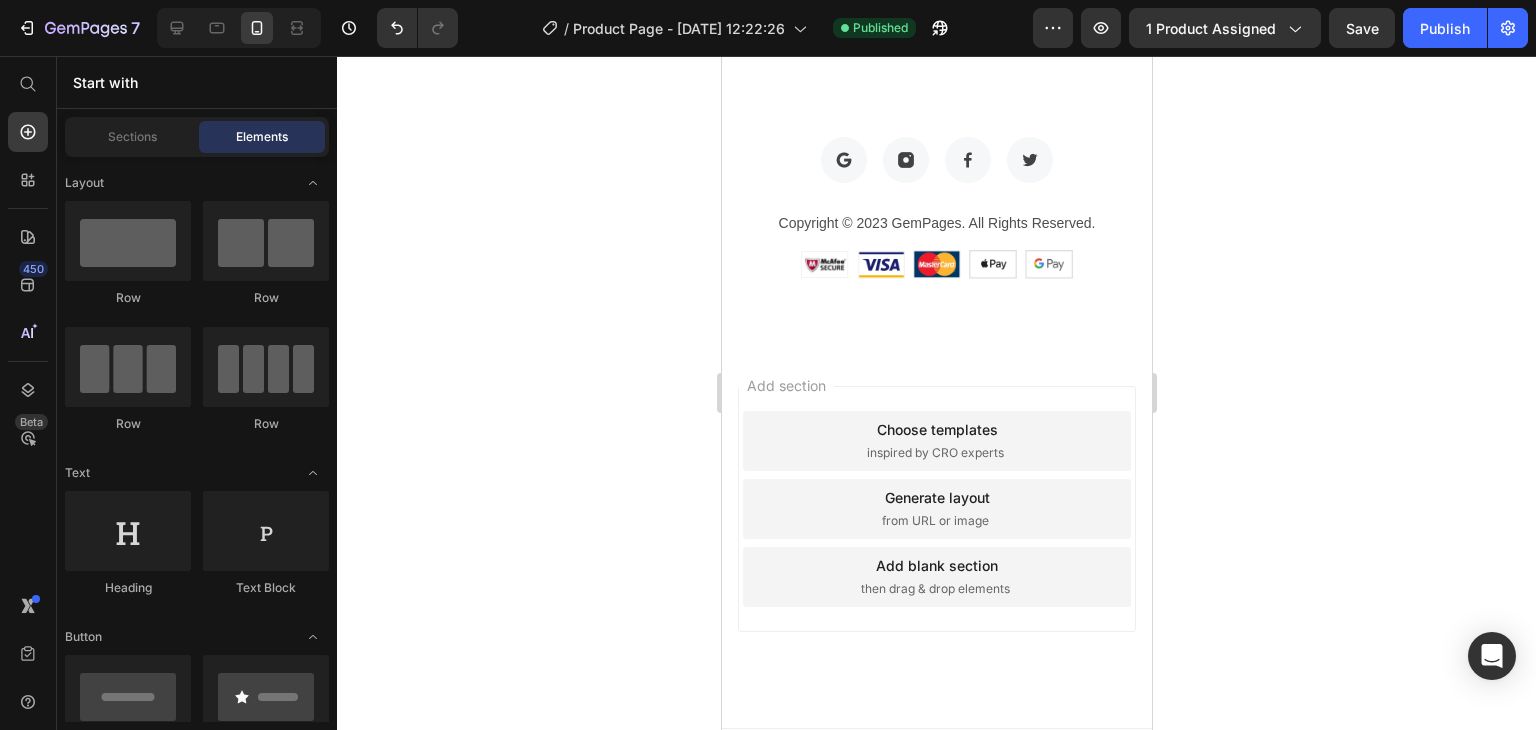 click on "Add blank section then drag & drop elements" at bounding box center (936, 577) 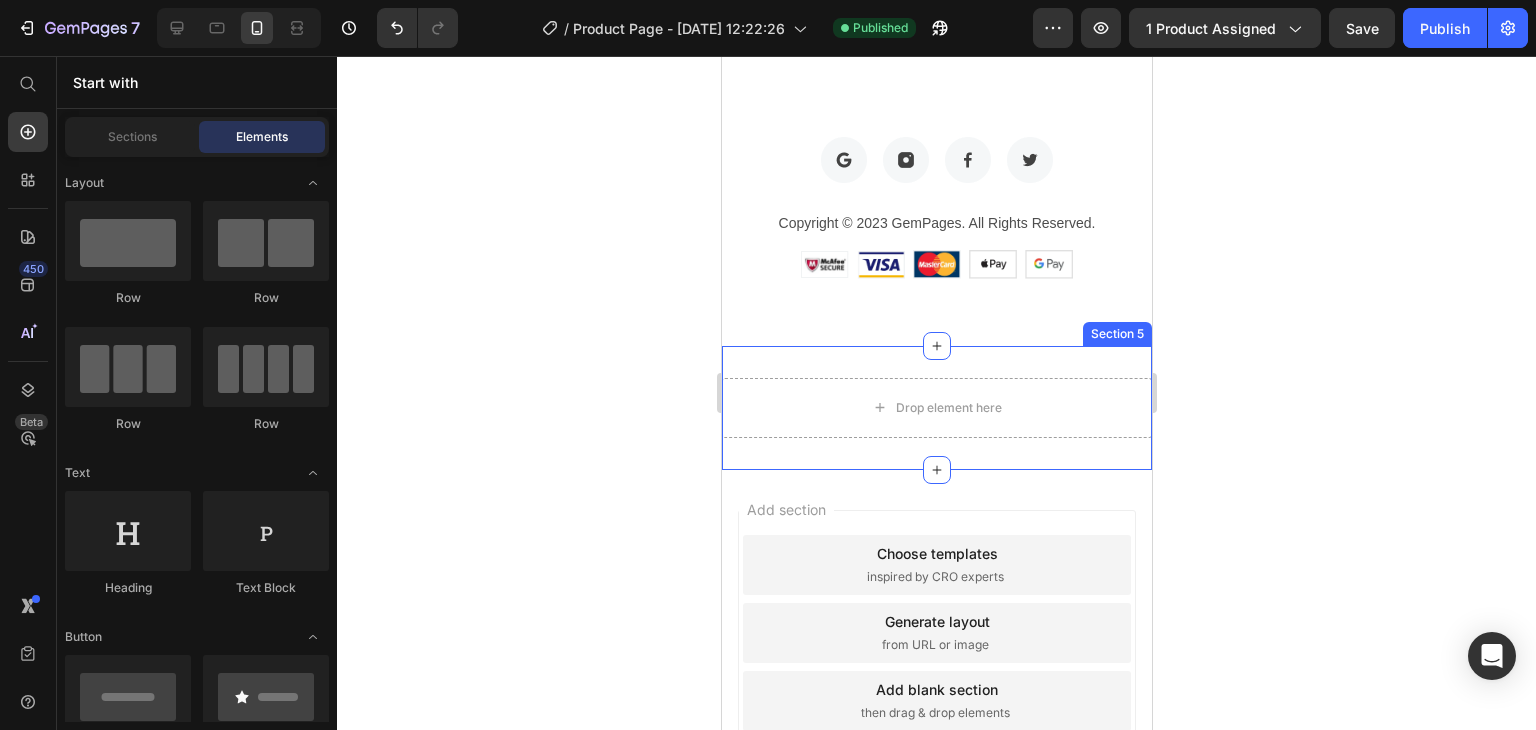 click on "Drop element here Section 5" at bounding box center [936, 408] 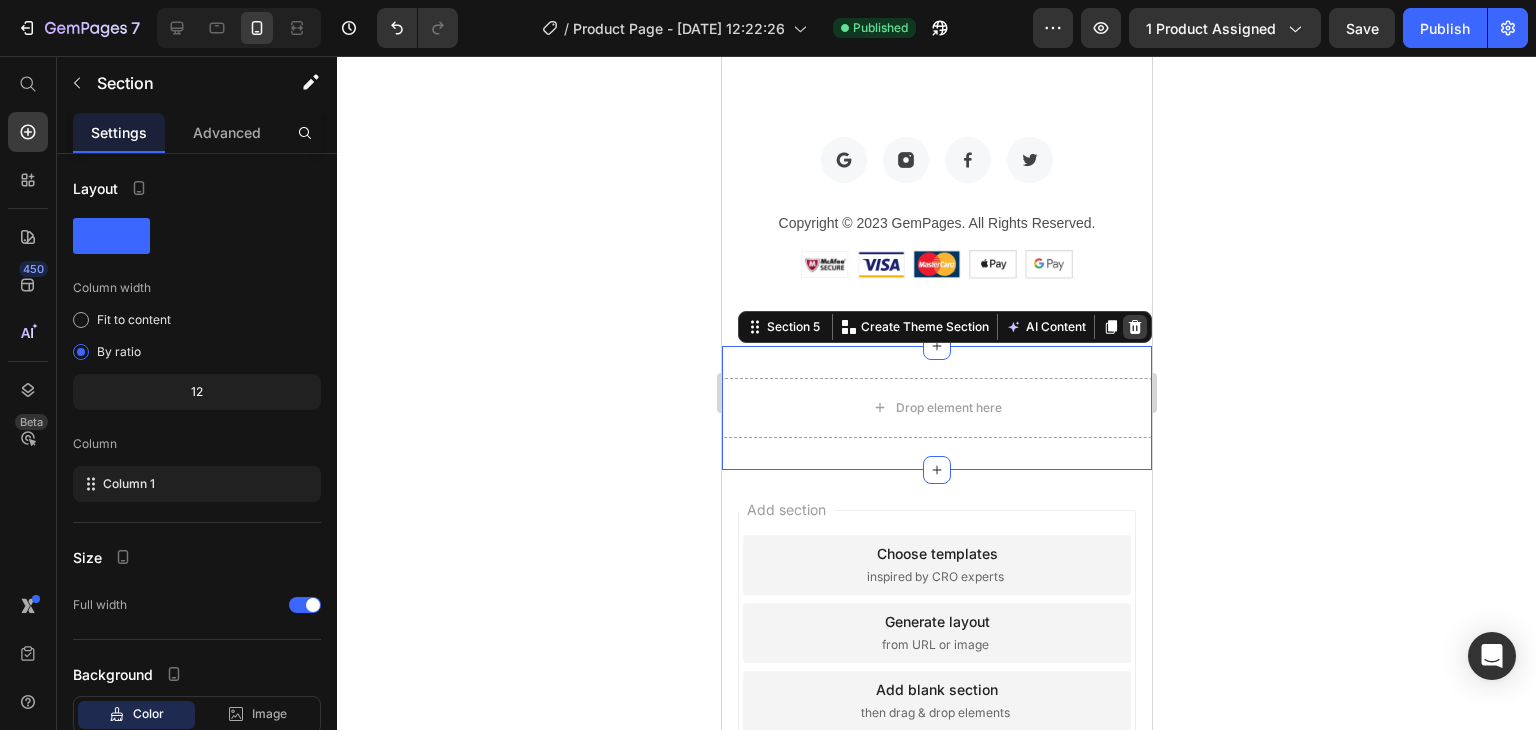 click 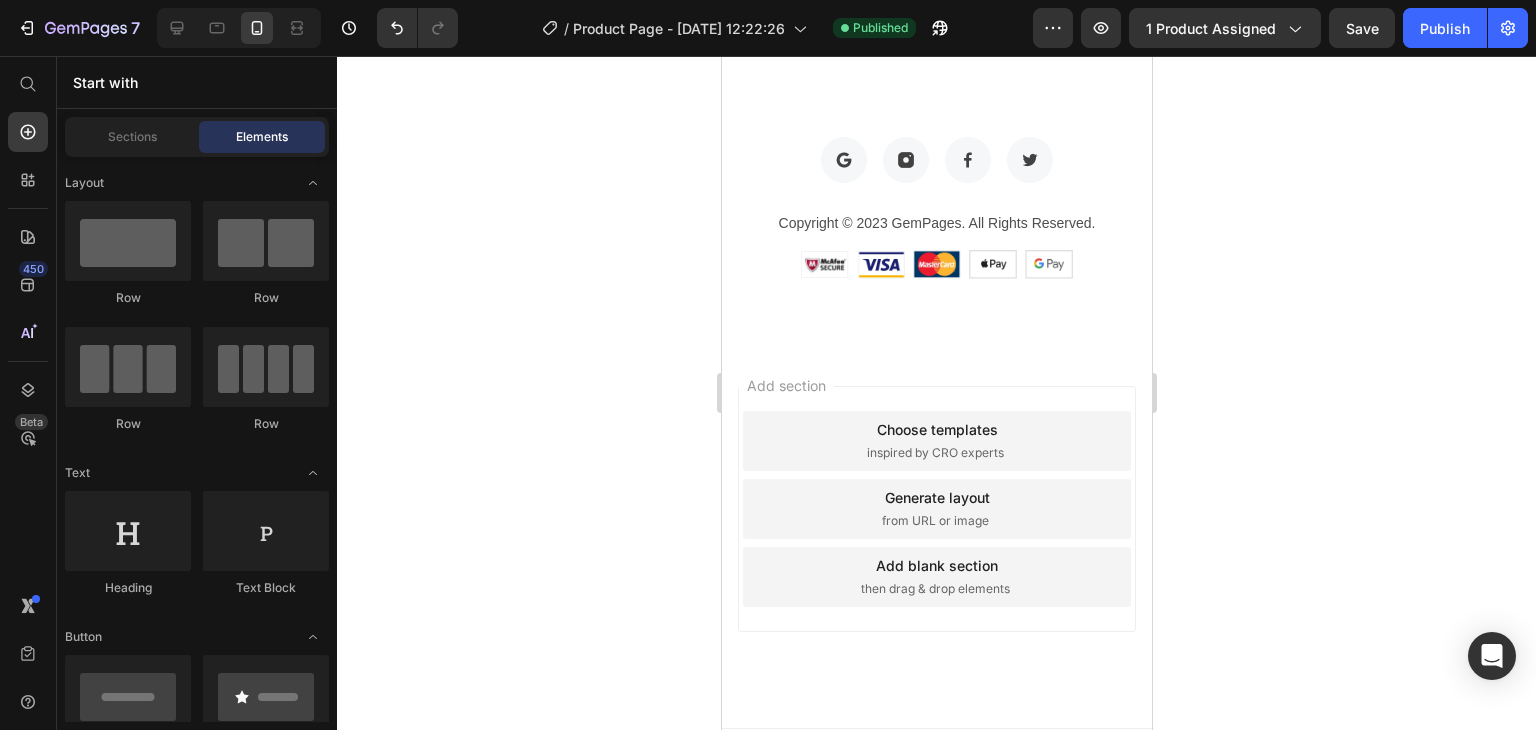 click on "Add section Choose templates inspired by CRO experts Generate layout from URL or image Add blank section then drag & drop elements" at bounding box center [936, 509] 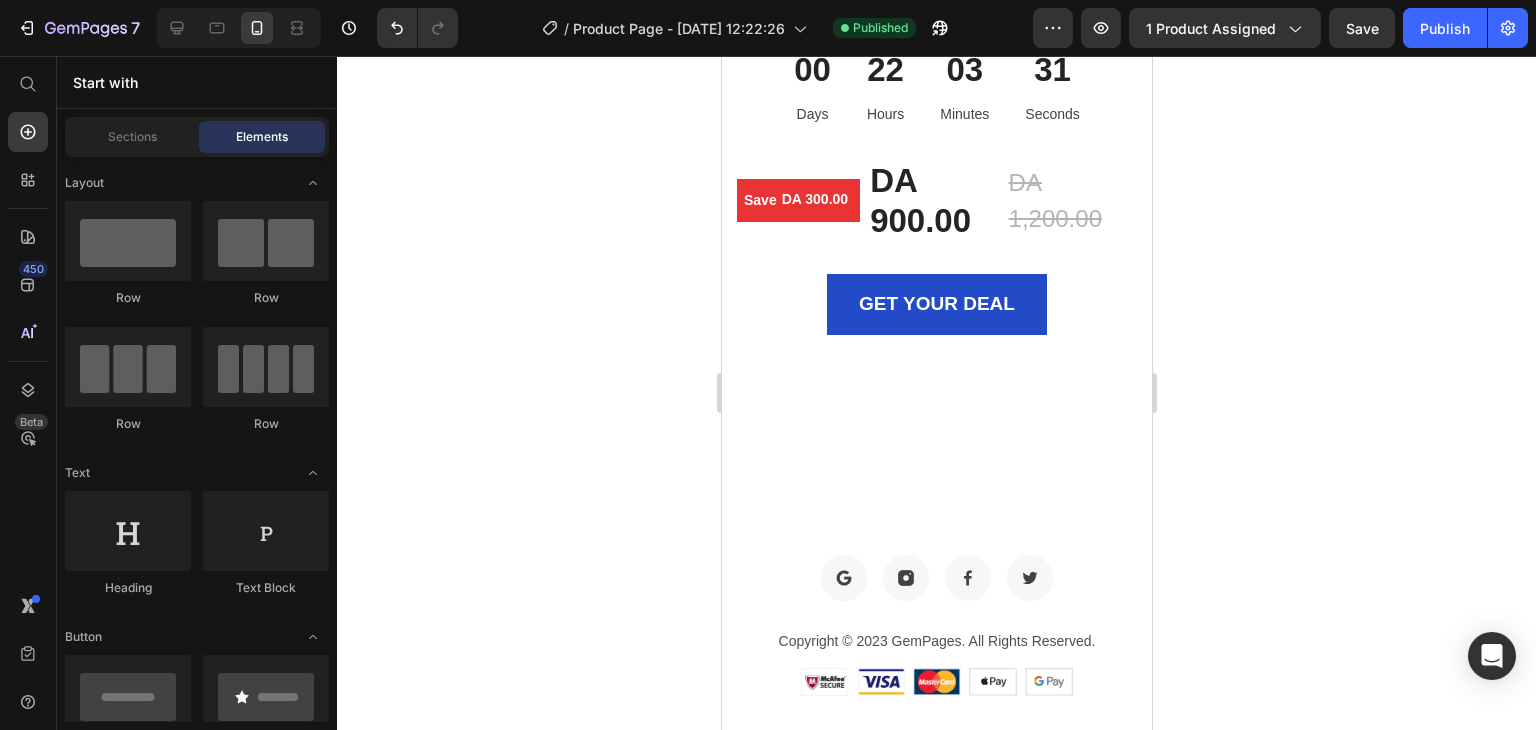scroll, scrollTop: 3517, scrollLeft: 0, axis: vertical 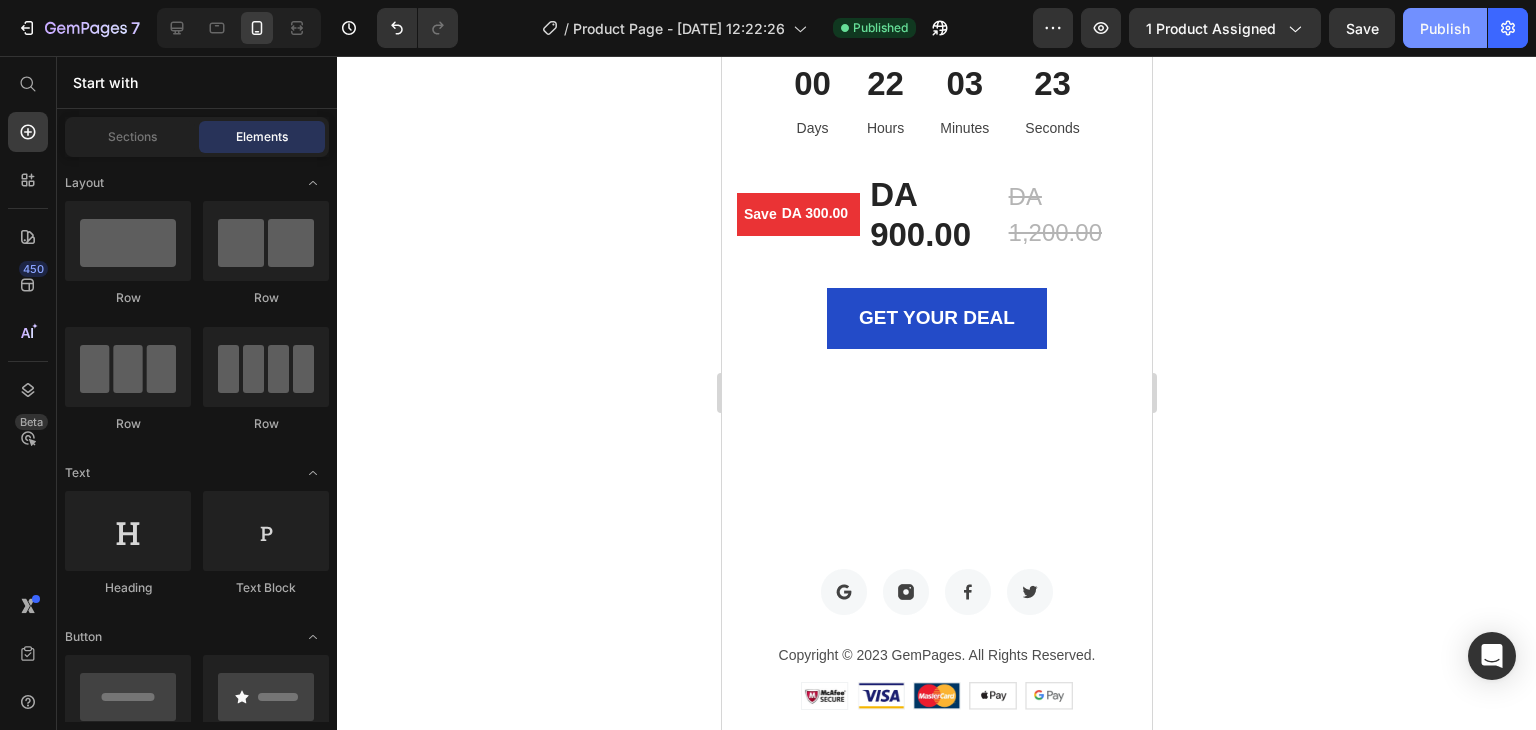 click on "Publish" 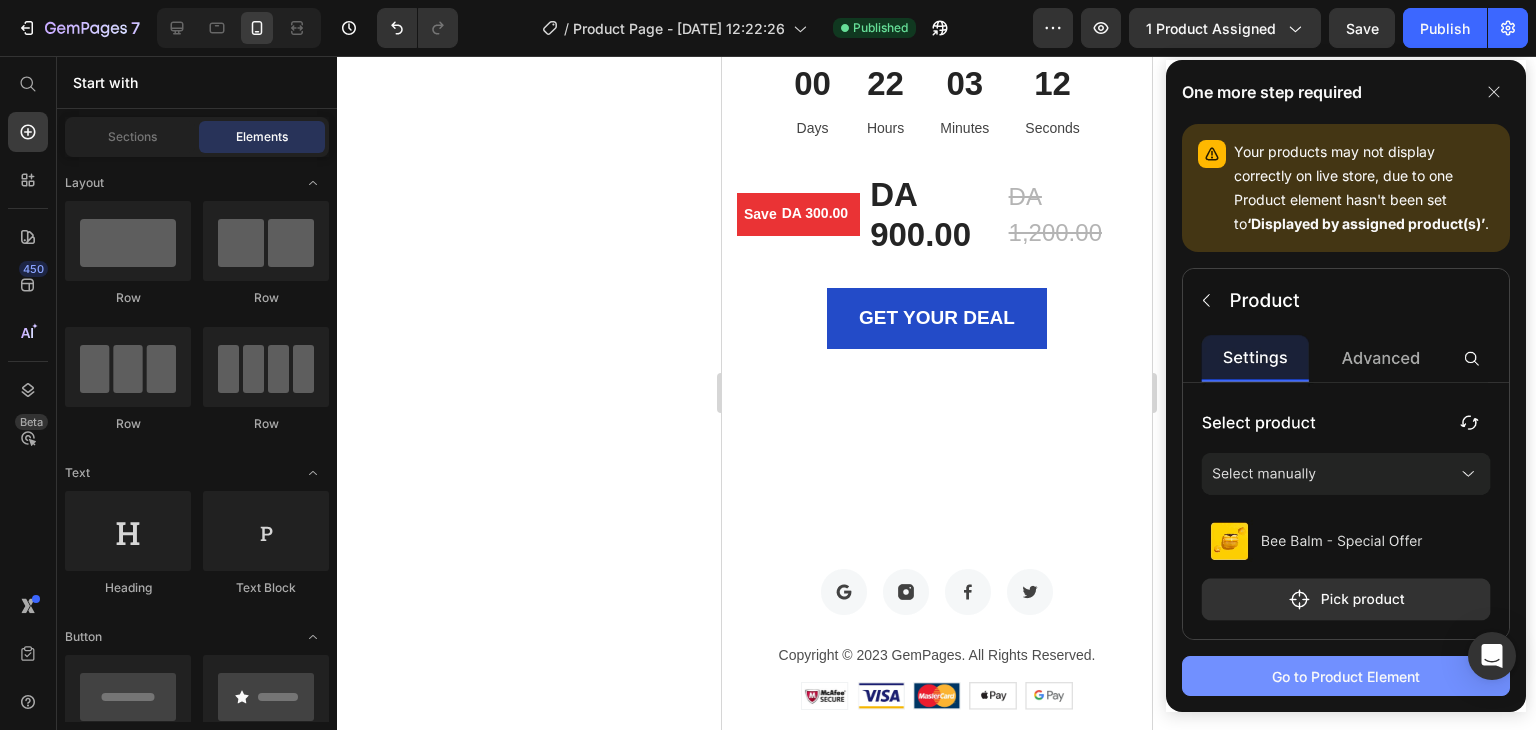 click on "Go to Product Element" at bounding box center (1346, 676) 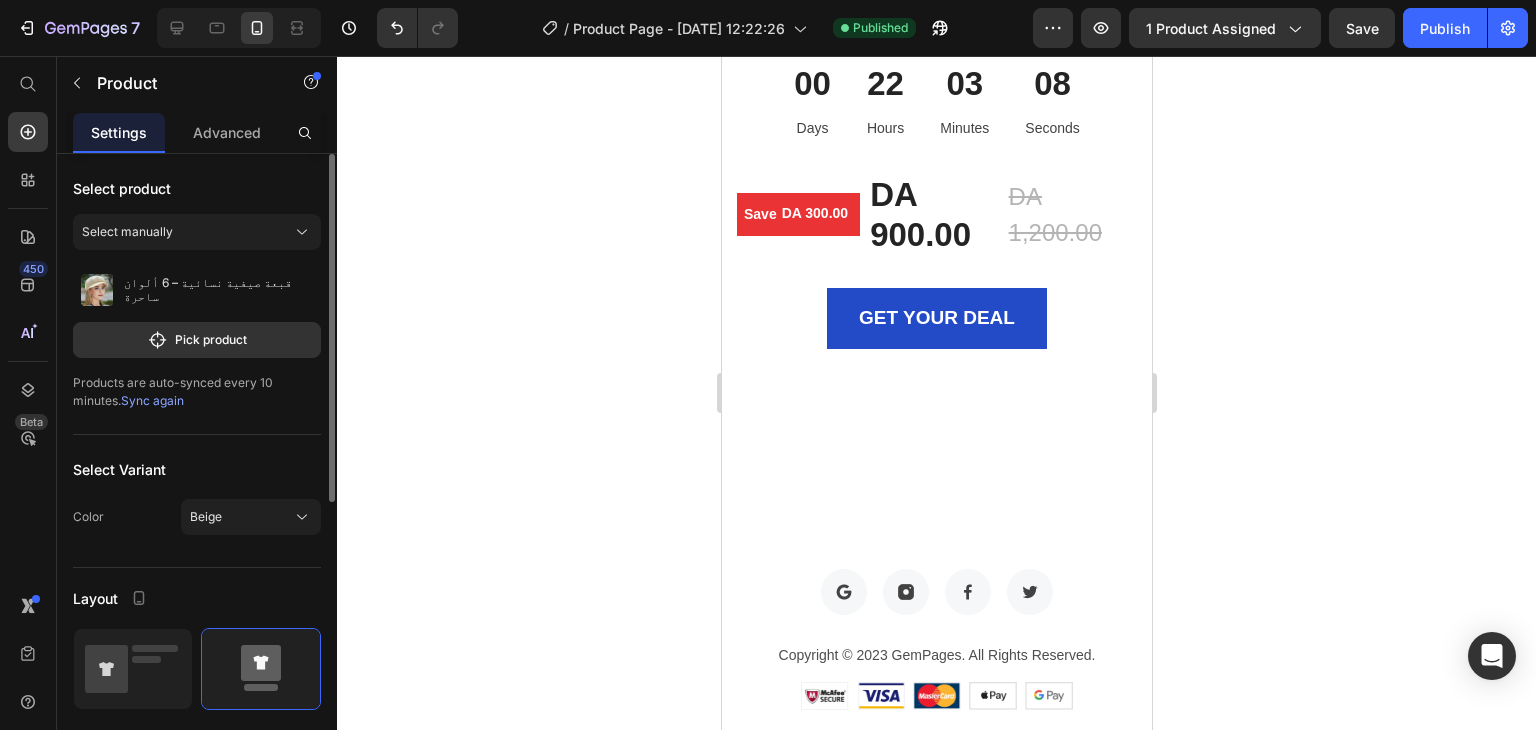 click 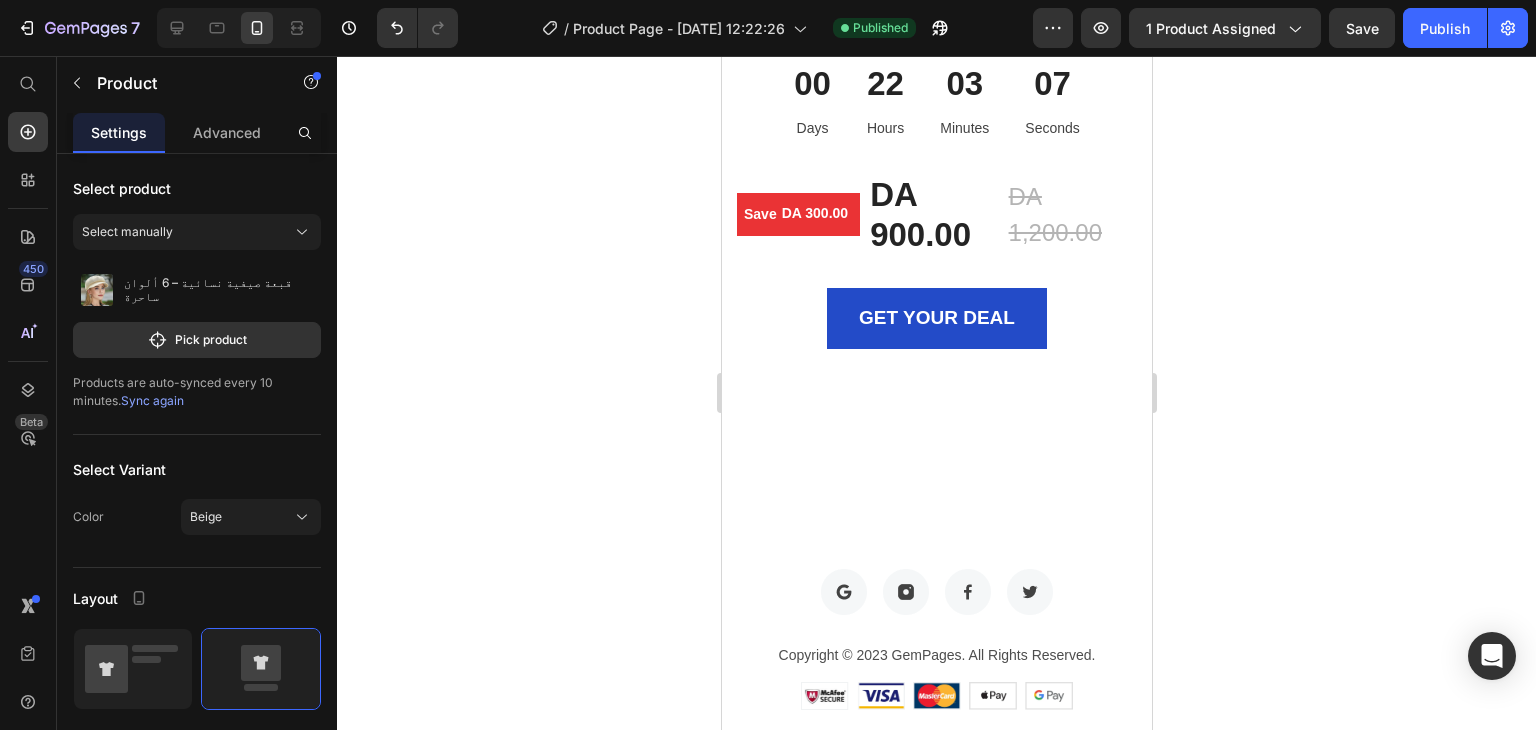 drag, startPoint x: 294, startPoint y: 654, endPoint x: 676, endPoint y: 574, distance: 390.28708 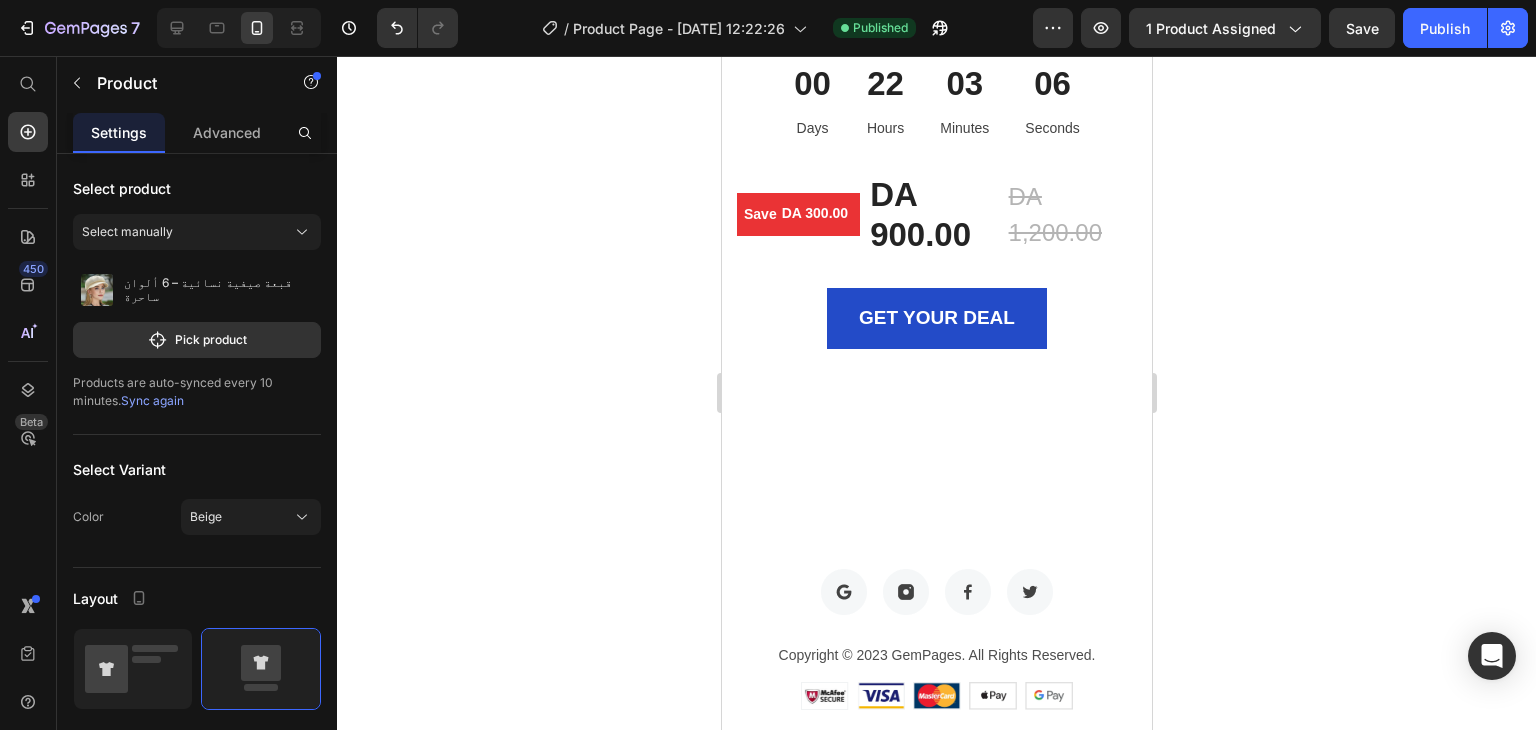 click 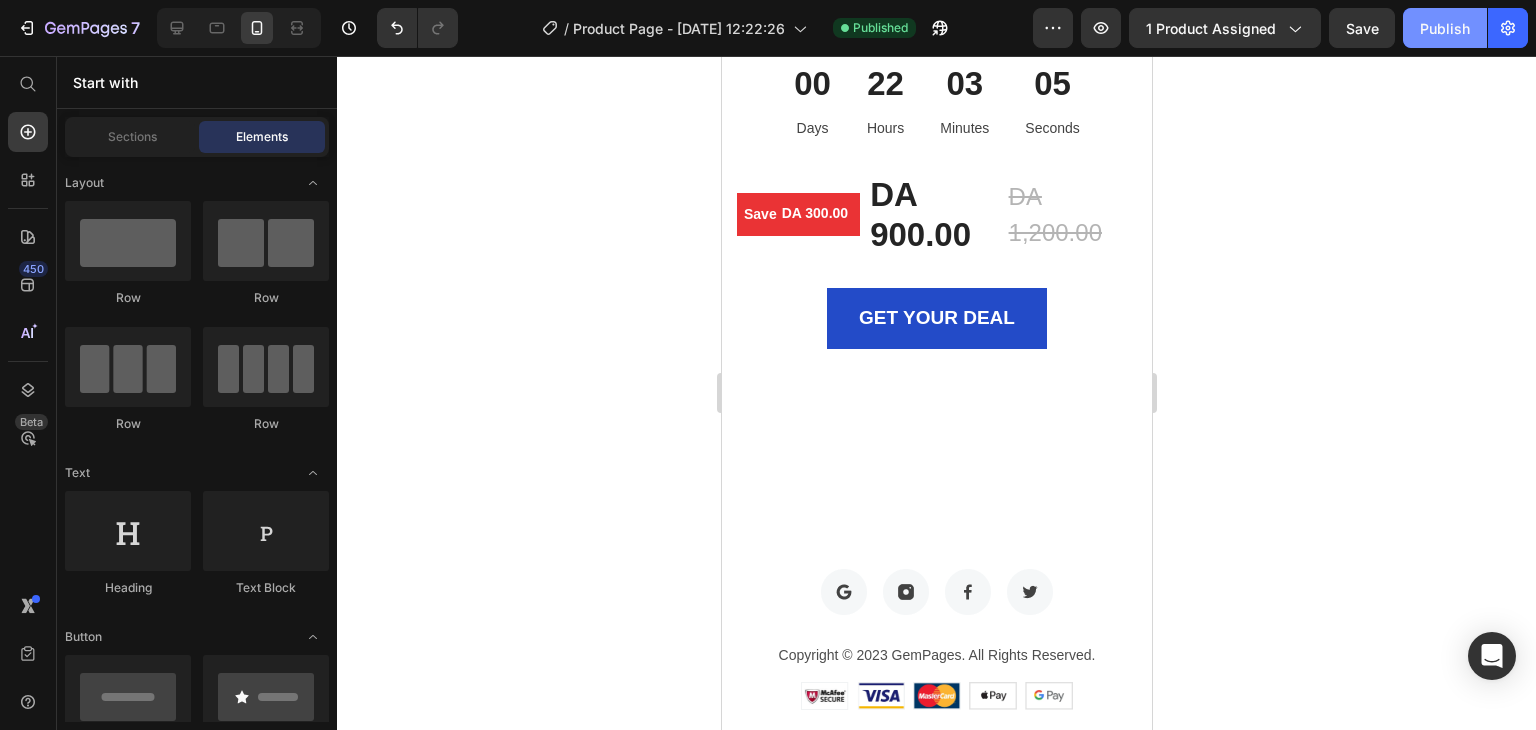click on "Publish" at bounding box center (1445, 28) 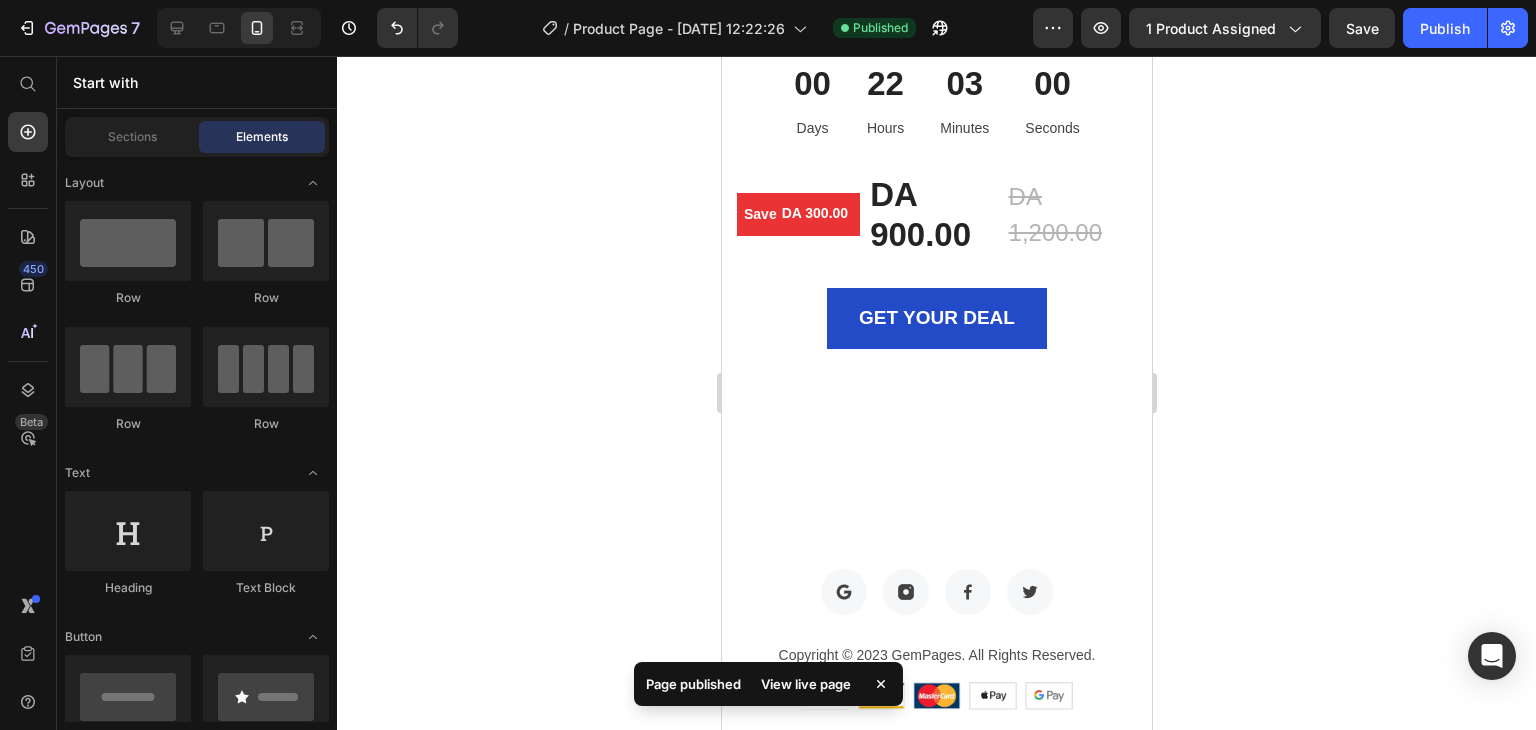click on "View live page" at bounding box center (806, 684) 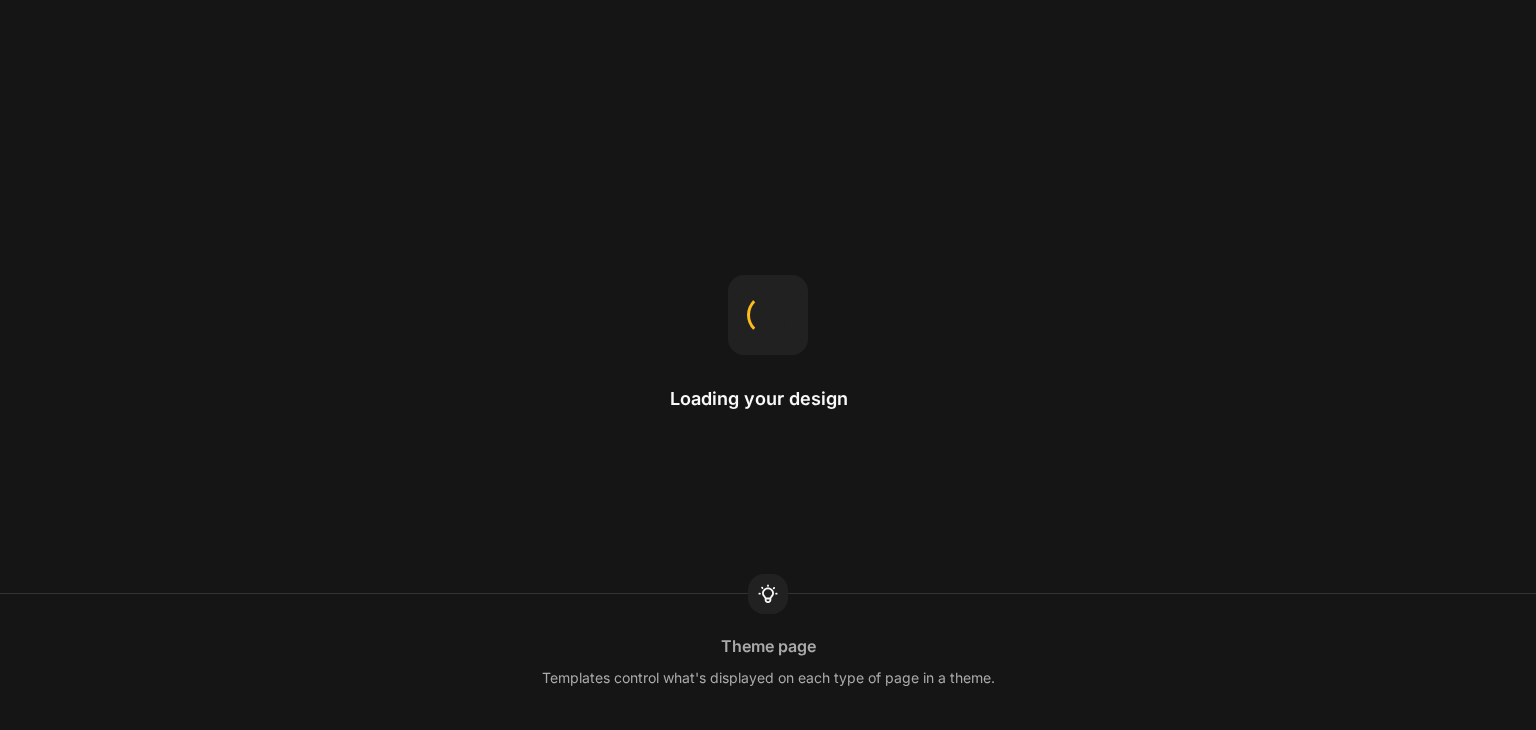 scroll, scrollTop: 0, scrollLeft: 0, axis: both 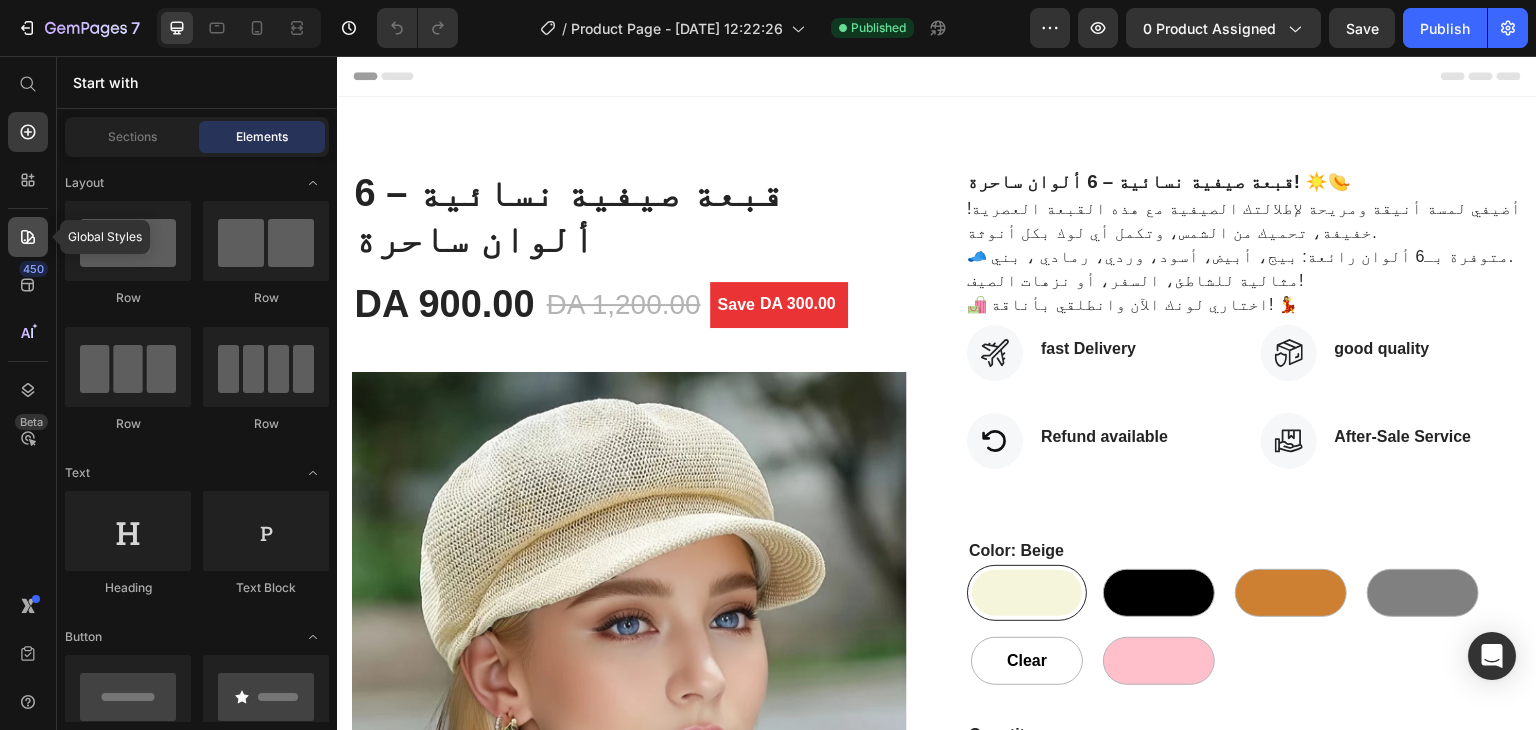 click 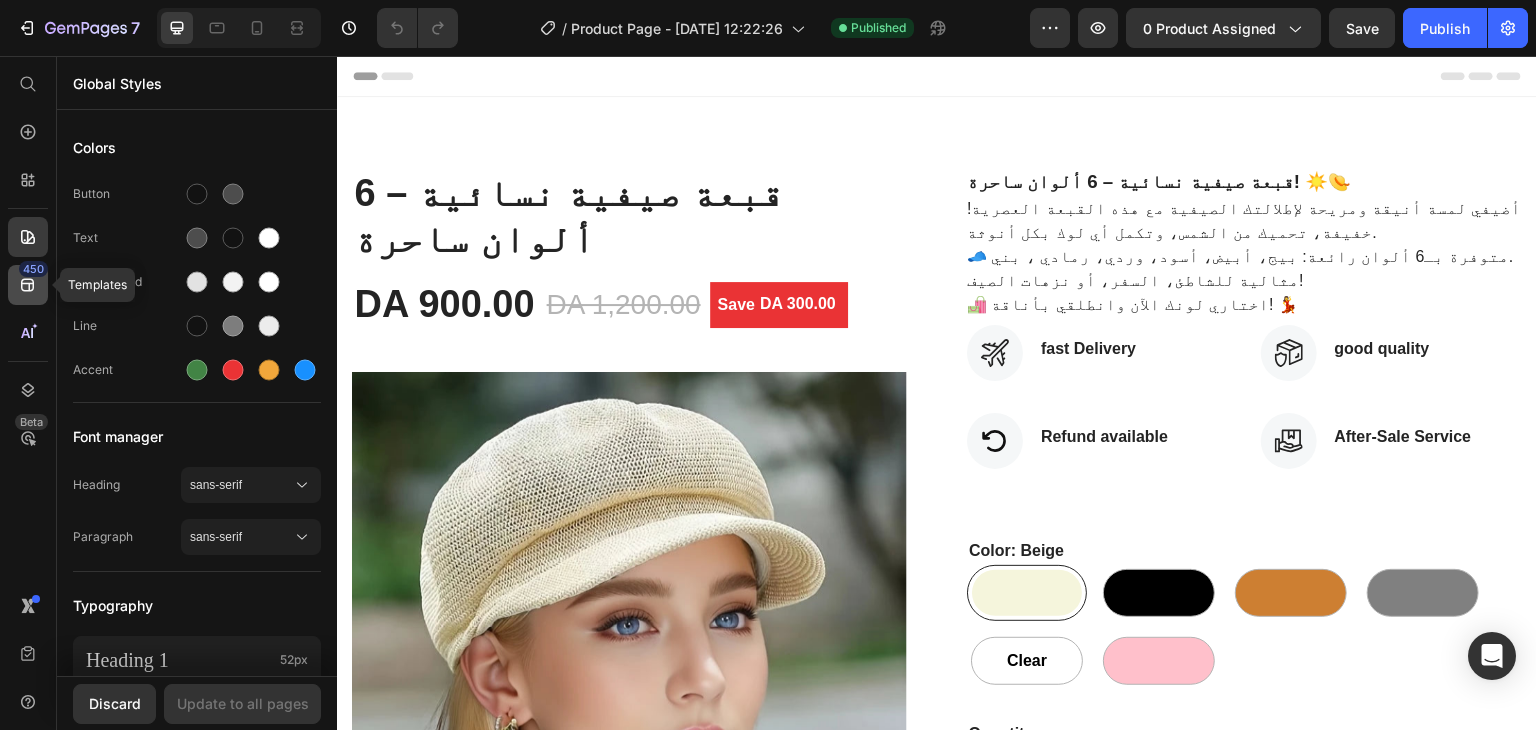 click 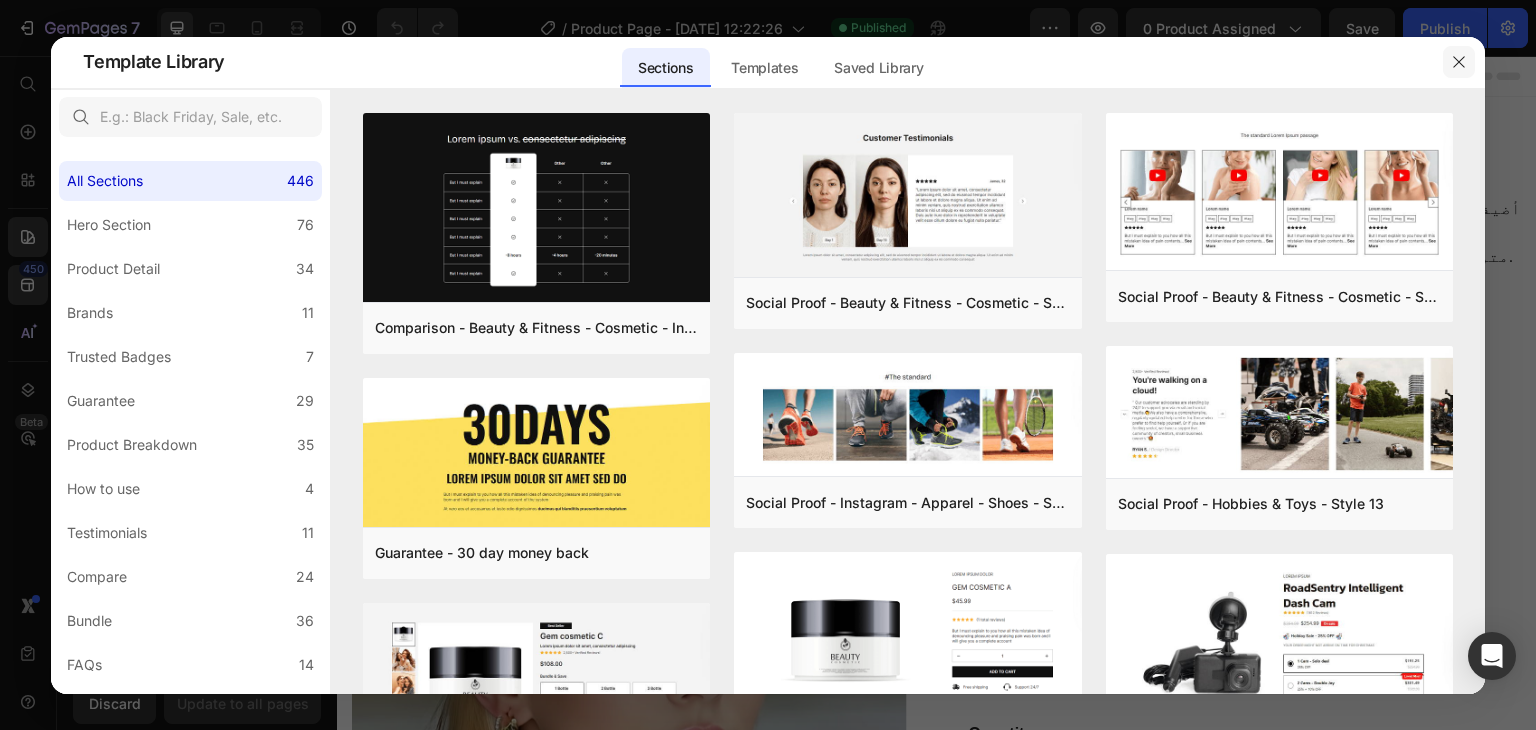 click 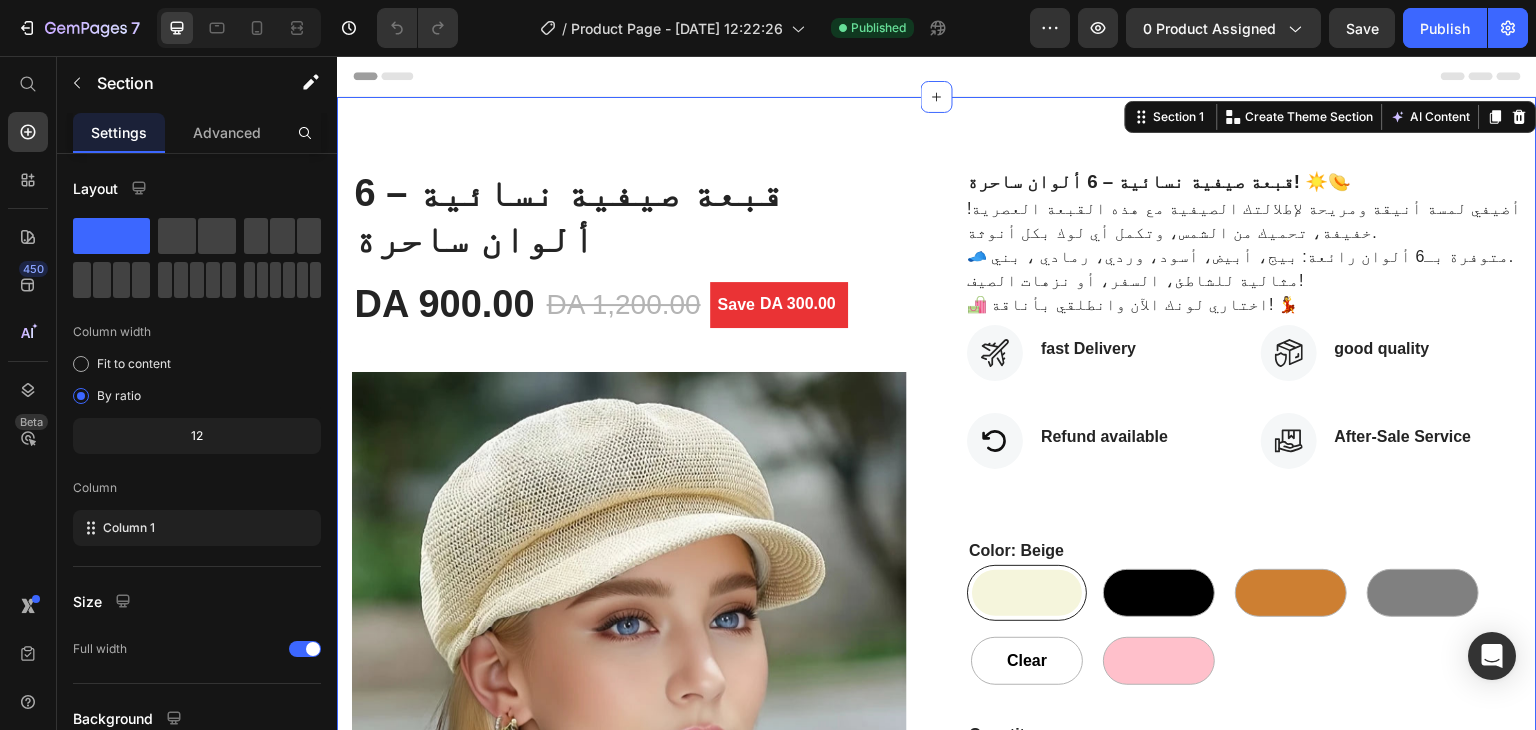 click on "قبعة صيفية نسائية – 6 ألوان ساحرة (P) Title DA 900.00 (P) Price DA 1,200.00 (P) Price Save DA 300.00 (P) Tag Row Product Images
Icon
Icon
Icon
Icon
Icon Icon List Hoz 15 reviews Text block Row قبعة صيفية نسائية – 6 ألوان ساحرة! ☀️👒
أضيفي لمسة أنيقة ومريحة لإطلالتك الصيفية مع هذه القبعة العصرية! خفيفة، تحميك من الشمس، وتكمل أي لوك بكل أنوثة.
🧢 متوفرة بـ6 ألوان رائعة: بيج، أبيض، أسود، وردي، رمادي ، بني.
مثالية للشاطئ، السفر، أو نزهات الصيف!
🛍️ اختاري لونك الآن وانطلقي بأناقة! 💃 (P) Description
Icon fast Delivery Text block Icon List
Icon Refund available Text block Icon List
Icon good quality Text block" at bounding box center [937, 720] 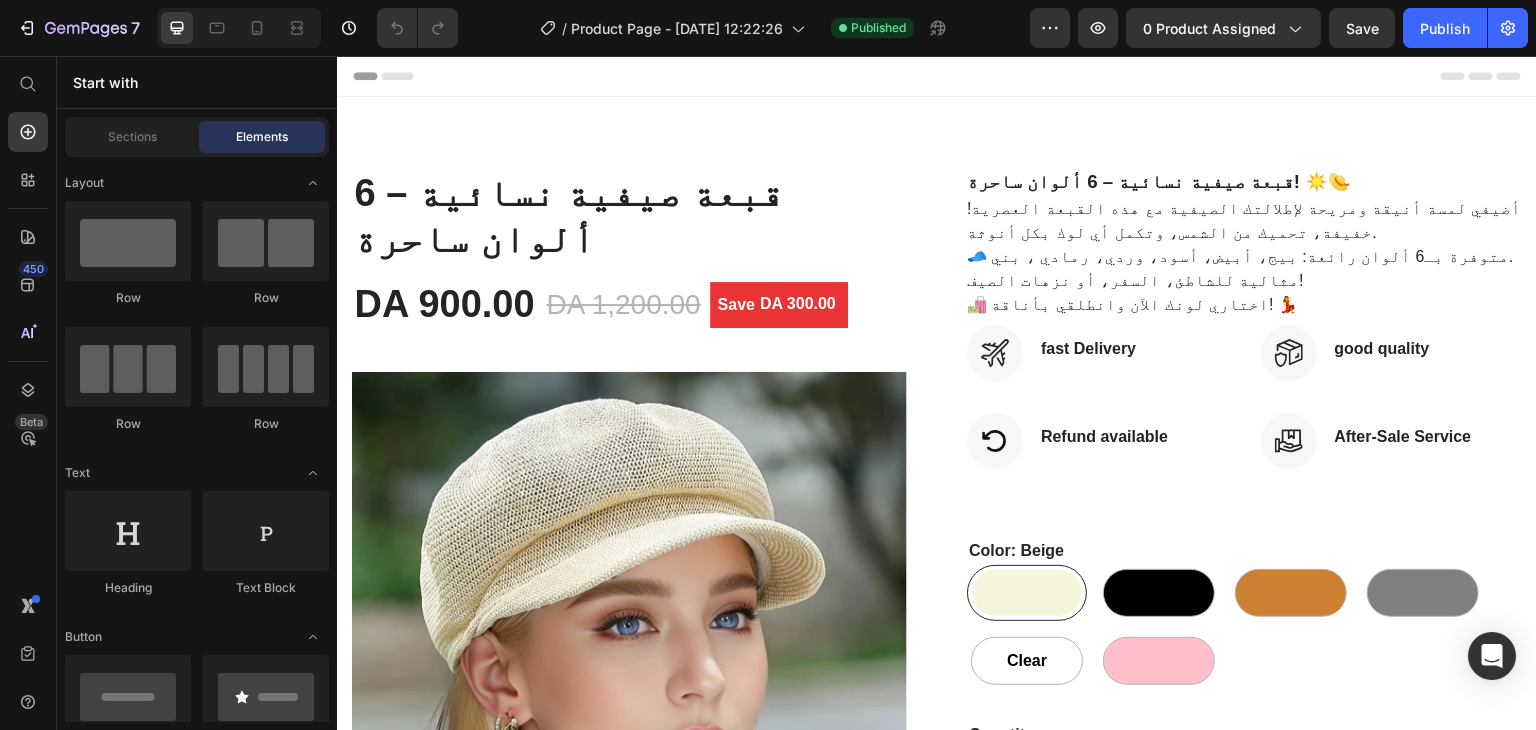 click on "Start with" at bounding box center (197, 82) 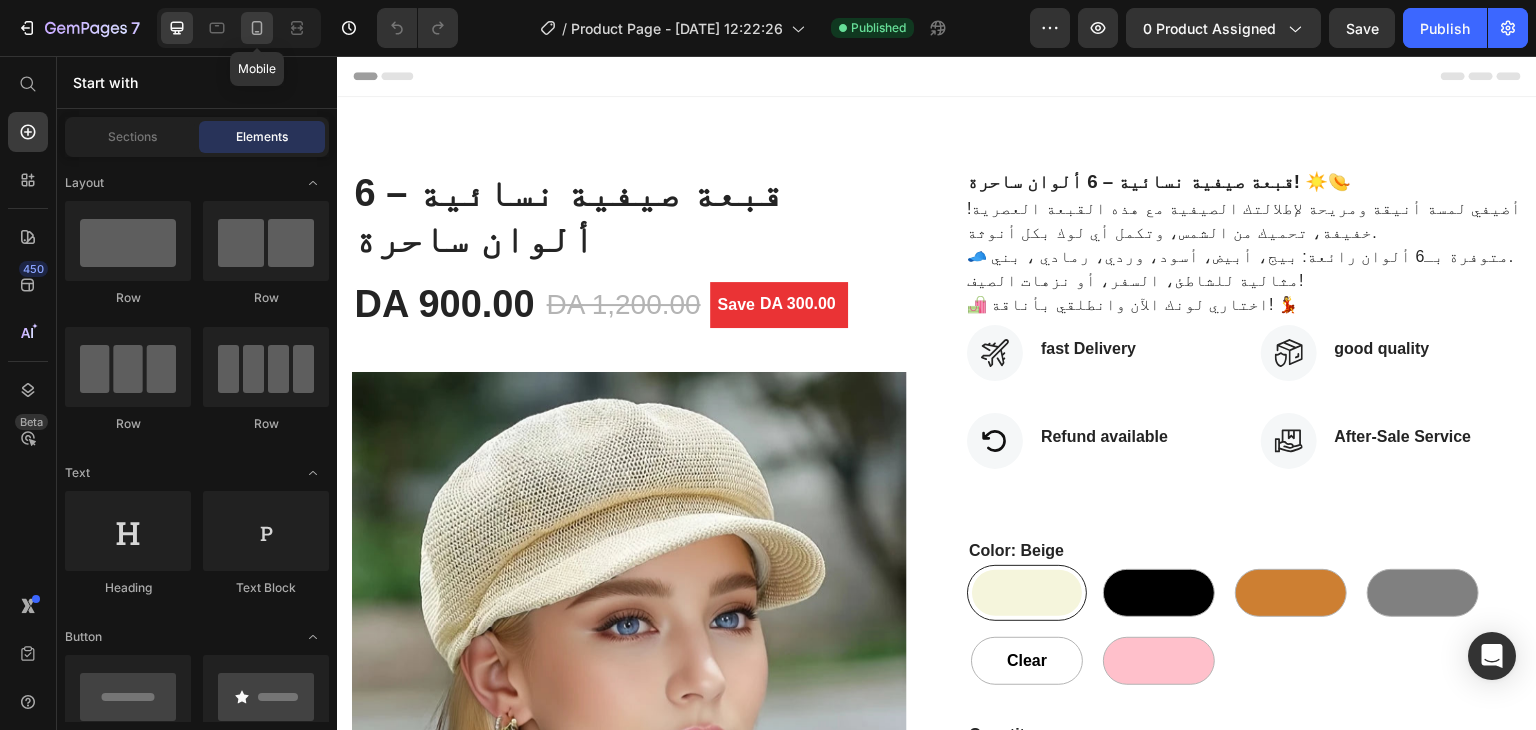 click 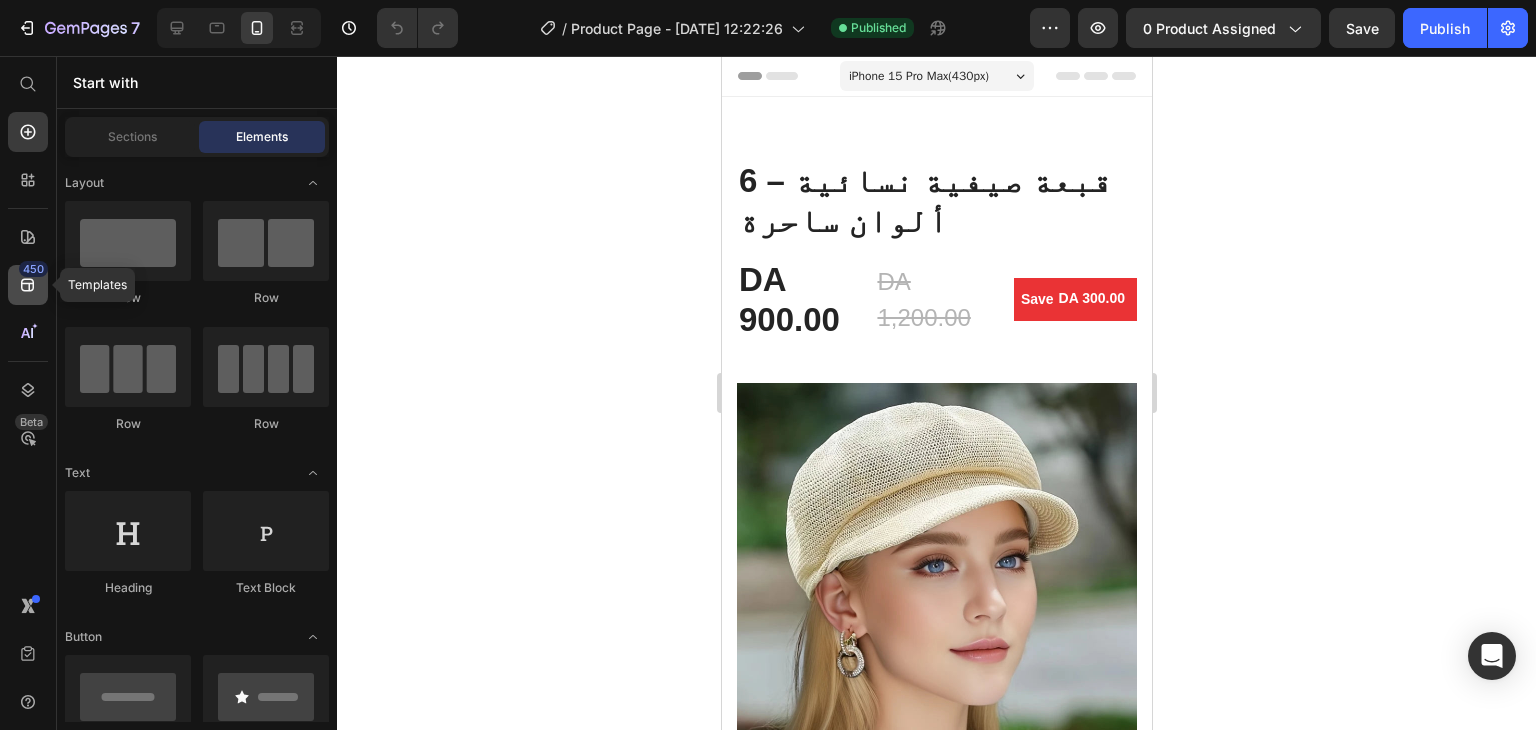click on "450" 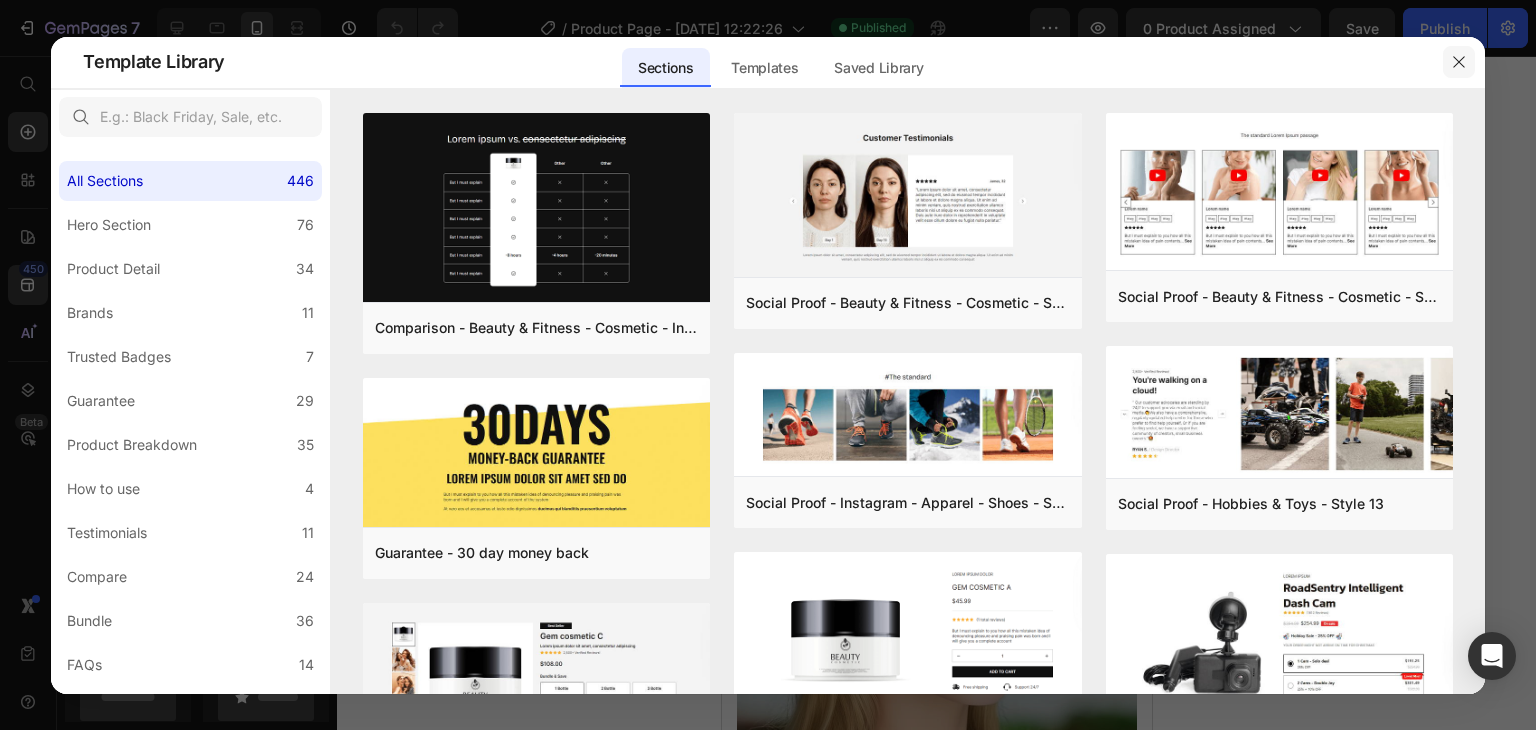 click 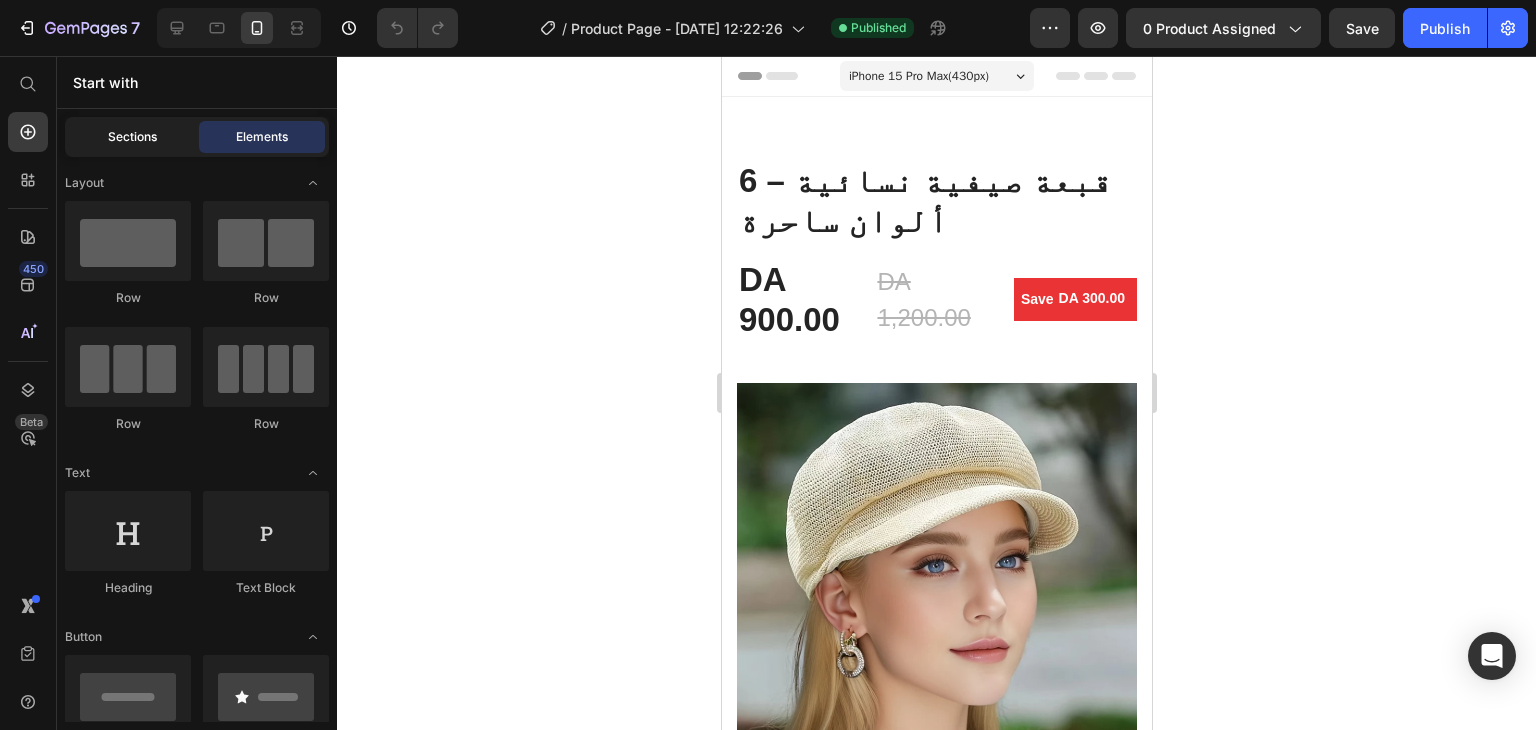 click on "Sections" 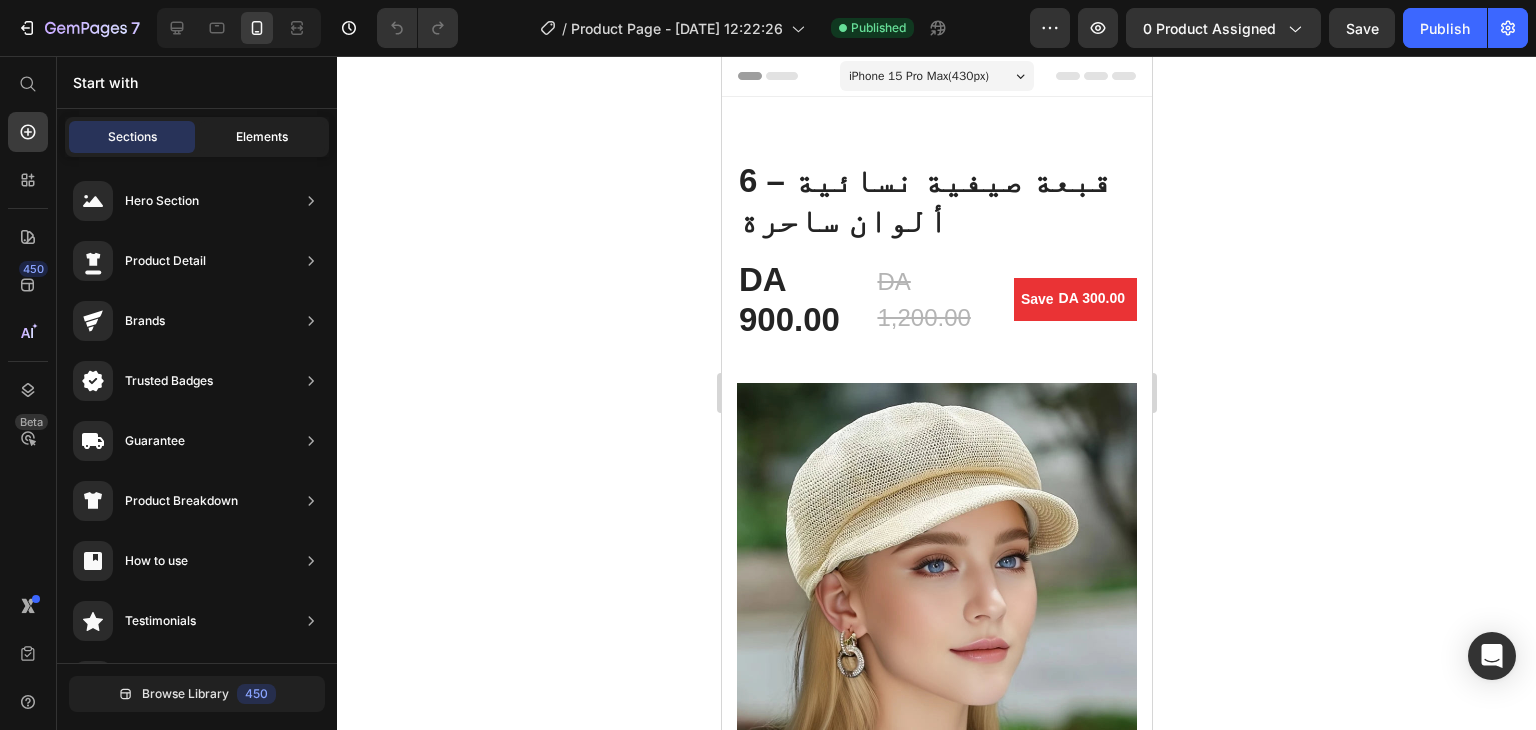 click on "Elements" at bounding box center [262, 137] 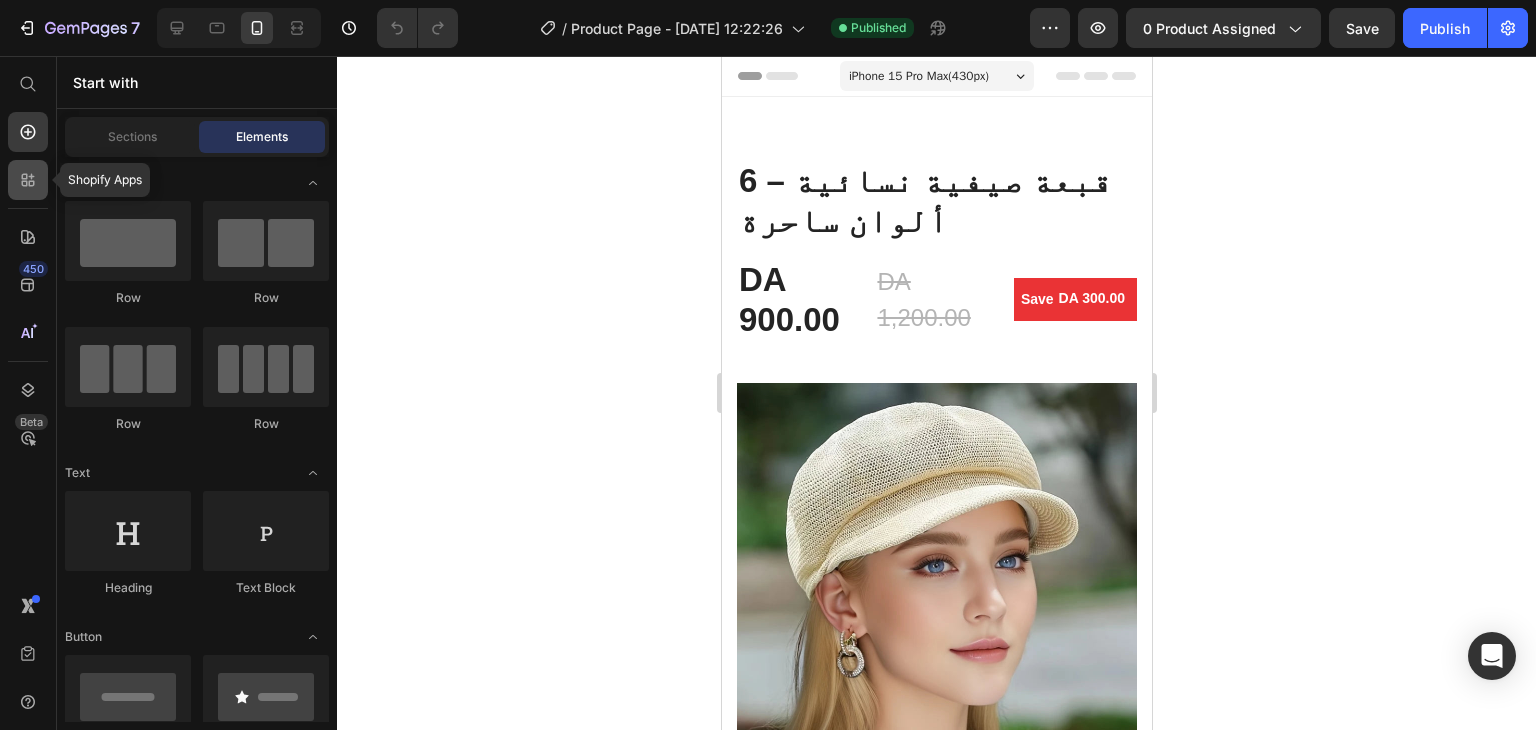 click 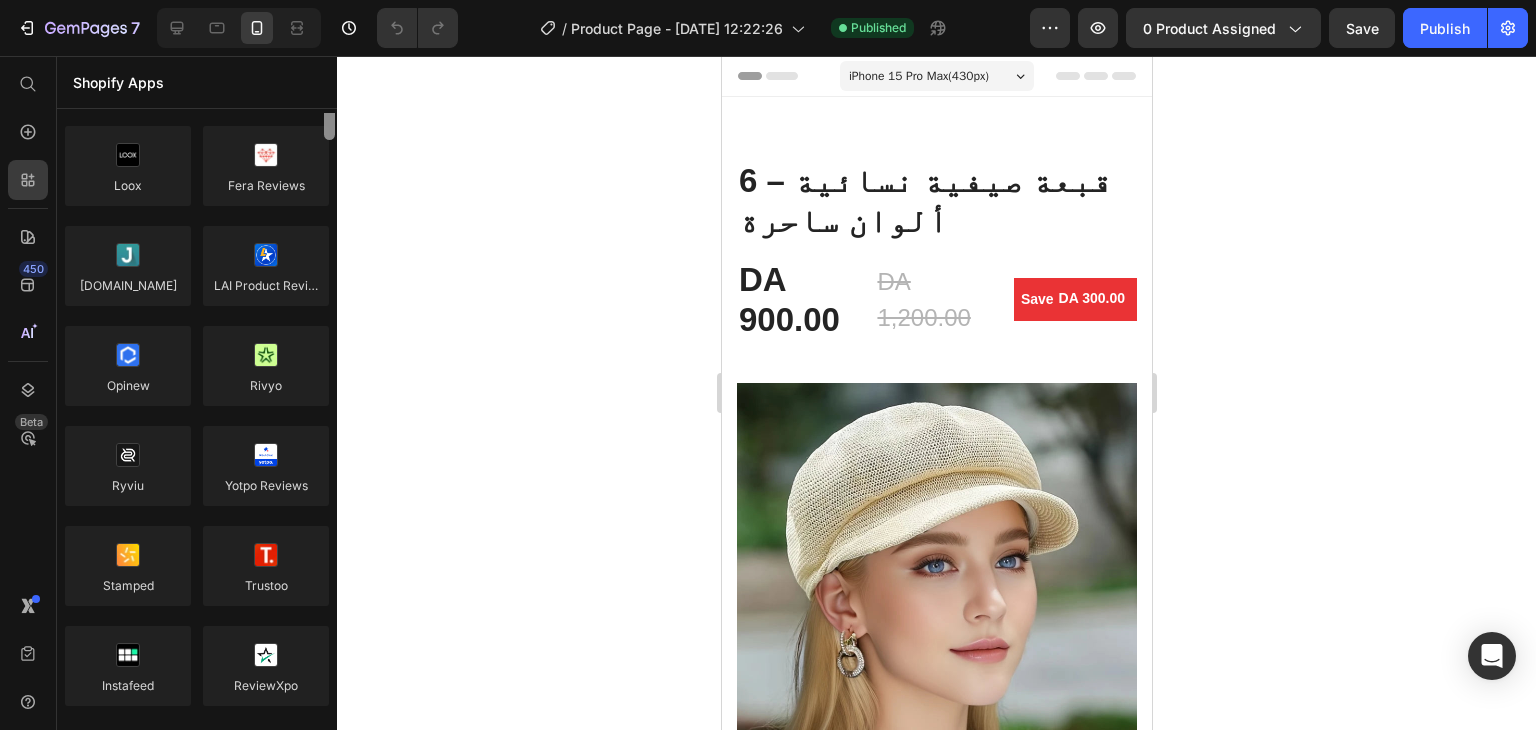 scroll, scrollTop: 0, scrollLeft: 0, axis: both 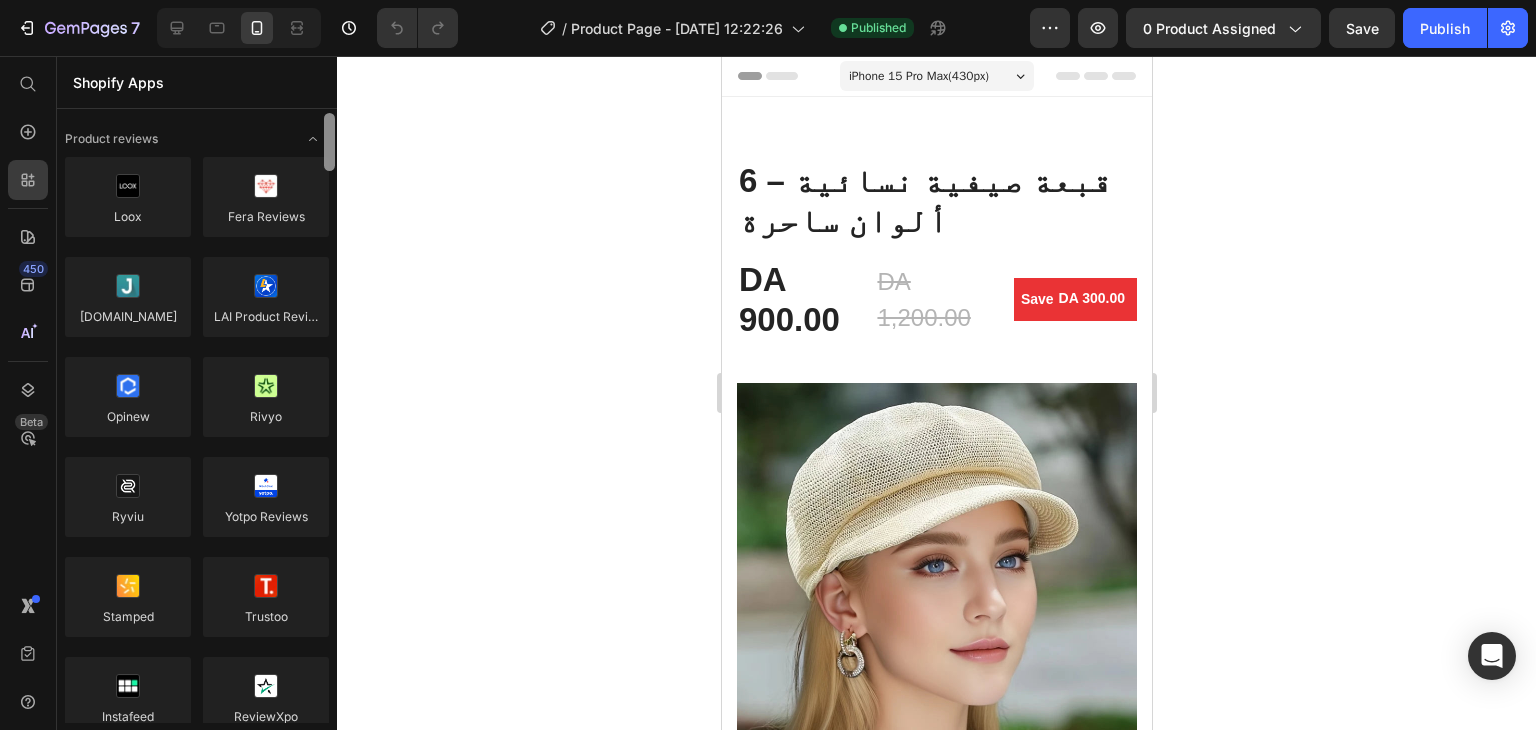 drag, startPoint x: 333, startPoint y: 165, endPoint x: 336, endPoint y: 128, distance: 37.12142 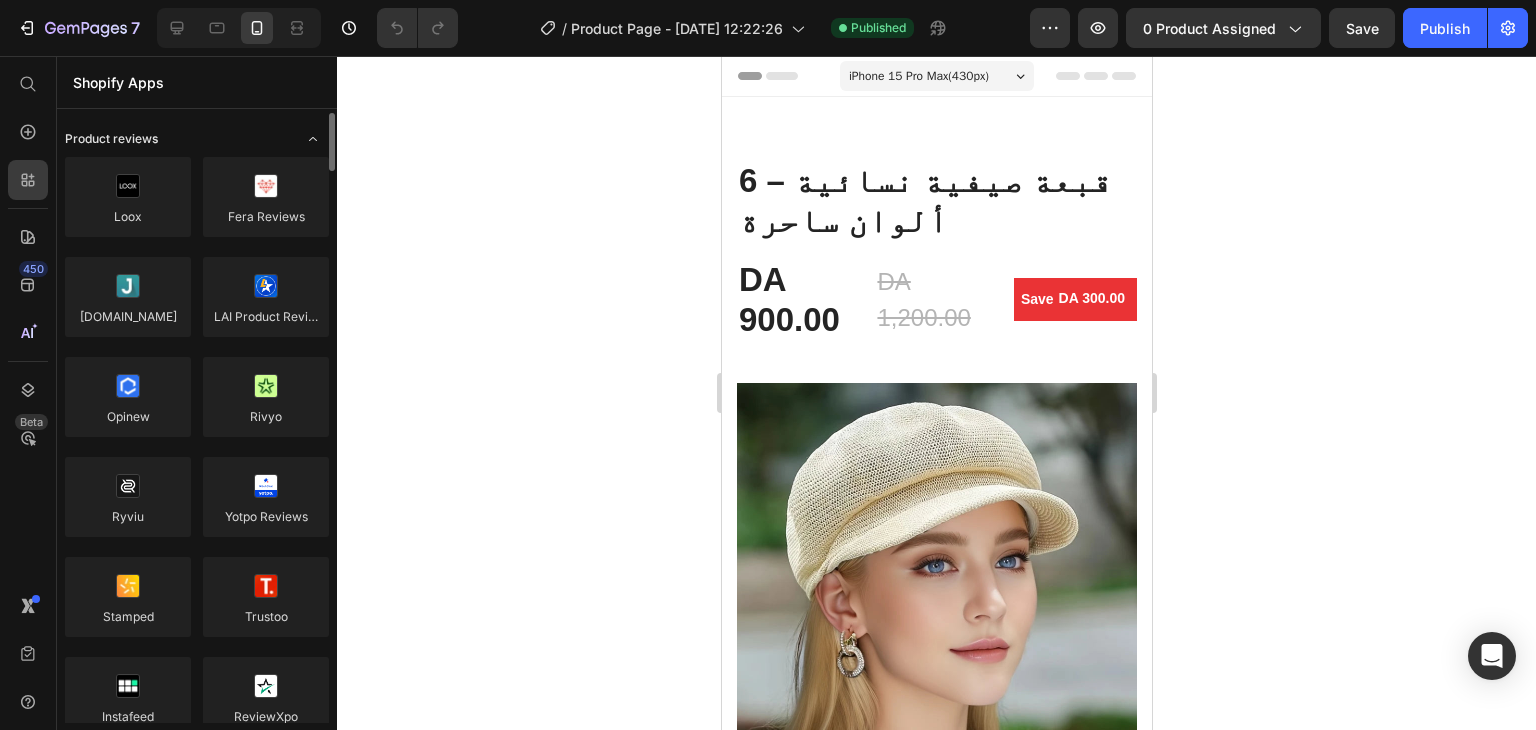 click 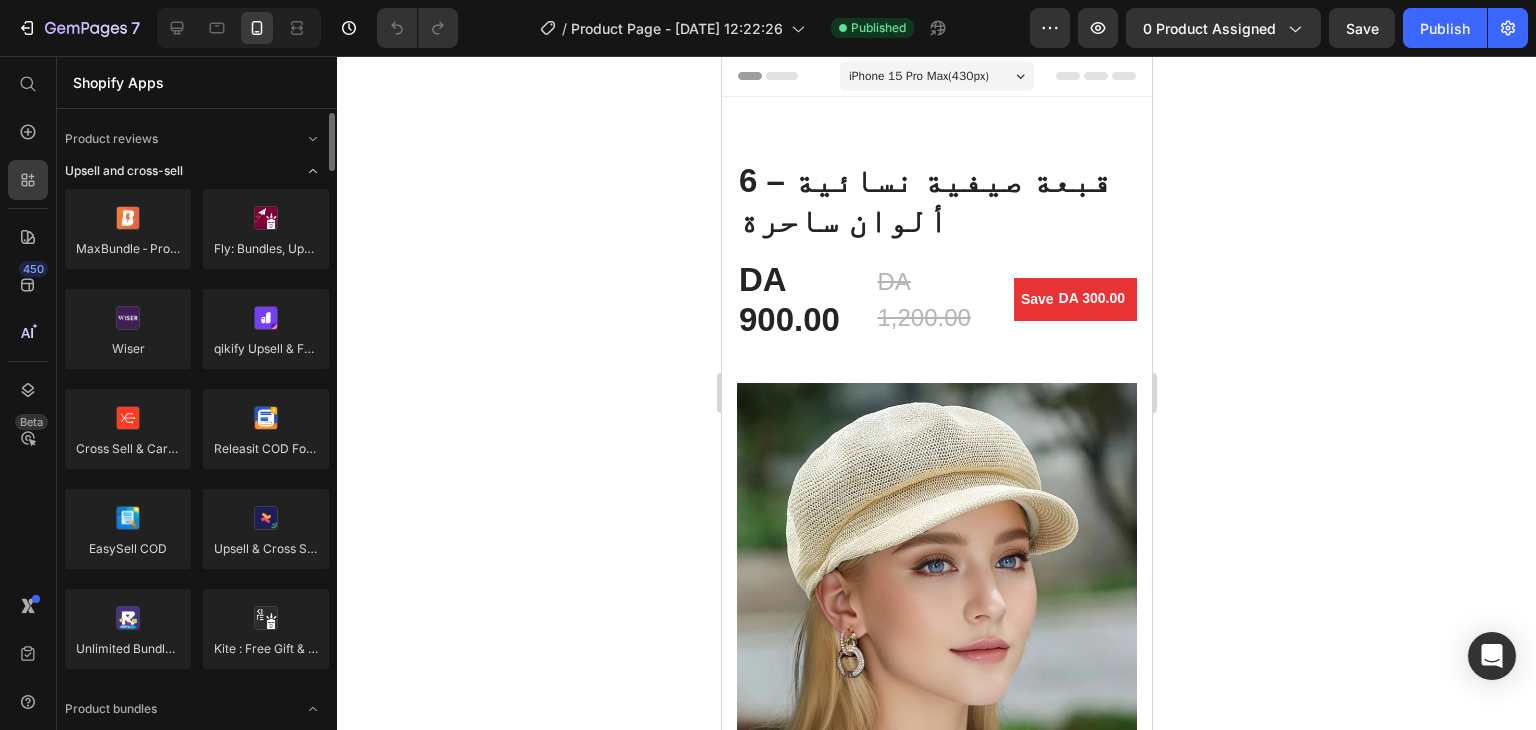 click 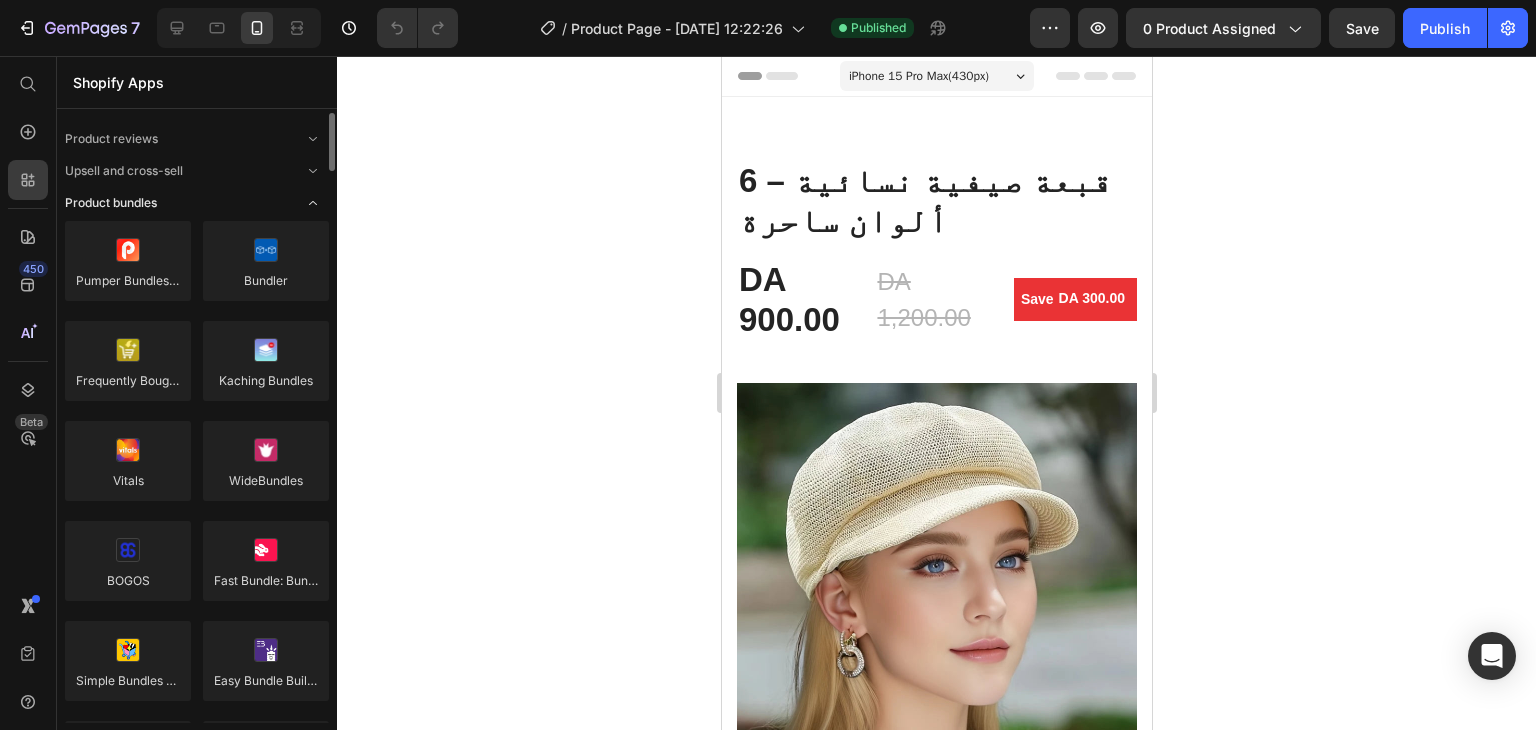 click 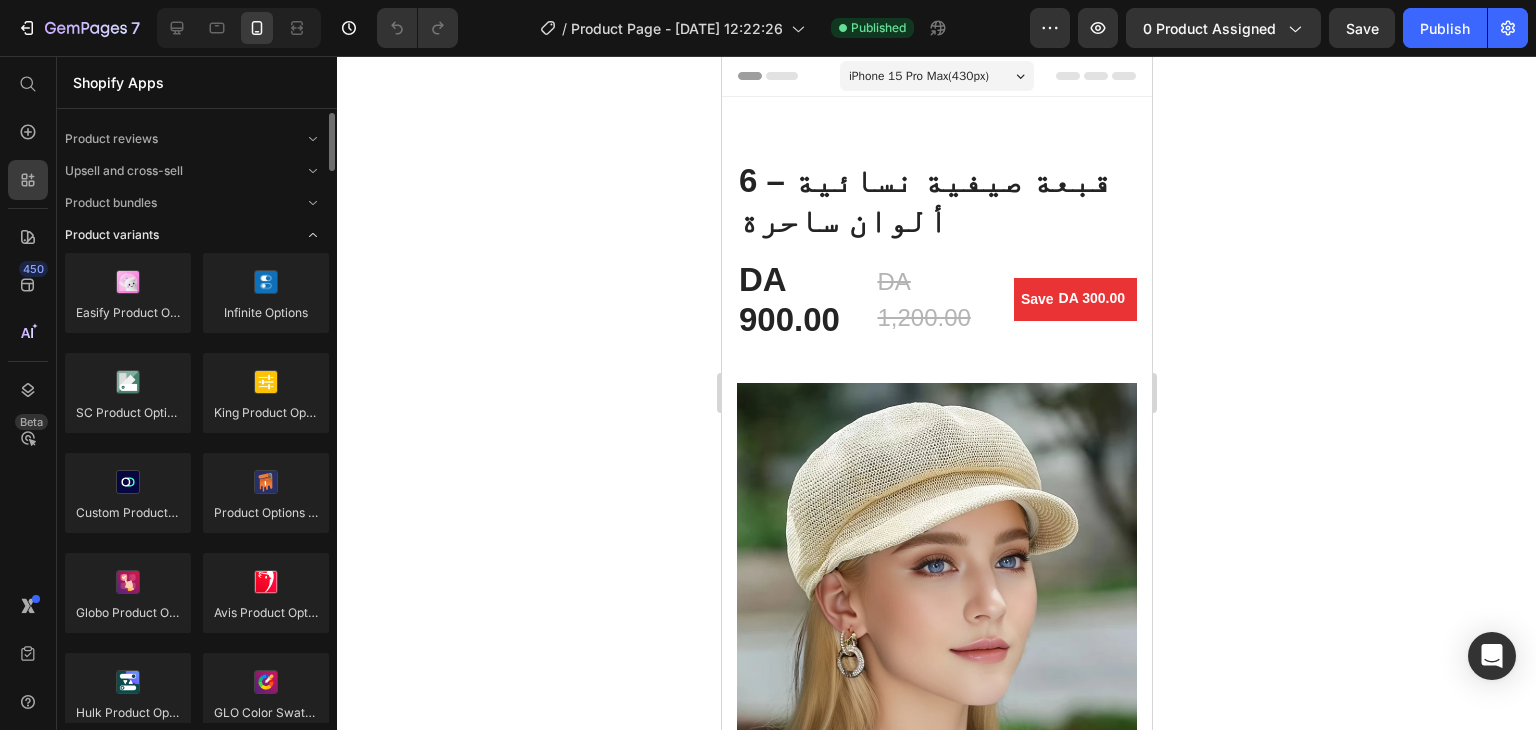click 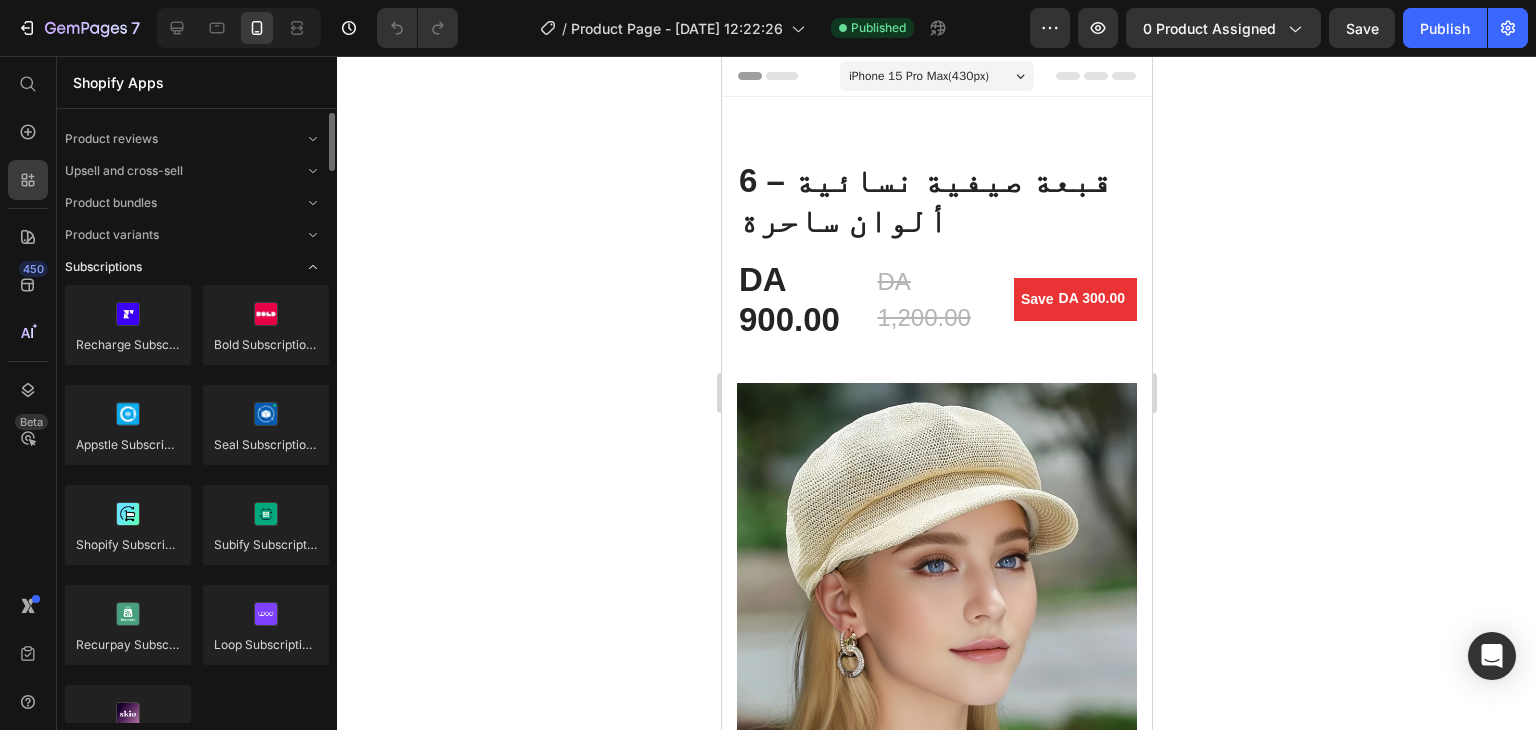 click 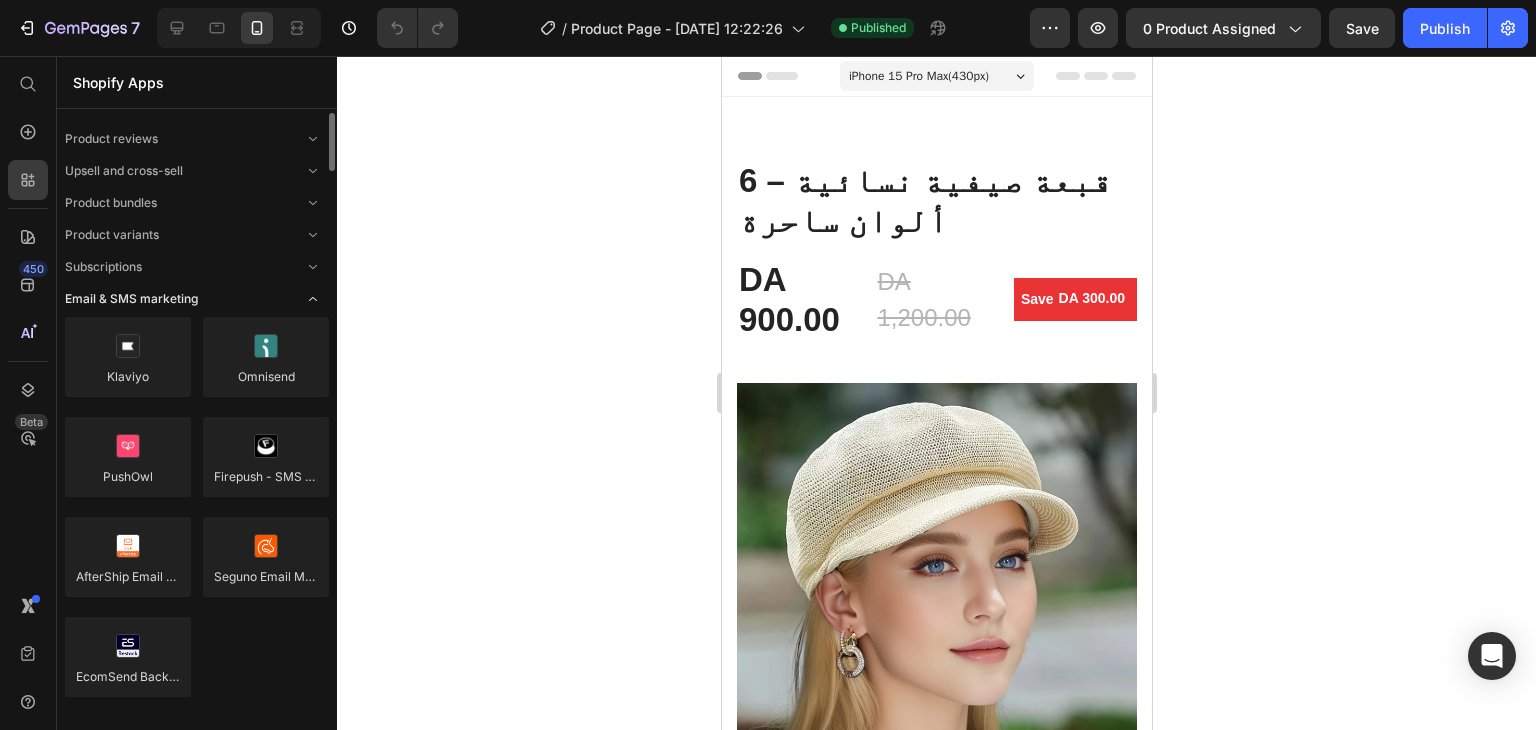 click 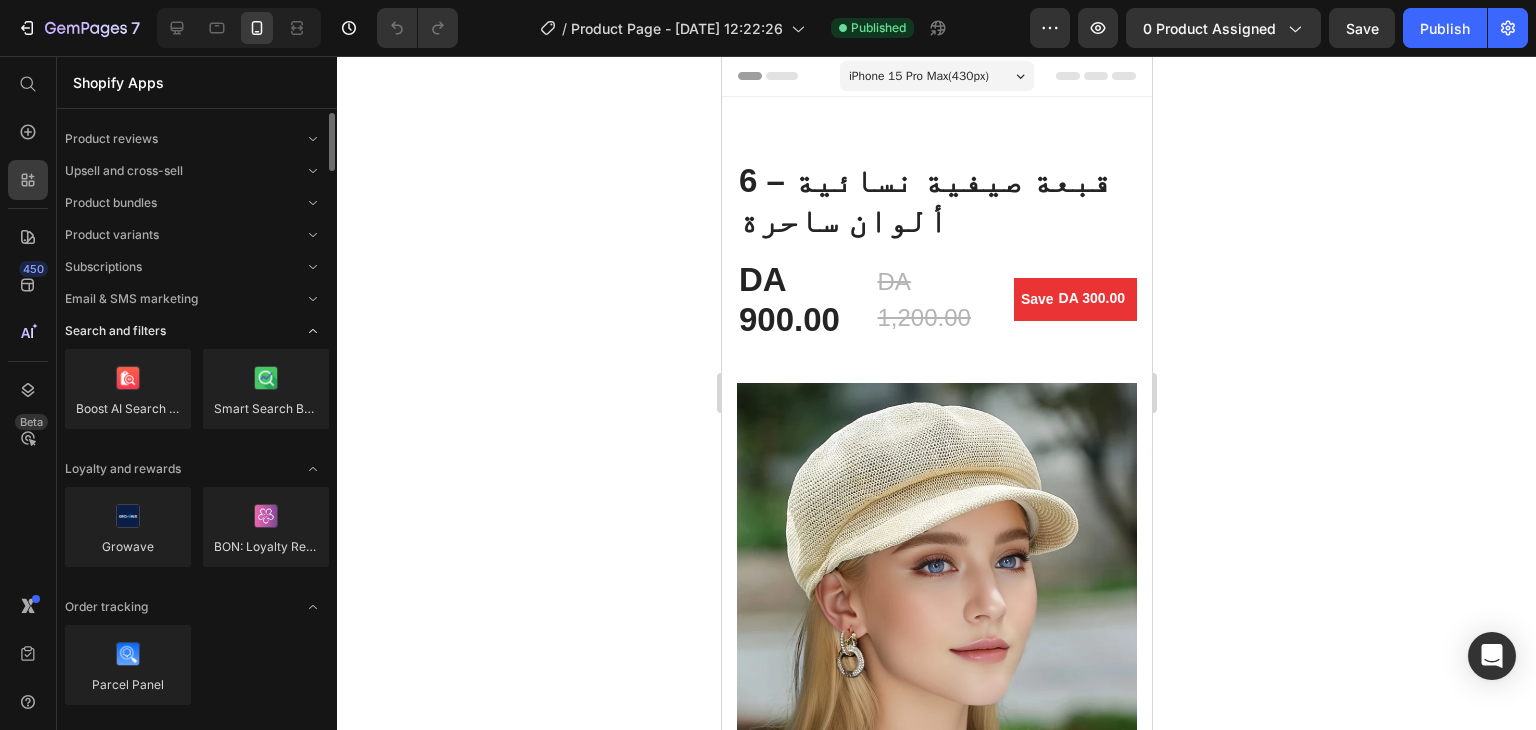 click 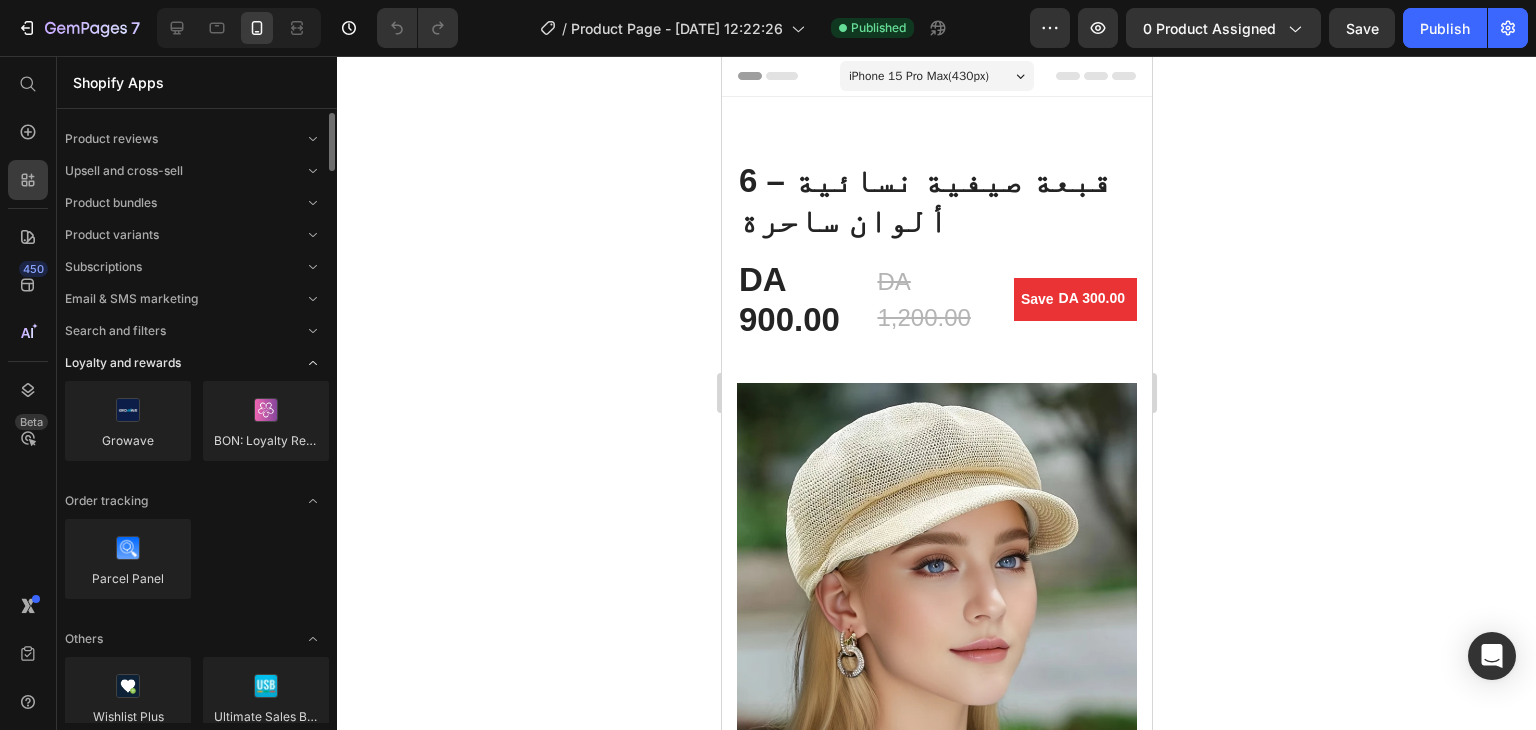 click 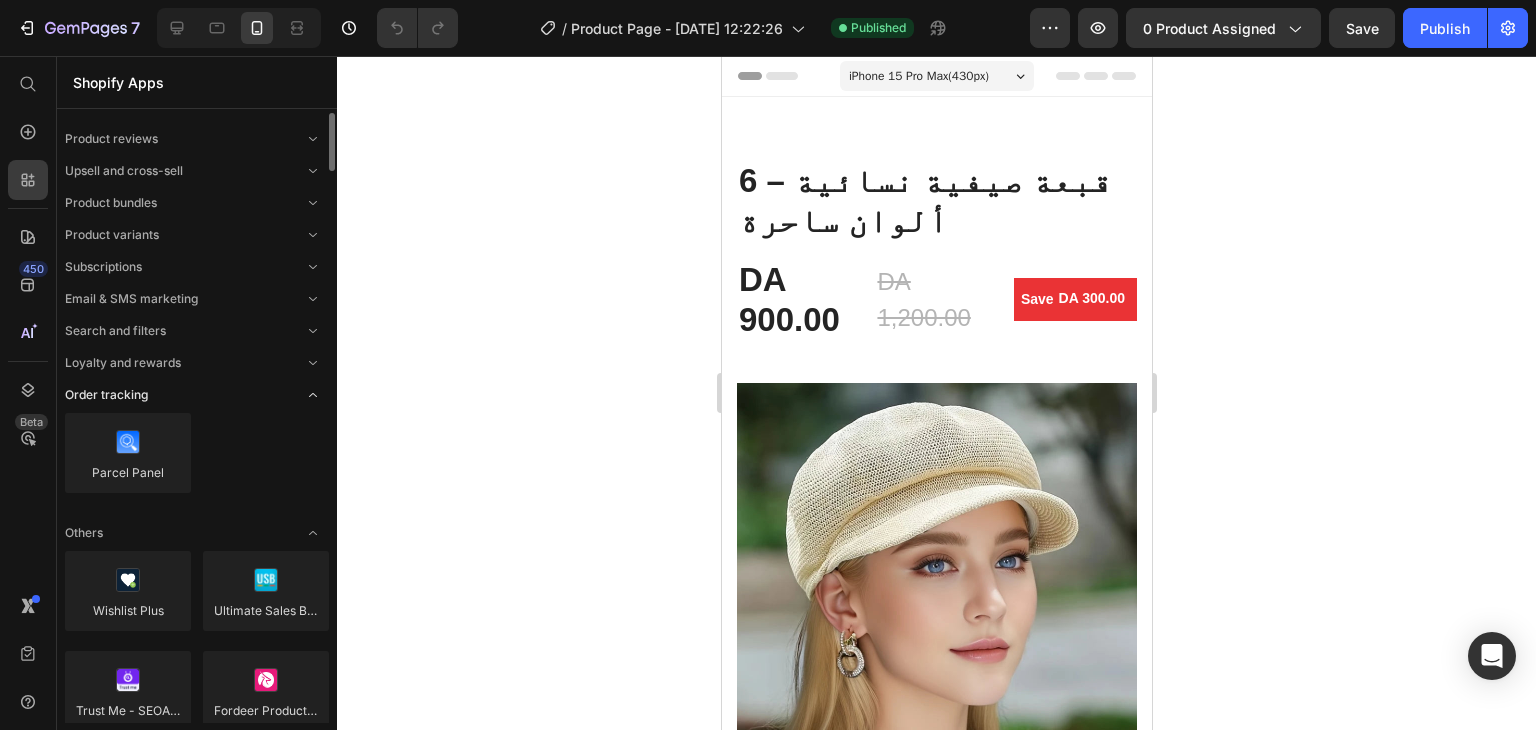 click 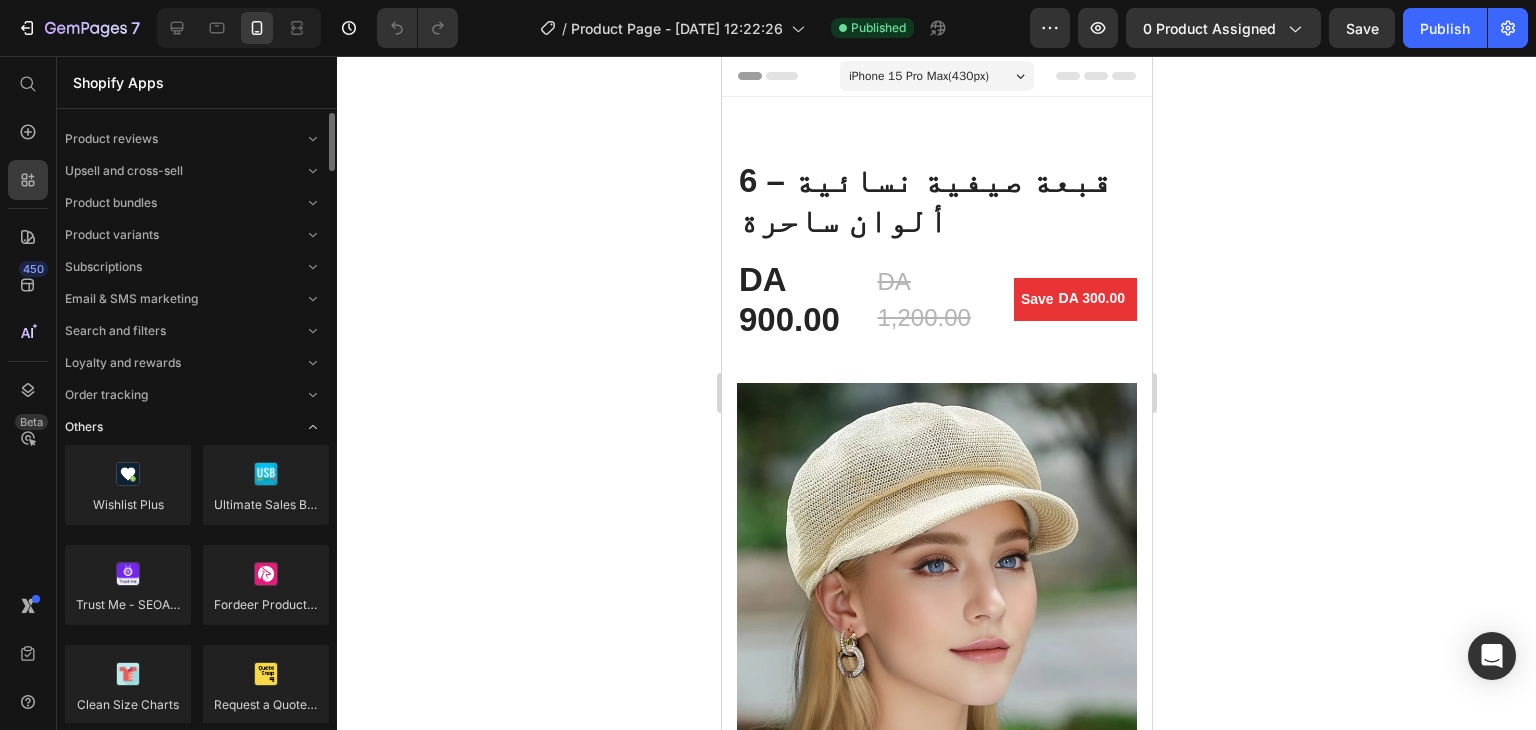 click 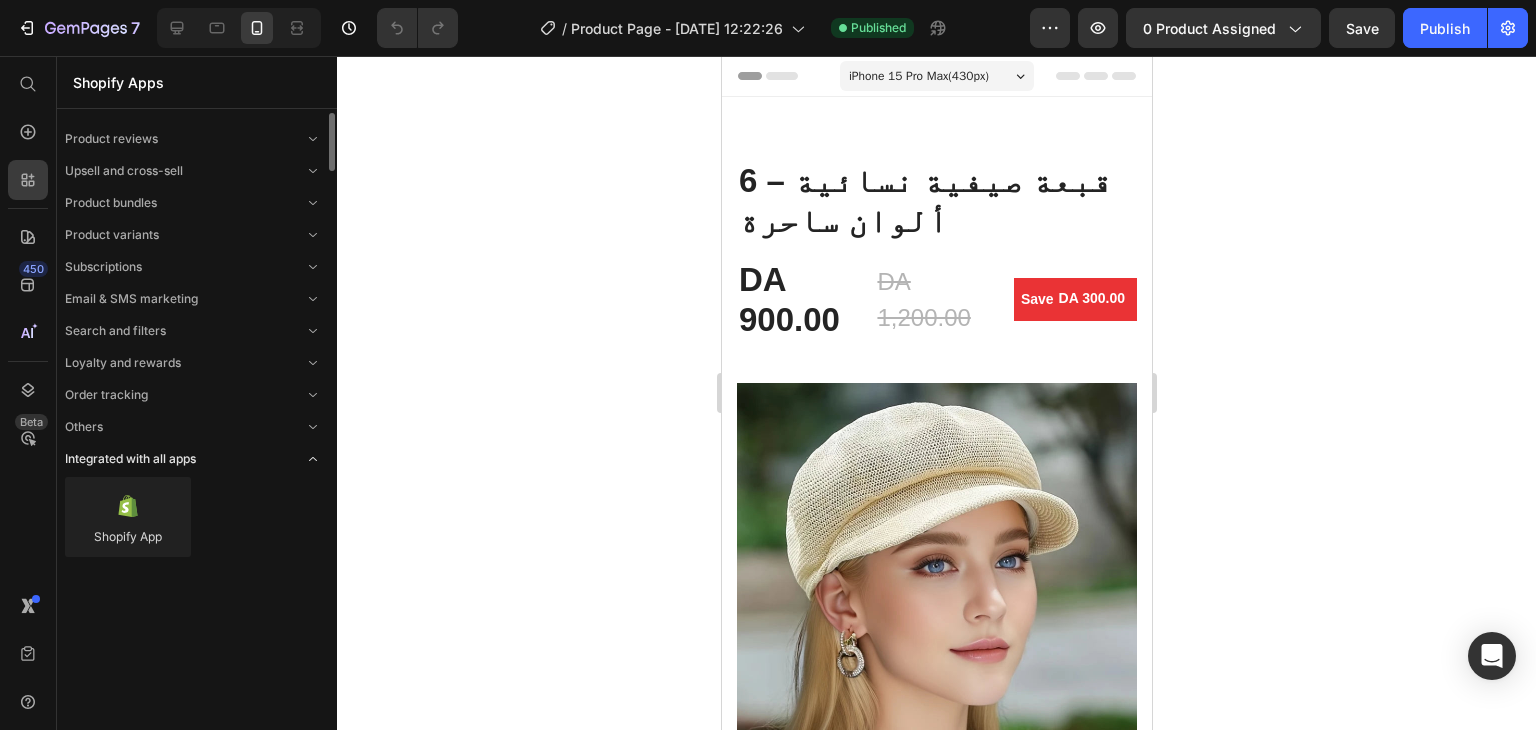 click 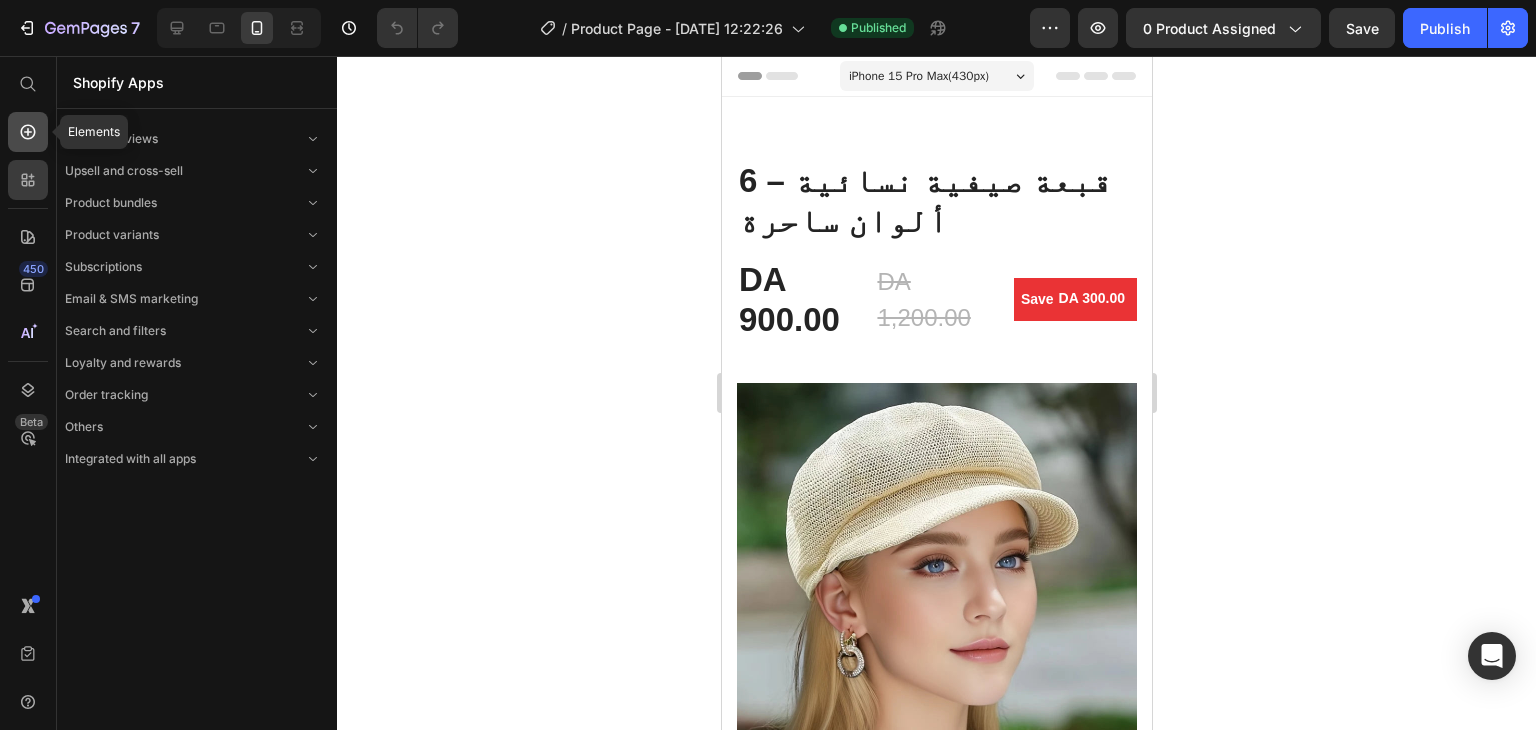 click 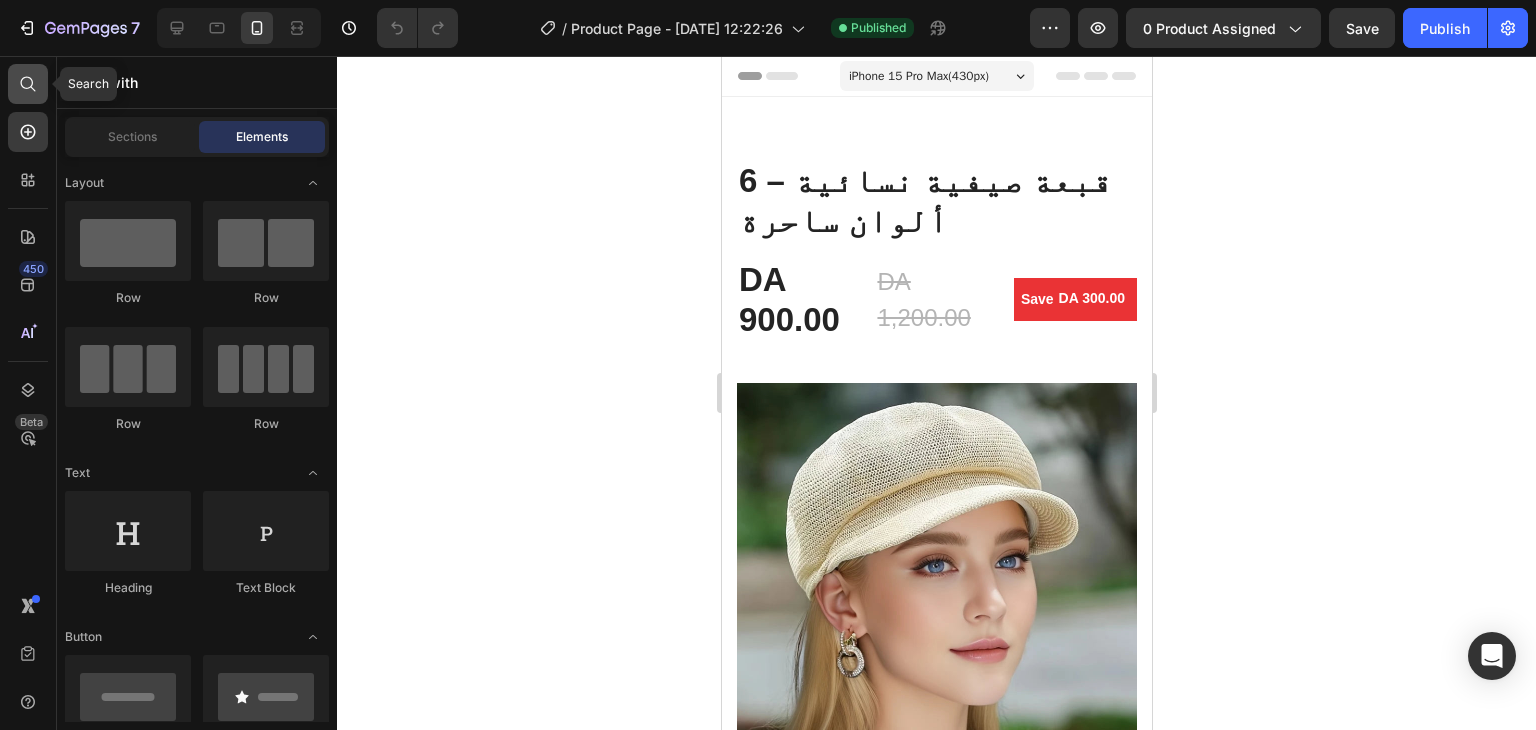 click 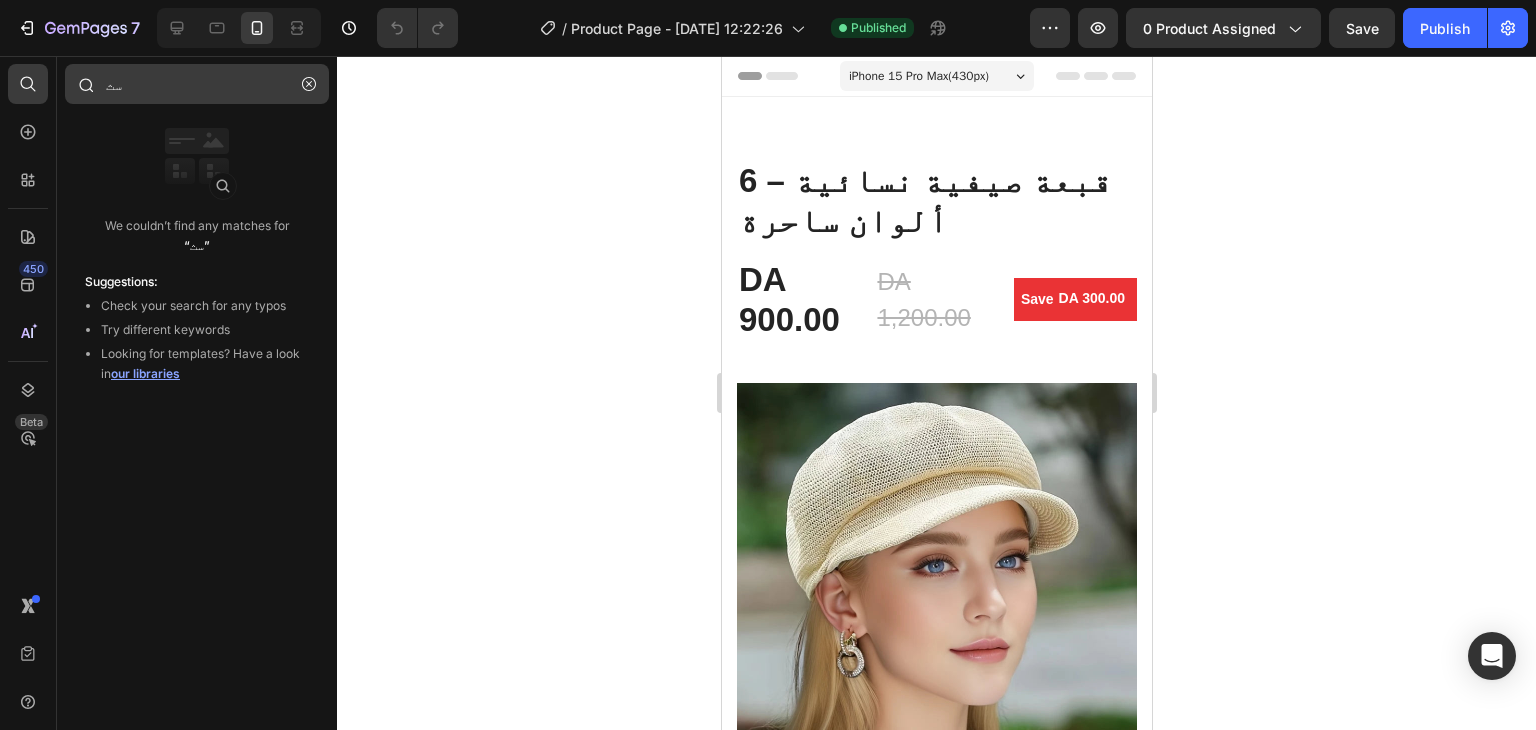 type on "س" 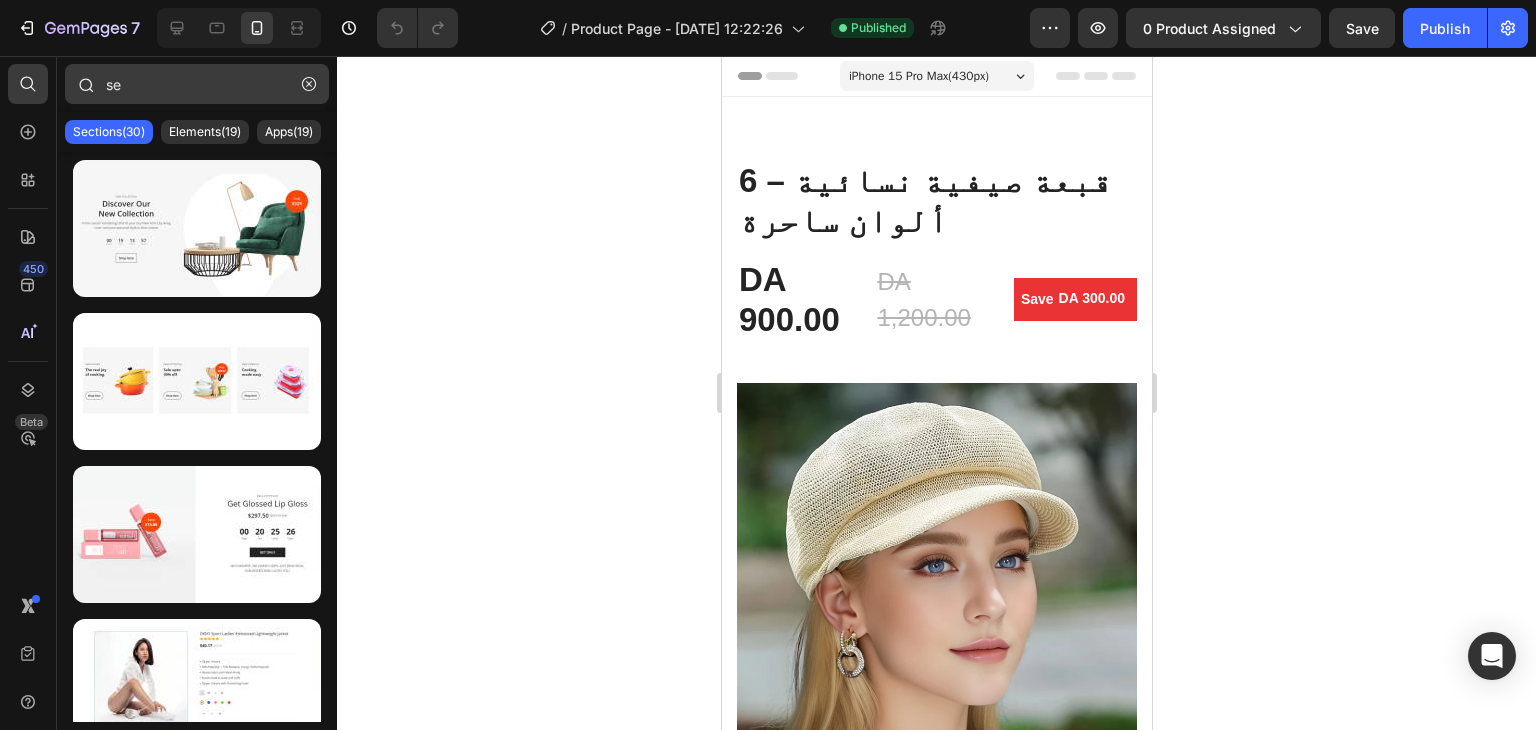 type on "s" 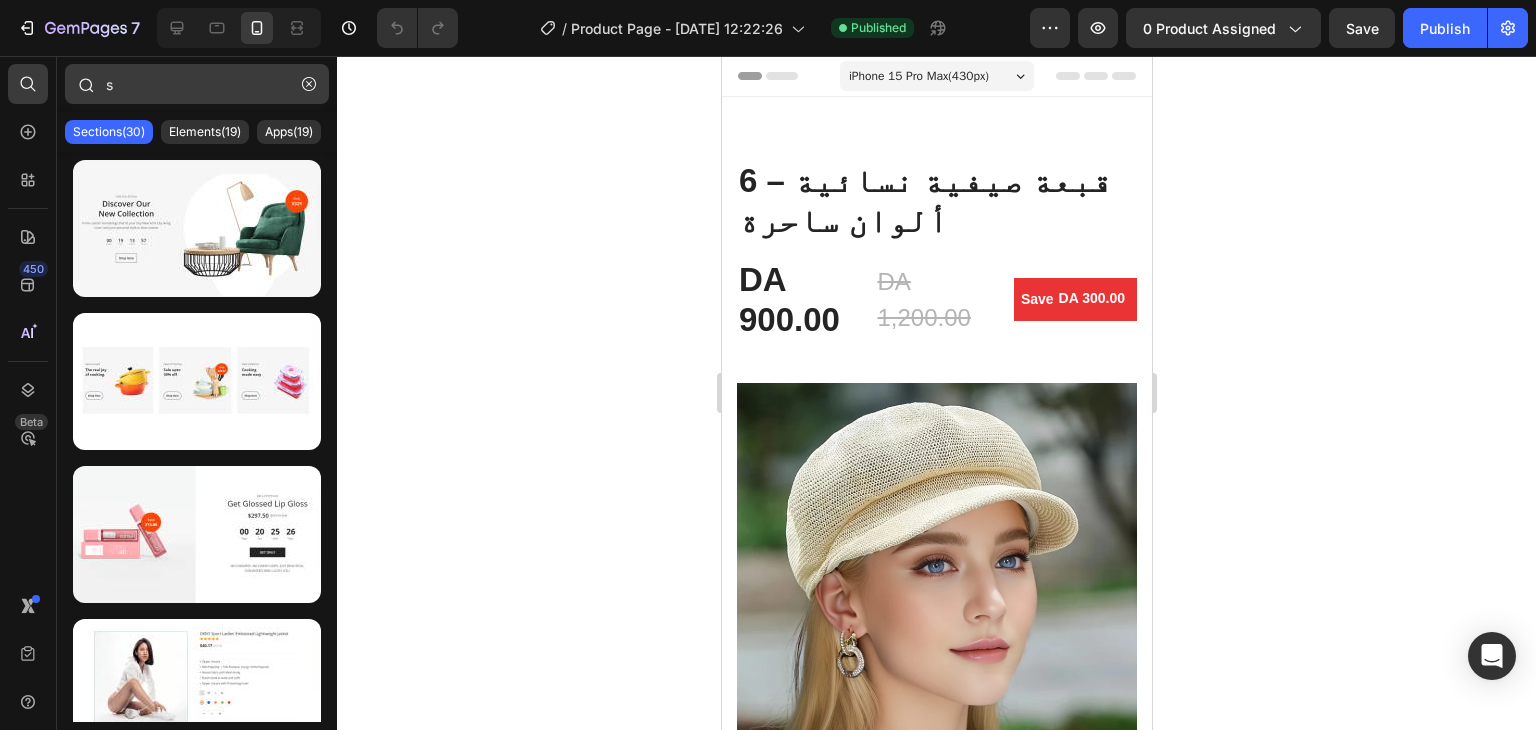 type 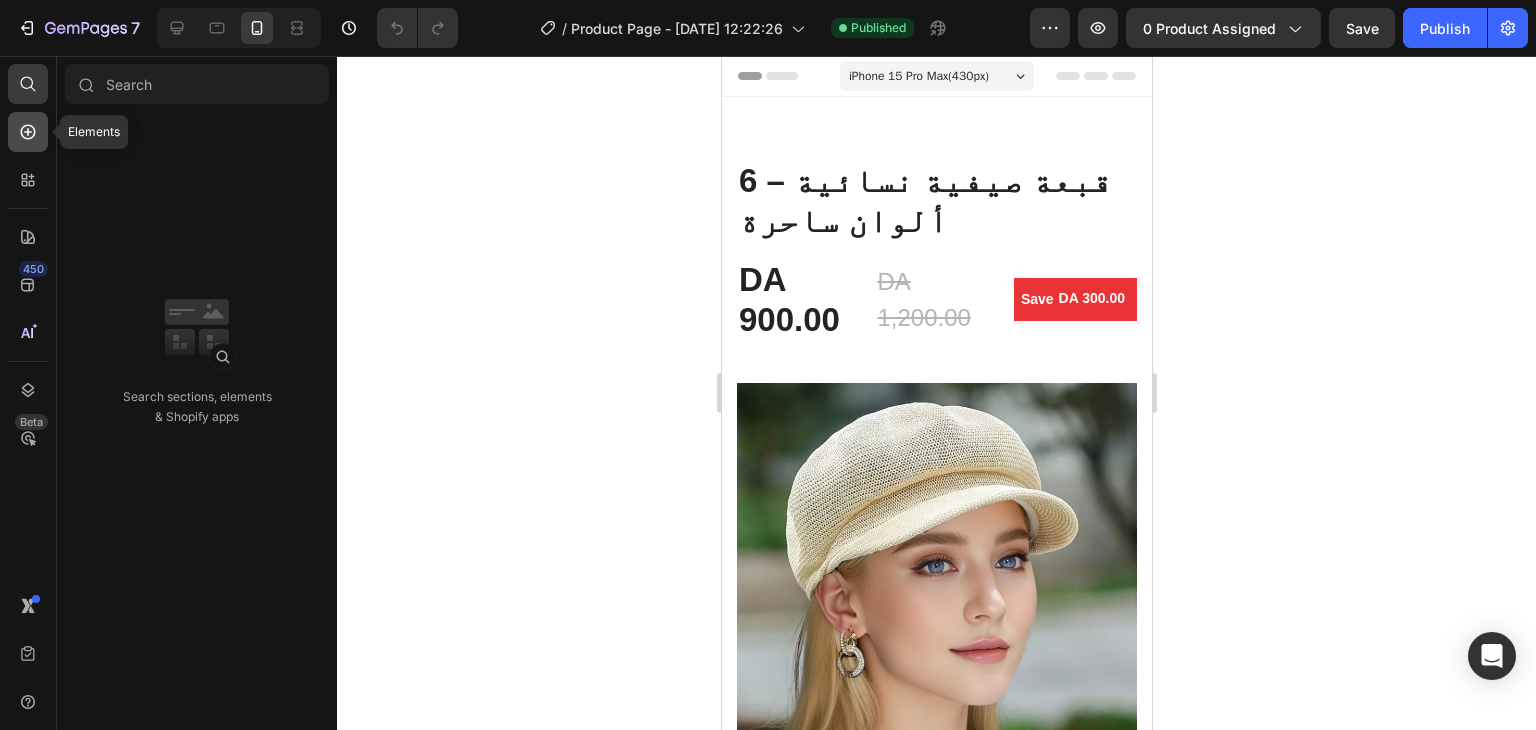 click 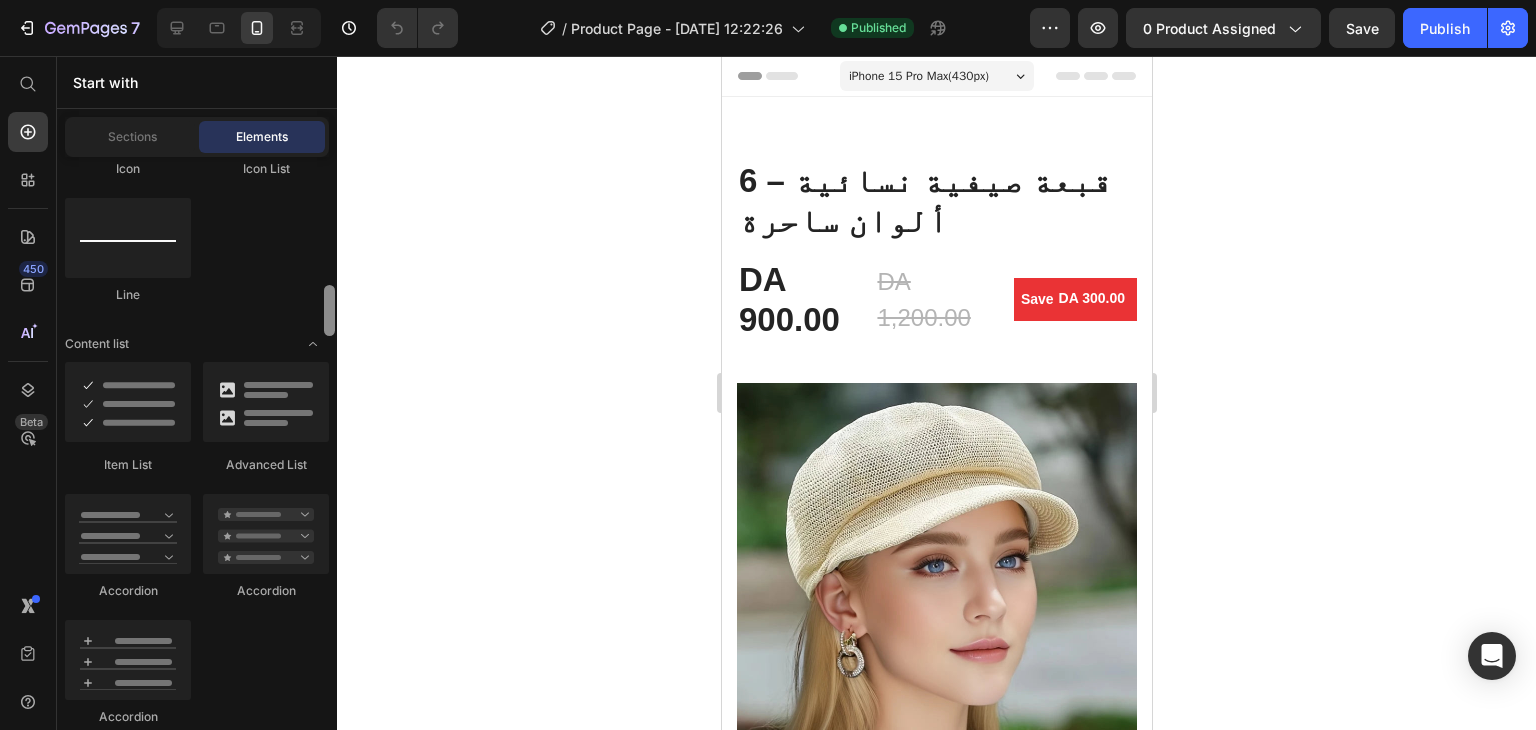 scroll, scrollTop: 1628, scrollLeft: 0, axis: vertical 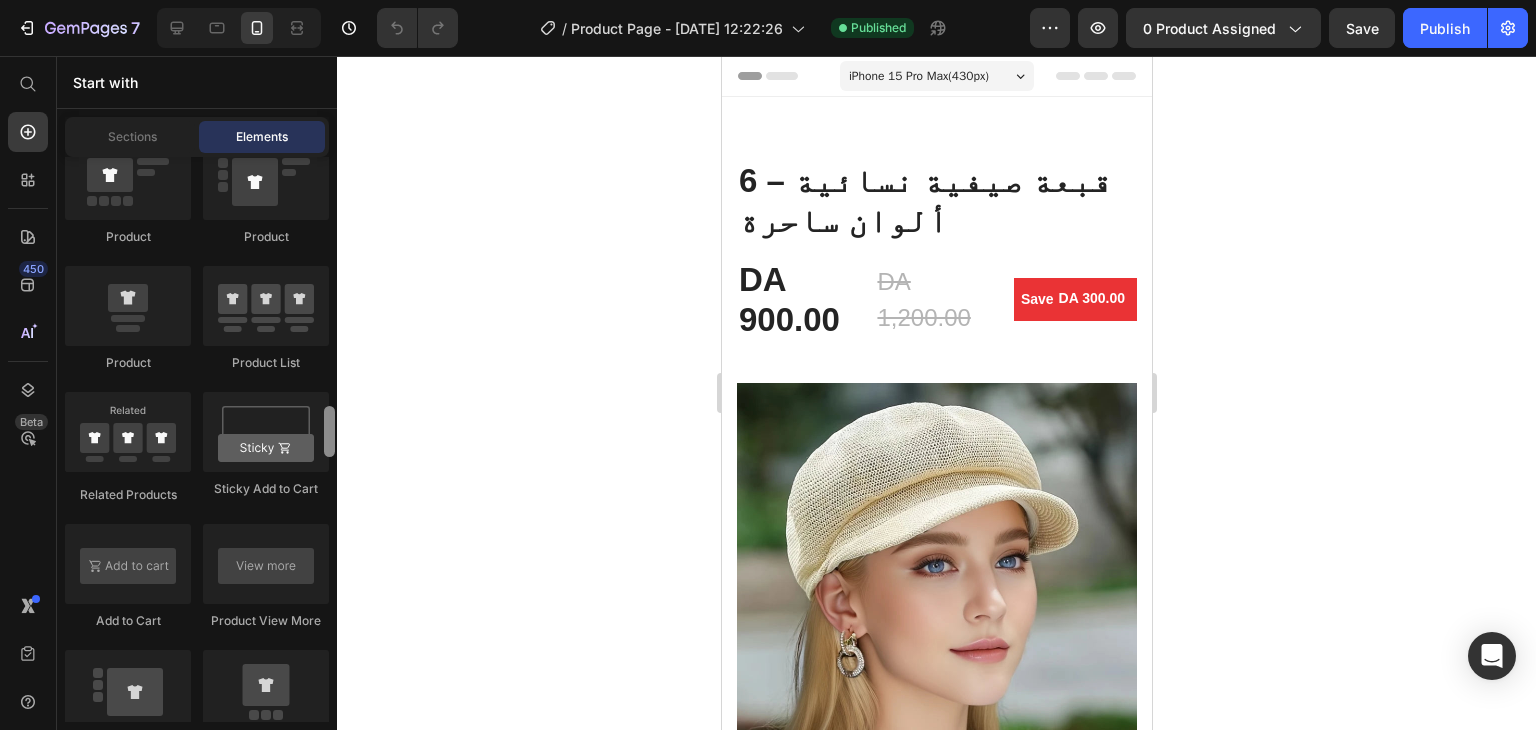drag, startPoint x: 332, startPoint y: 204, endPoint x: 355, endPoint y: 455, distance: 252.05157 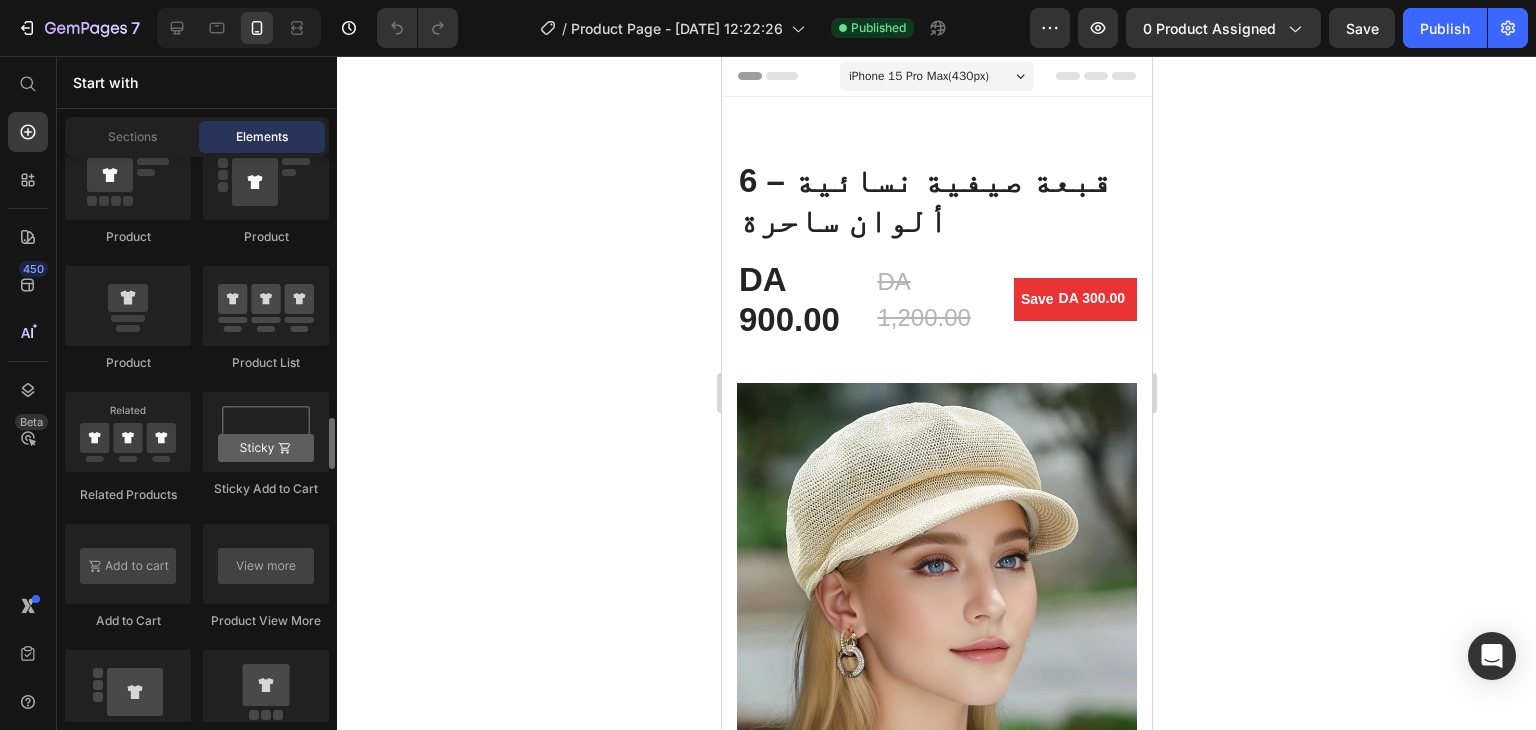 scroll, scrollTop: 2744, scrollLeft: 0, axis: vertical 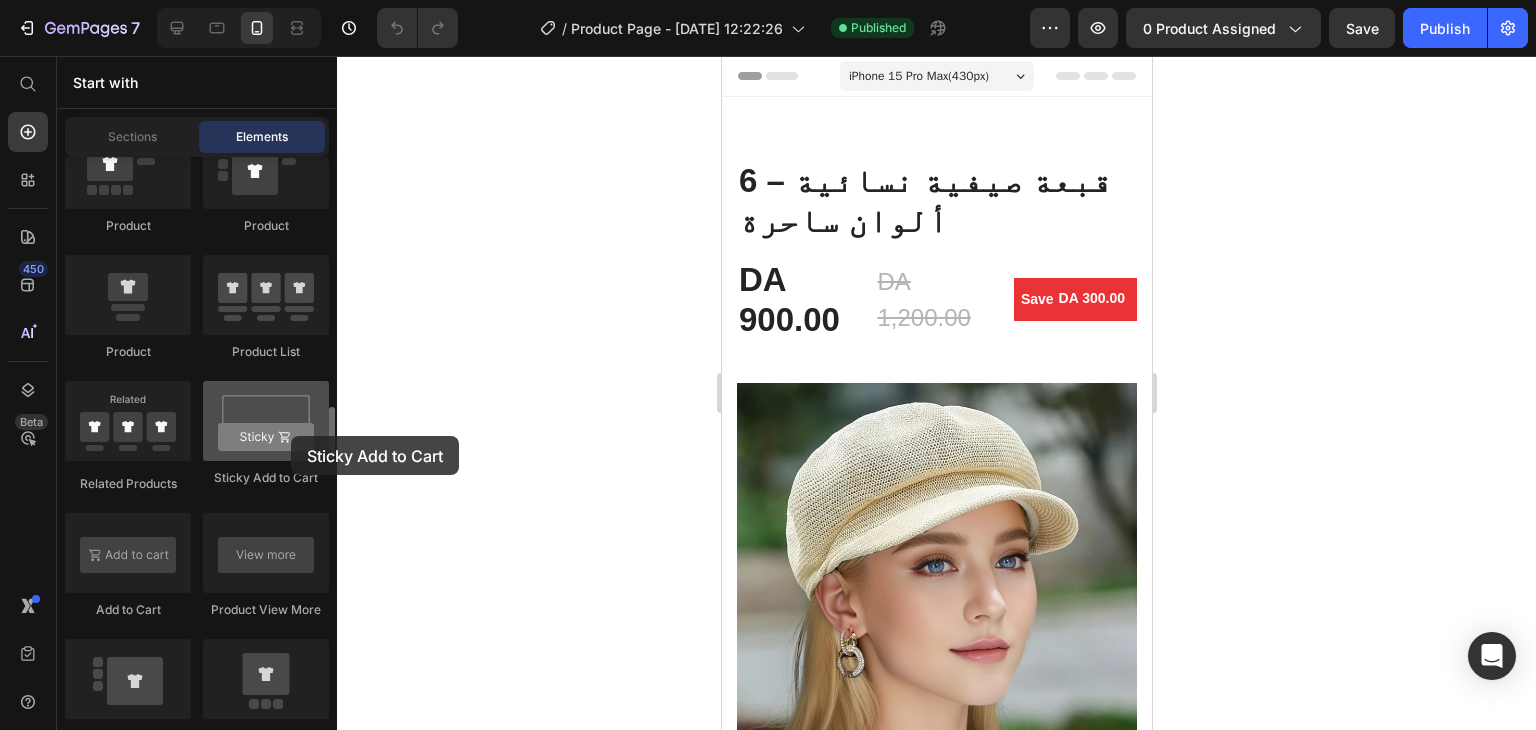 click at bounding box center [266, 421] 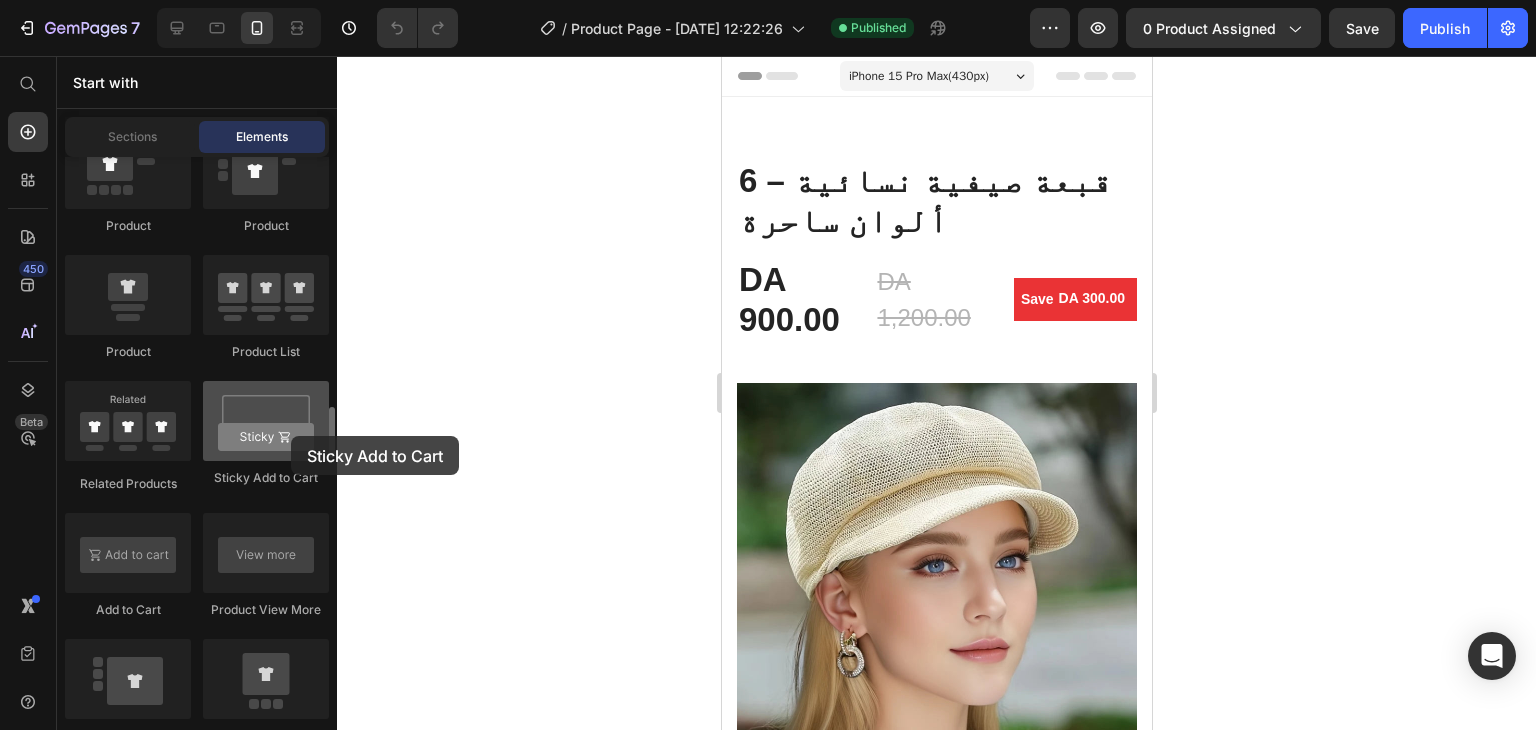 click at bounding box center (266, 421) 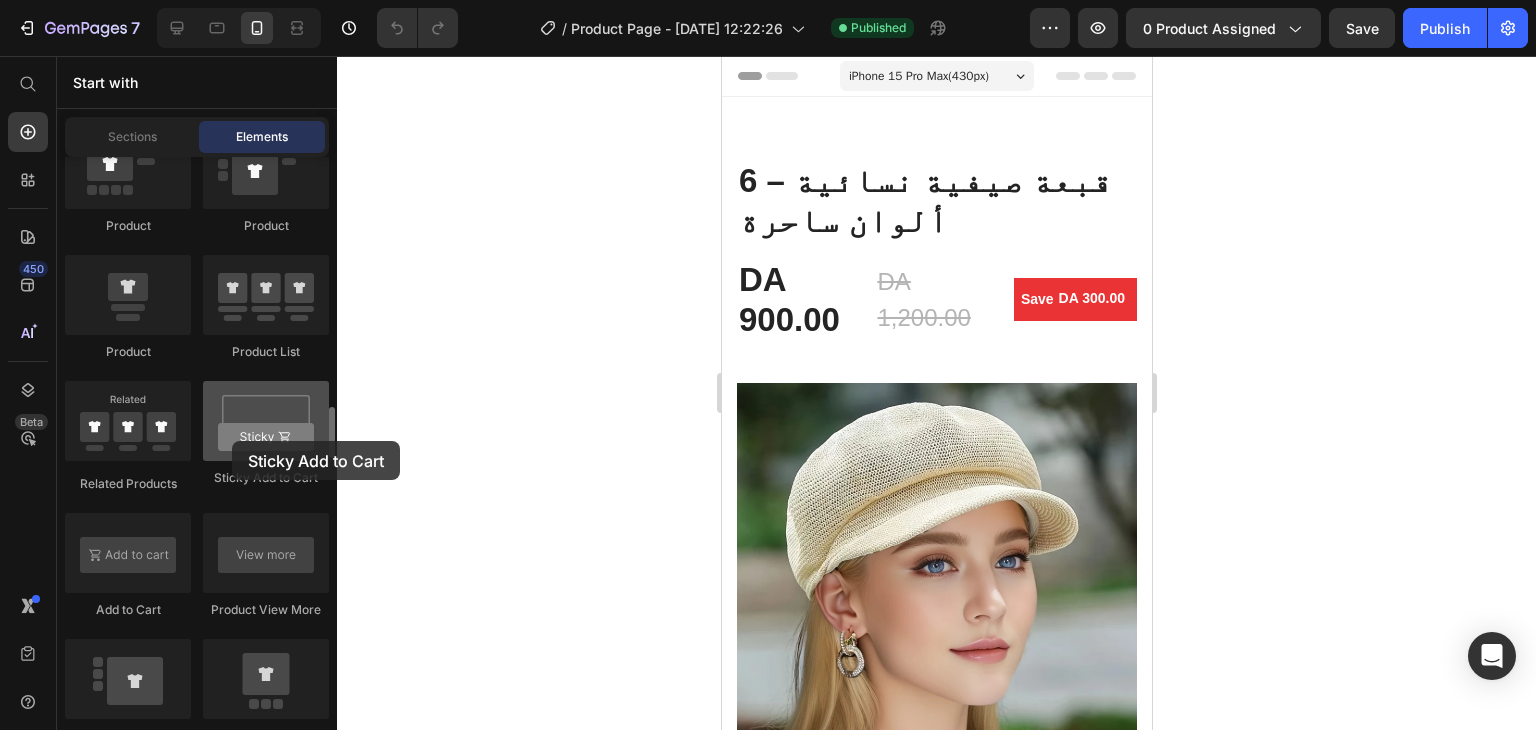 drag, startPoint x: 291, startPoint y: 436, endPoint x: 232, endPoint y: 440, distance: 59.135437 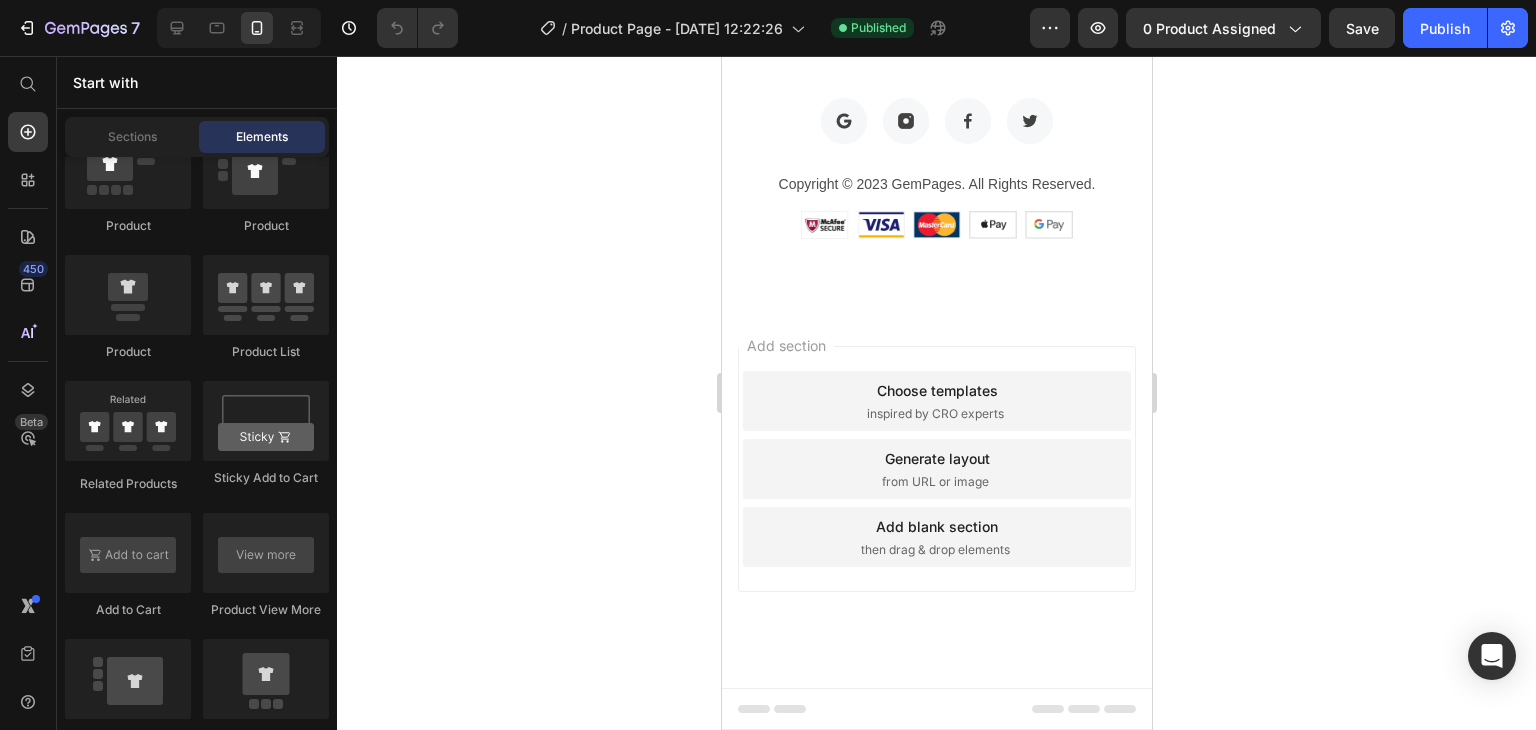 scroll, scrollTop: 3622, scrollLeft: 0, axis: vertical 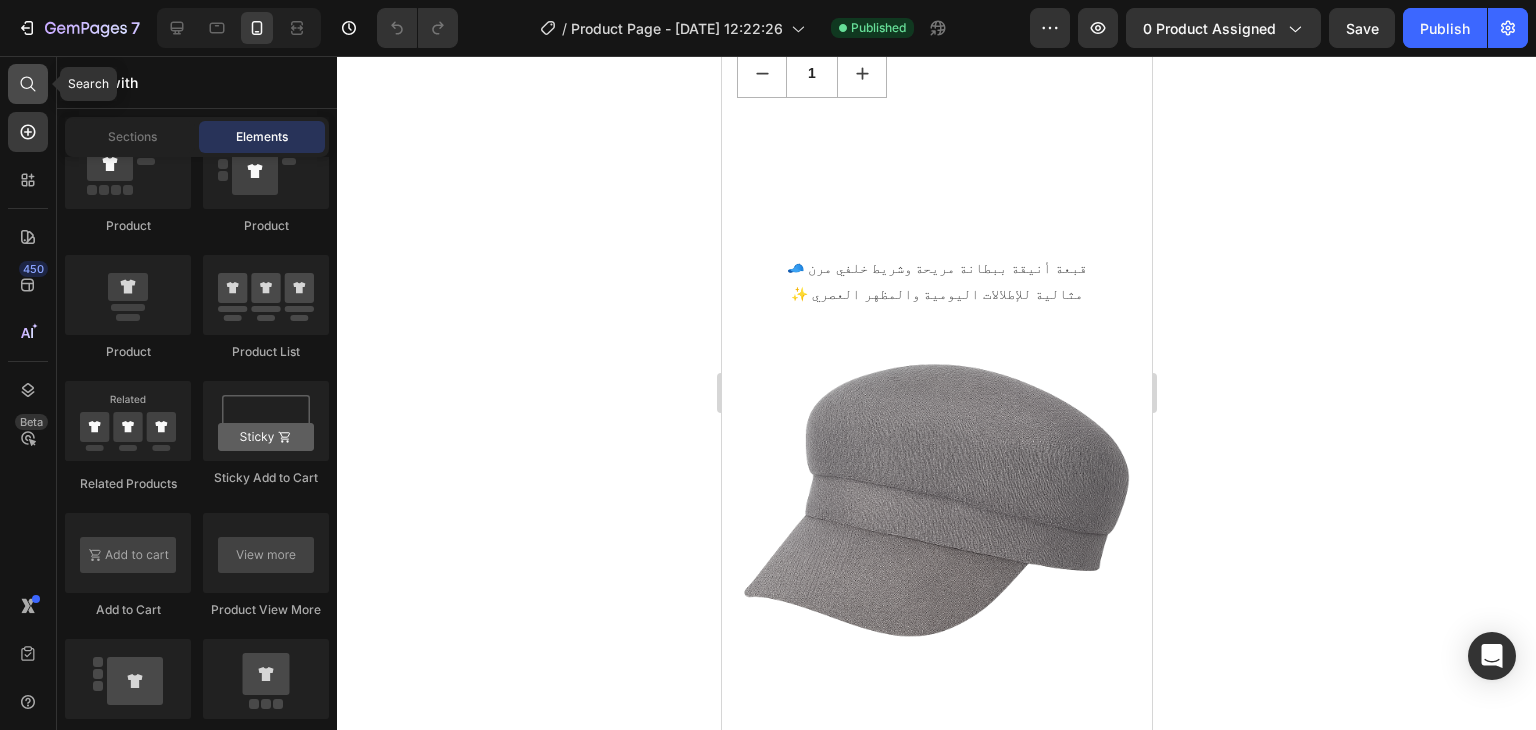 click 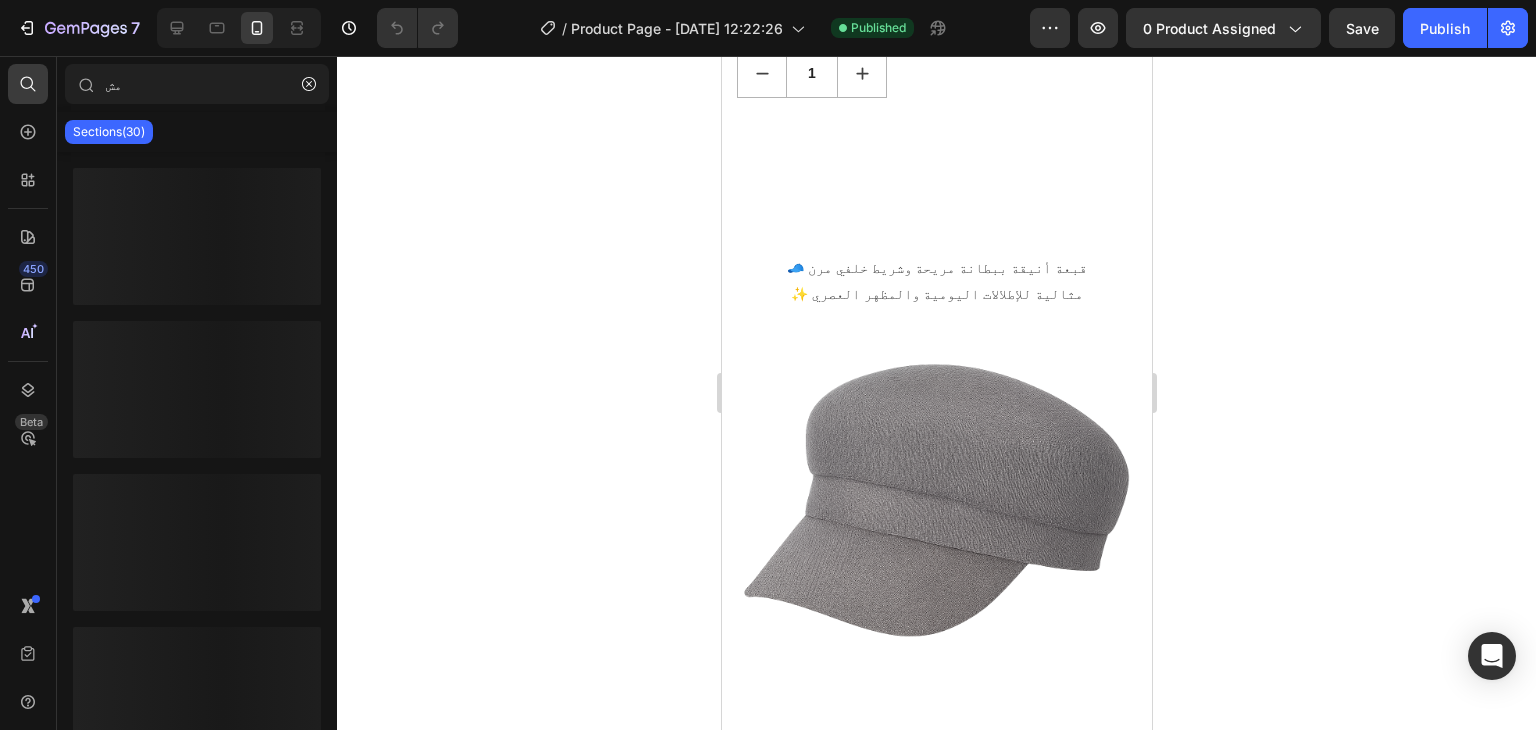 type on "م" 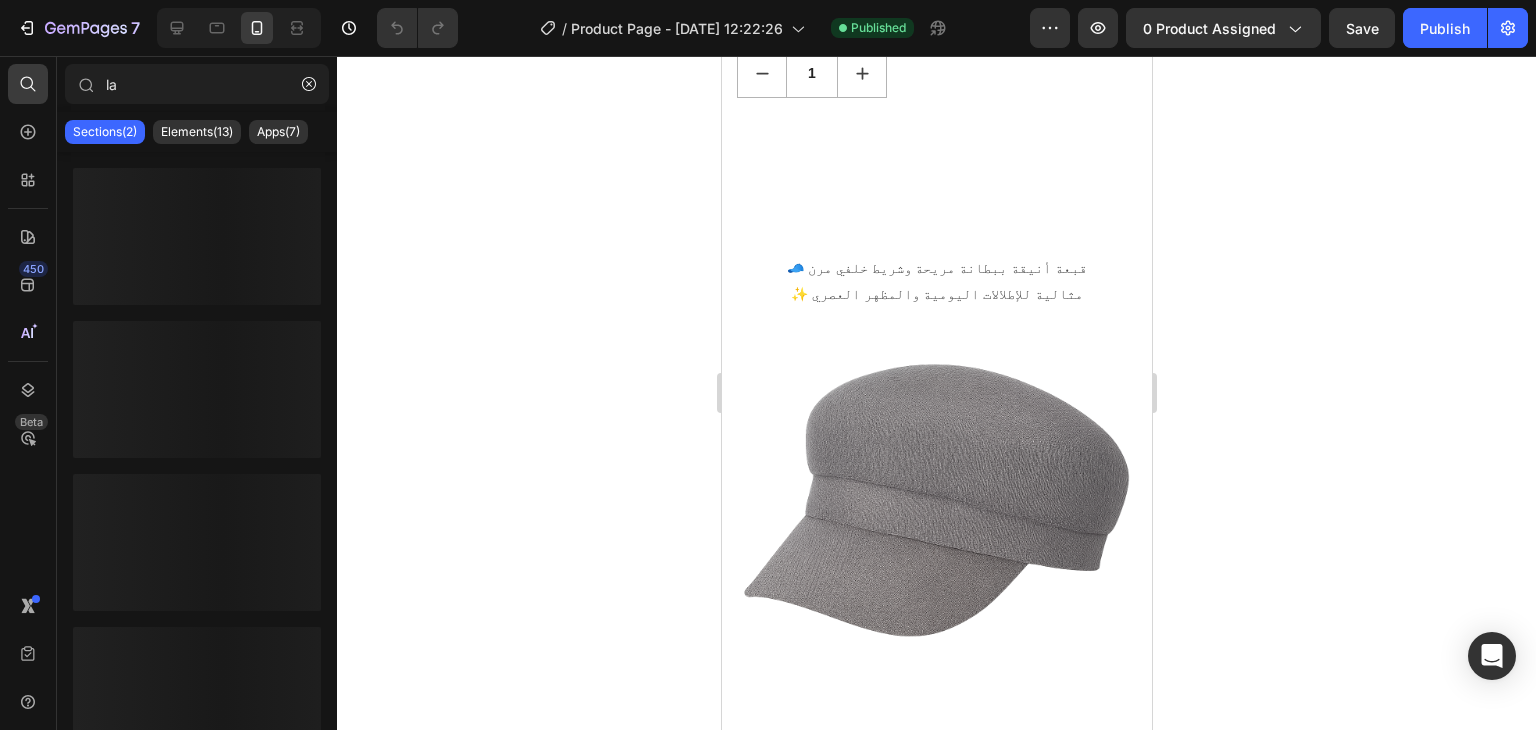 type on "l" 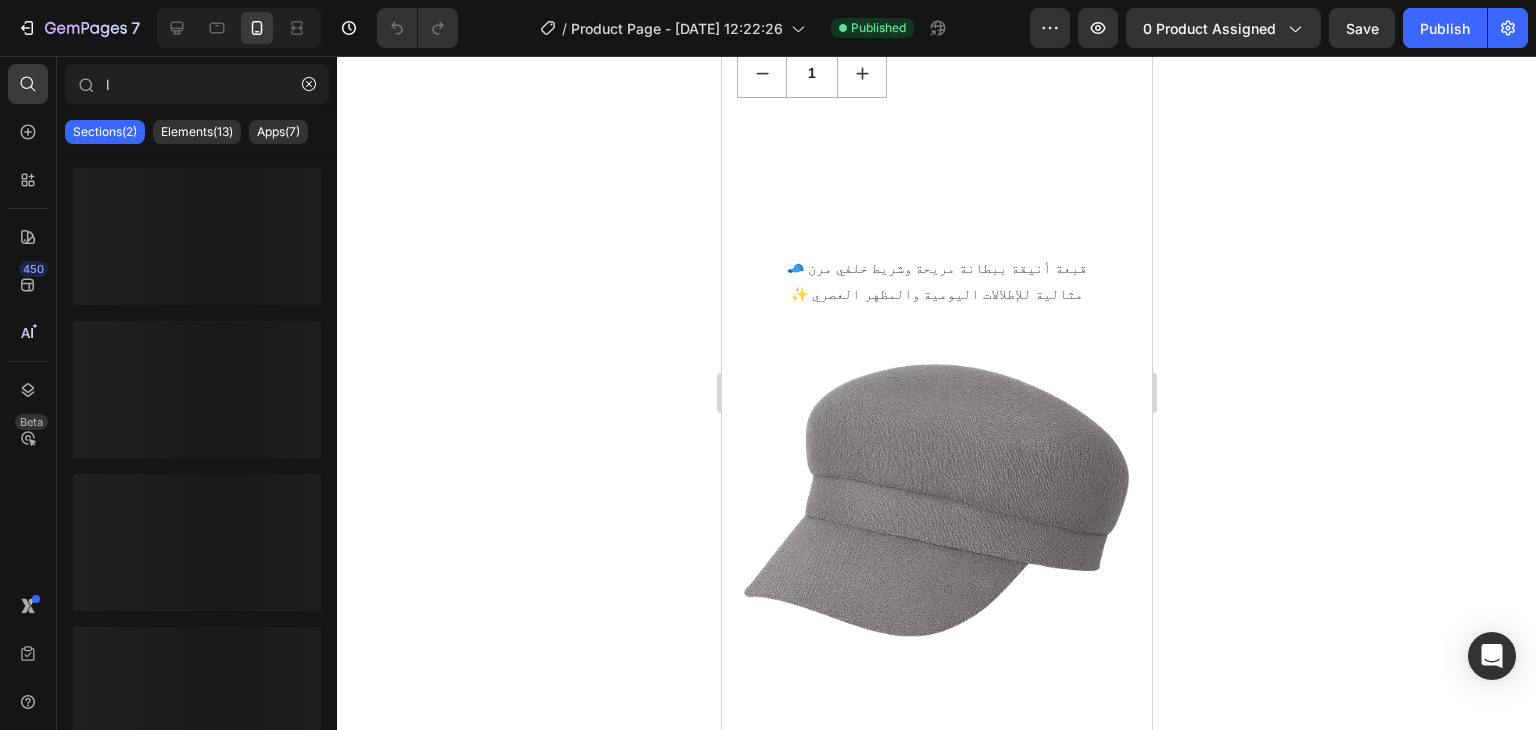 type 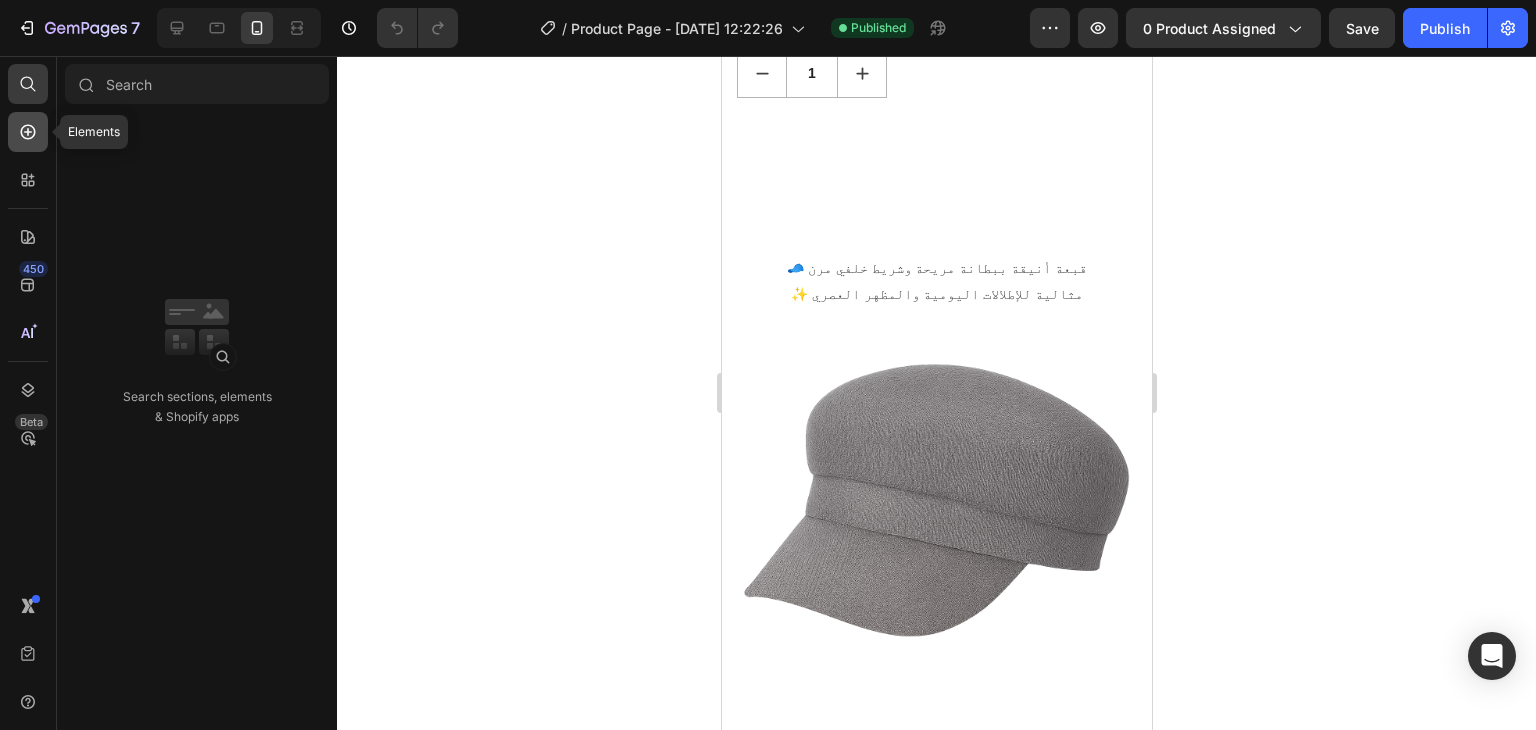 click 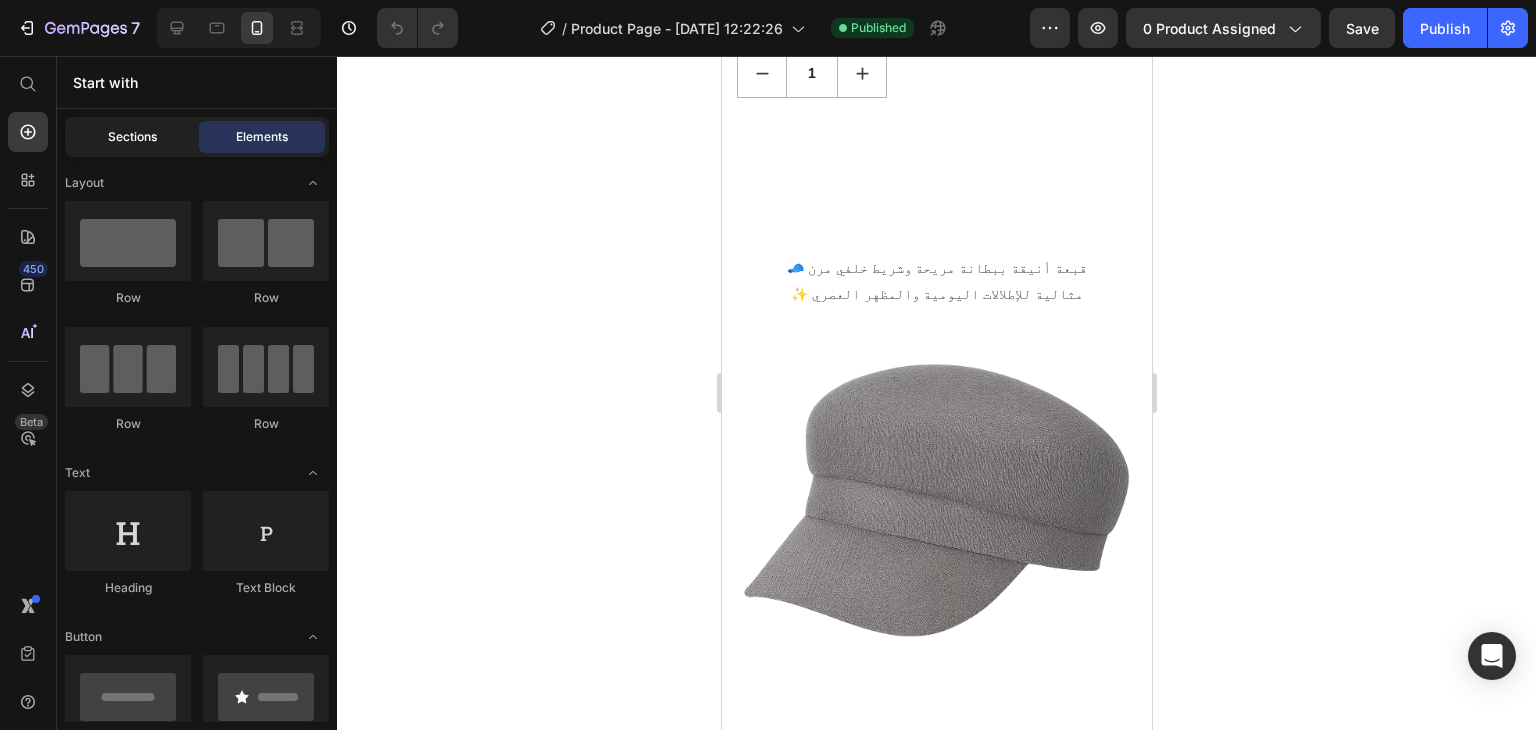 click on "Sections" 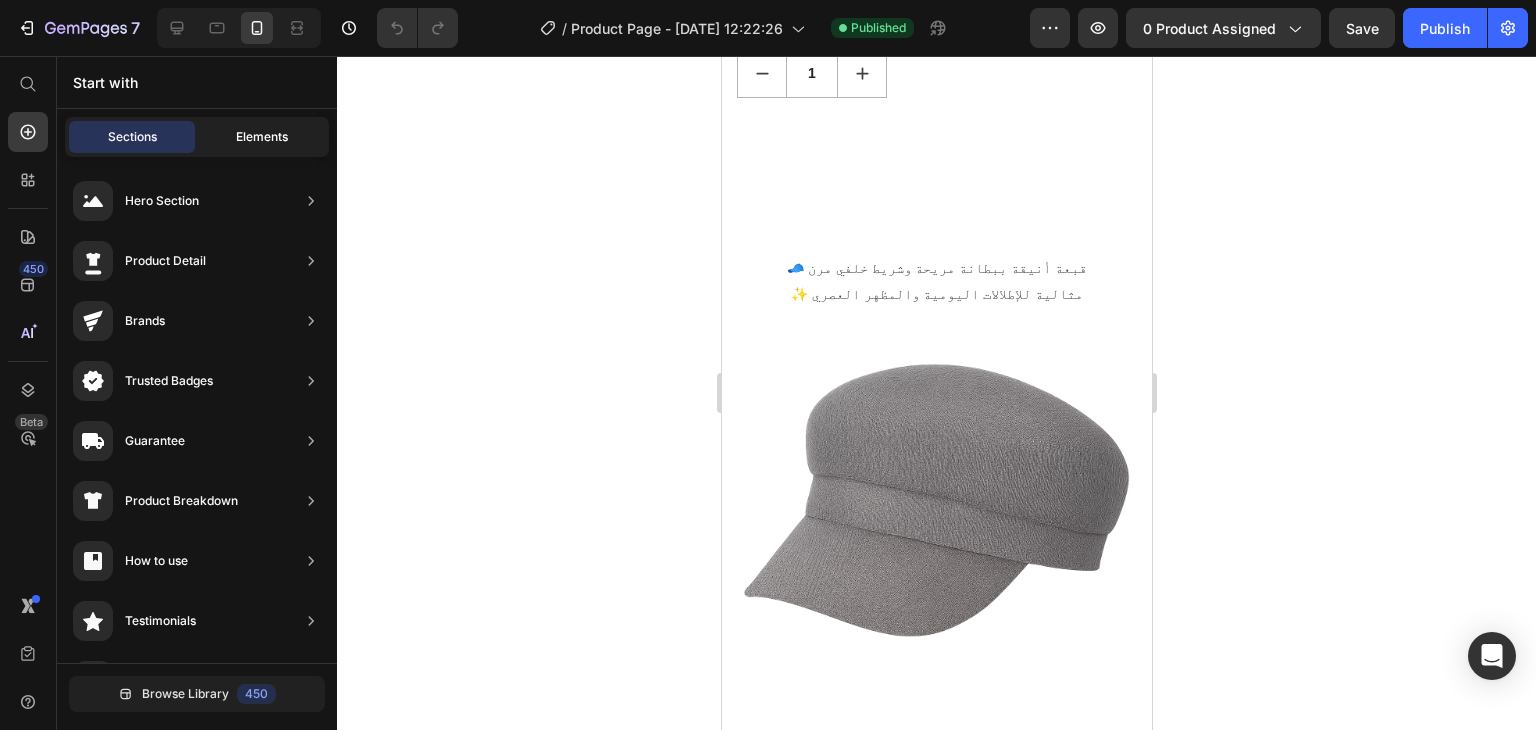 click on "Elements" at bounding box center [262, 137] 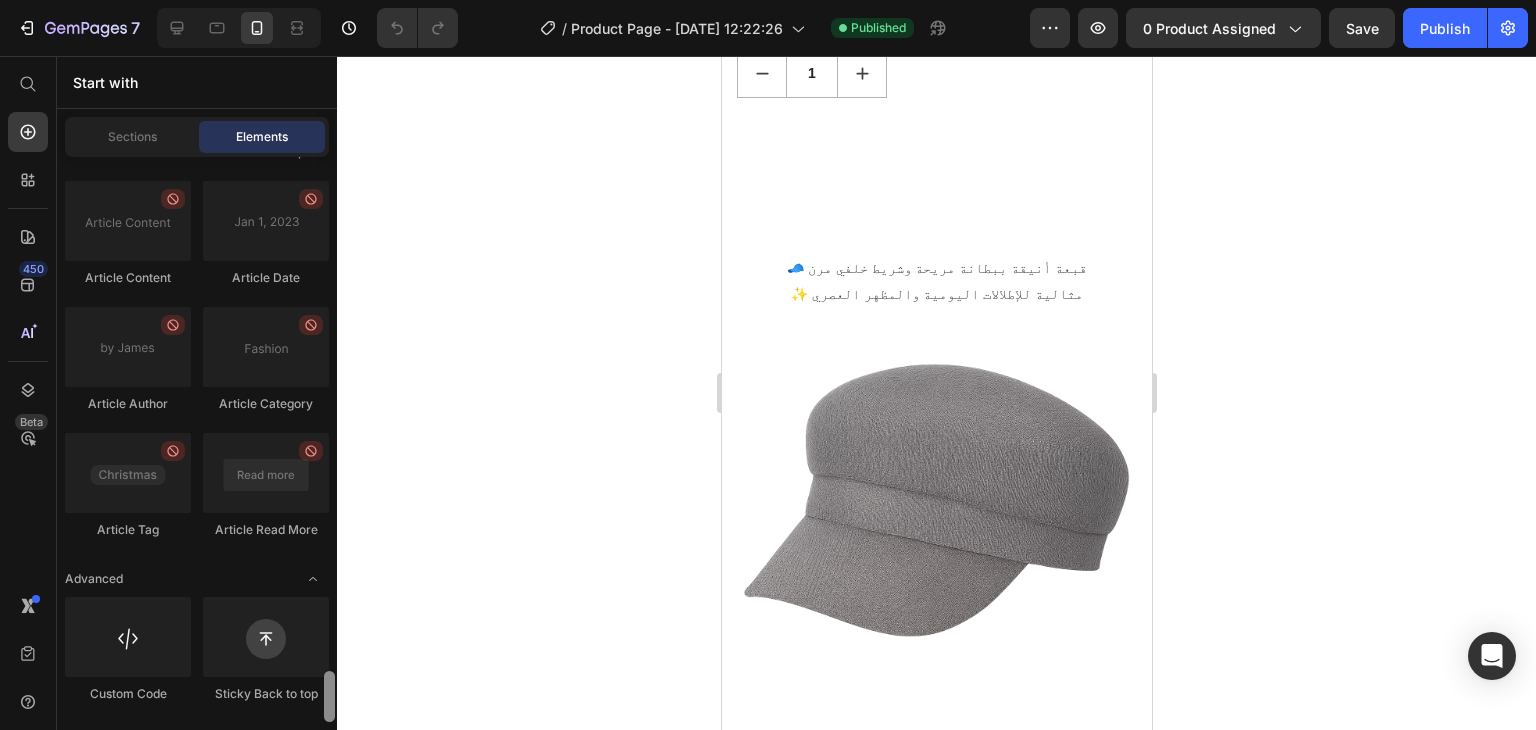 scroll, scrollTop: 5620, scrollLeft: 0, axis: vertical 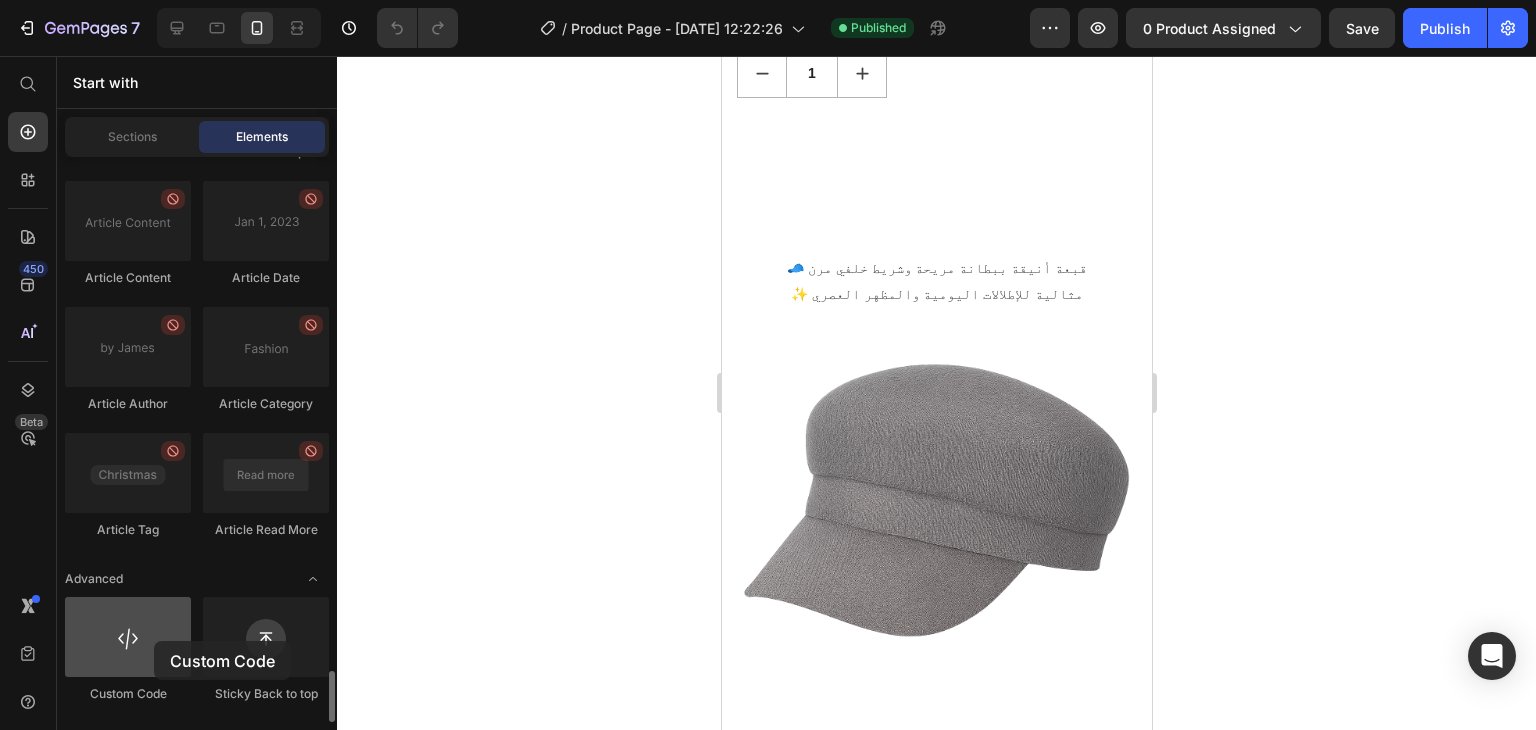 click at bounding box center [128, 637] 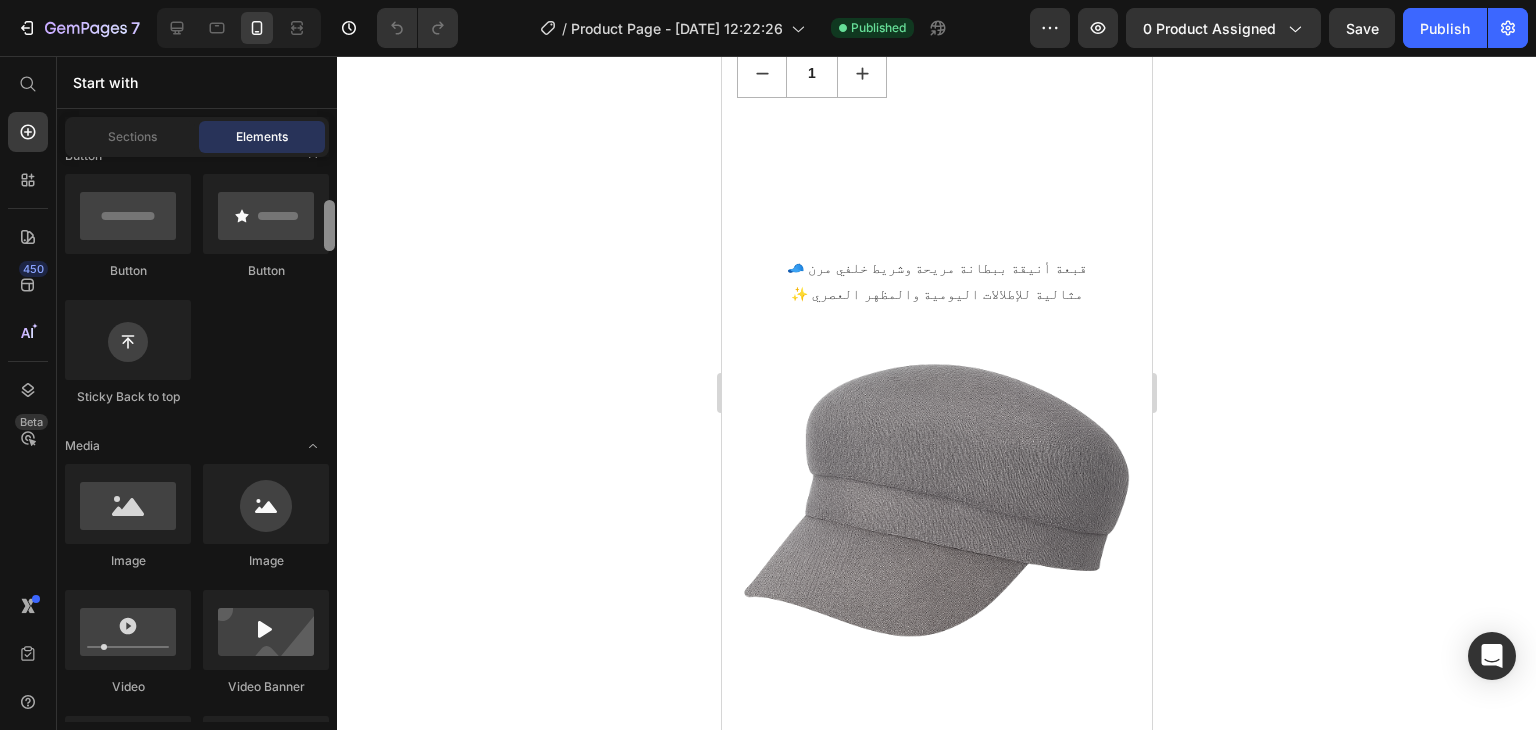 scroll, scrollTop: 0, scrollLeft: 0, axis: both 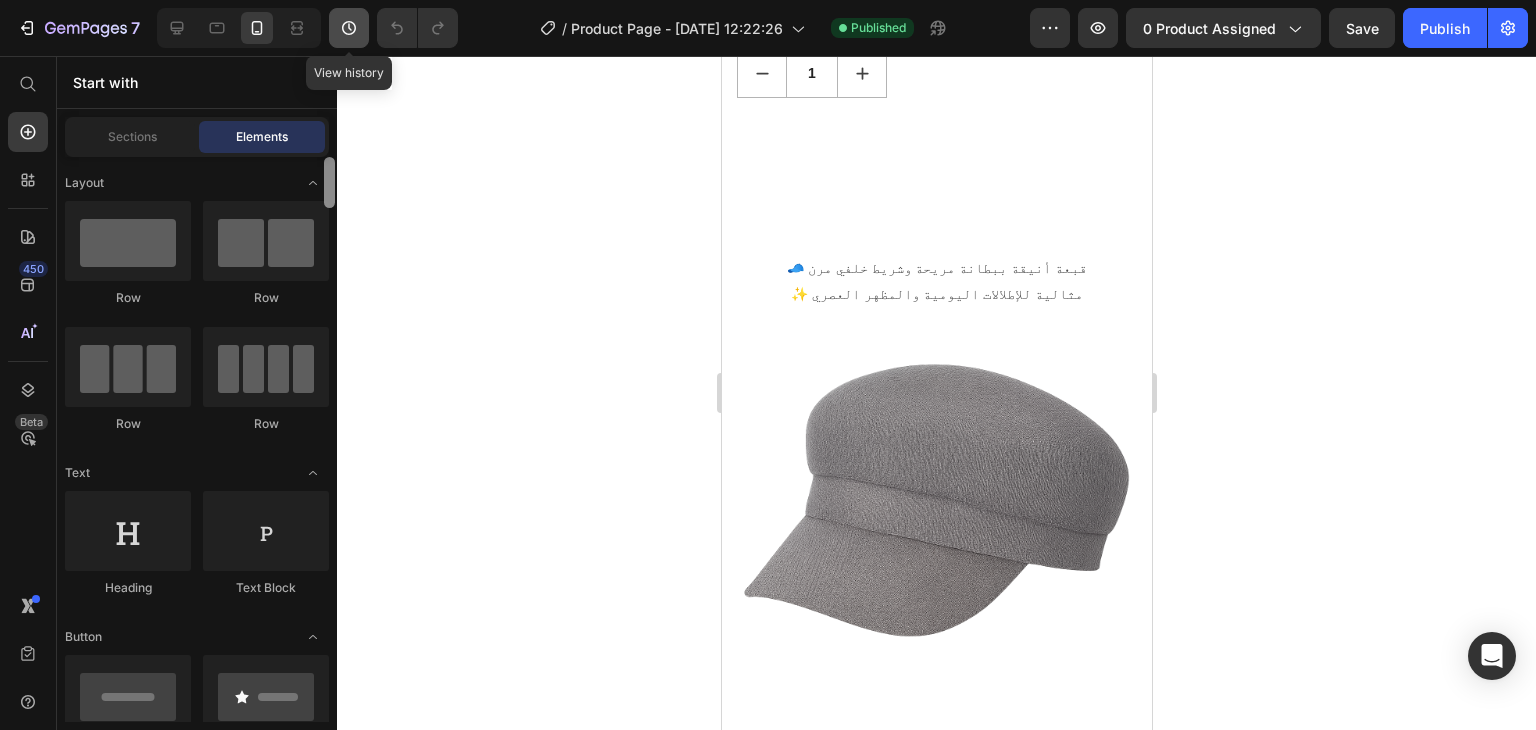 drag, startPoint x: 328, startPoint y: 694, endPoint x: 350, endPoint y: 45, distance: 649.3728 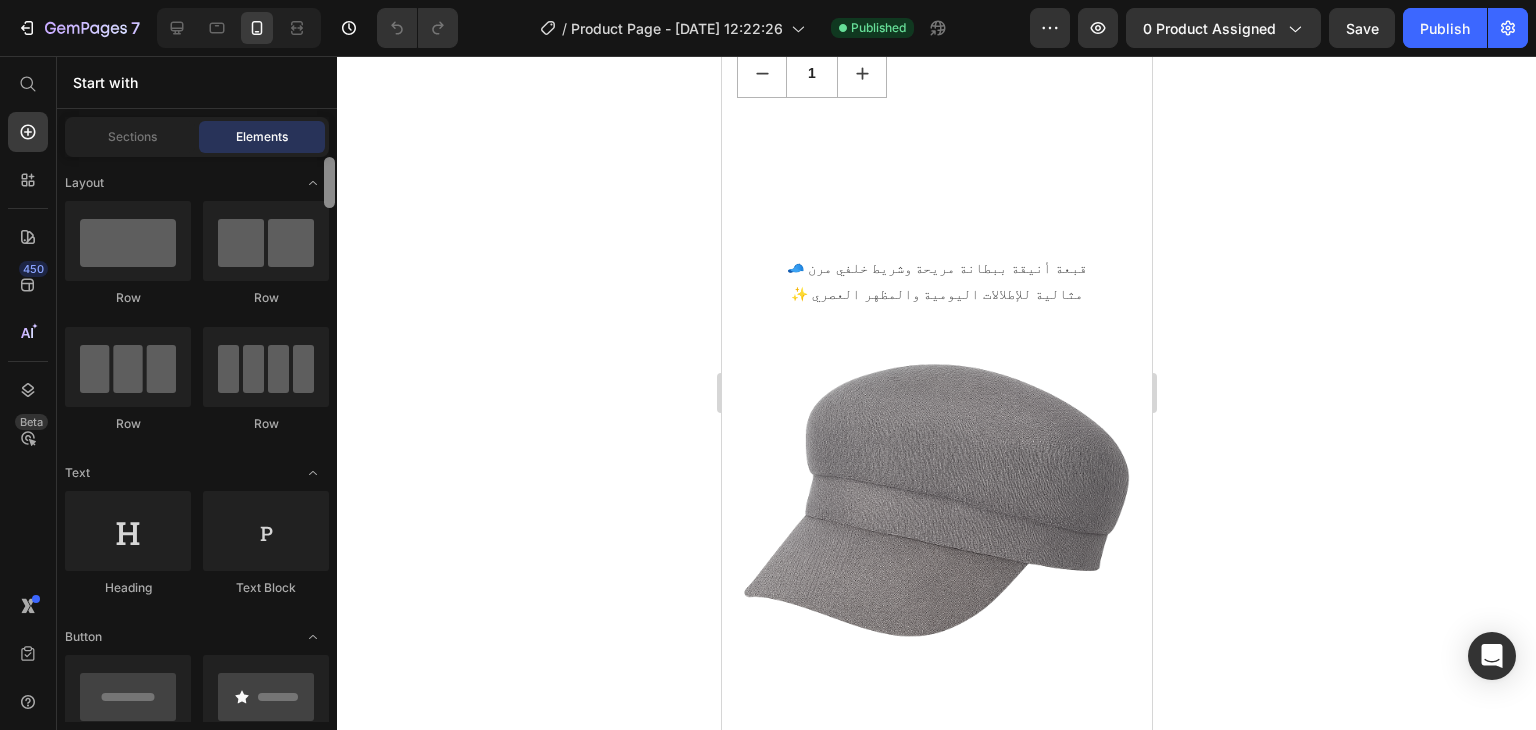 drag, startPoint x: 331, startPoint y: 185, endPoint x: 332, endPoint y: 101, distance: 84.00595 